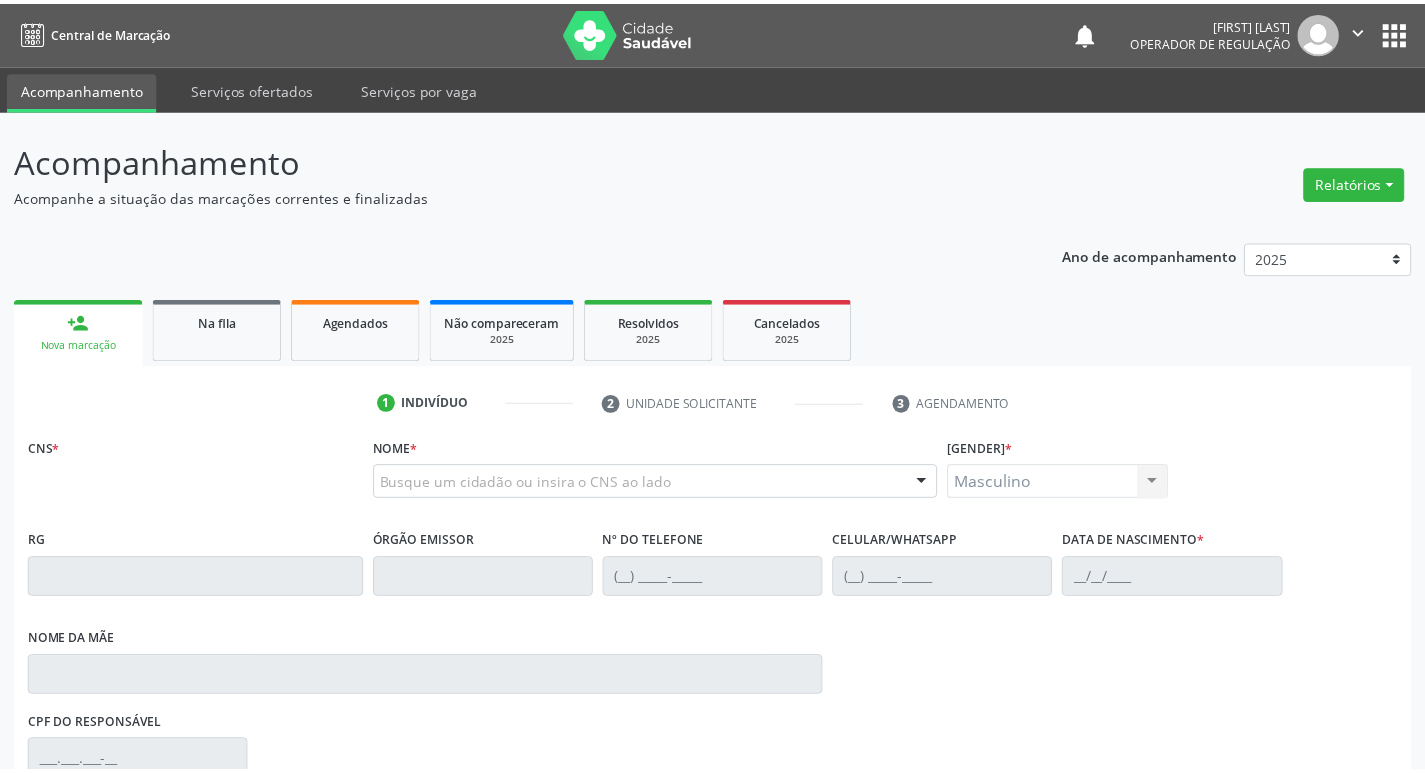 scroll, scrollTop: 0, scrollLeft: 0, axis: both 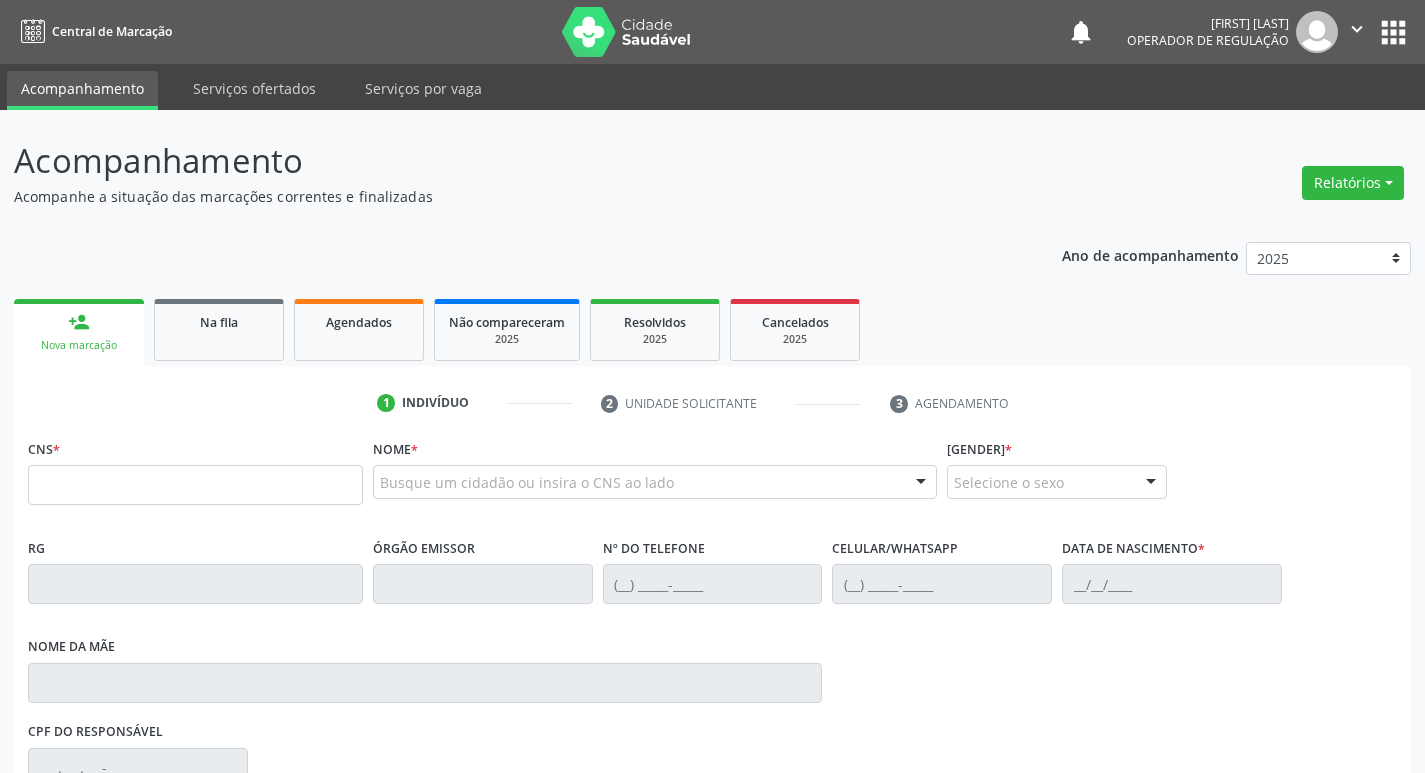 click at bounding box center [195, 485] 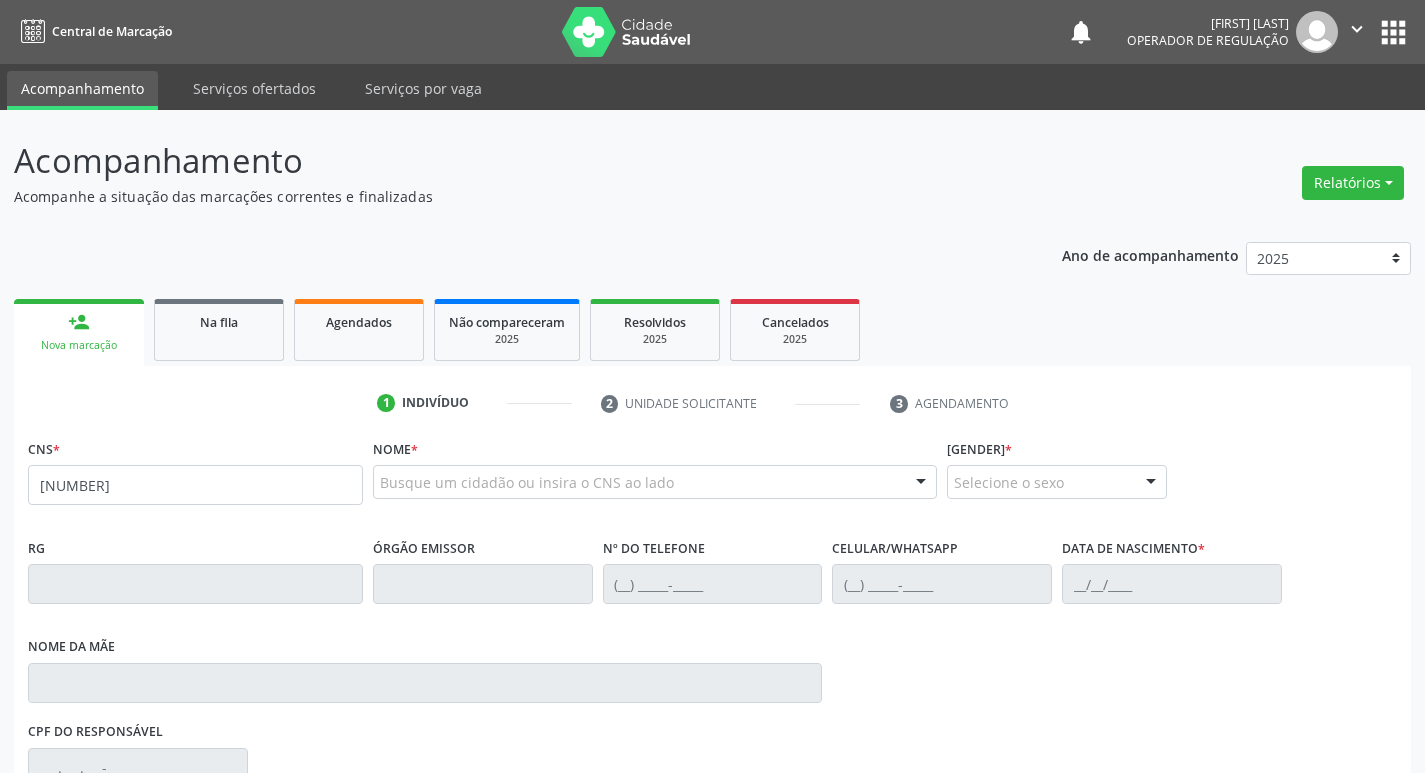 type on "[PHONE]" 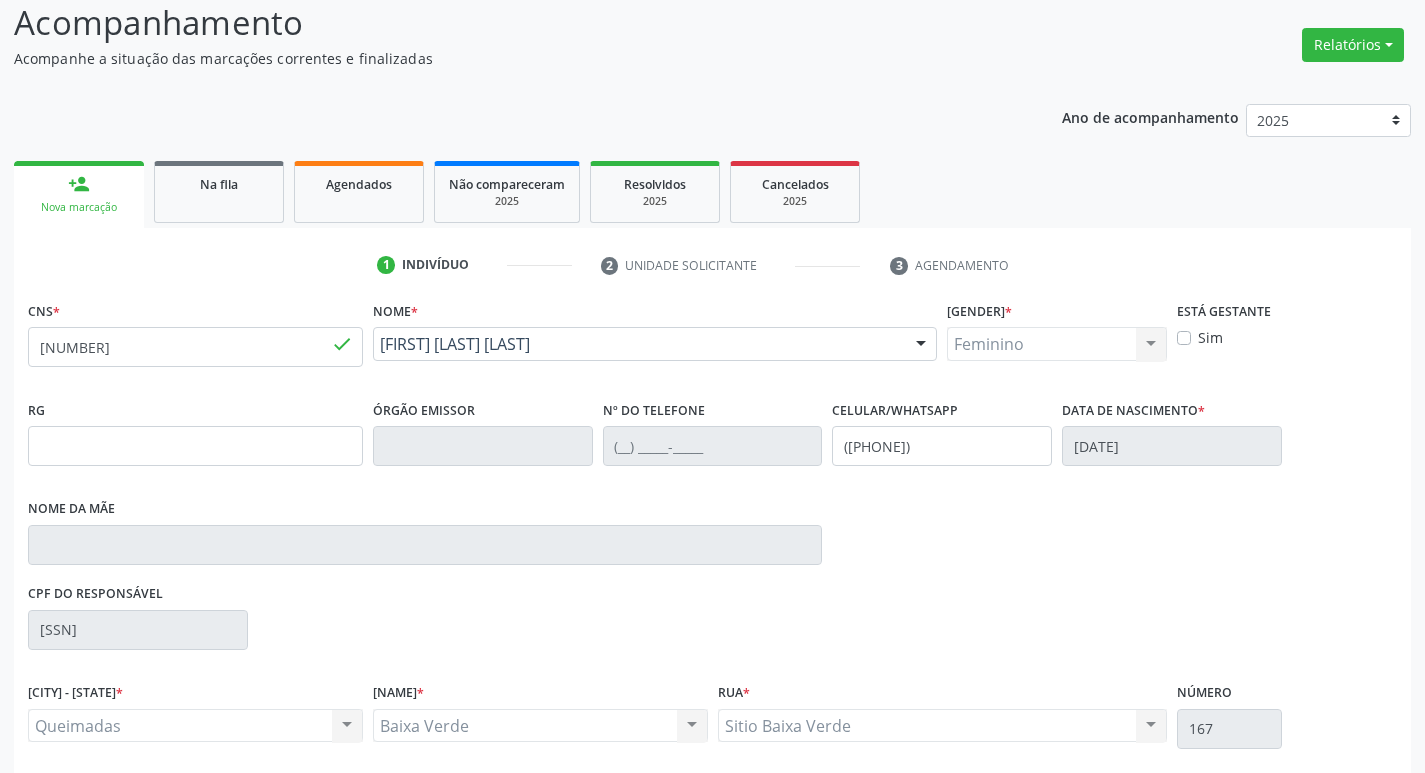 scroll, scrollTop: 297, scrollLeft: 0, axis: vertical 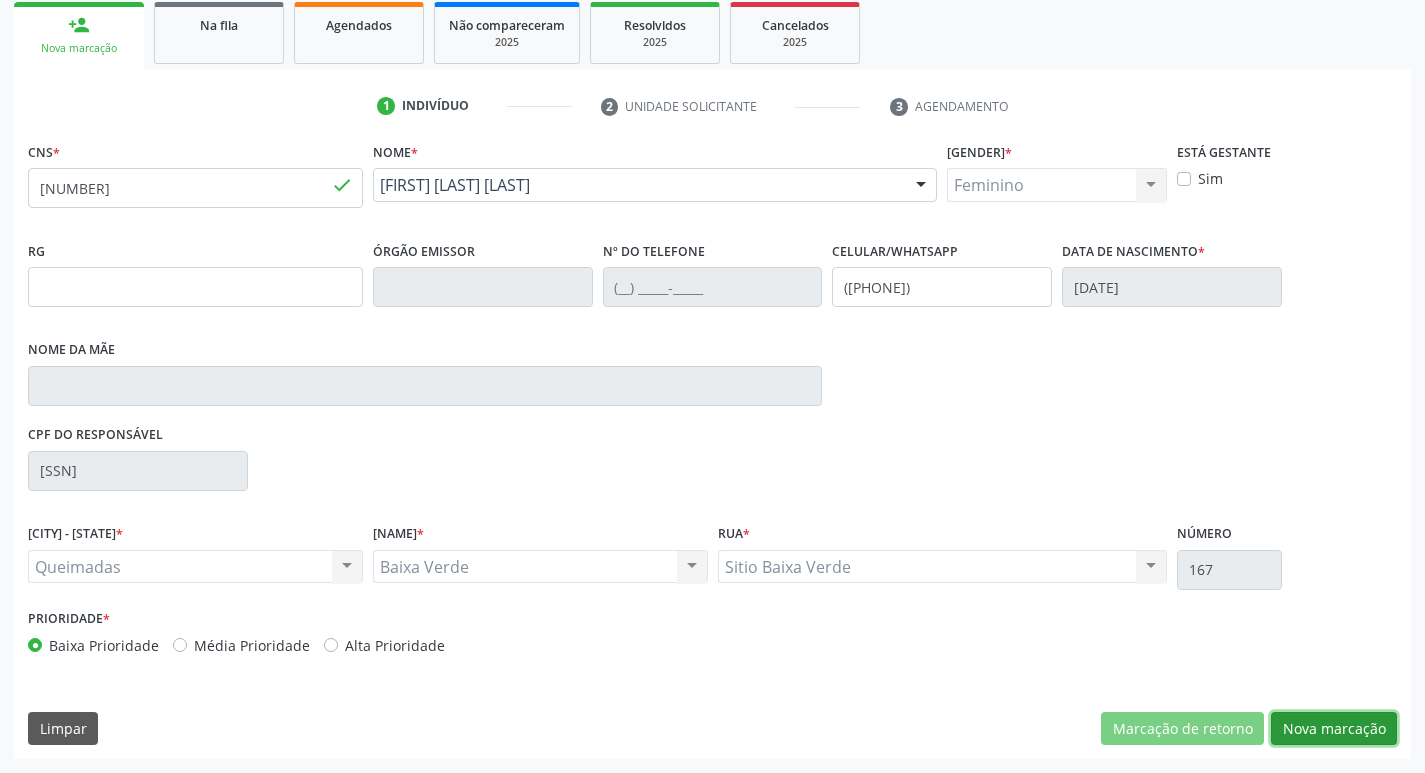 click on "Nova marcação" at bounding box center [1182, 729] 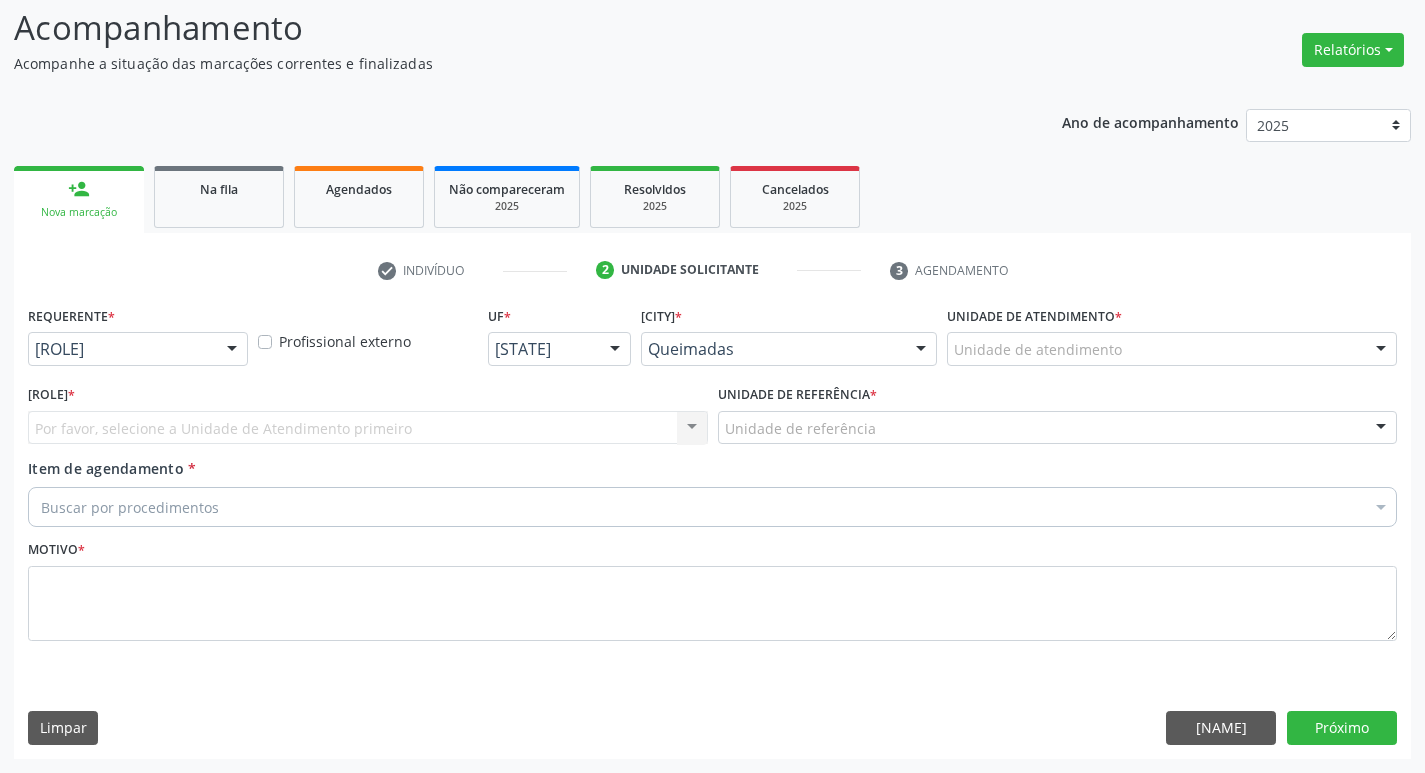 scroll, scrollTop: 133, scrollLeft: 0, axis: vertical 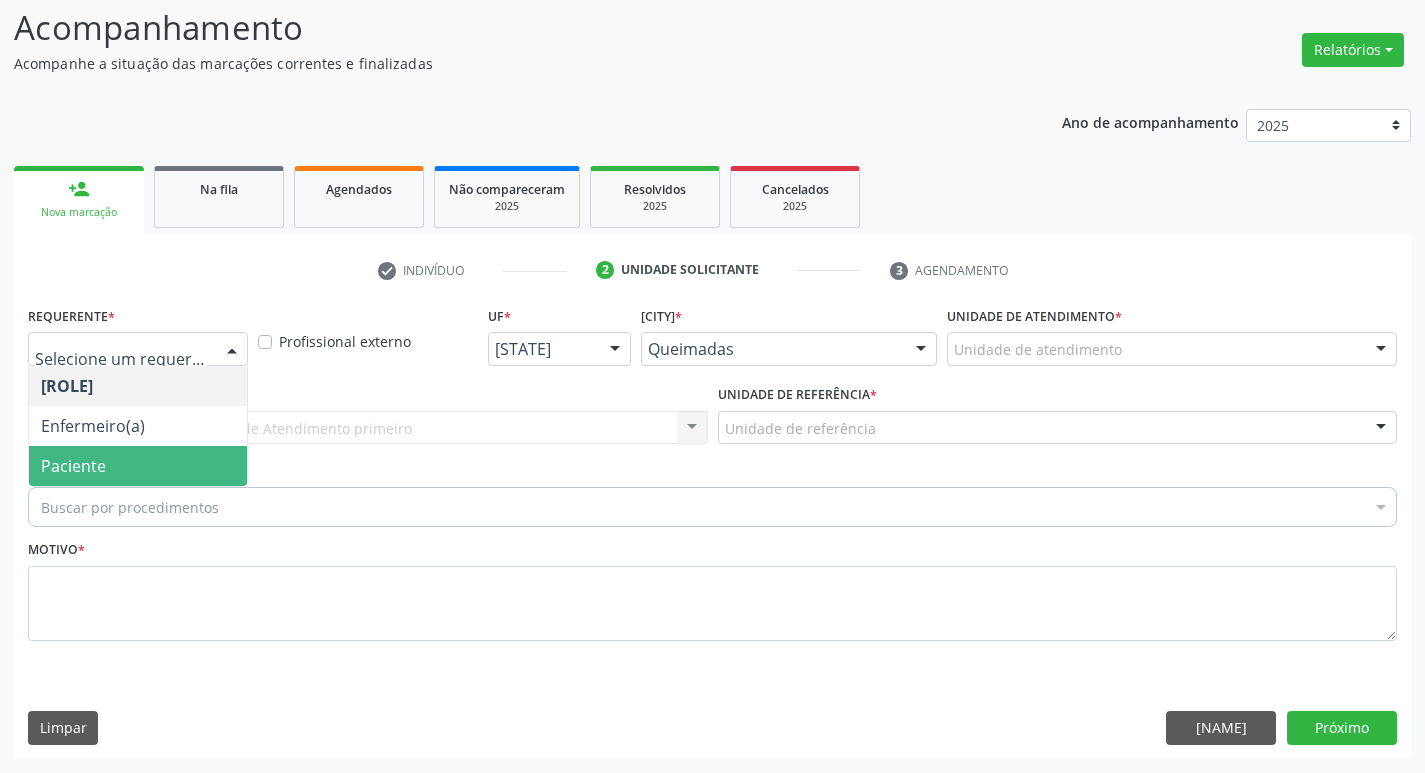 click on "Paciente" at bounding box center (138, 466) 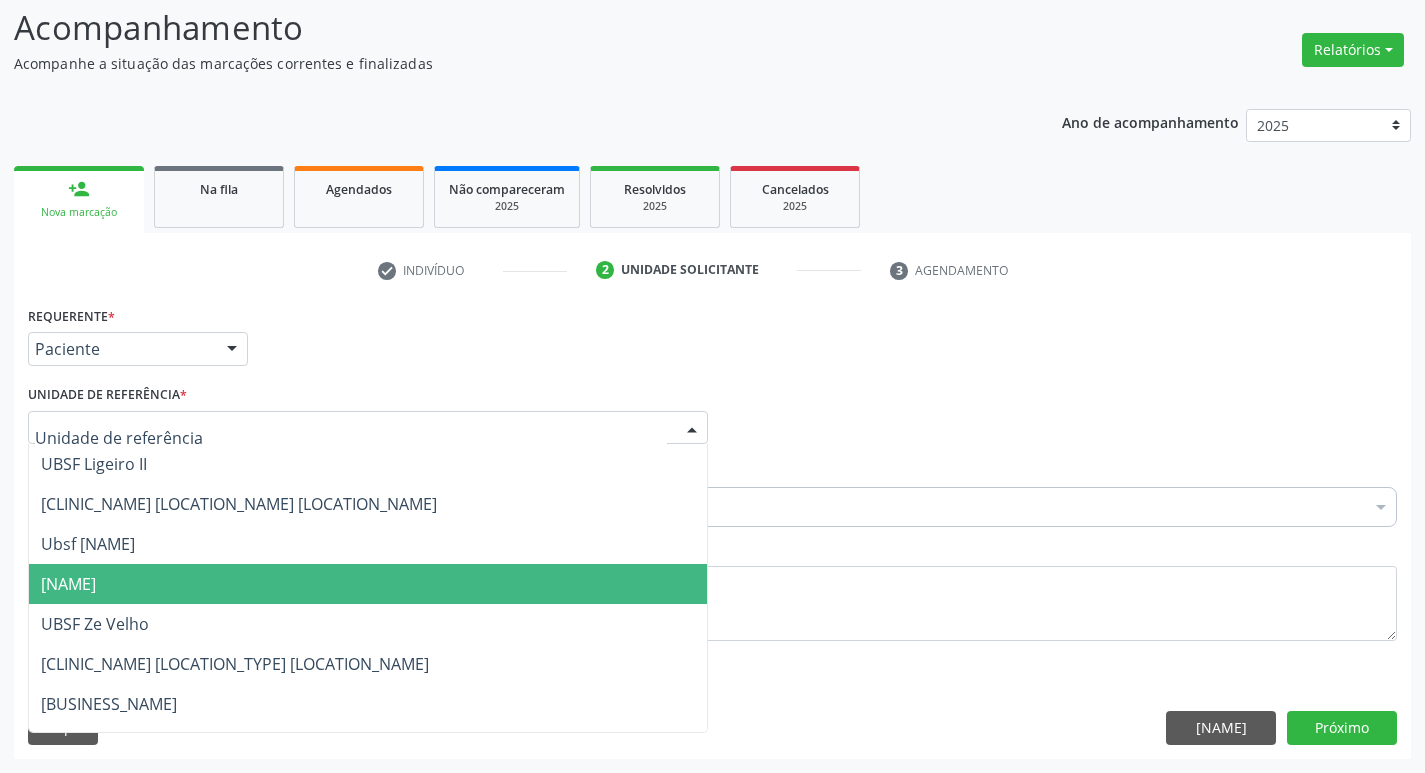click on "UBSF [LOCATION]" at bounding box center [368, 584] 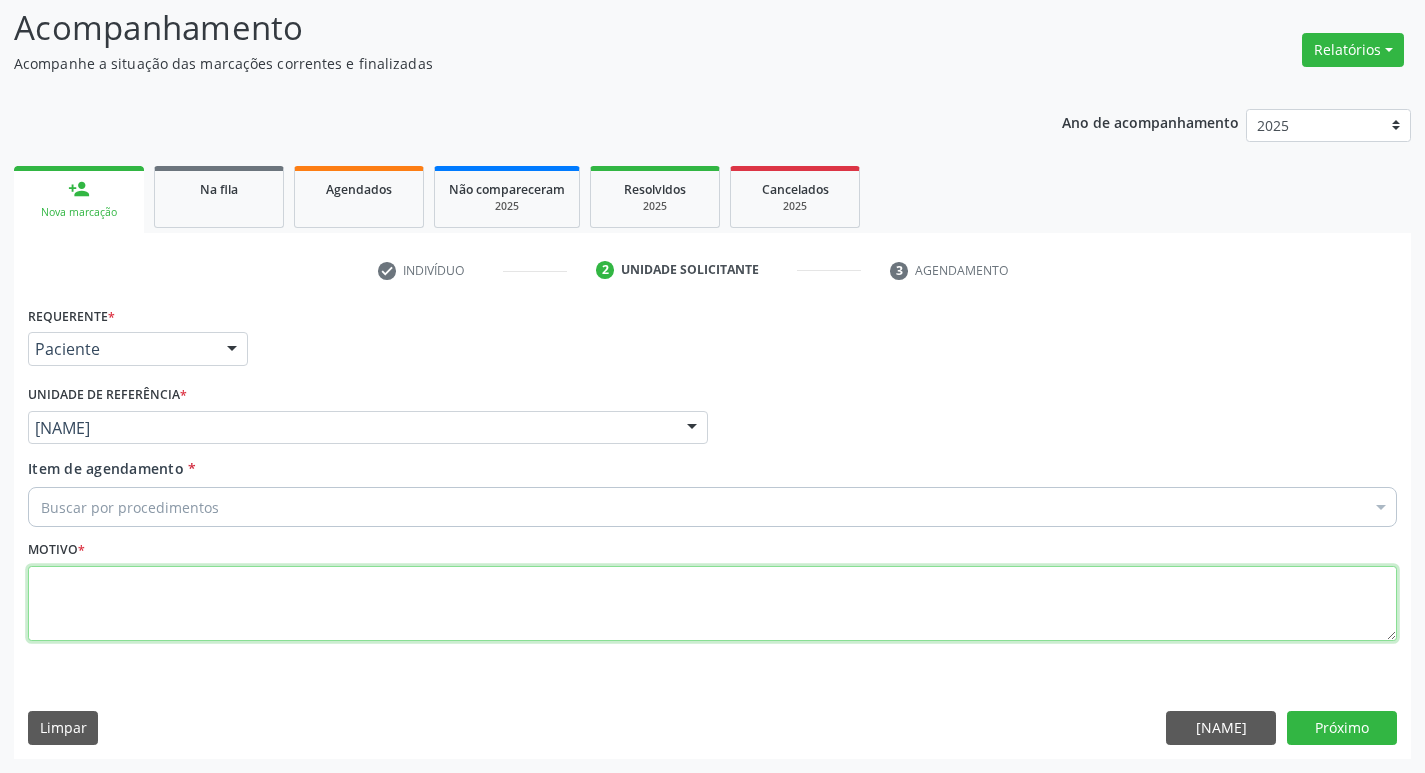 click at bounding box center (712, 604) 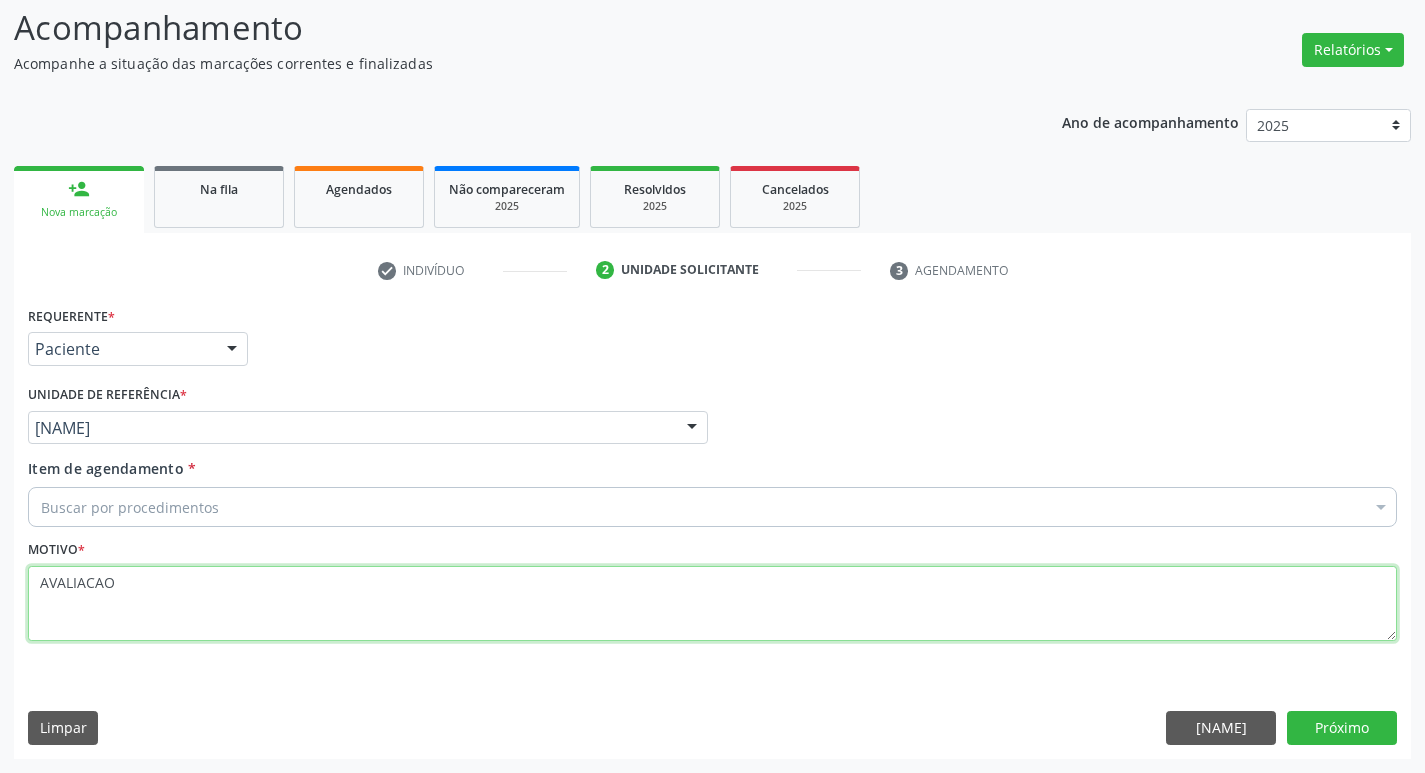 type on "[TERM]" 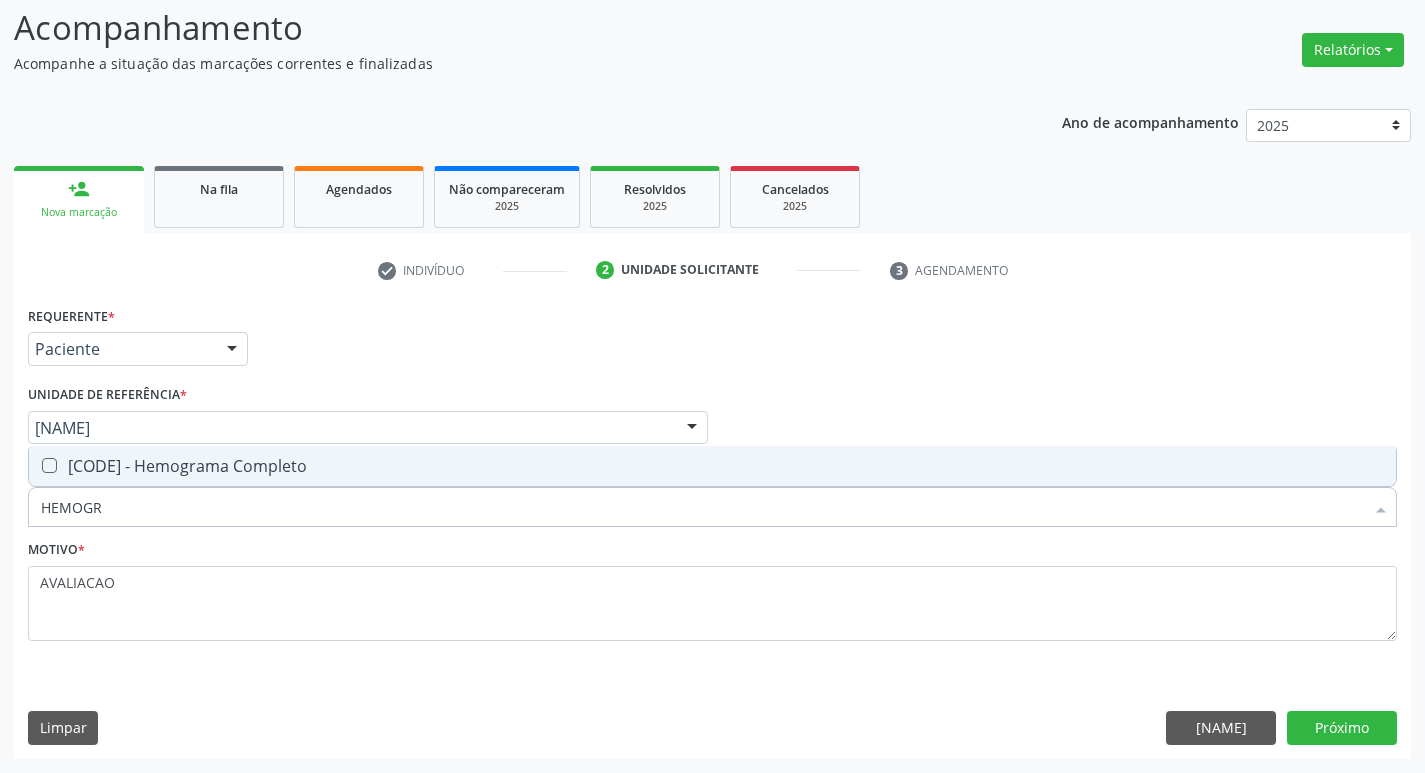 click on "[CODE] - Hemograma Completo" at bounding box center (712, 466) 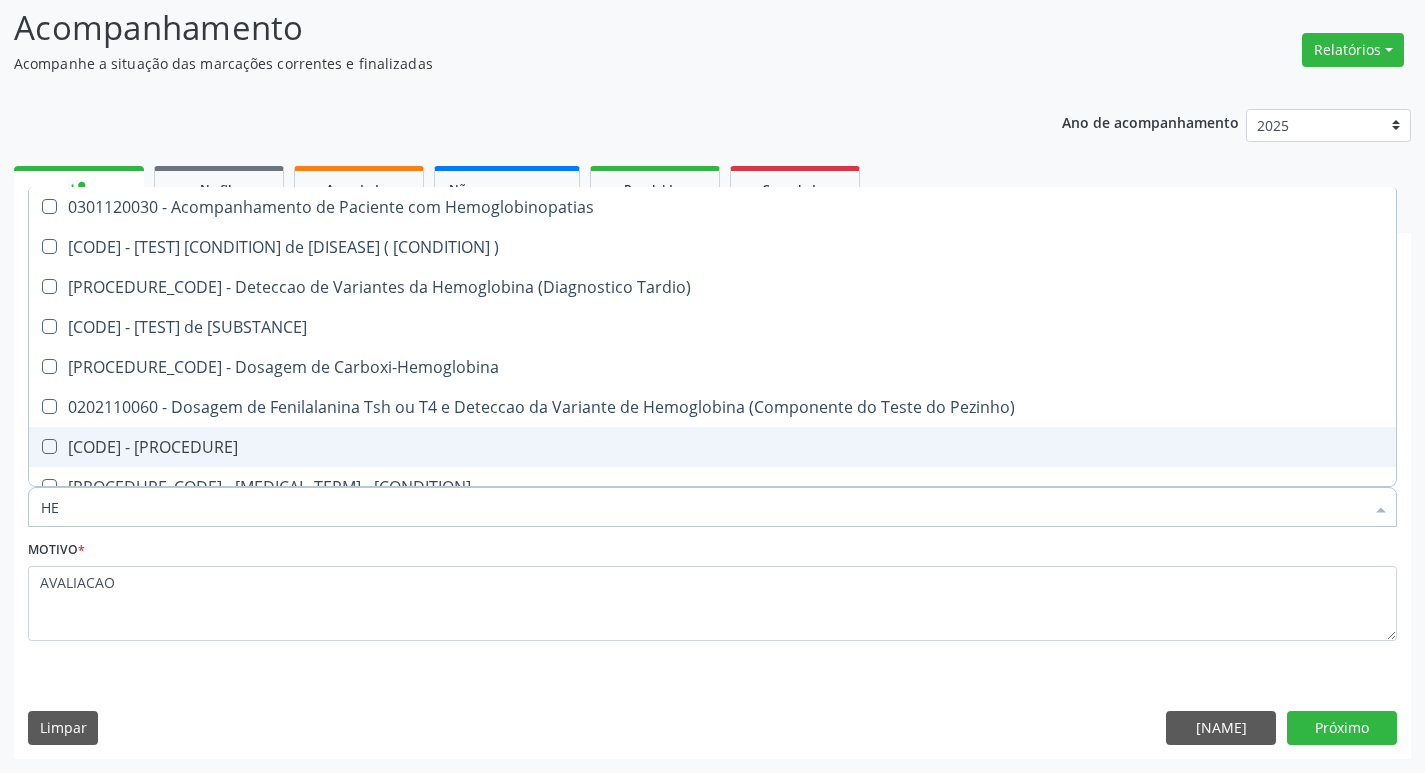 type on "H" 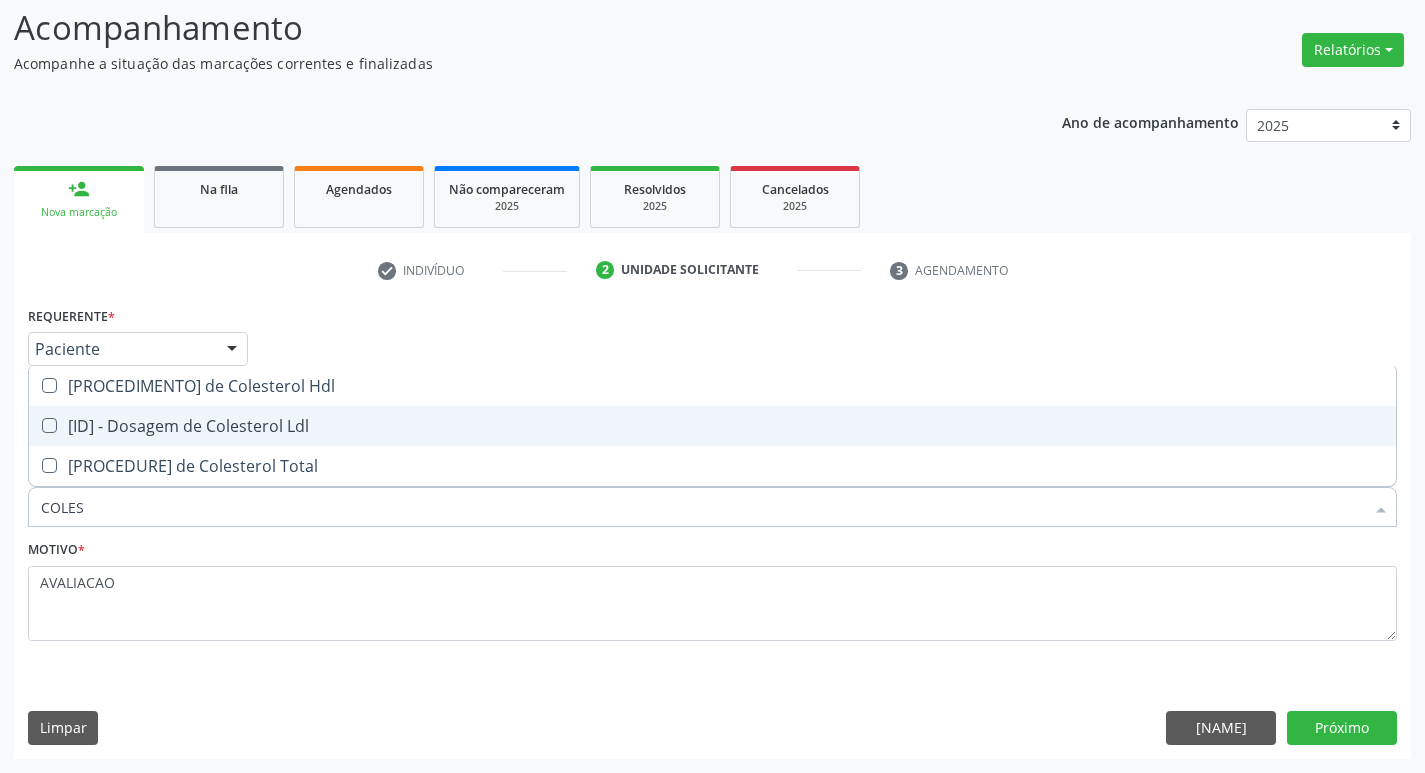 click on "[PROCEDURE] de [PROCEDURE]" at bounding box center [712, 426] 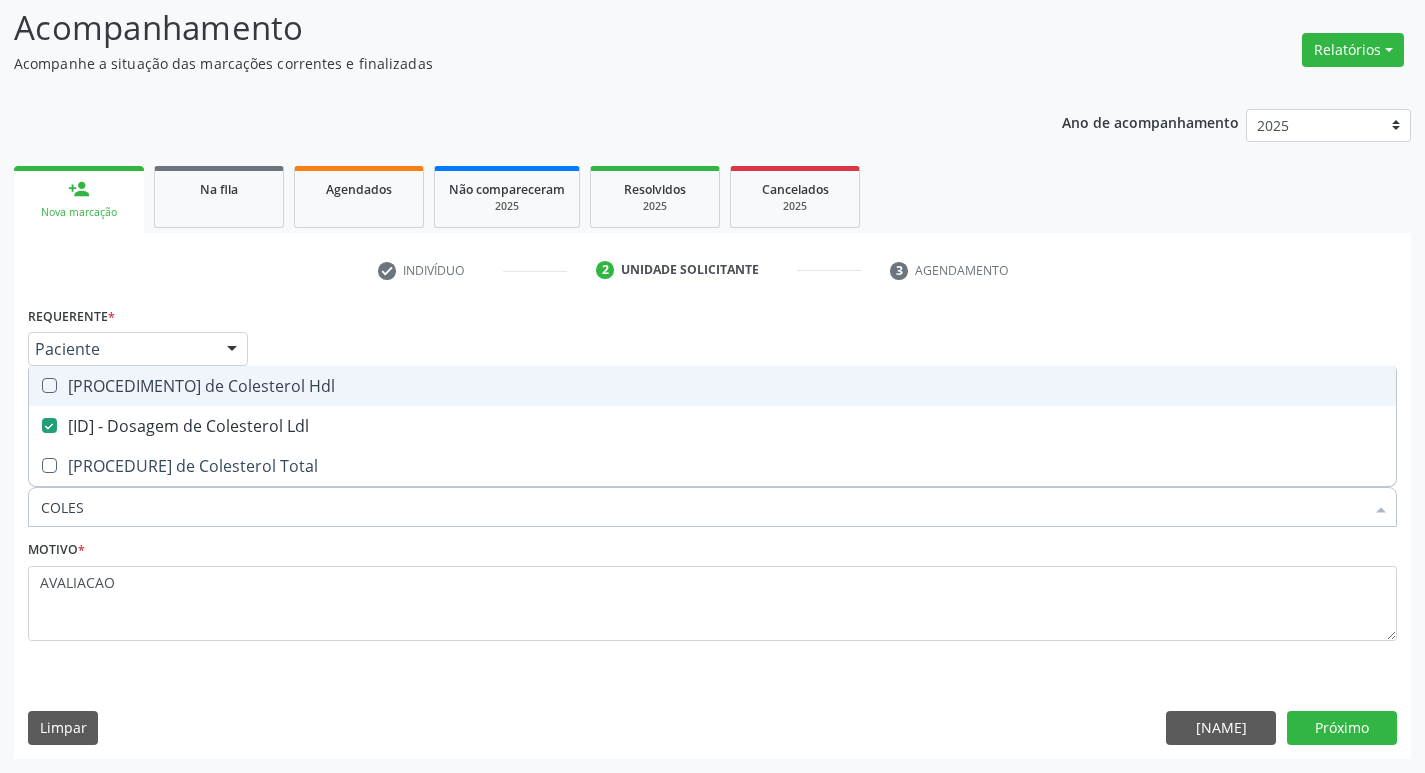click on "[CODE] - Dosagem de Colesterol Hdl" at bounding box center [712, 386] 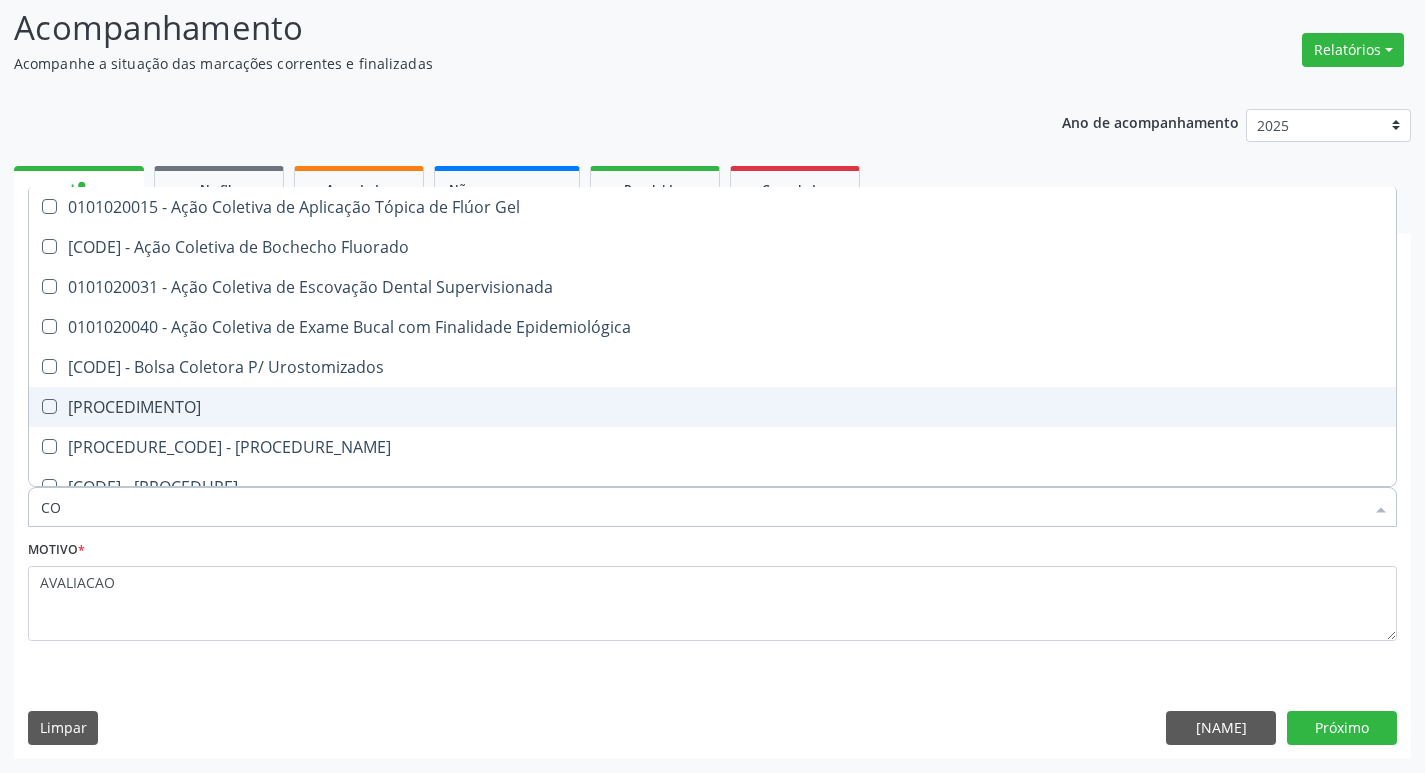 type on "C" 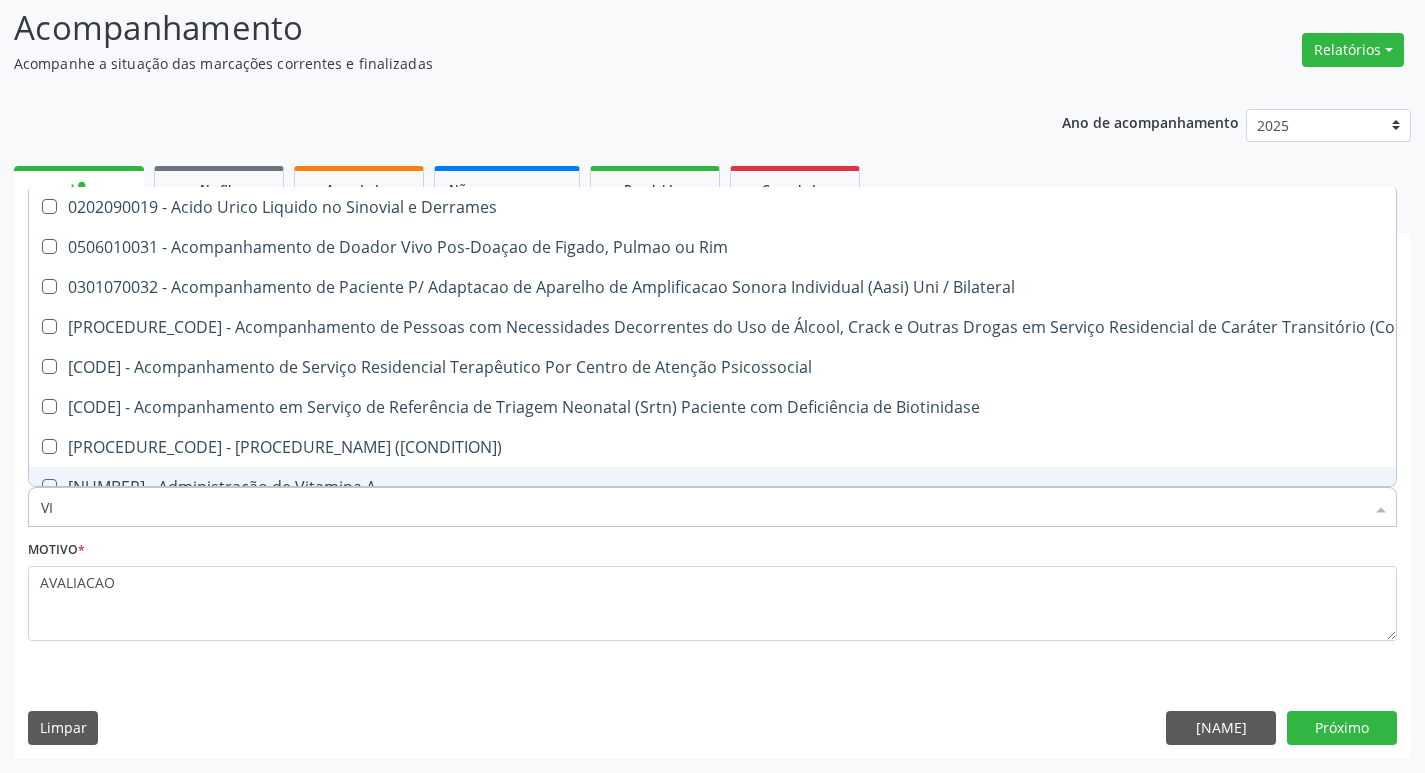 type on "VITAM" 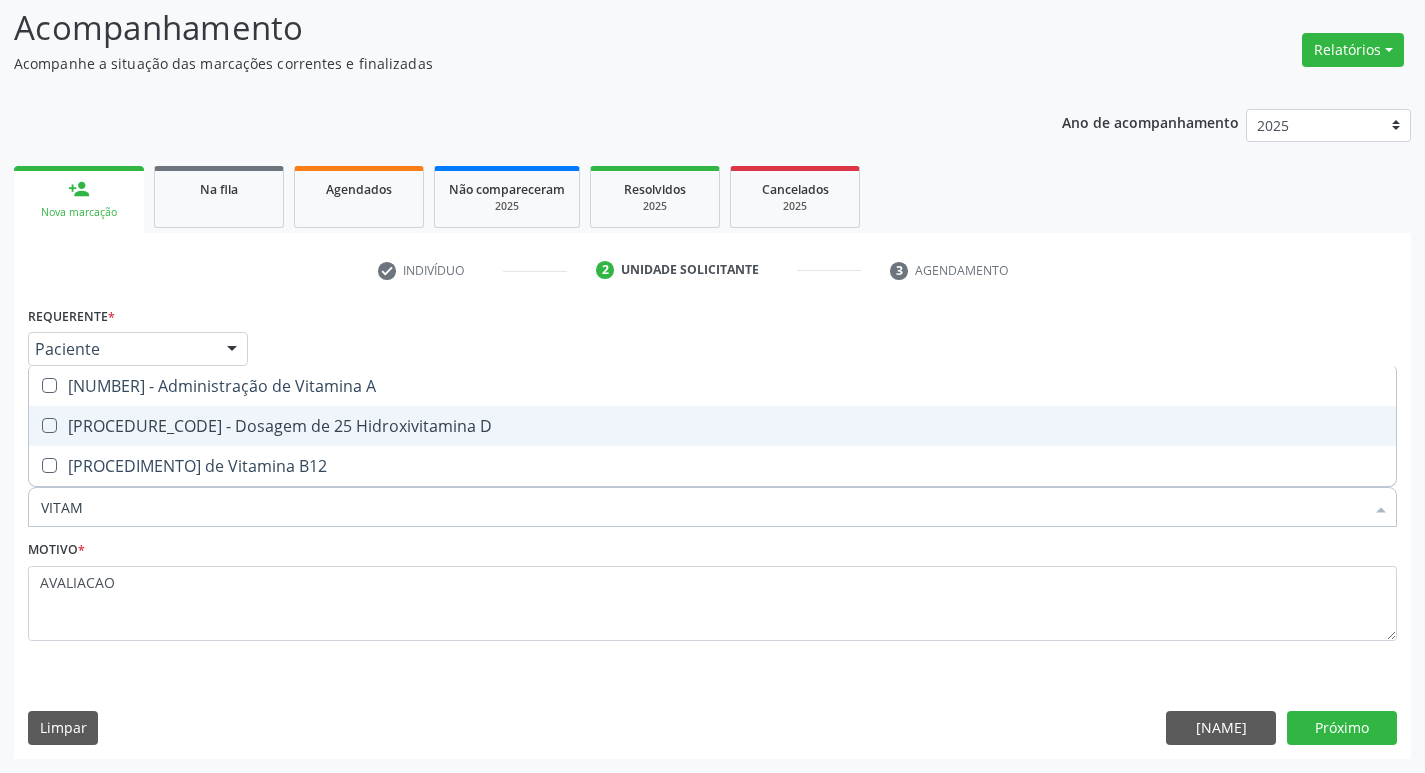 click on "[PROCEDURE_CODE] - [PROCEDURE_NAME]" at bounding box center [712, 426] 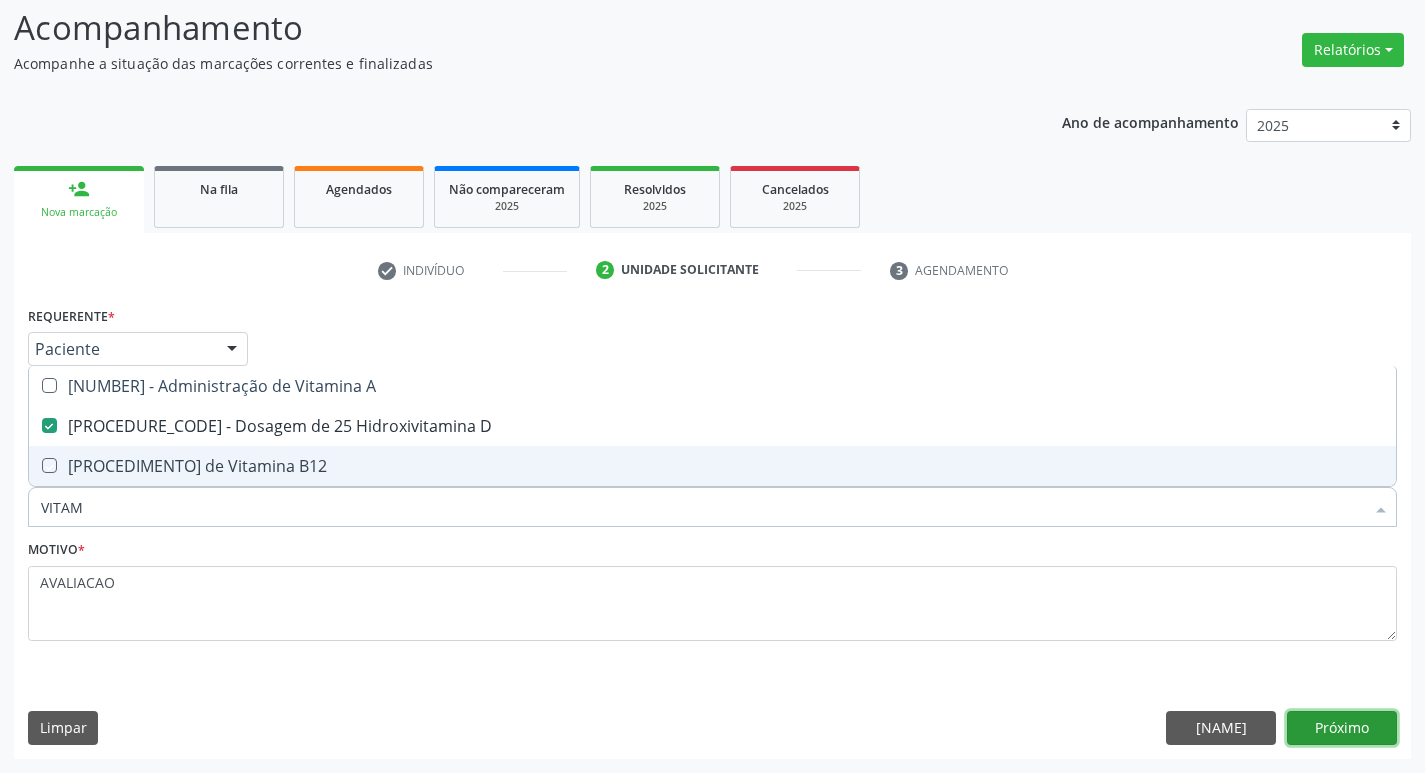 click on "Próximo" at bounding box center [1342, 728] 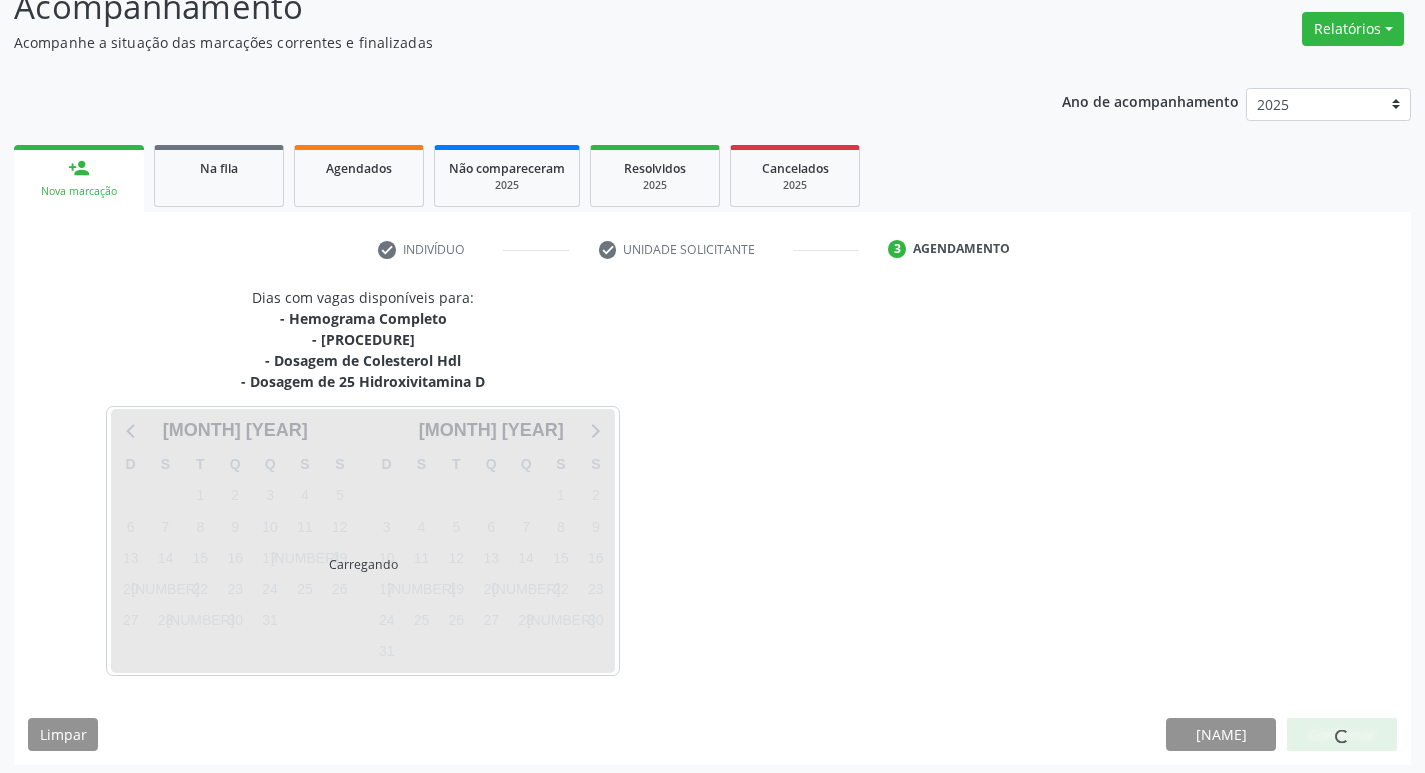 scroll, scrollTop: 160, scrollLeft: 0, axis: vertical 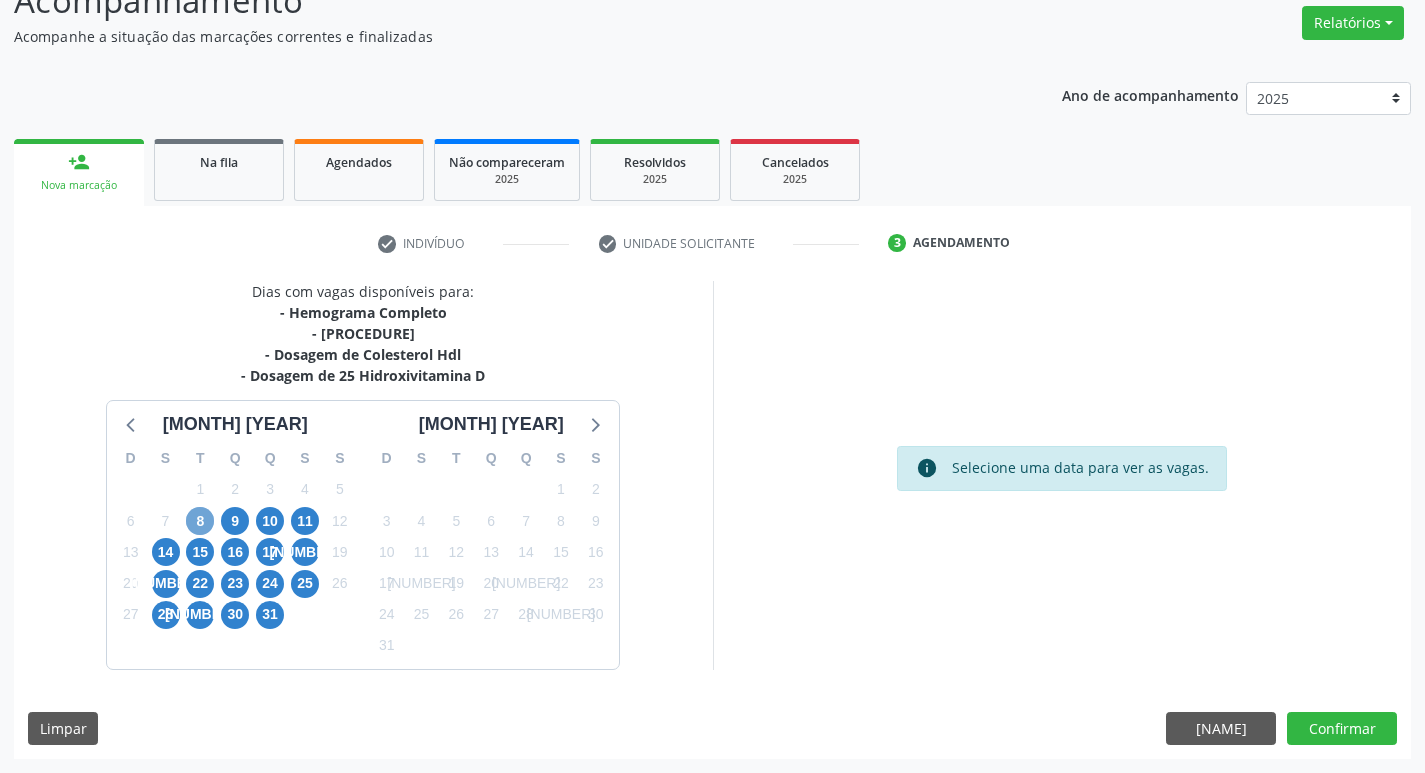 click on "8" at bounding box center (95, 521) 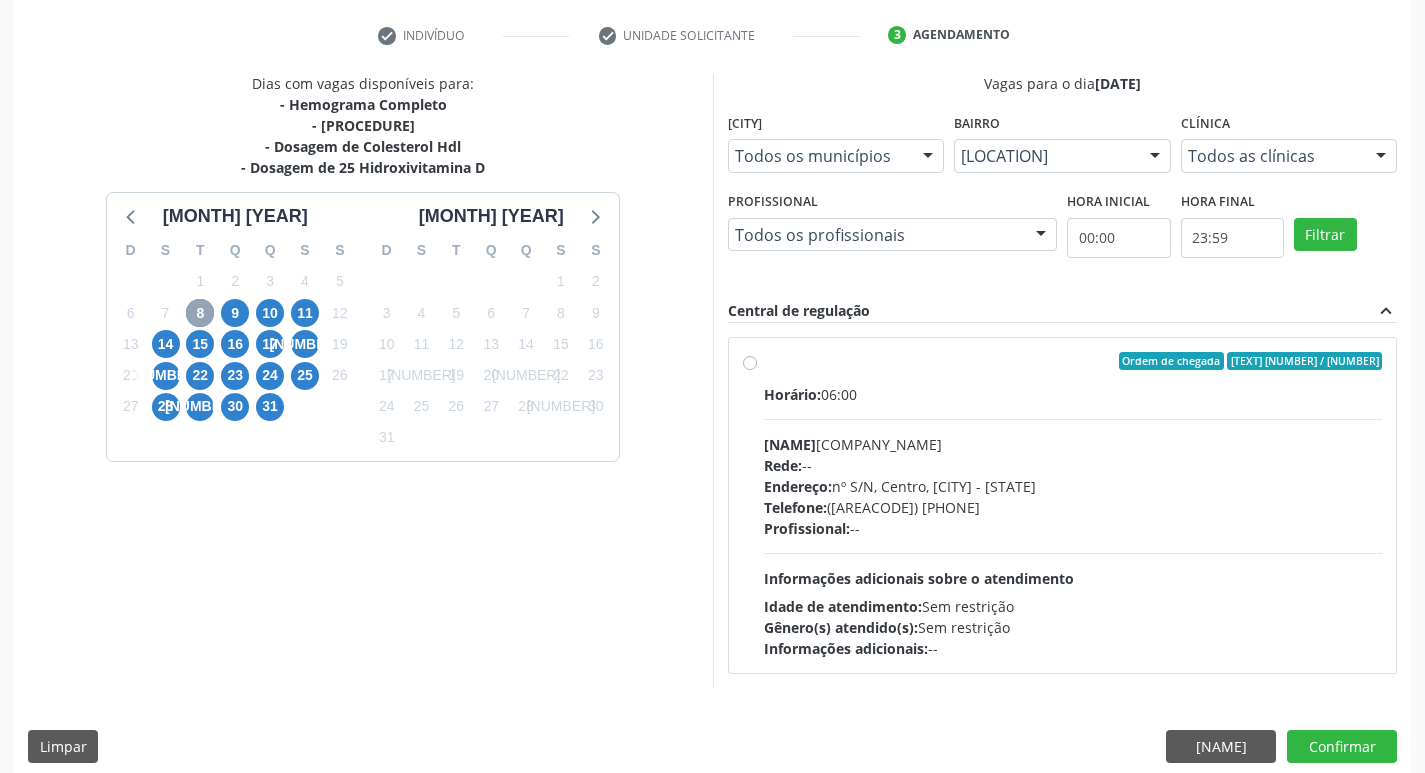 scroll, scrollTop: 386, scrollLeft: 0, axis: vertical 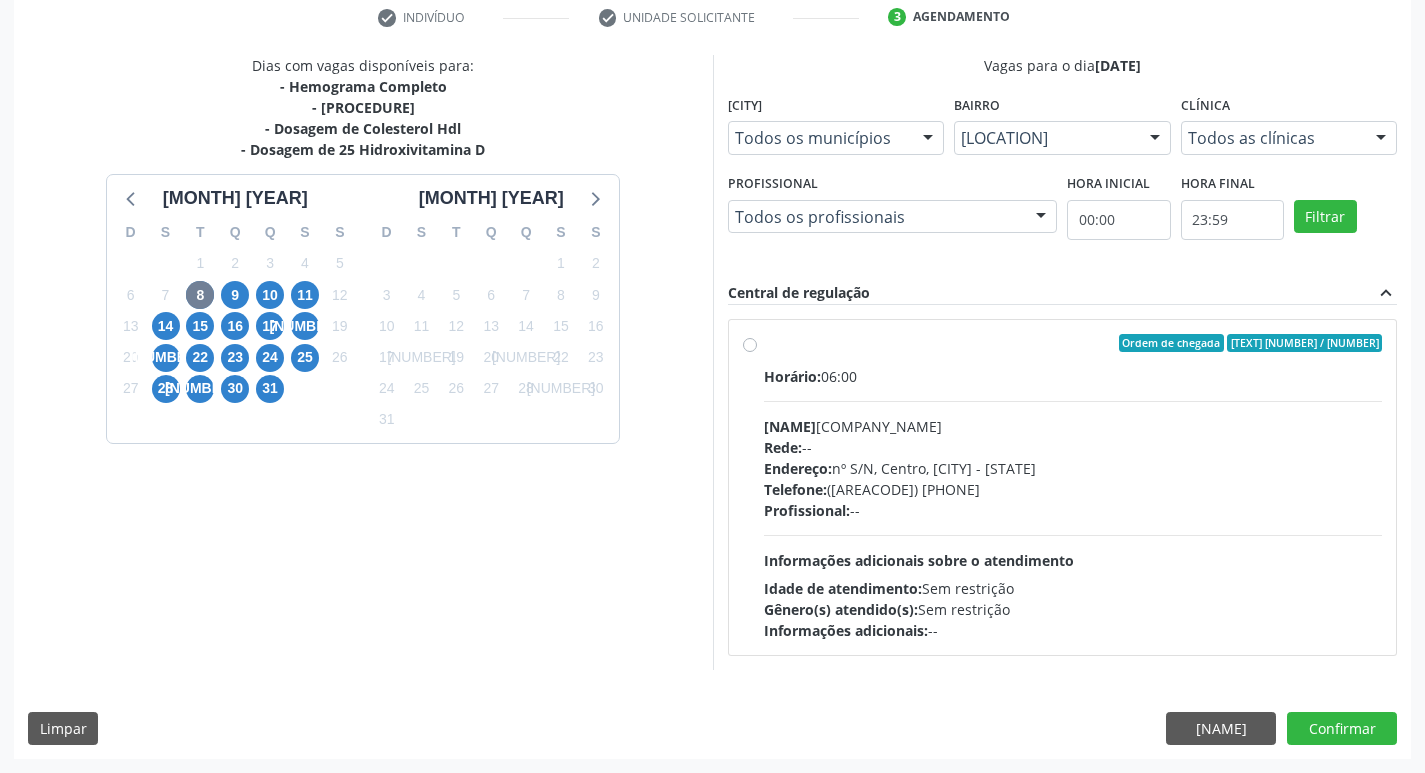 click on "Rede:
--" at bounding box center [1073, 447] 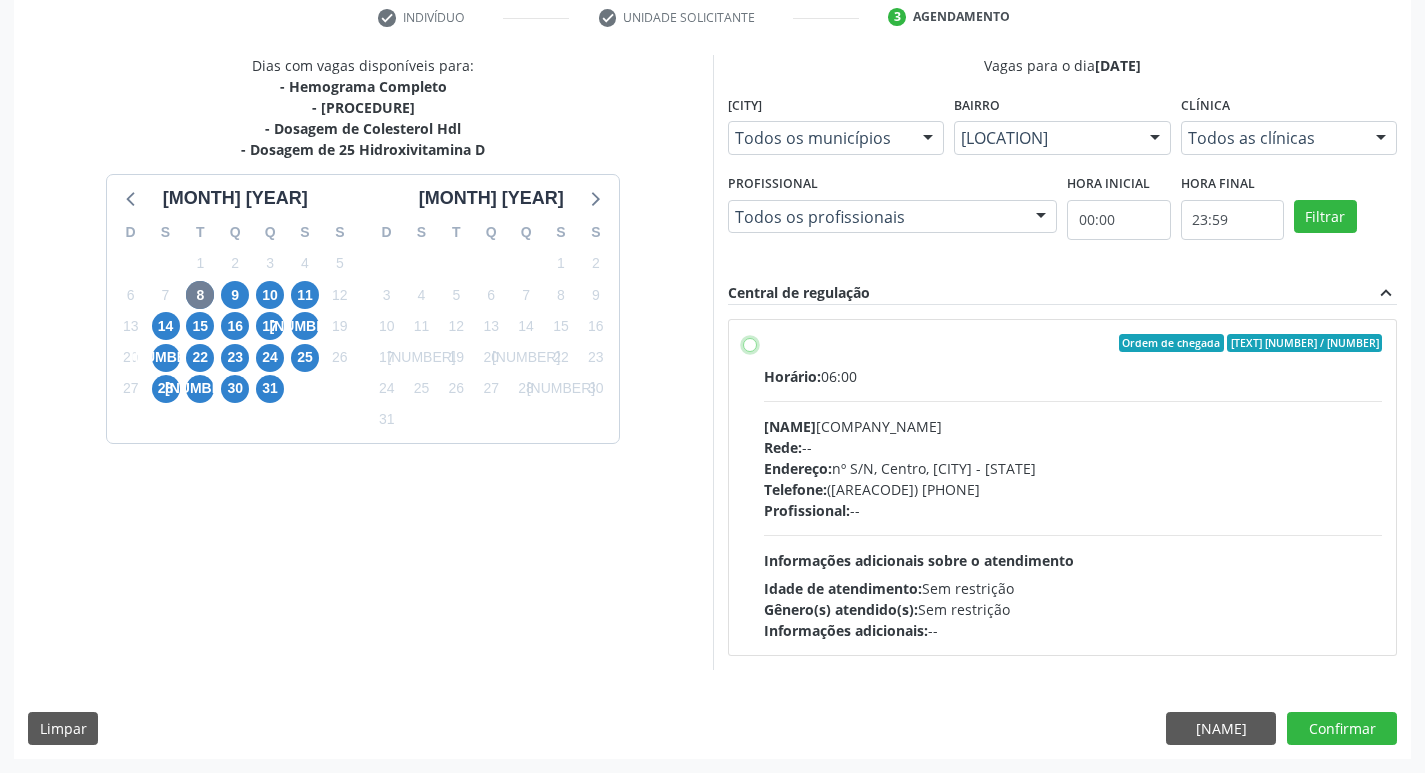 click on "Ordem de chegada
Consumidos: 0 / 50
Horário:   06:00
Clínica:  Laboratorio Municipal de Analises Clinicas
Rede:
--
Endereço:   nº S/N, Centro, [CITY], [STATE]
Telefone:   [PHONE]
Profissional:
--
Informações adicionais sobre o atendimento
Idade de atendimento:
Sem restrição
Gênero(s) atendido(s):
Sem restrição
Informações adicionais:
--" at bounding box center (750, 343) 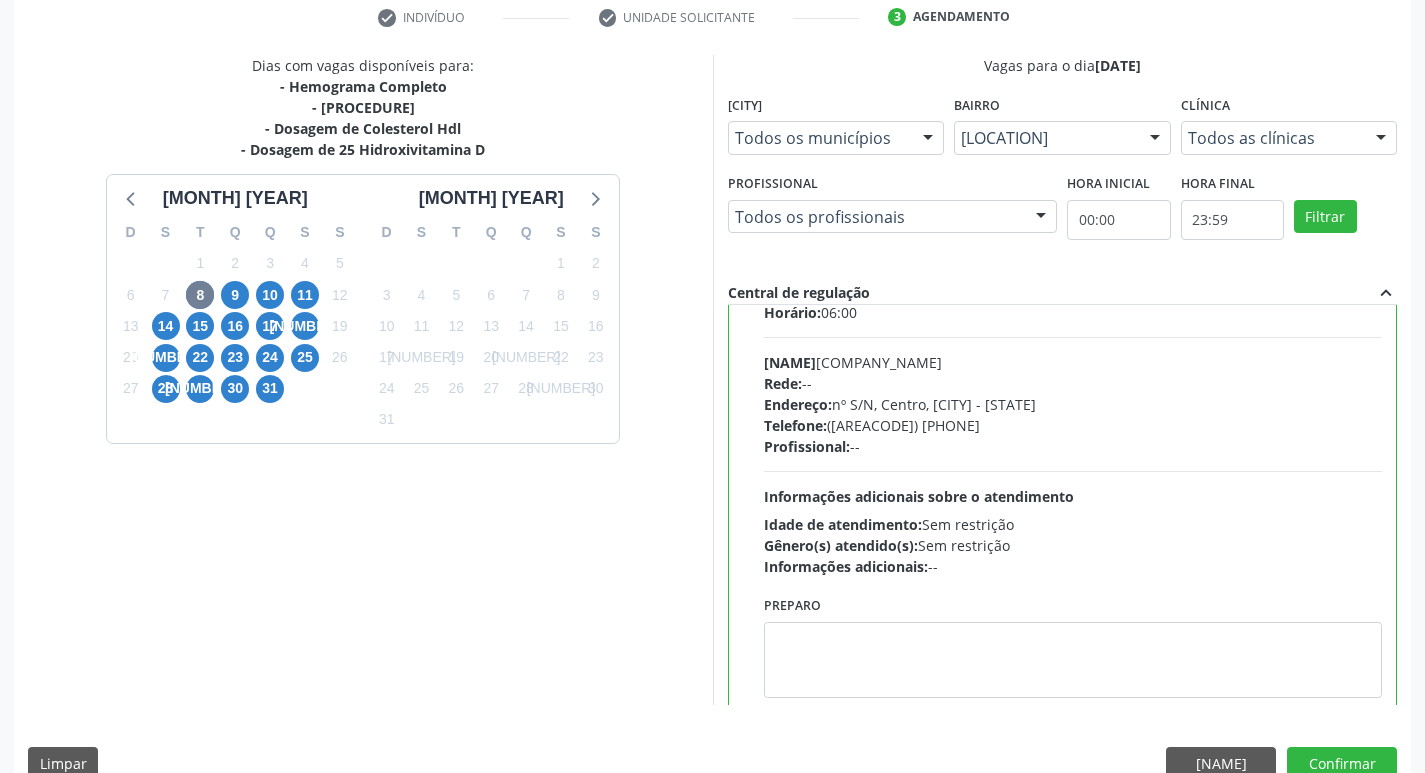 scroll, scrollTop: 99, scrollLeft: 0, axis: vertical 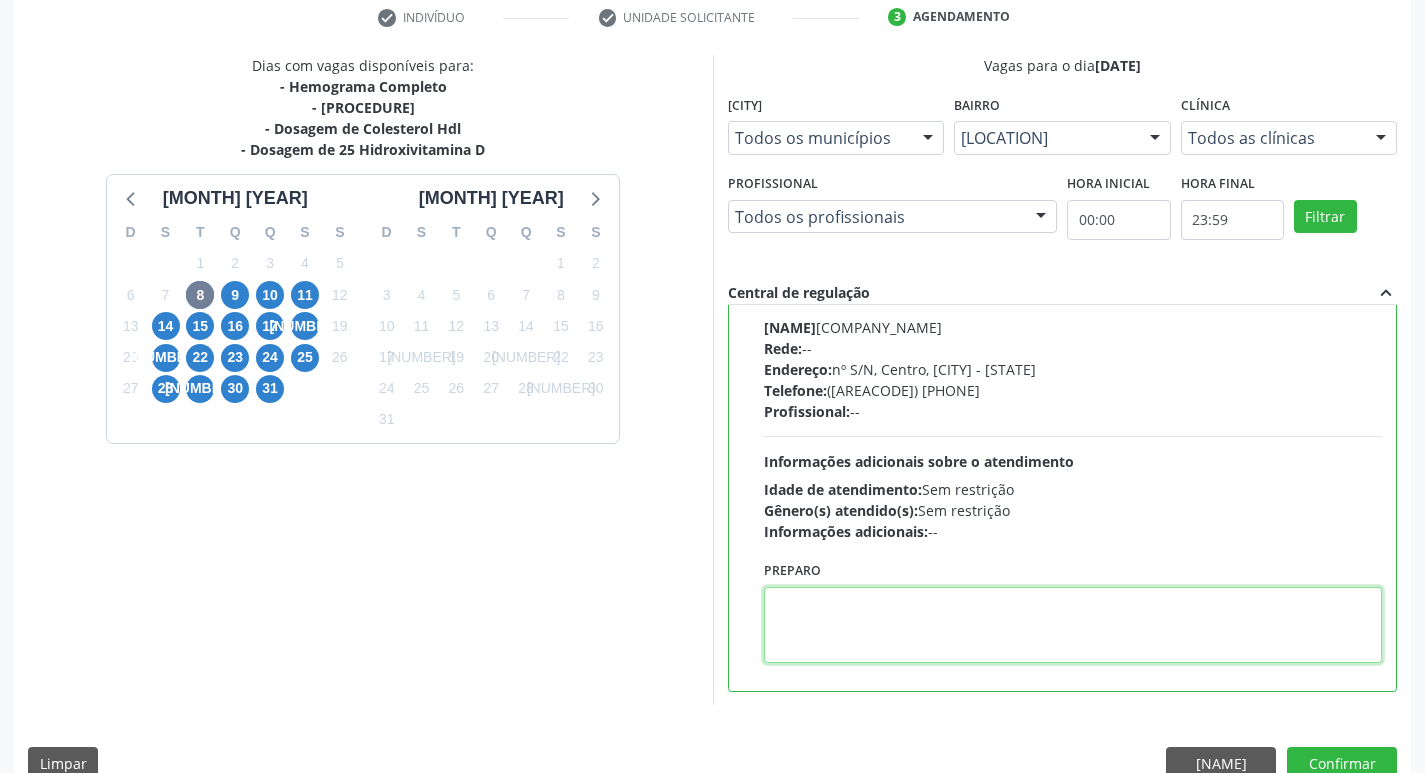 click at bounding box center [1073, 625] 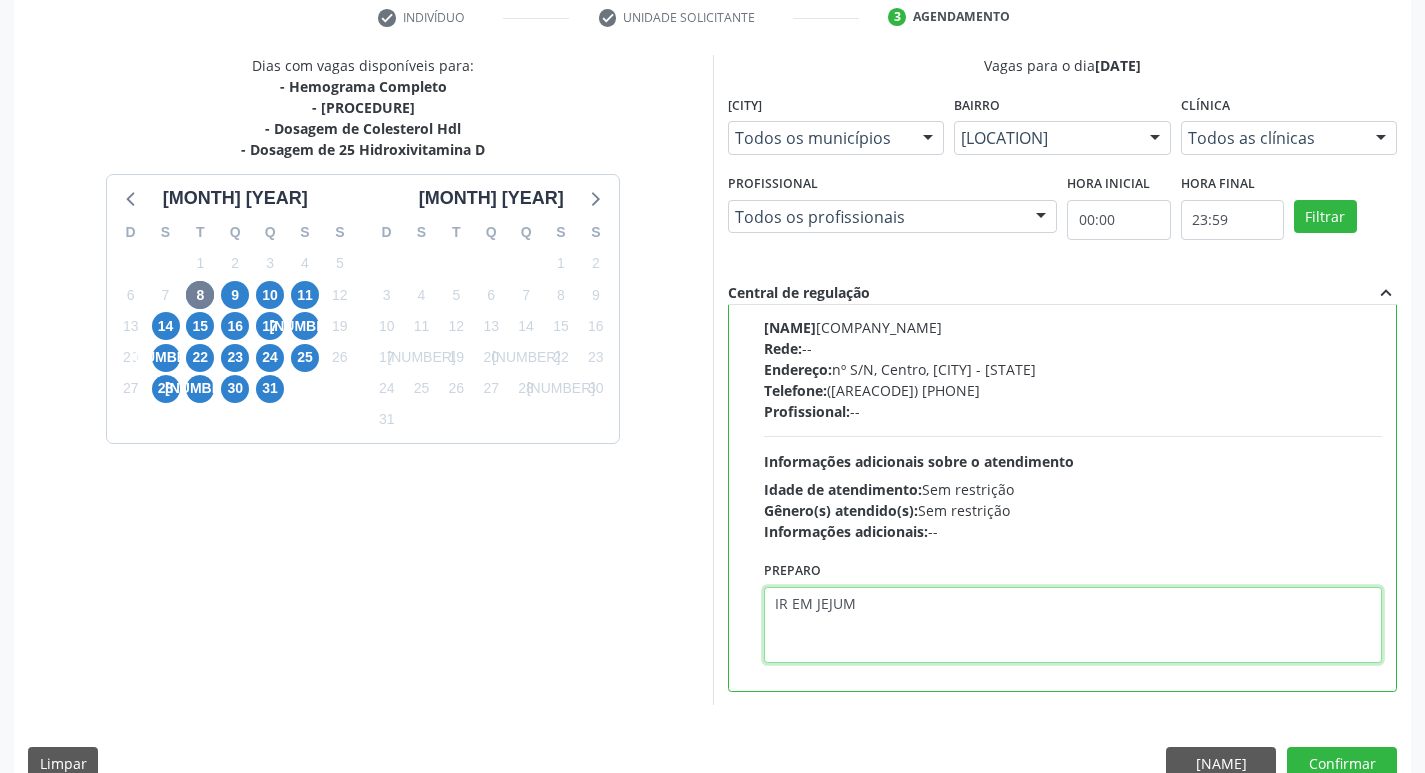 drag, startPoint x: 771, startPoint y: 607, endPoint x: 871, endPoint y: 600, distance: 100.2447 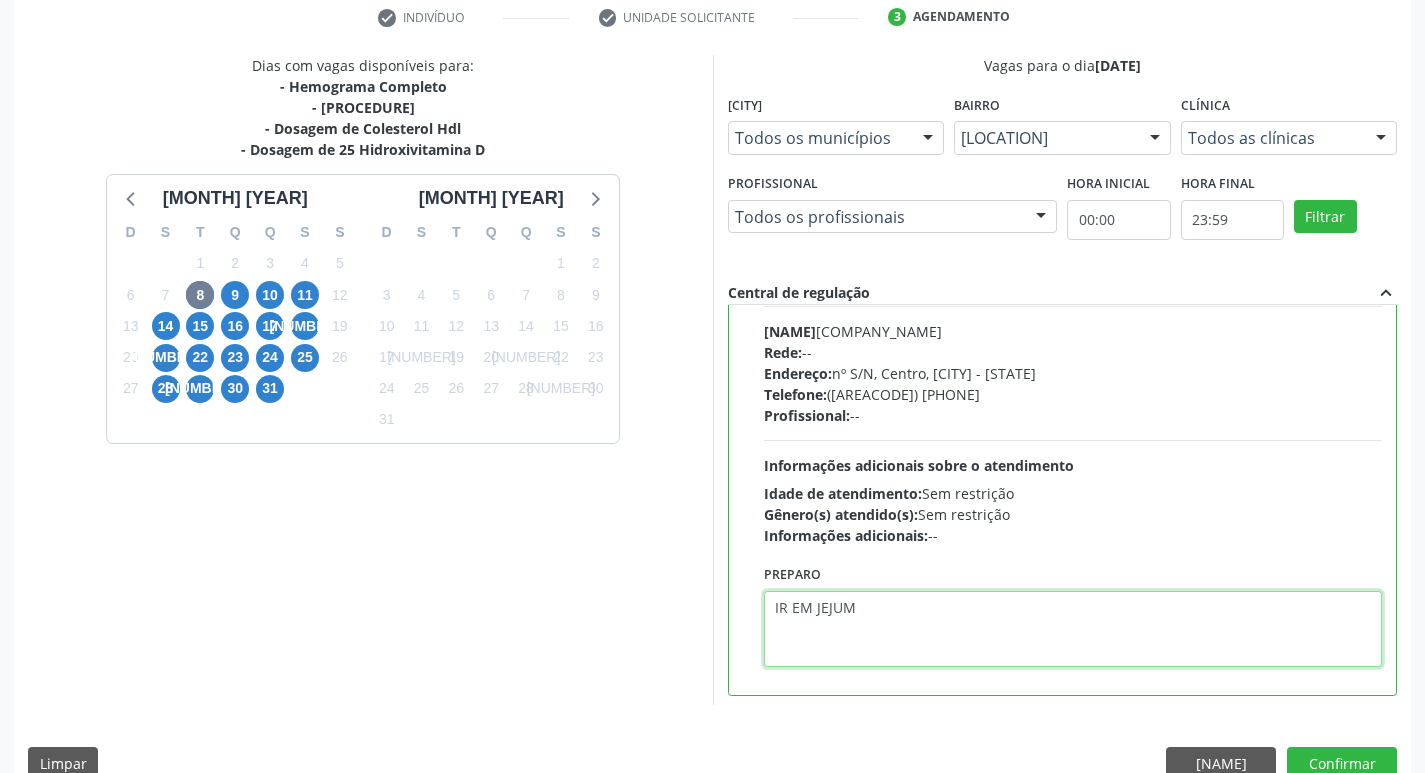 scroll, scrollTop: 99, scrollLeft: 0, axis: vertical 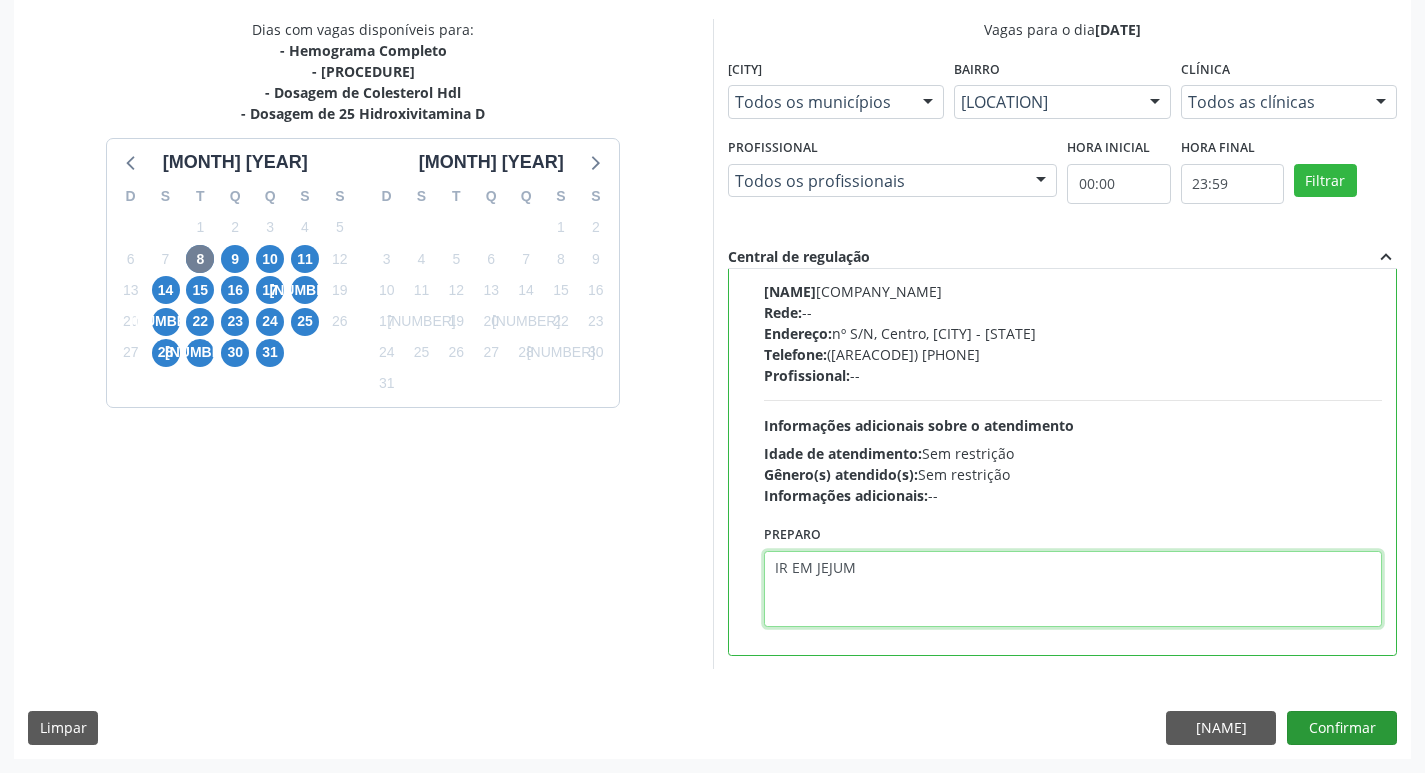 type on "IR EM [ESTADO_FISICO]" 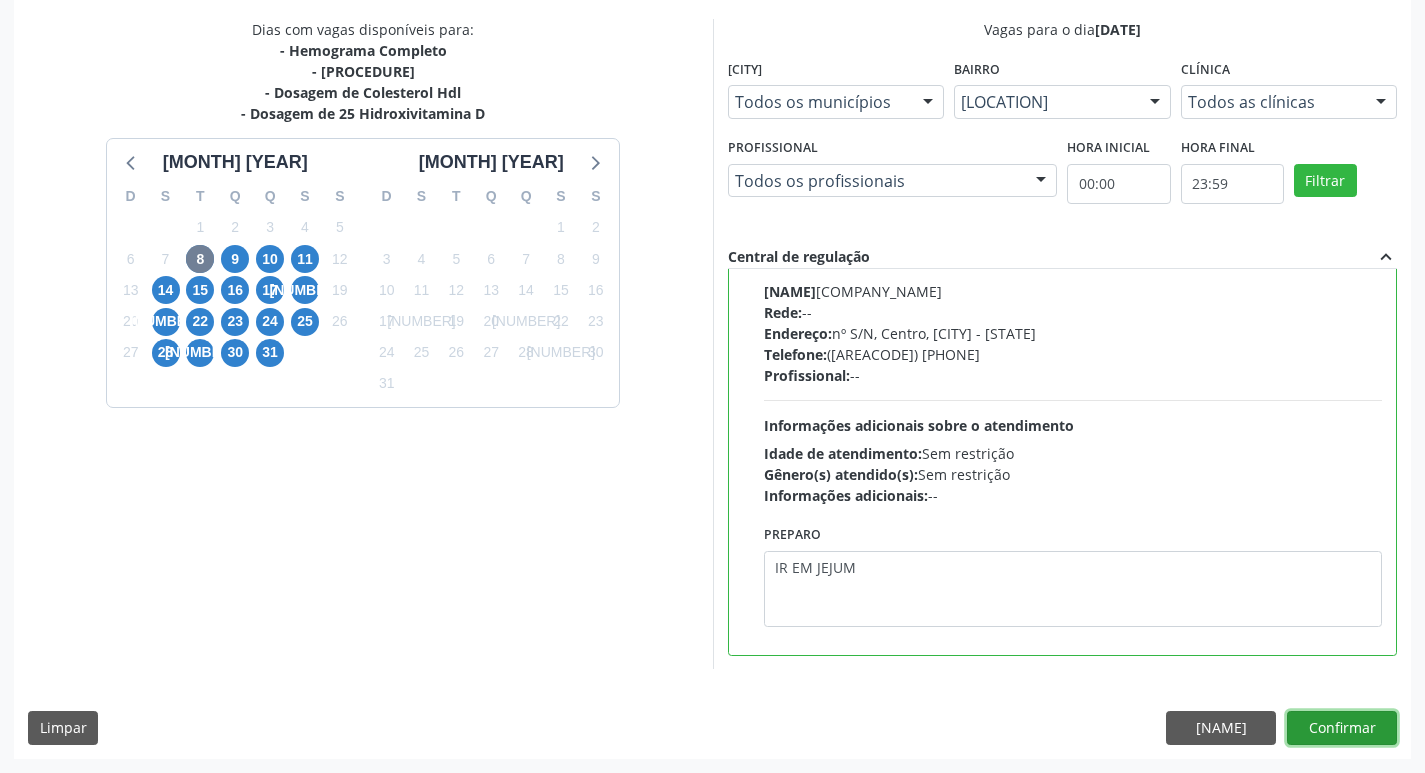 click on "Confirmar" at bounding box center [1342, 728] 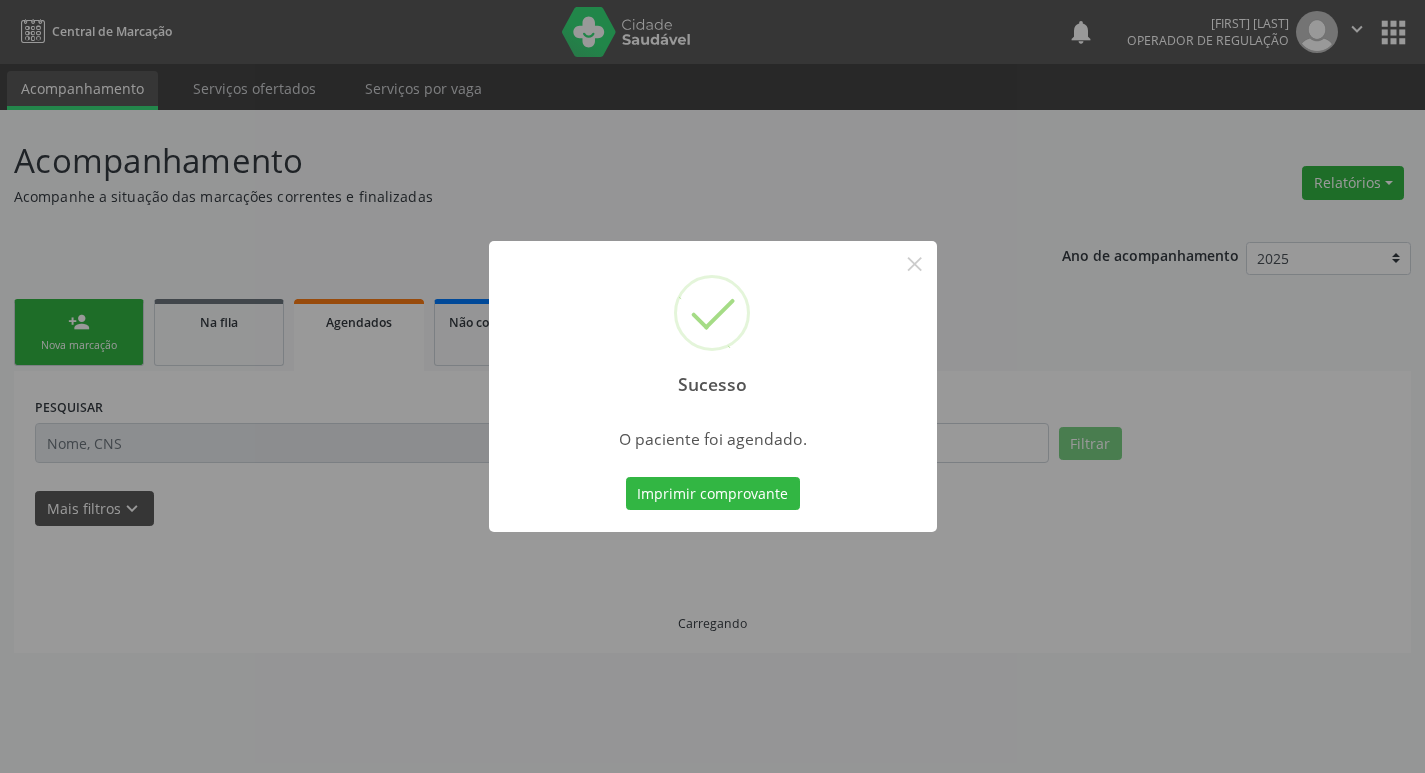 scroll, scrollTop: 0, scrollLeft: 0, axis: both 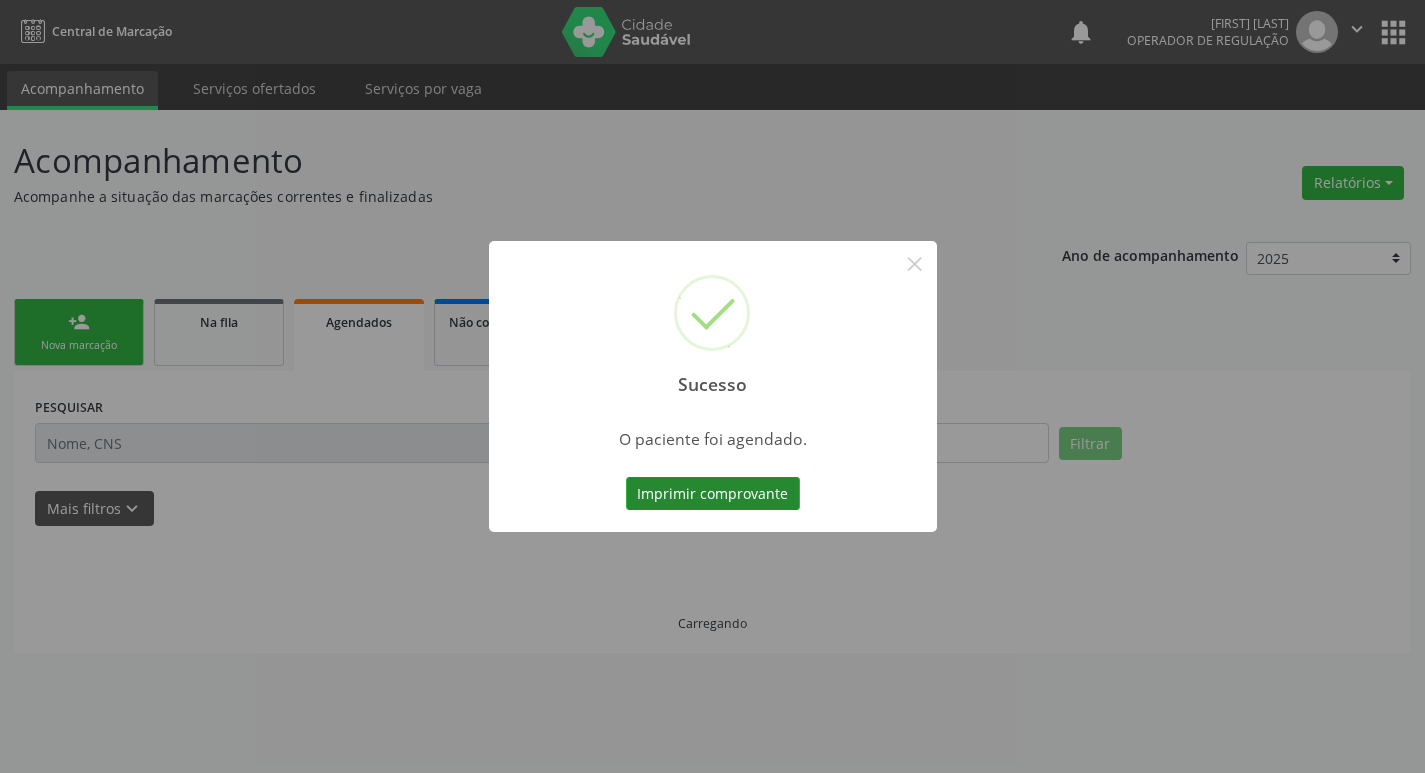 click on "Imprimir comprovante" at bounding box center [713, 494] 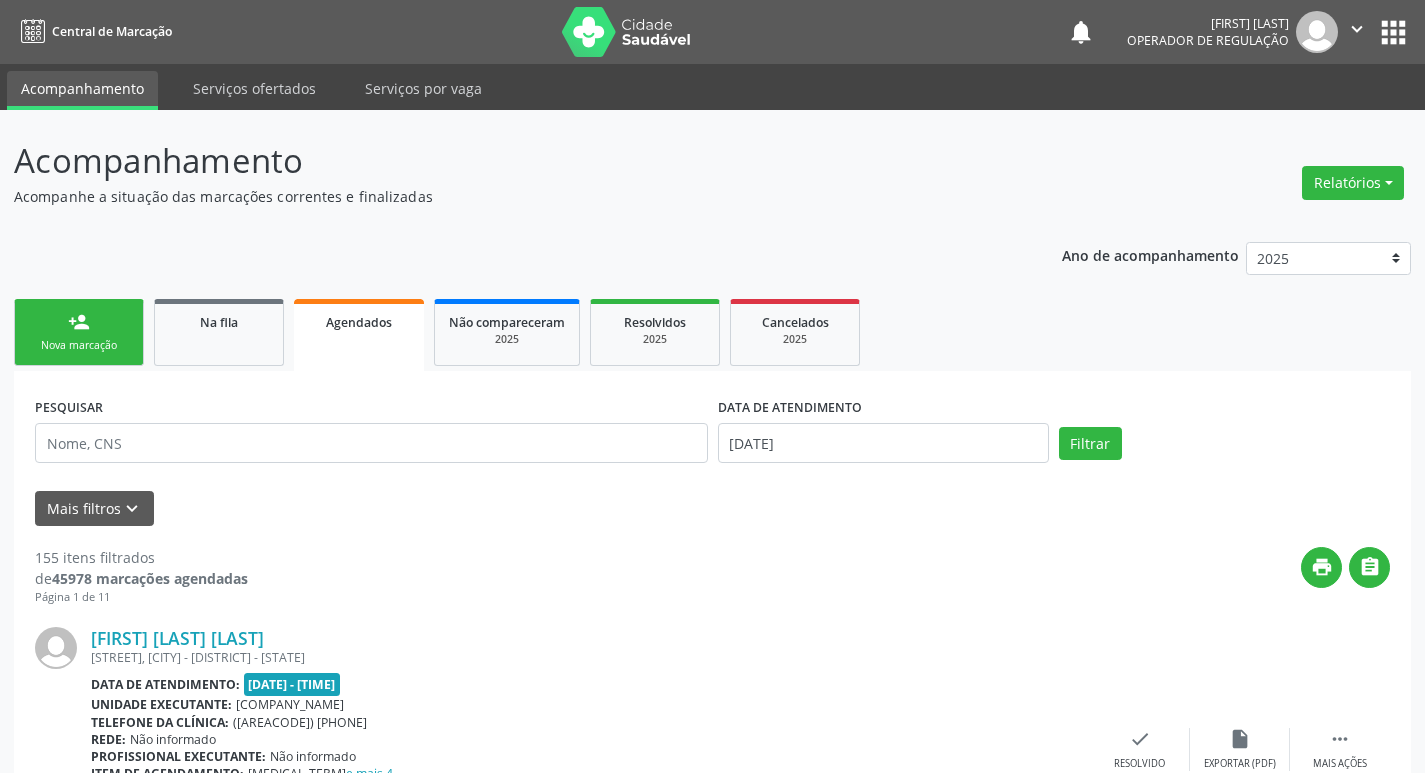 click on "[ICON]" at bounding box center (79, 322) 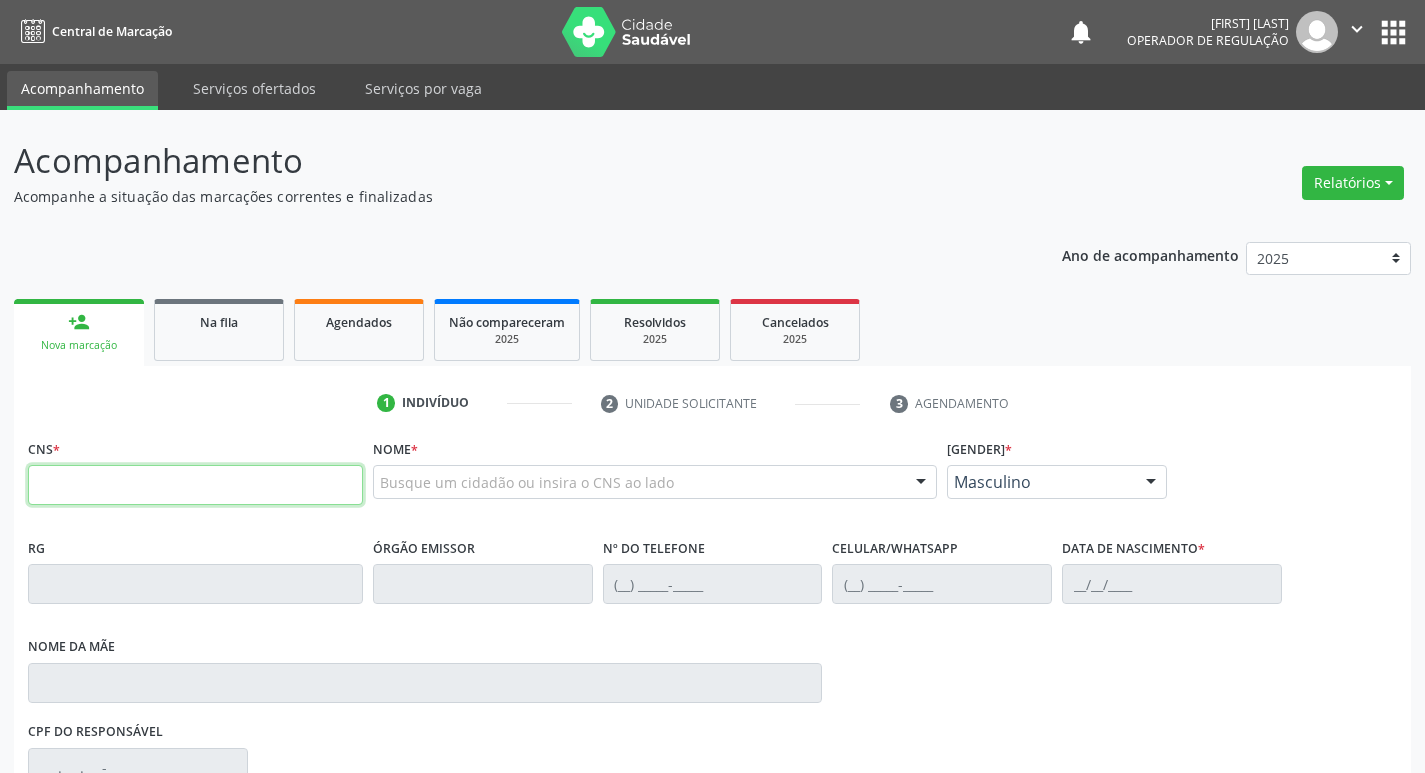 click at bounding box center (195, 485) 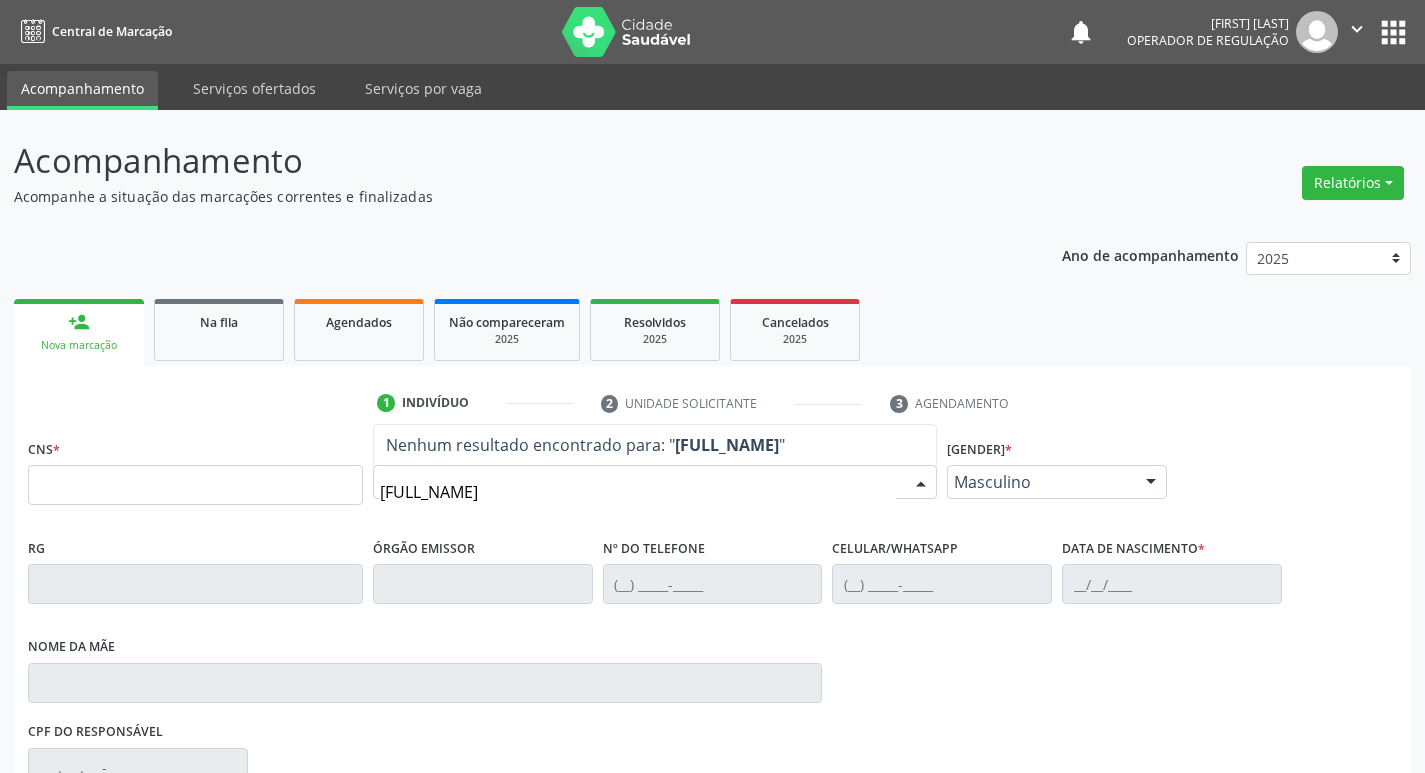 type on "[NAME]" 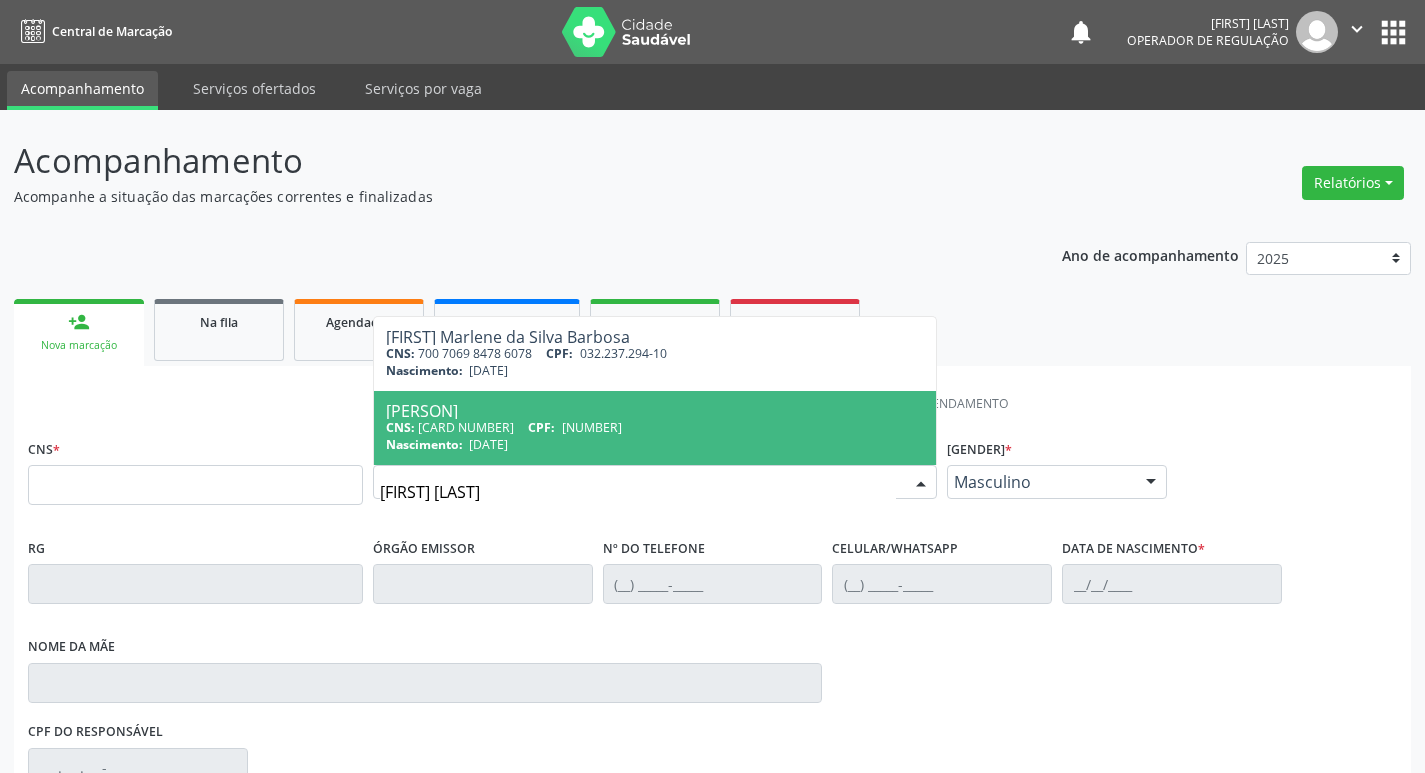 click on "[NUMBER]" at bounding box center (644, 427) 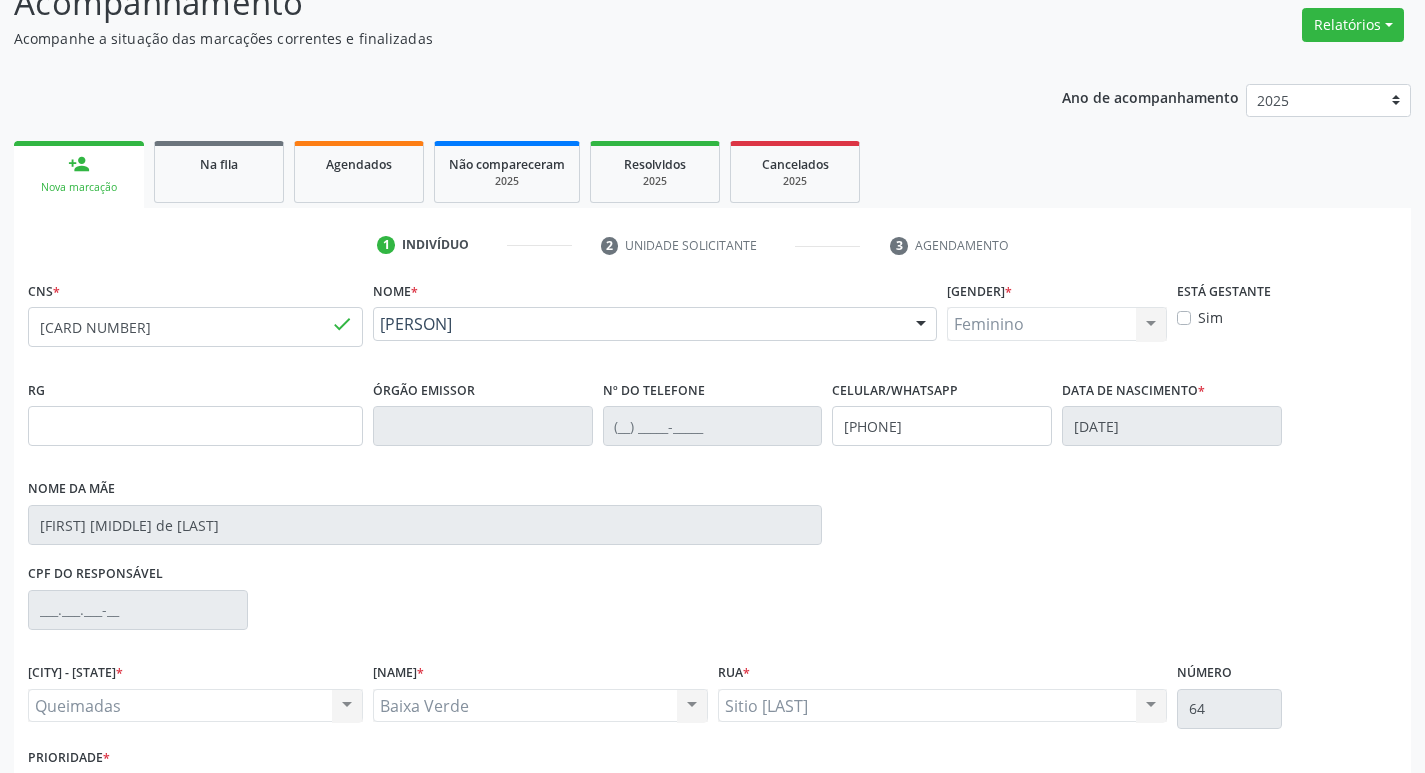 scroll, scrollTop: 297, scrollLeft: 0, axis: vertical 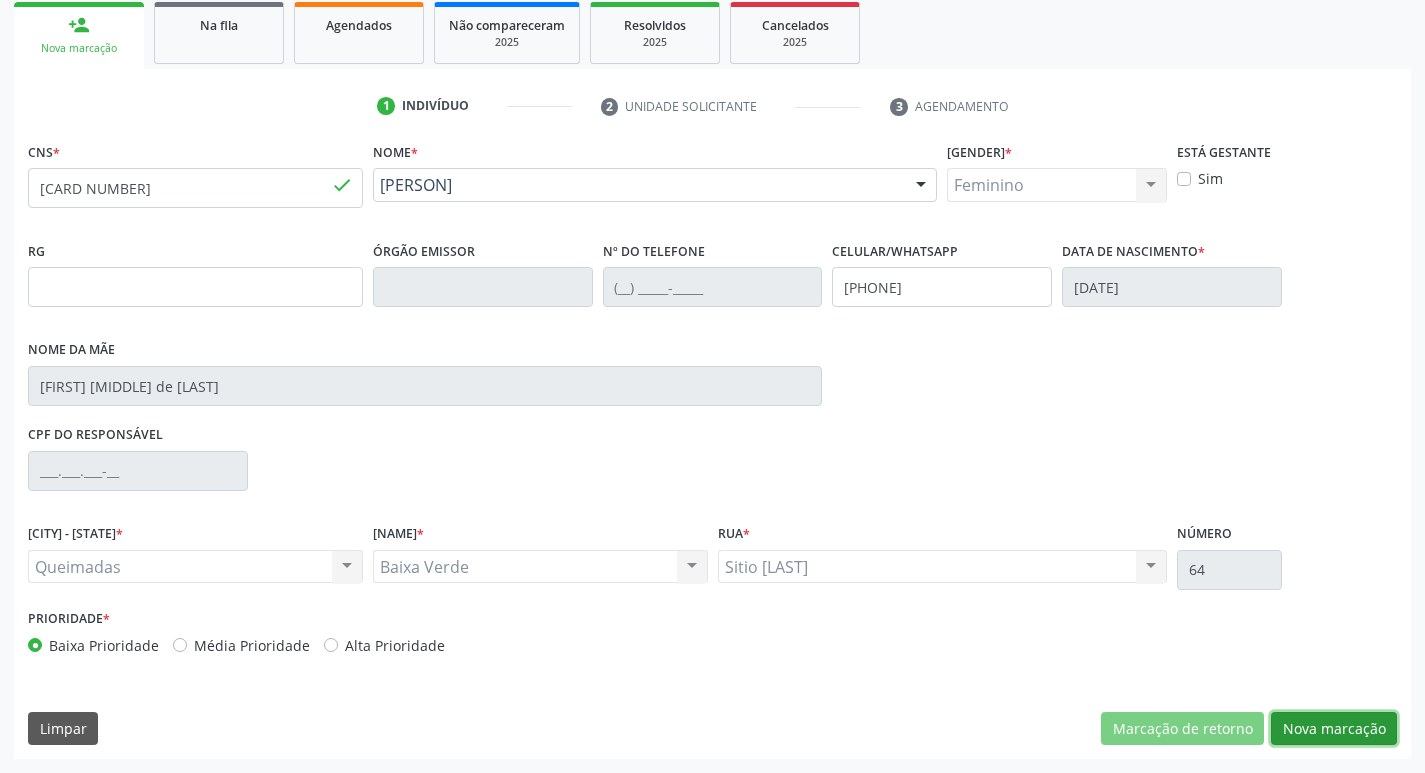 click on "Nova marcação" at bounding box center [1182, 729] 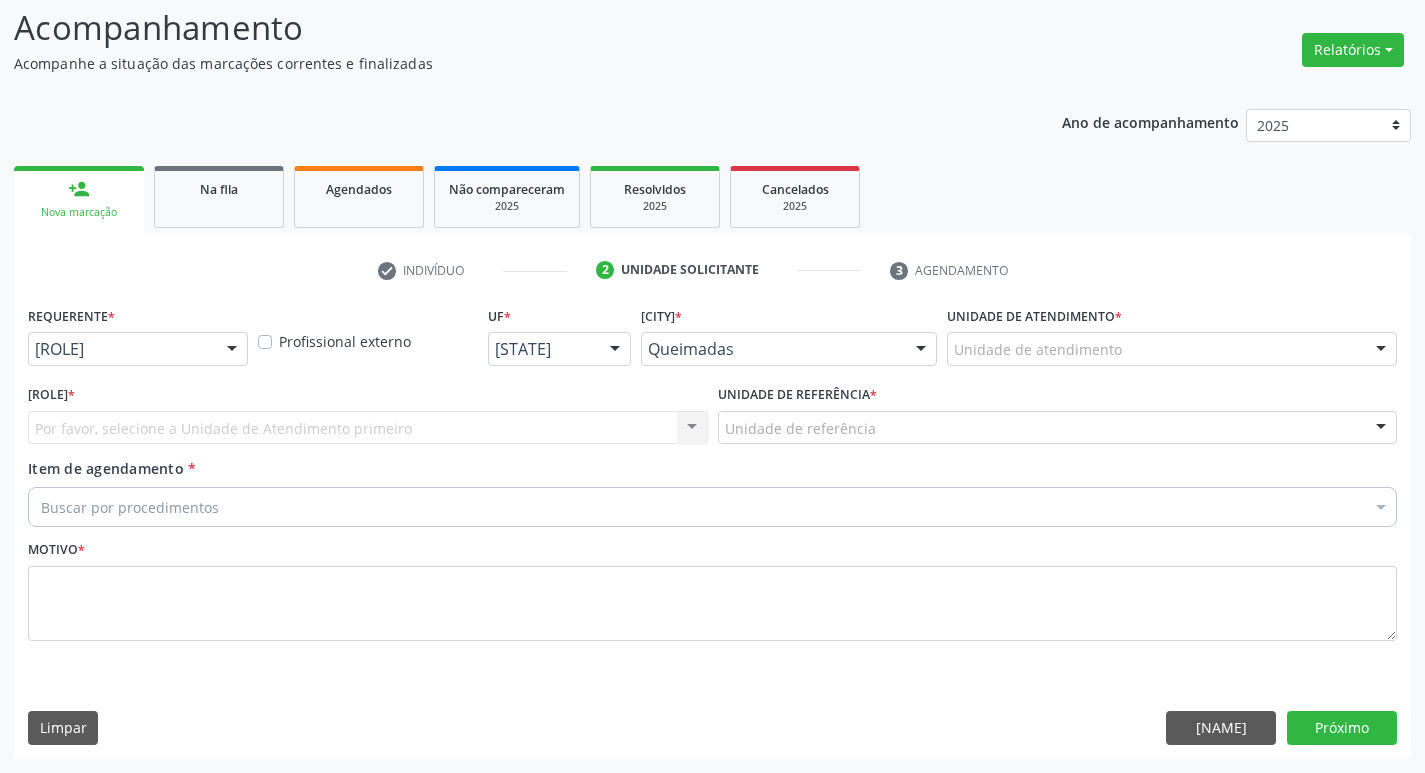 scroll, scrollTop: 133, scrollLeft: 0, axis: vertical 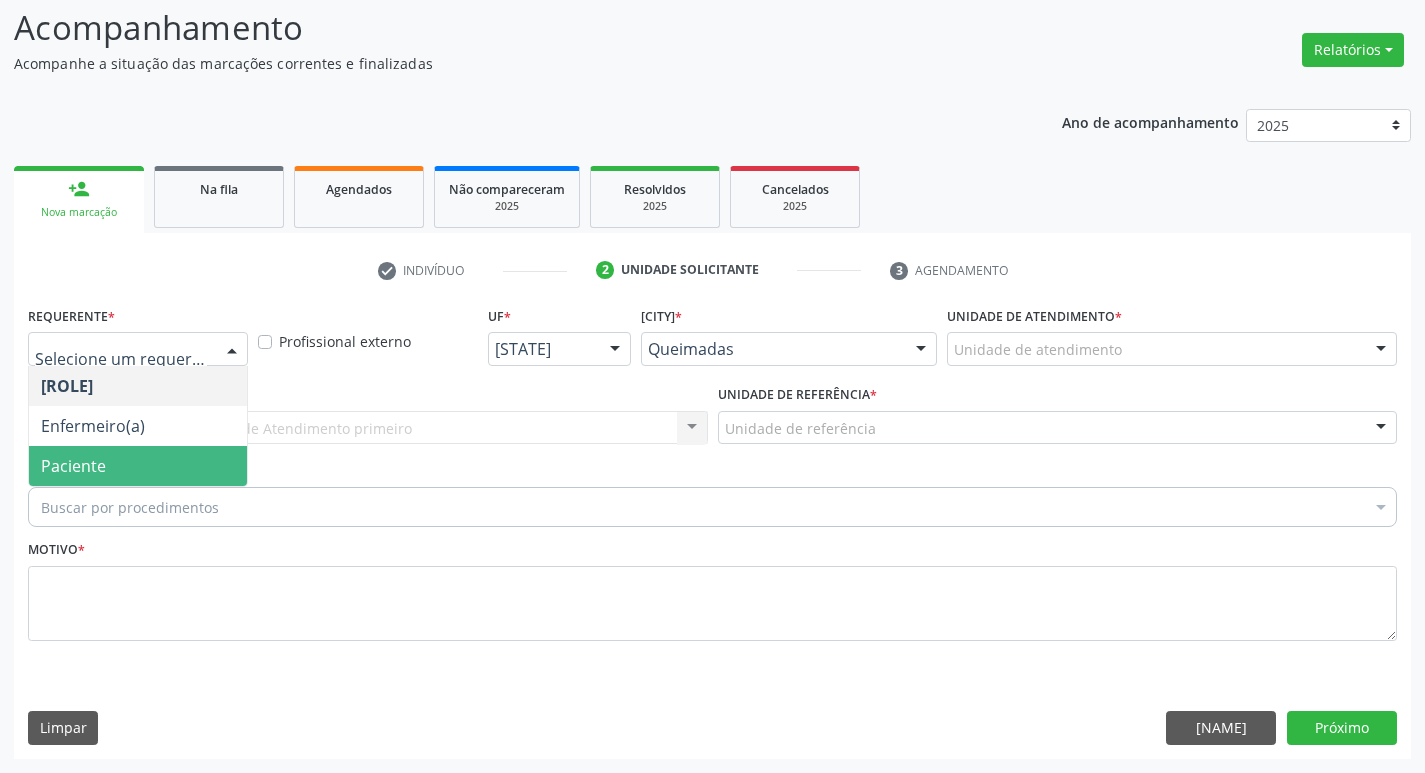 click on "Paciente" at bounding box center [138, 466] 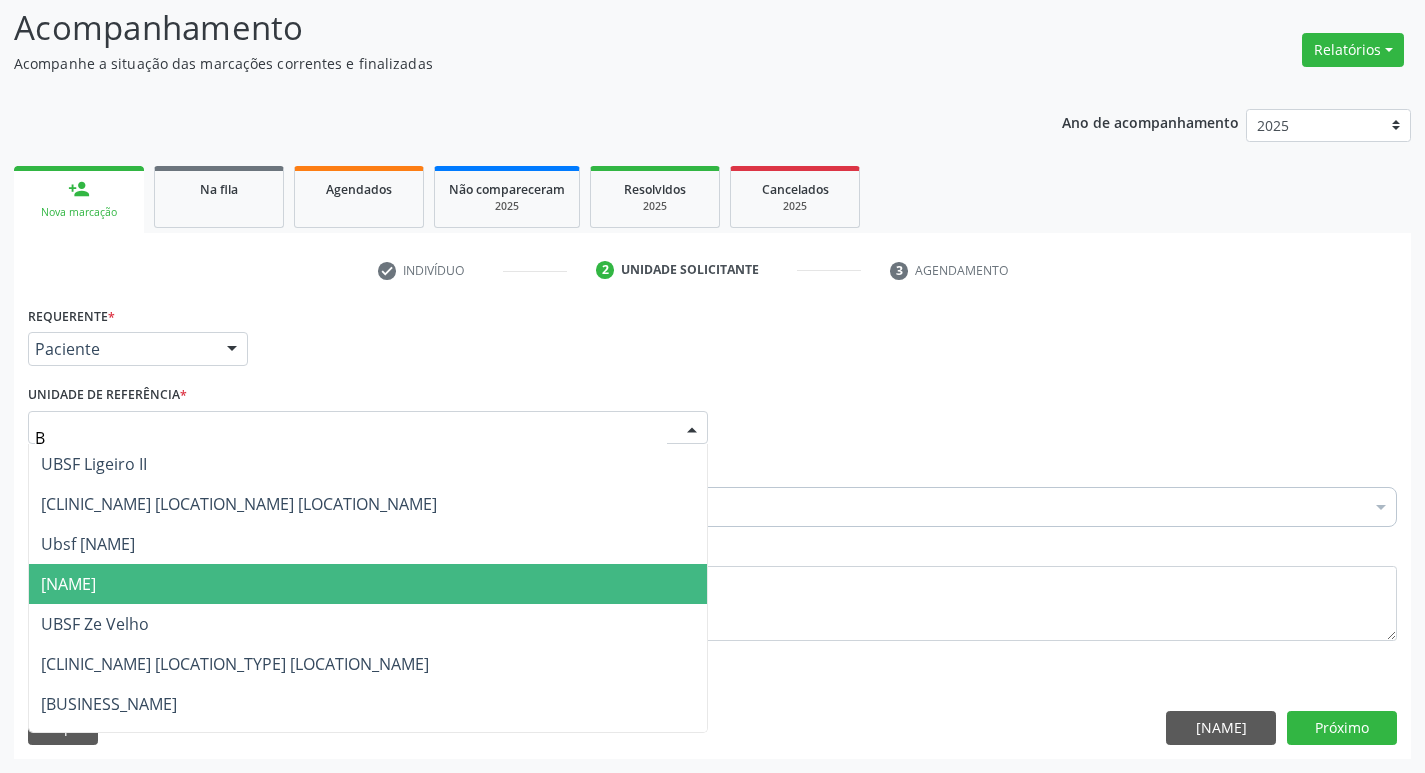 click on "UBSF [LOCATION]" at bounding box center (106, 584) 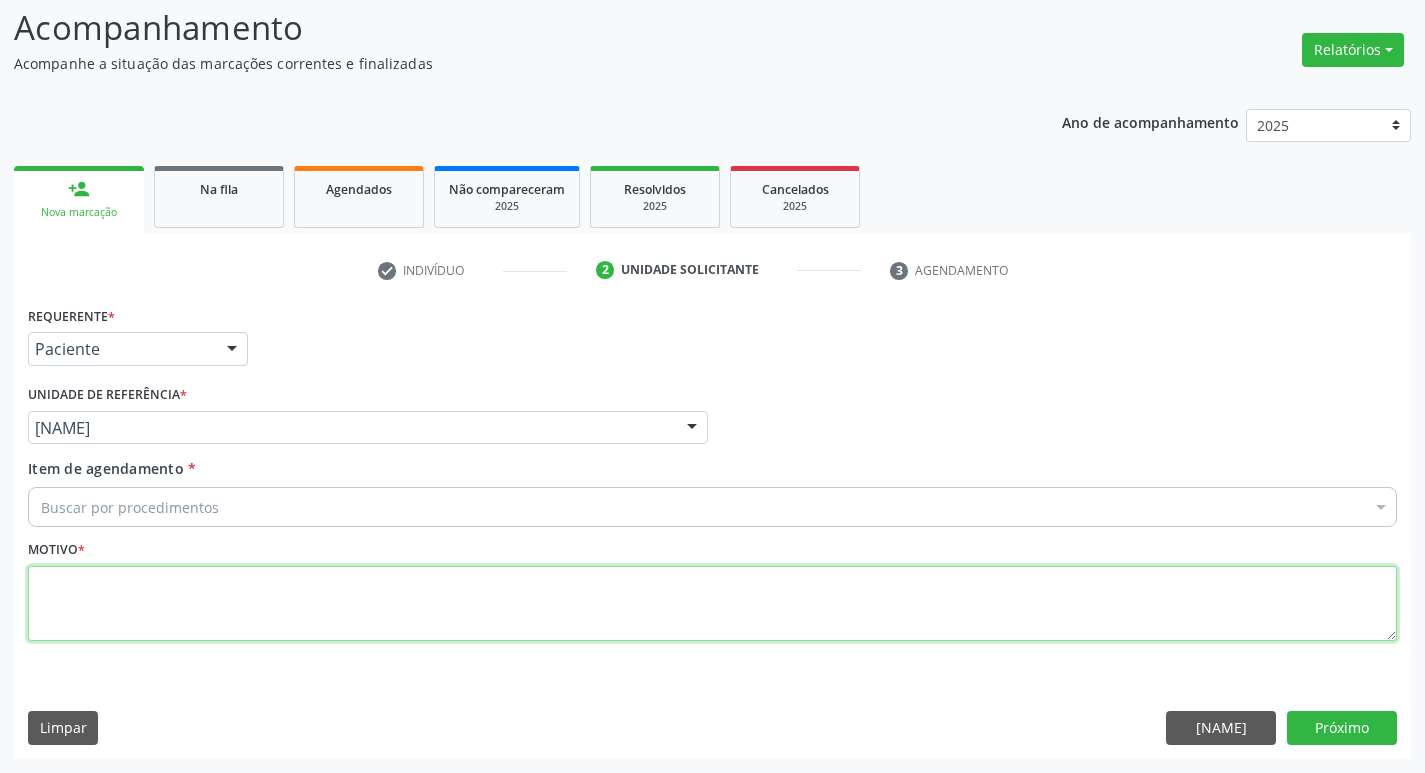 click at bounding box center (712, 604) 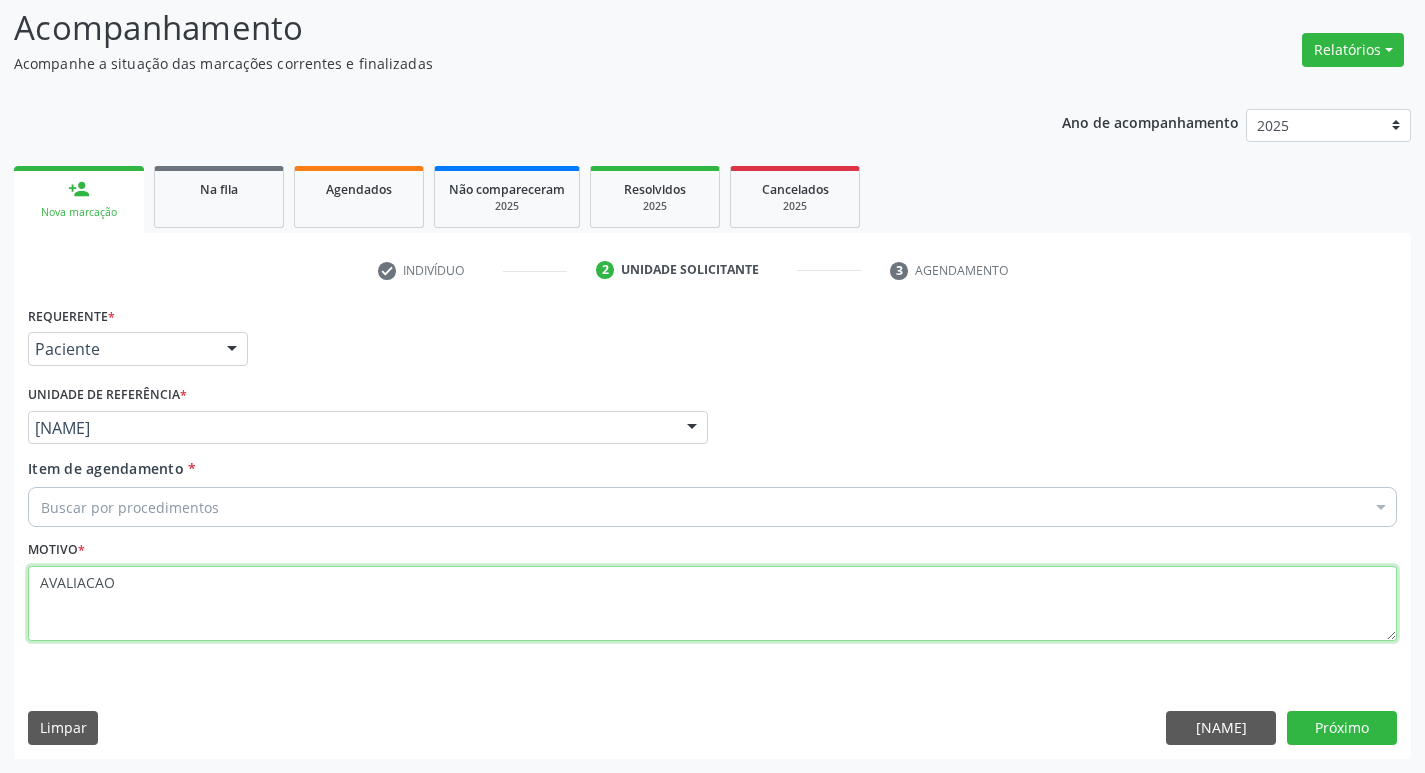 type on "[TERM]" 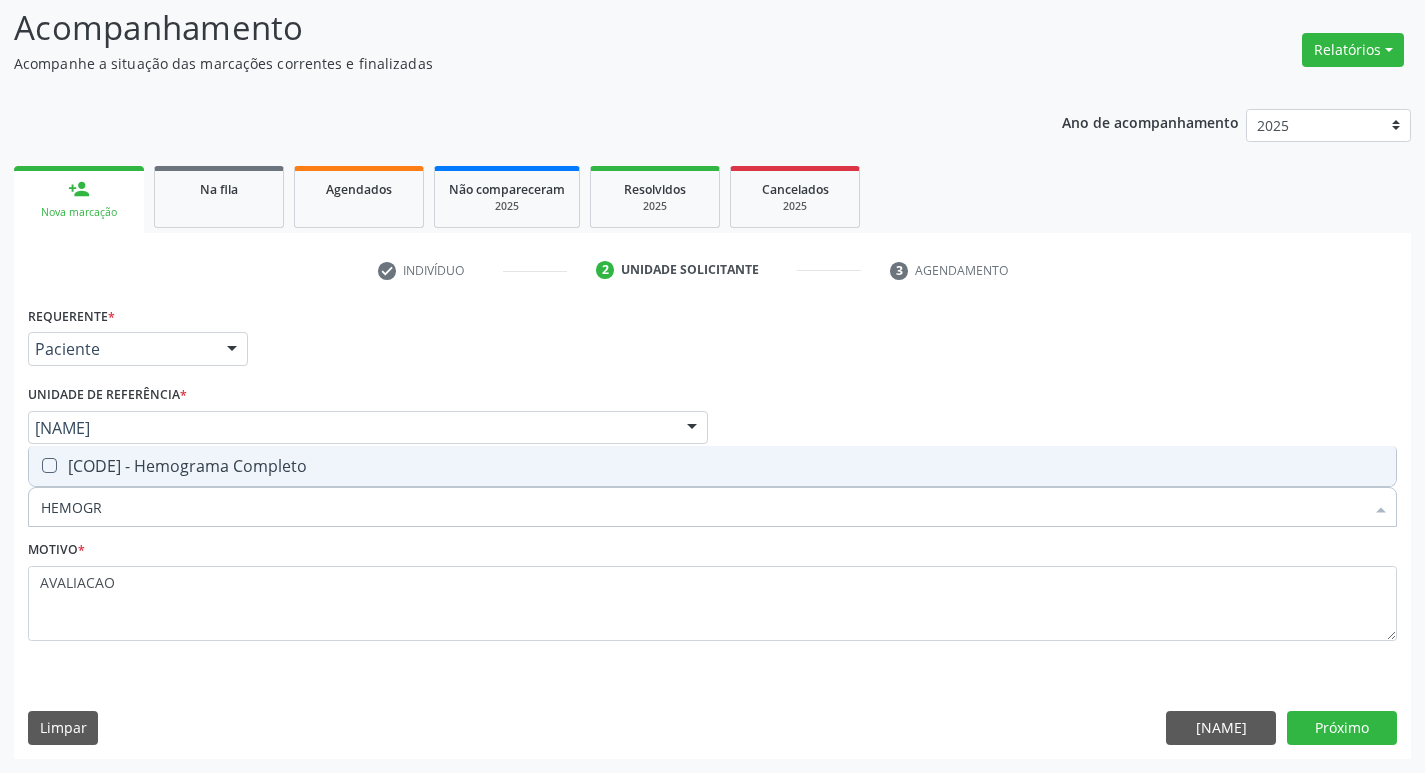 click on "[CODE] - Hemograma Completo" at bounding box center [712, 466] 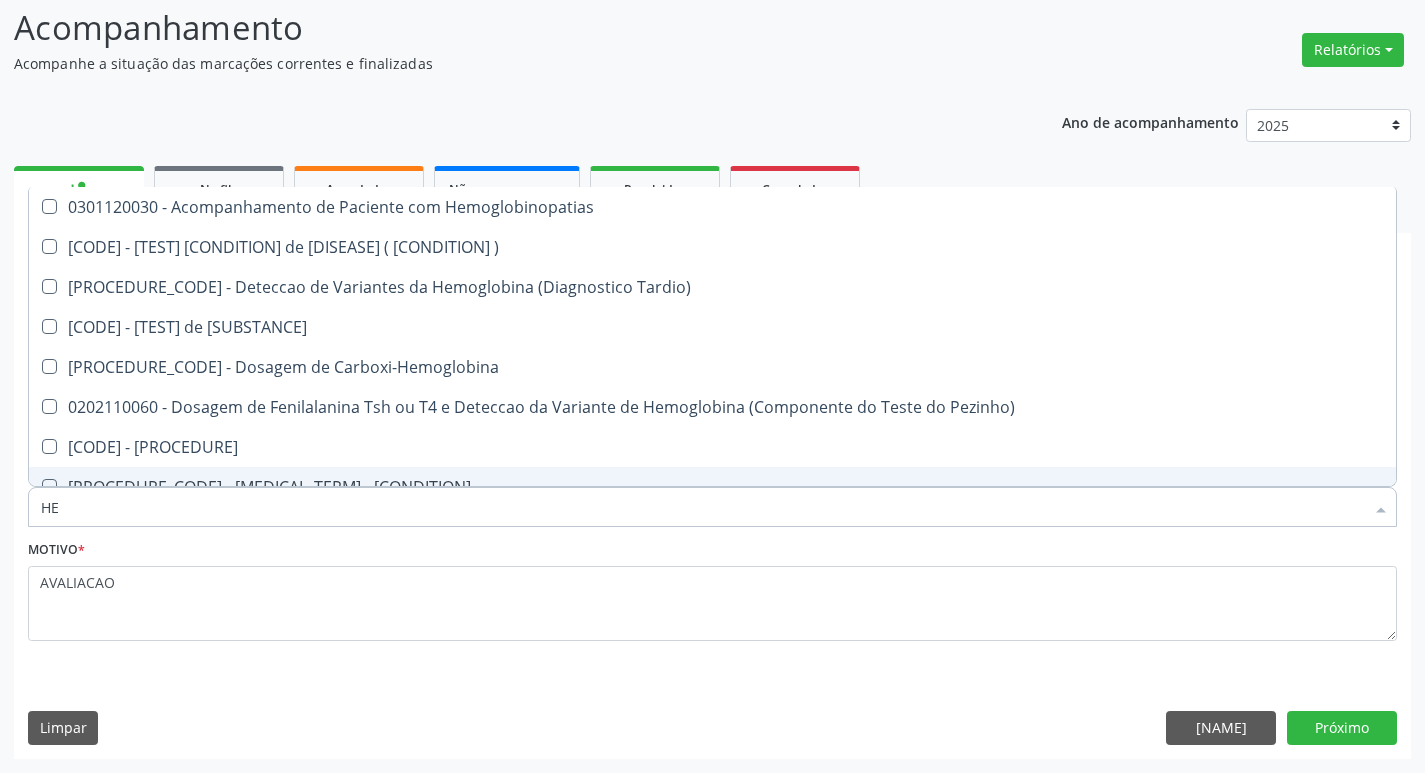 type on "H" 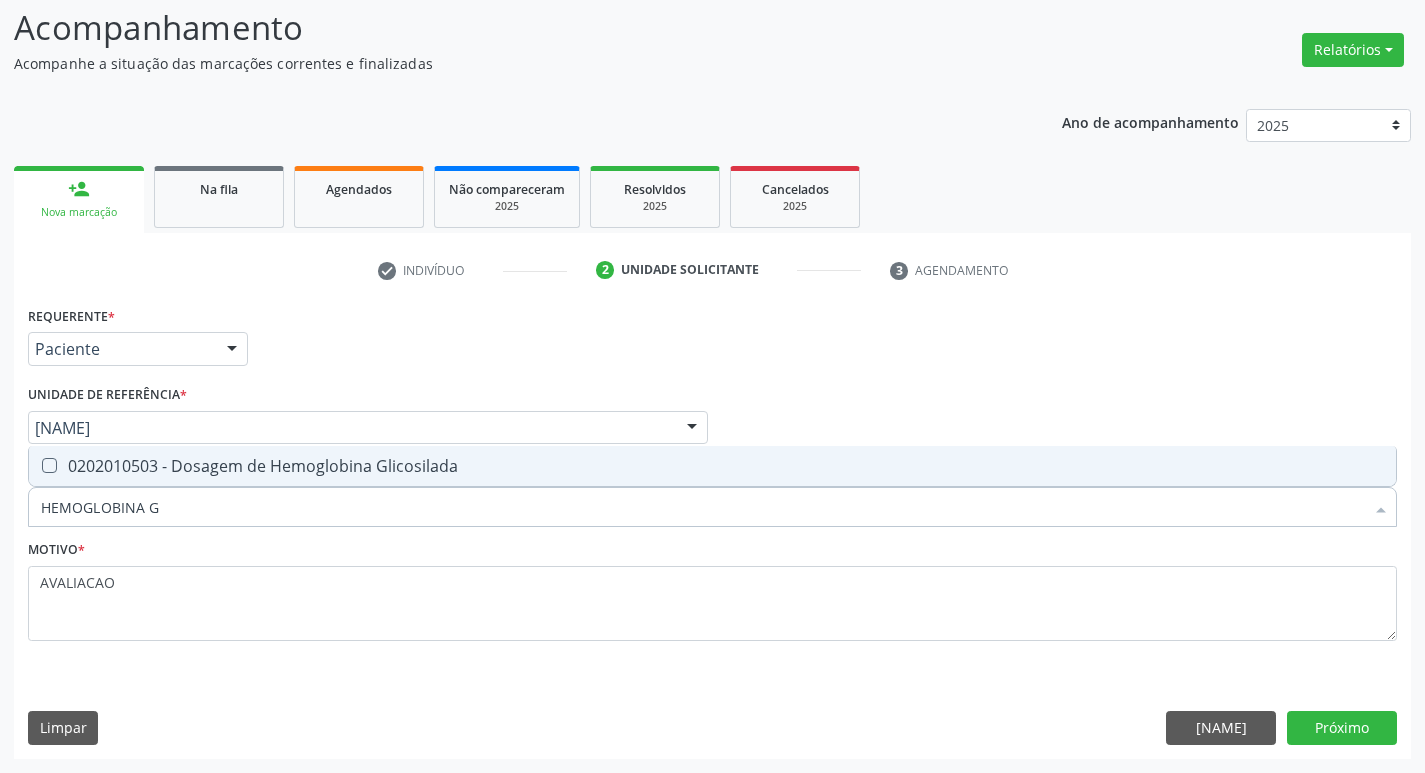 click on "0202010503 - Dosagem de Hemoglobina Glicosilada" at bounding box center [712, 466] 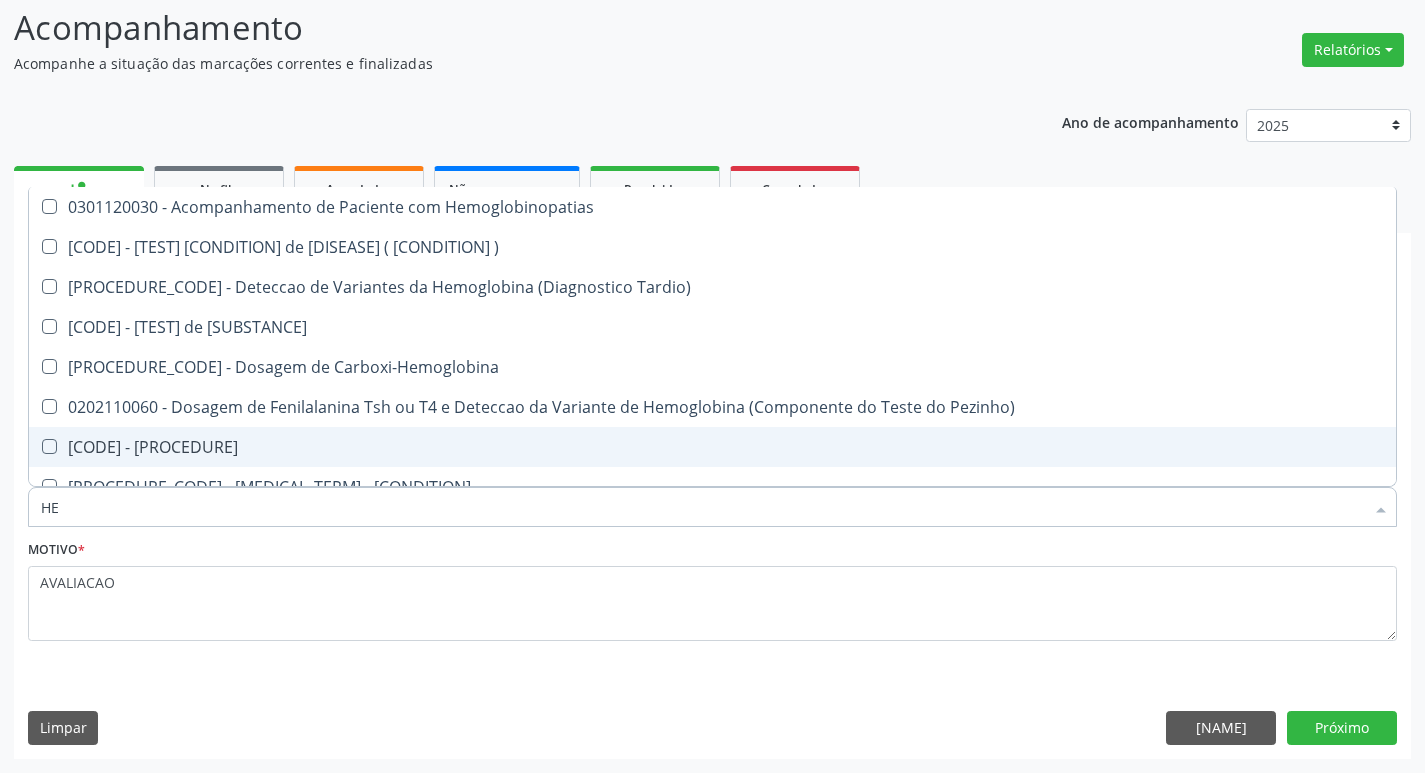 type on "H" 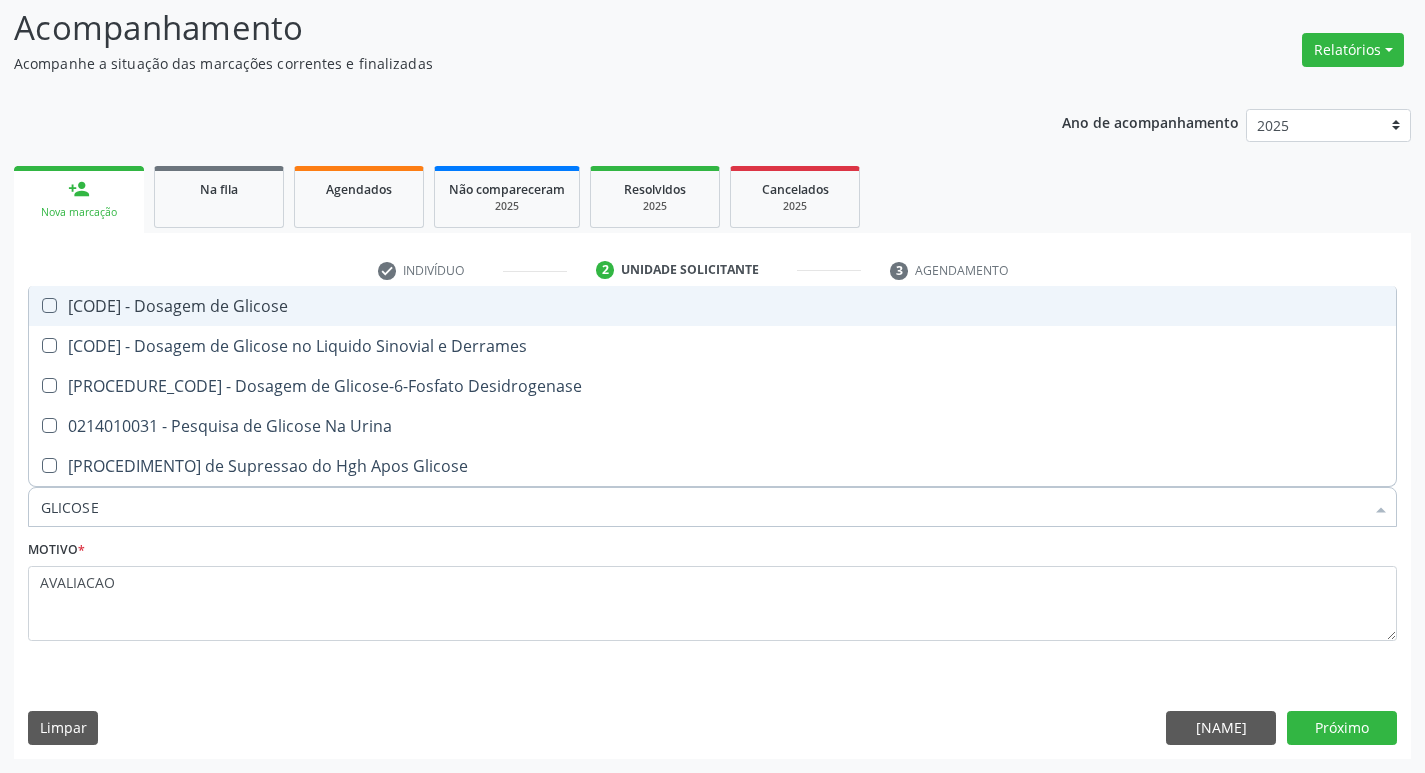 click on "[NUM] - [PROCEDURE]" at bounding box center (712, 306) 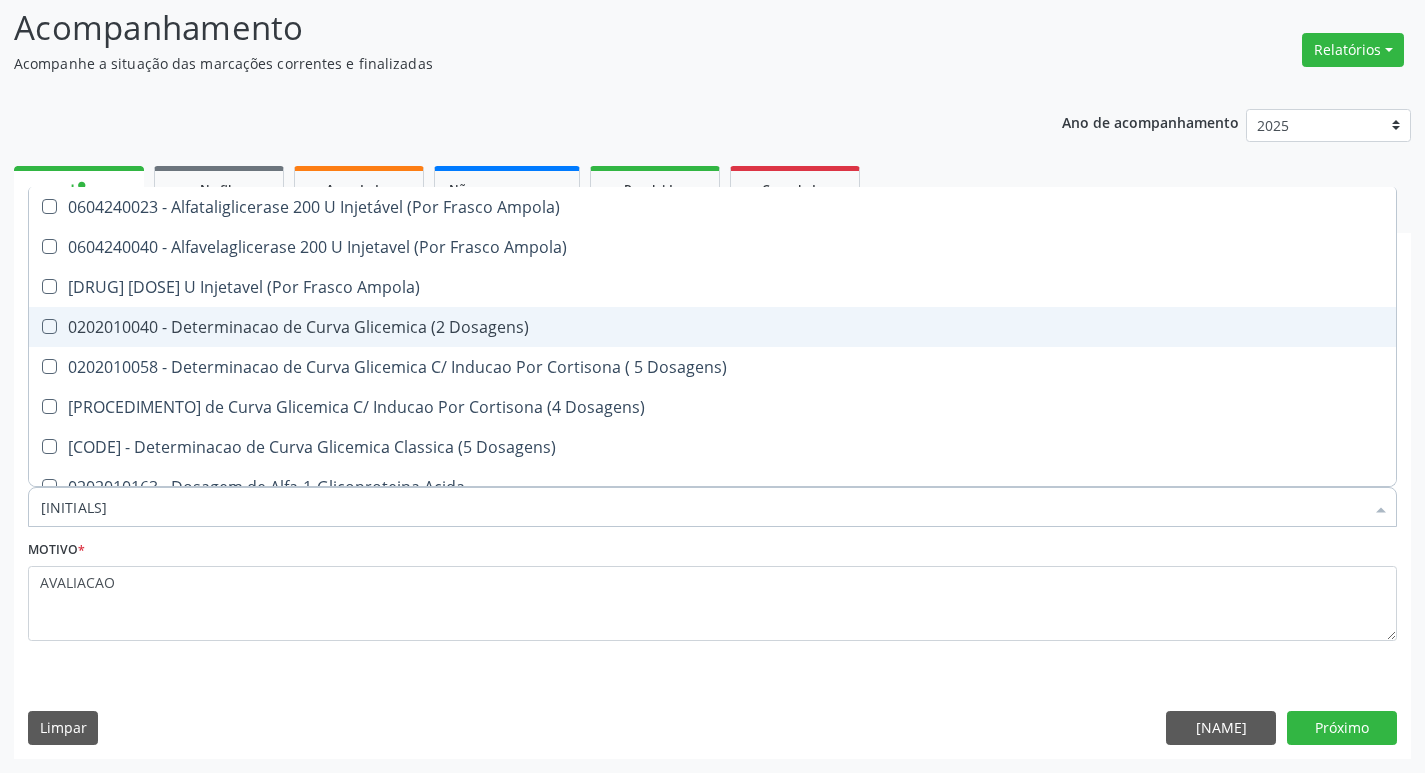 type on "G" 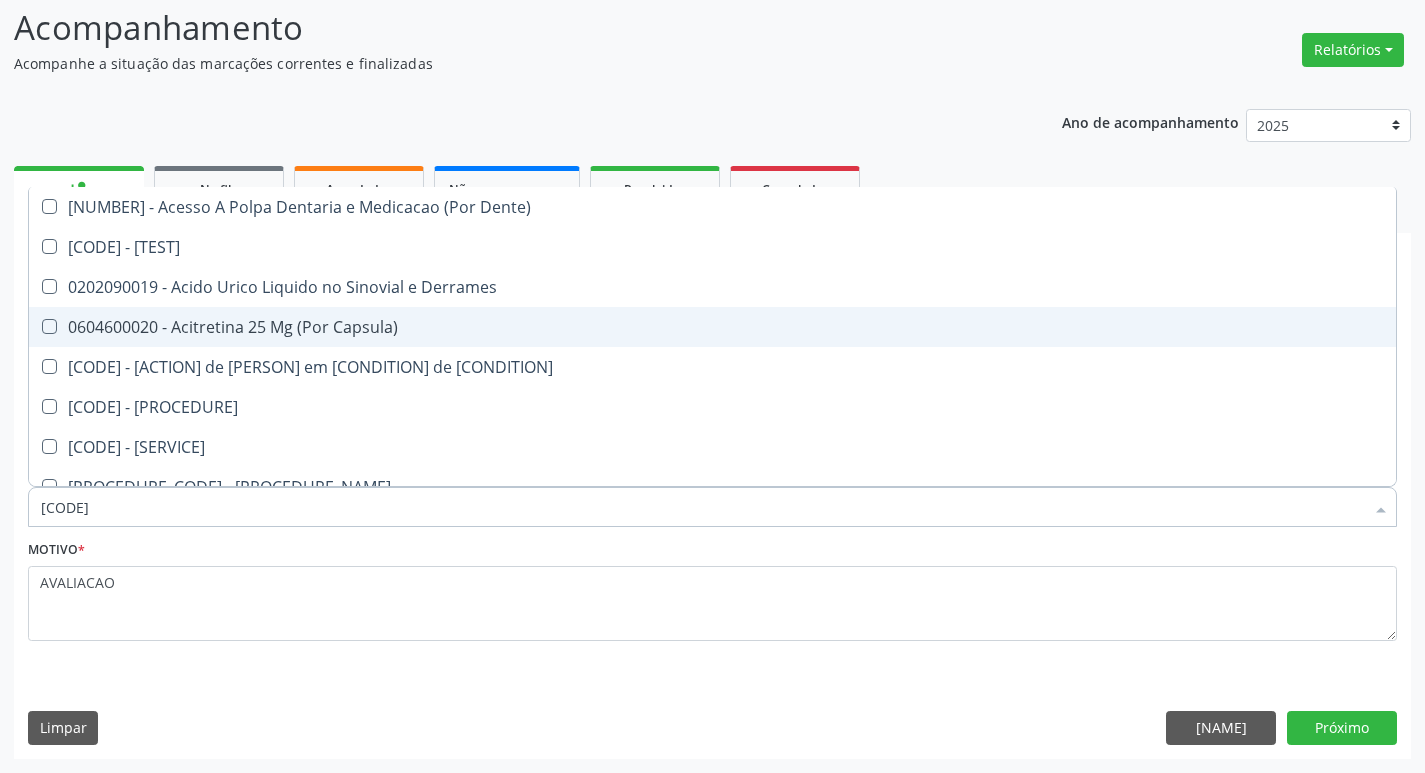 type on "0202" 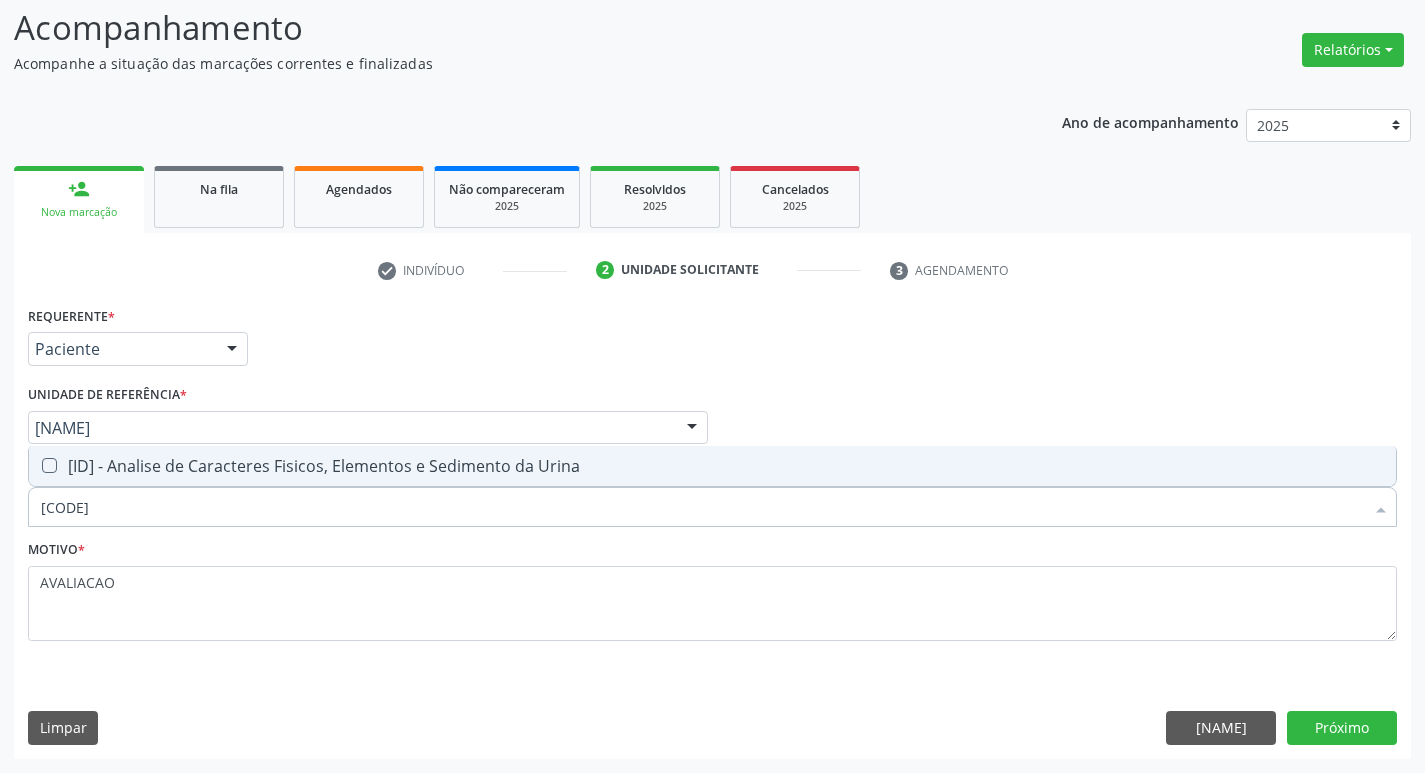 click on "0202050017 - Analise de Caracteres Fisicos, Elementos e Sedimento da Urina" at bounding box center [712, 466] 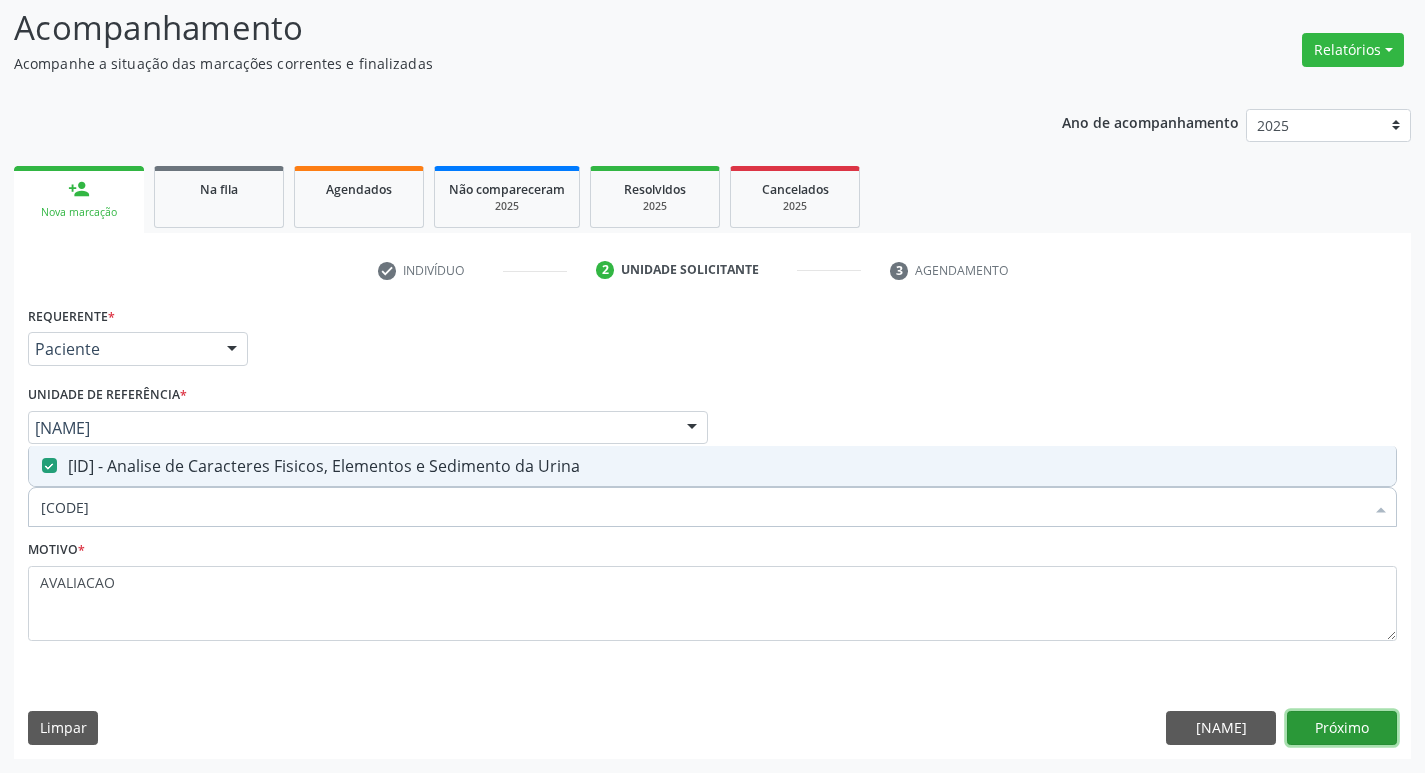 click on "Próximo" at bounding box center (1342, 728) 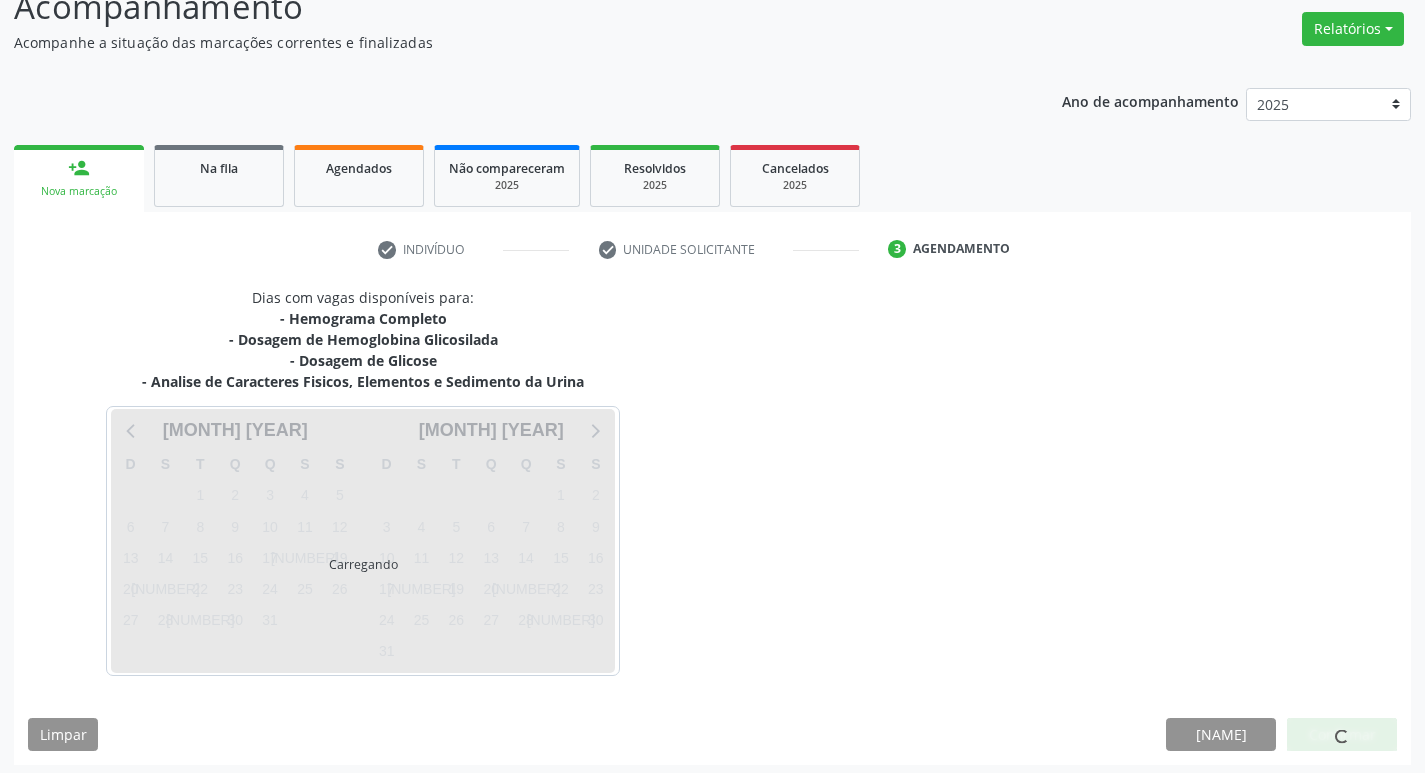 scroll, scrollTop: 160, scrollLeft: 0, axis: vertical 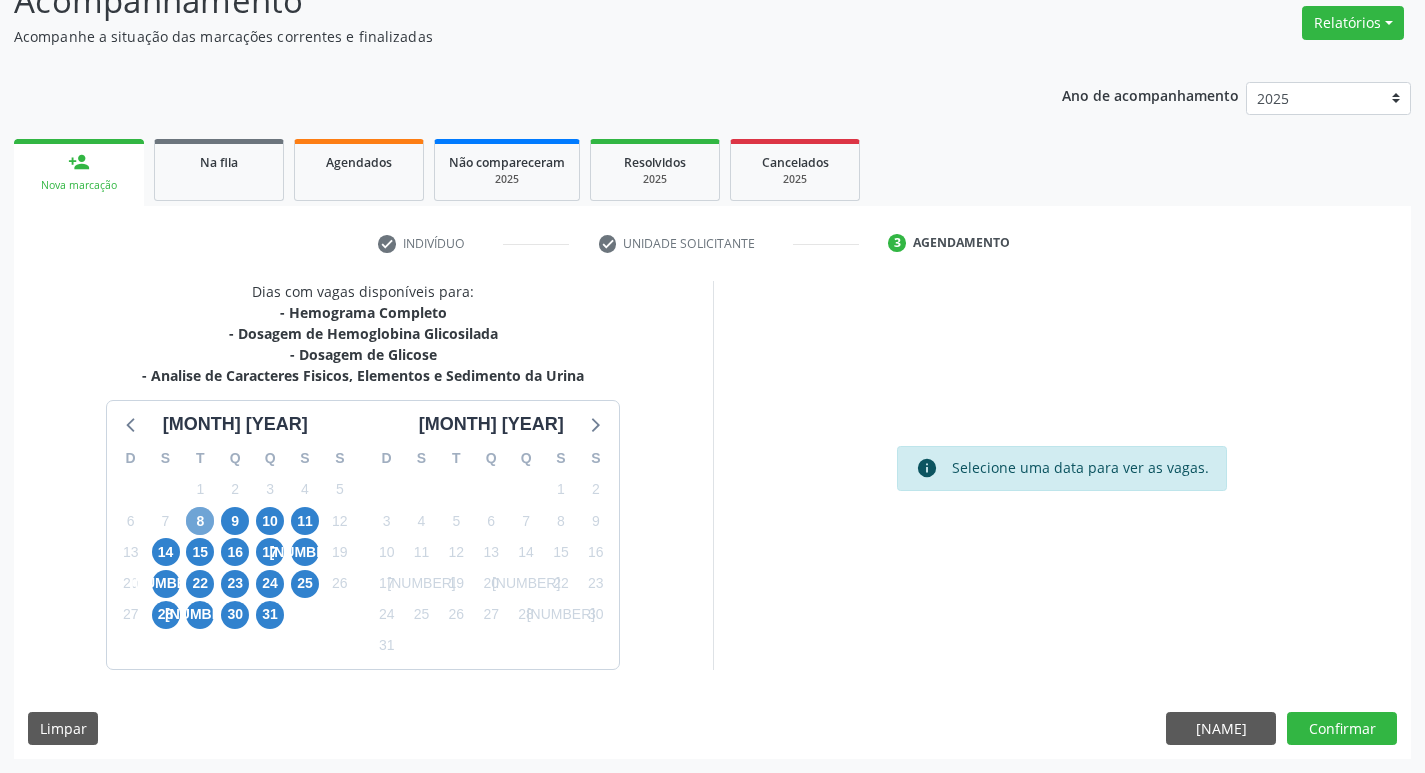click on "8" at bounding box center [95, 521] 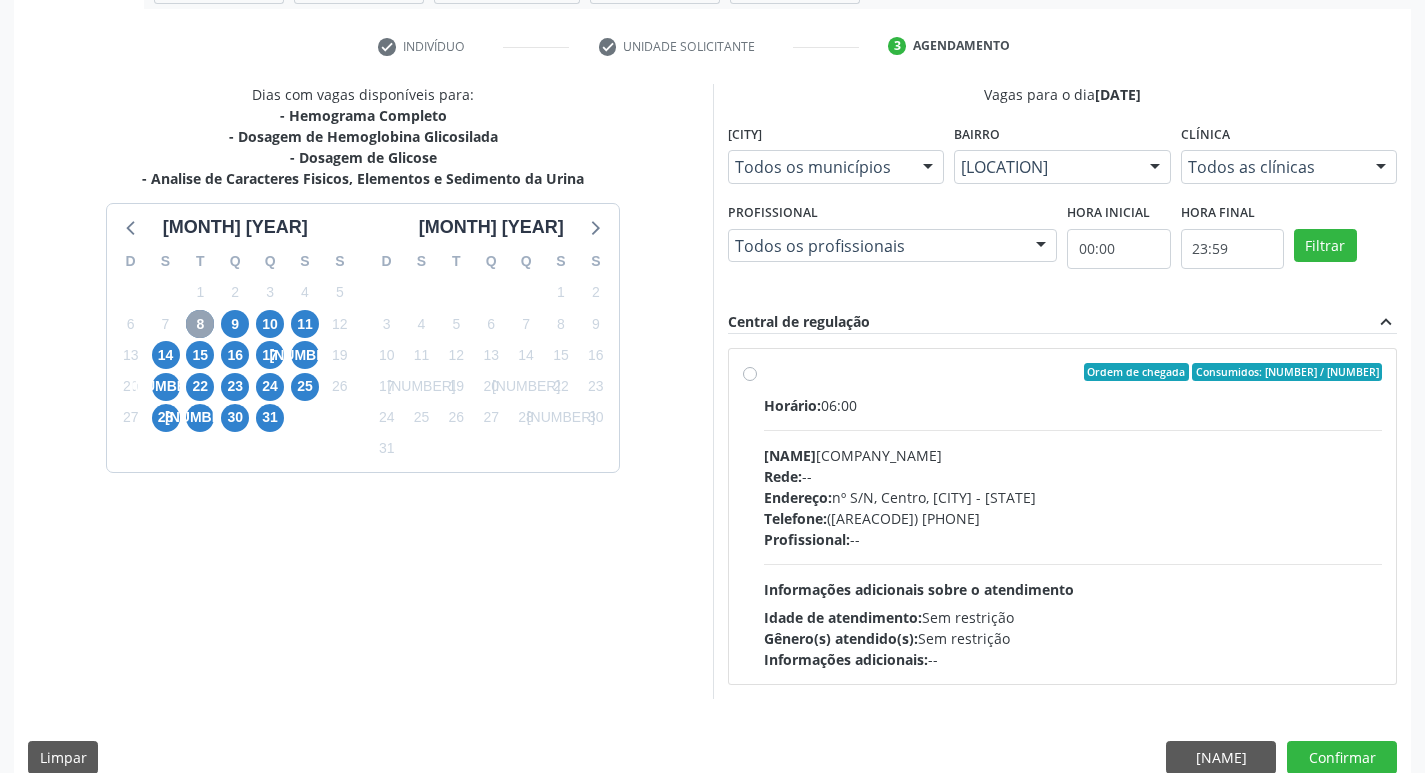 scroll, scrollTop: 386, scrollLeft: 0, axis: vertical 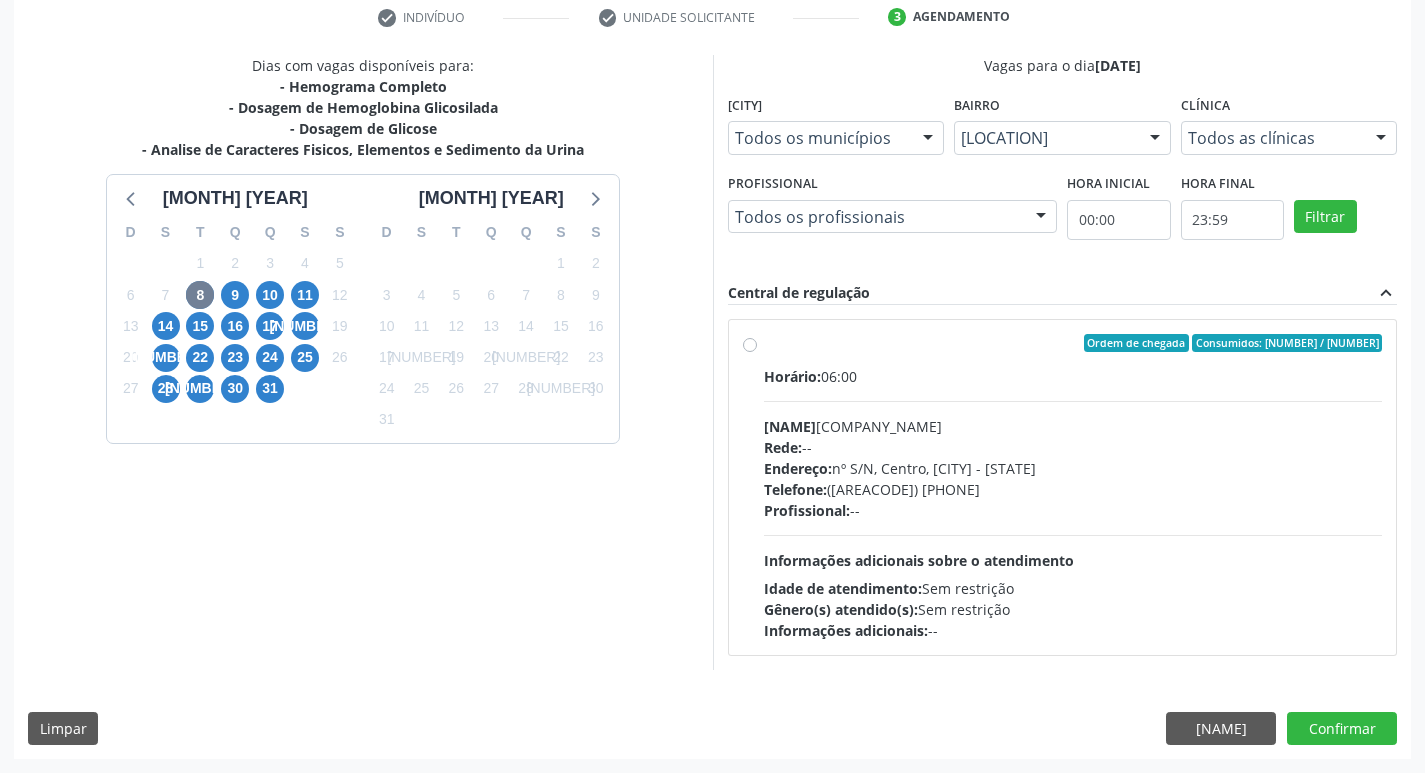 click on "Rede:
--" at bounding box center (1073, 447) 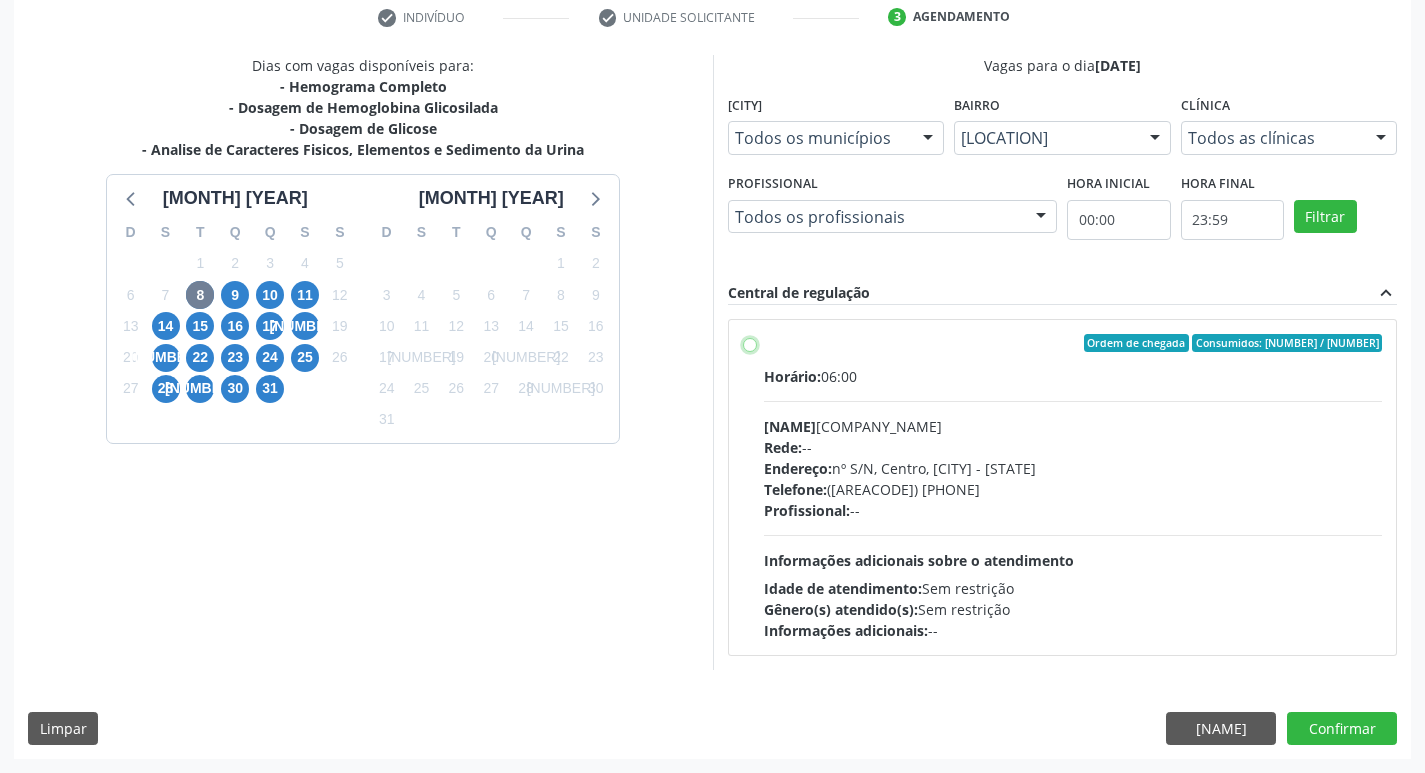 click on "Ordem de chegada
Consumidos: 1 / 50
Horário:   [TIME]
Clínica:  Laboratorio Municipal de Analises Clinicas
Rede:
--
Endereço:   nº S/N, Centro, [CITY] - [STATE]
Telefone:   [PHONE]
Profissional:
--
Informações adicionais sobre o atendimento
Idade de atendimento:
Sem restrição
Gênero(s) atendido(s):
Sem restrição
Informações adicionais:
--" at bounding box center [750, 343] 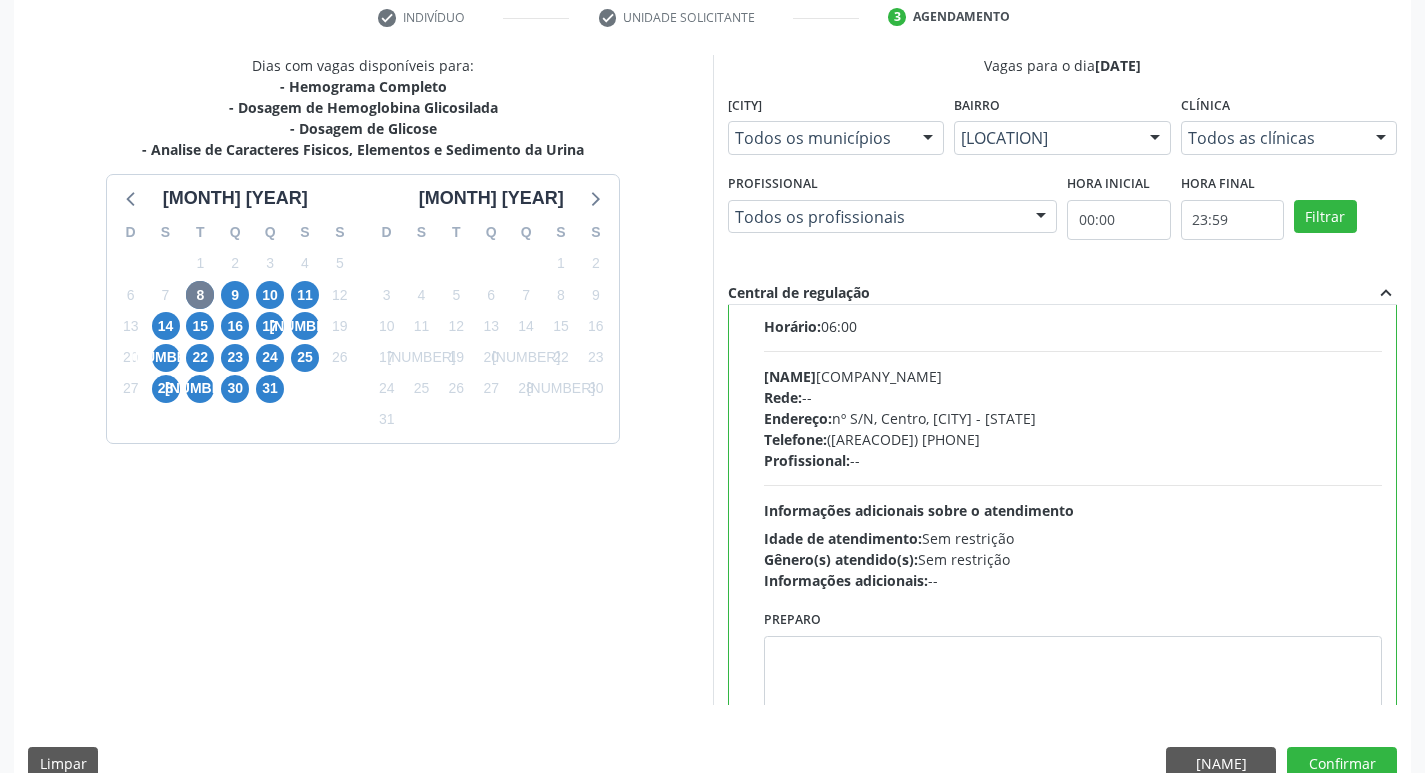 scroll, scrollTop: 99, scrollLeft: 0, axis: vertical 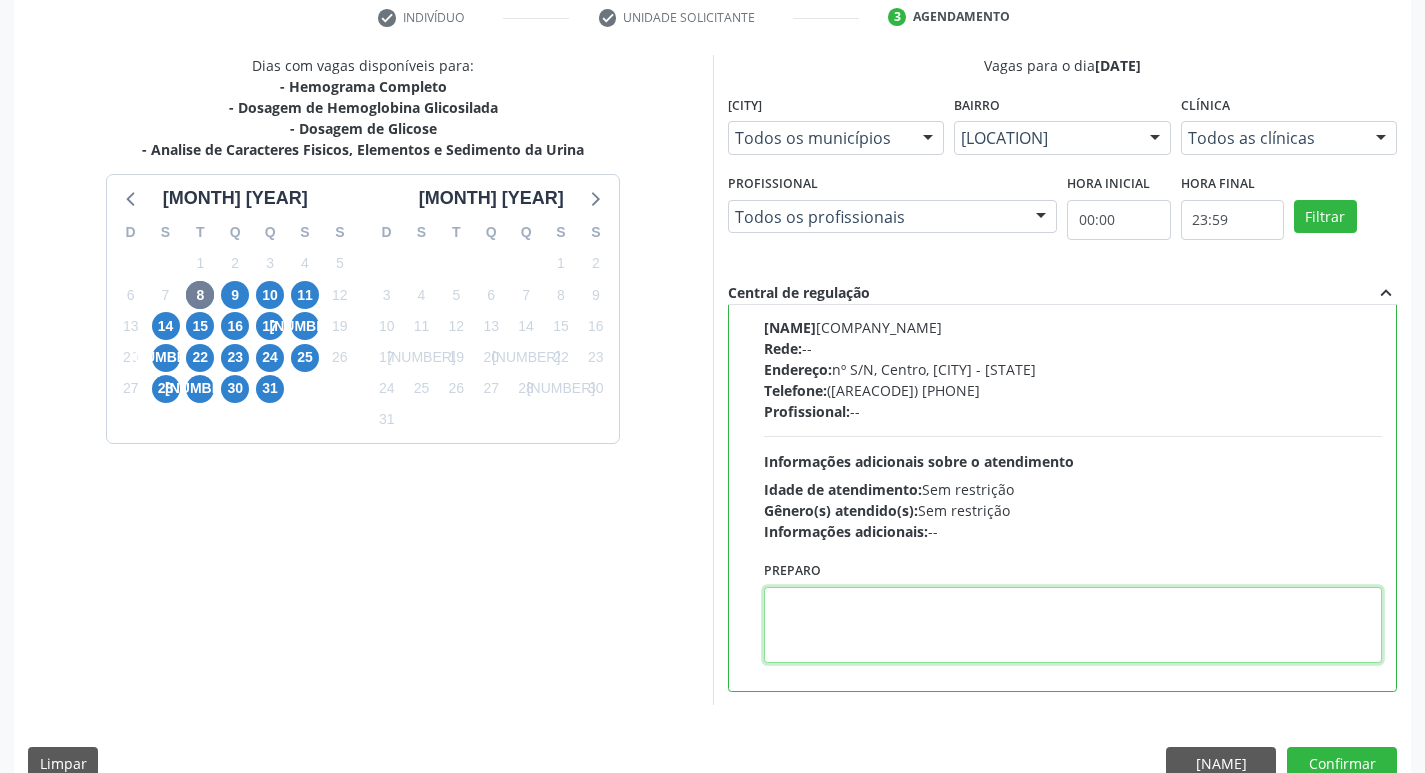 click at bounding box center (1073, 625) 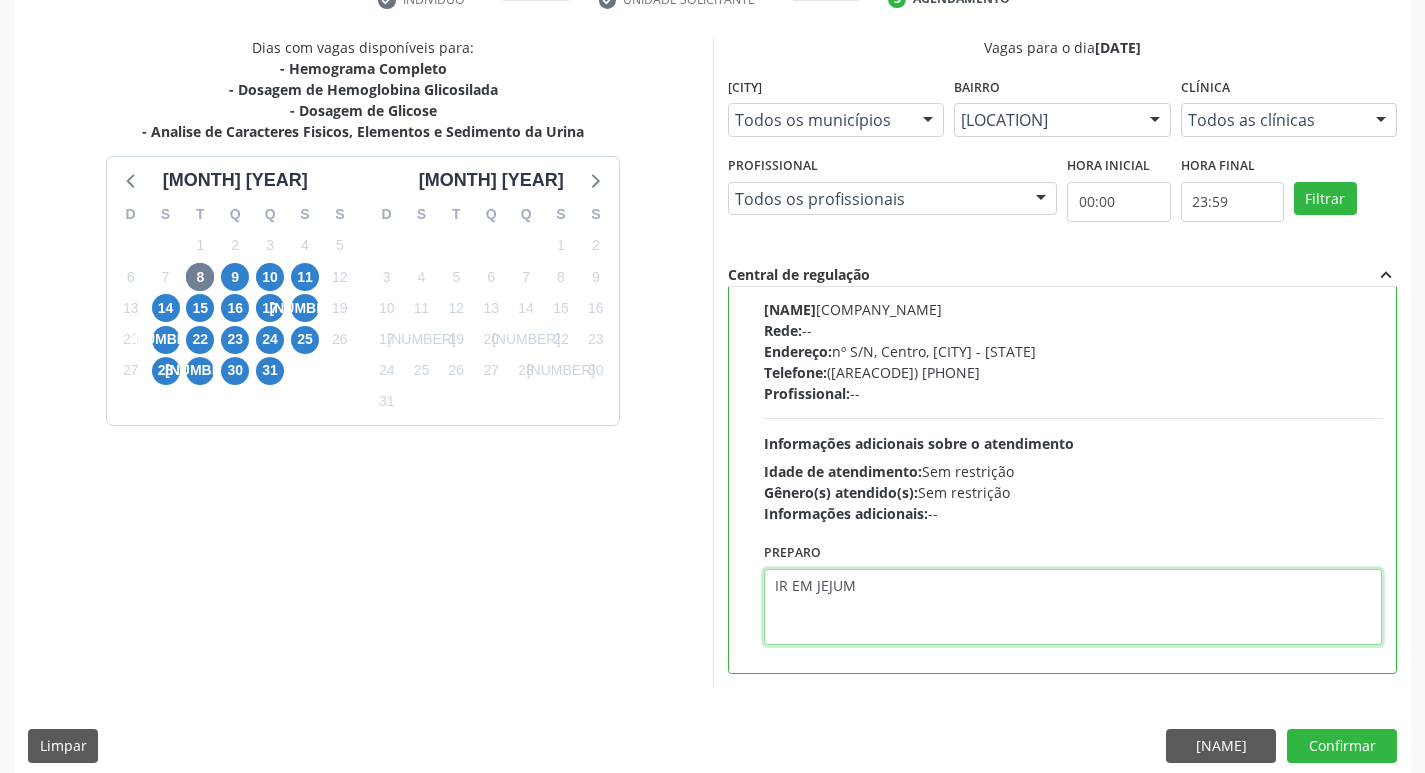 scroll, scrollTop: 422, scrollLeft: 0, axis: vertical 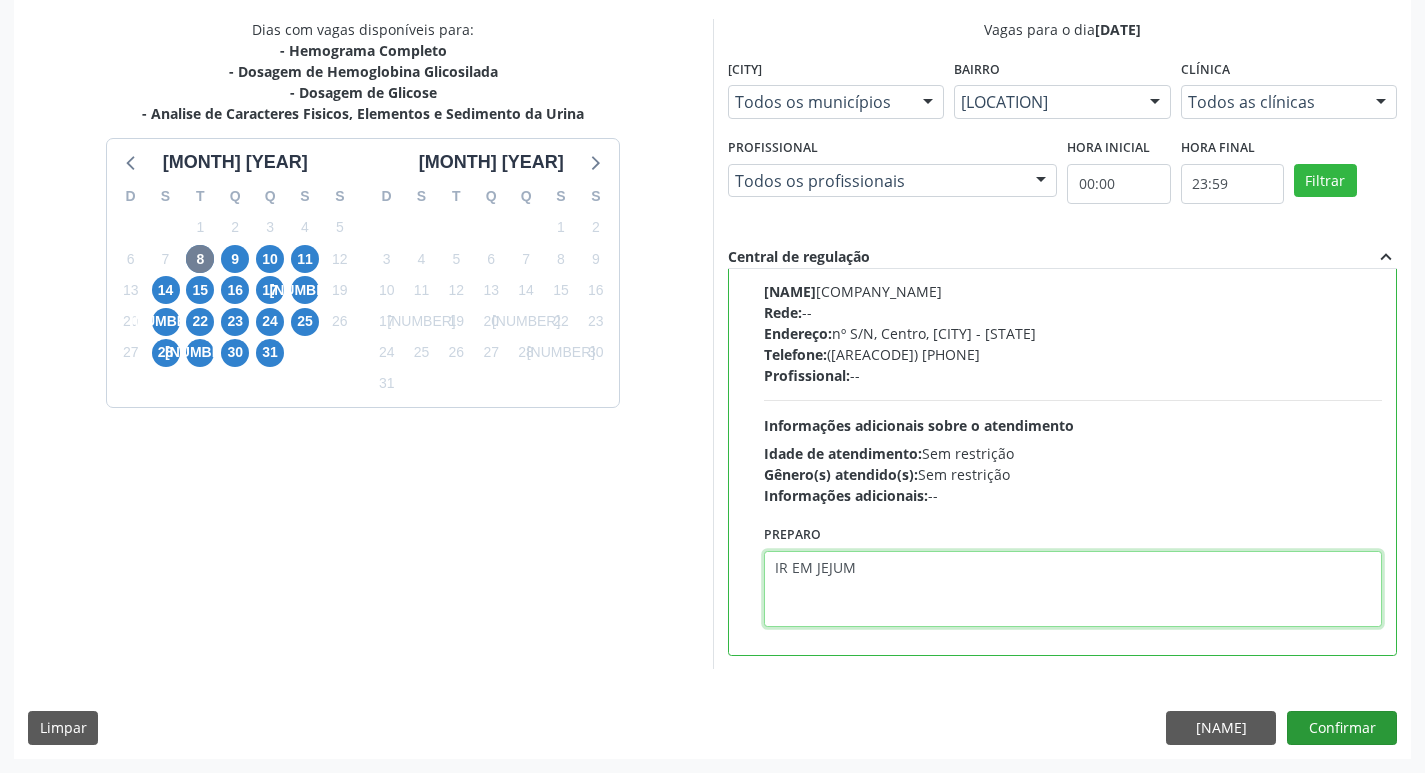 type on "IR EM [ESTADO_FISICO]" 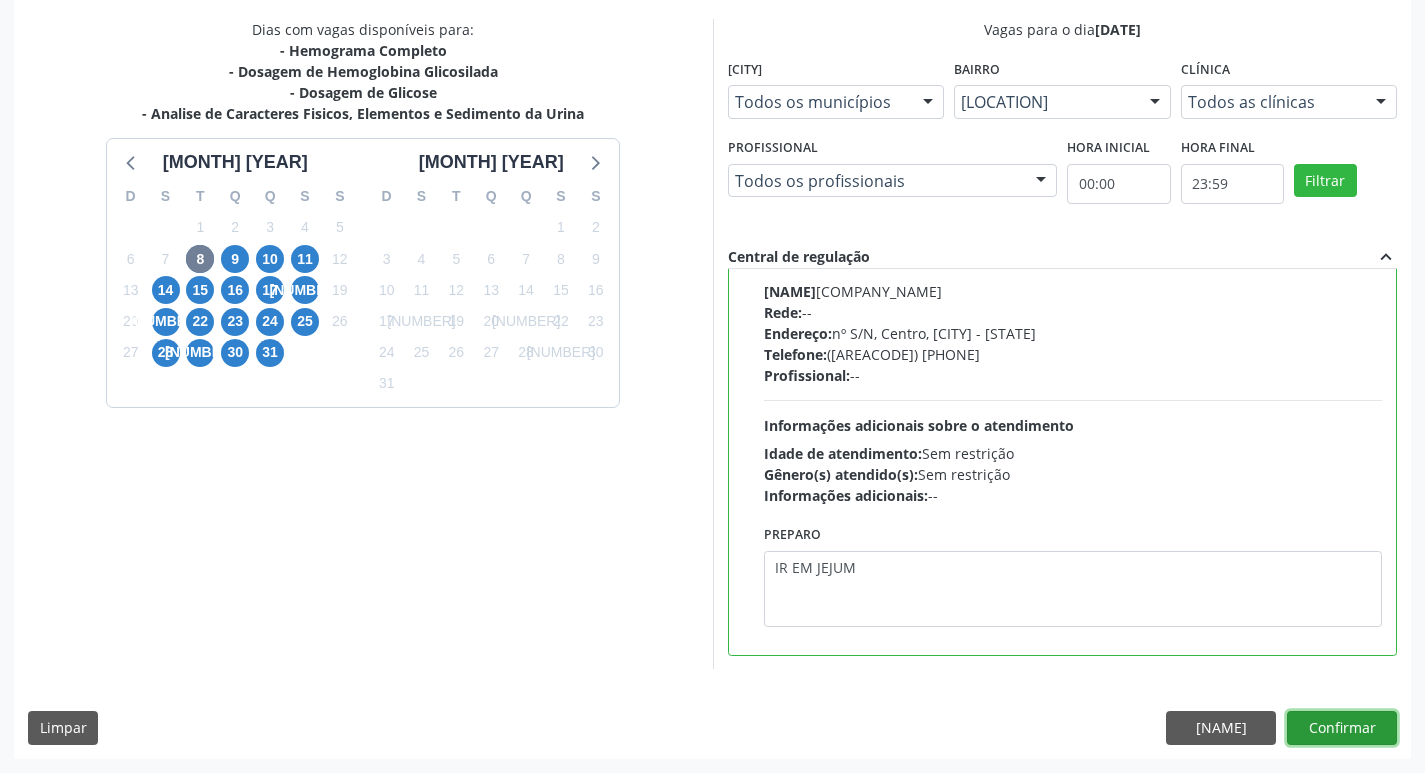 click on "Confirmar" at bounding box center [1342, 728] 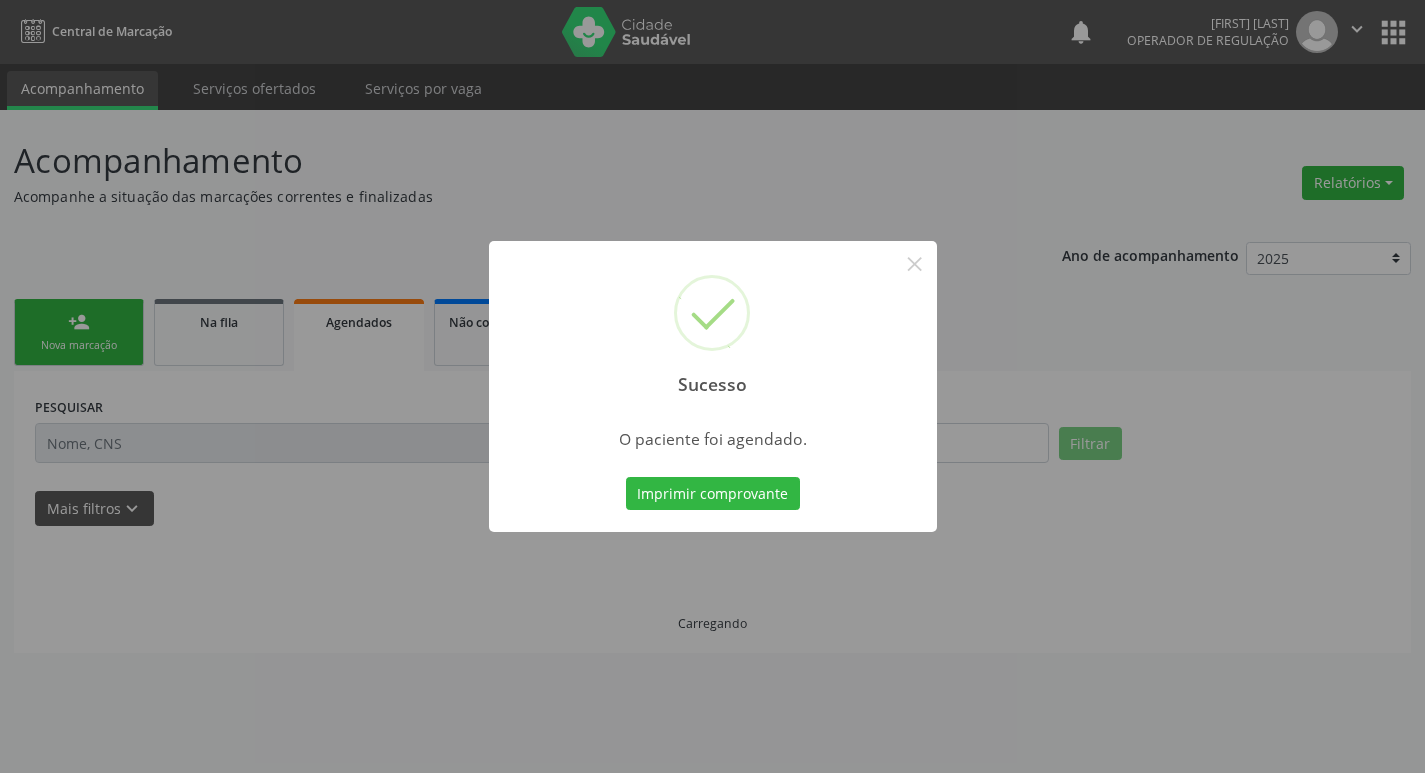 scroll, scrollTop: 0, scrollLeft: 0, axis: both 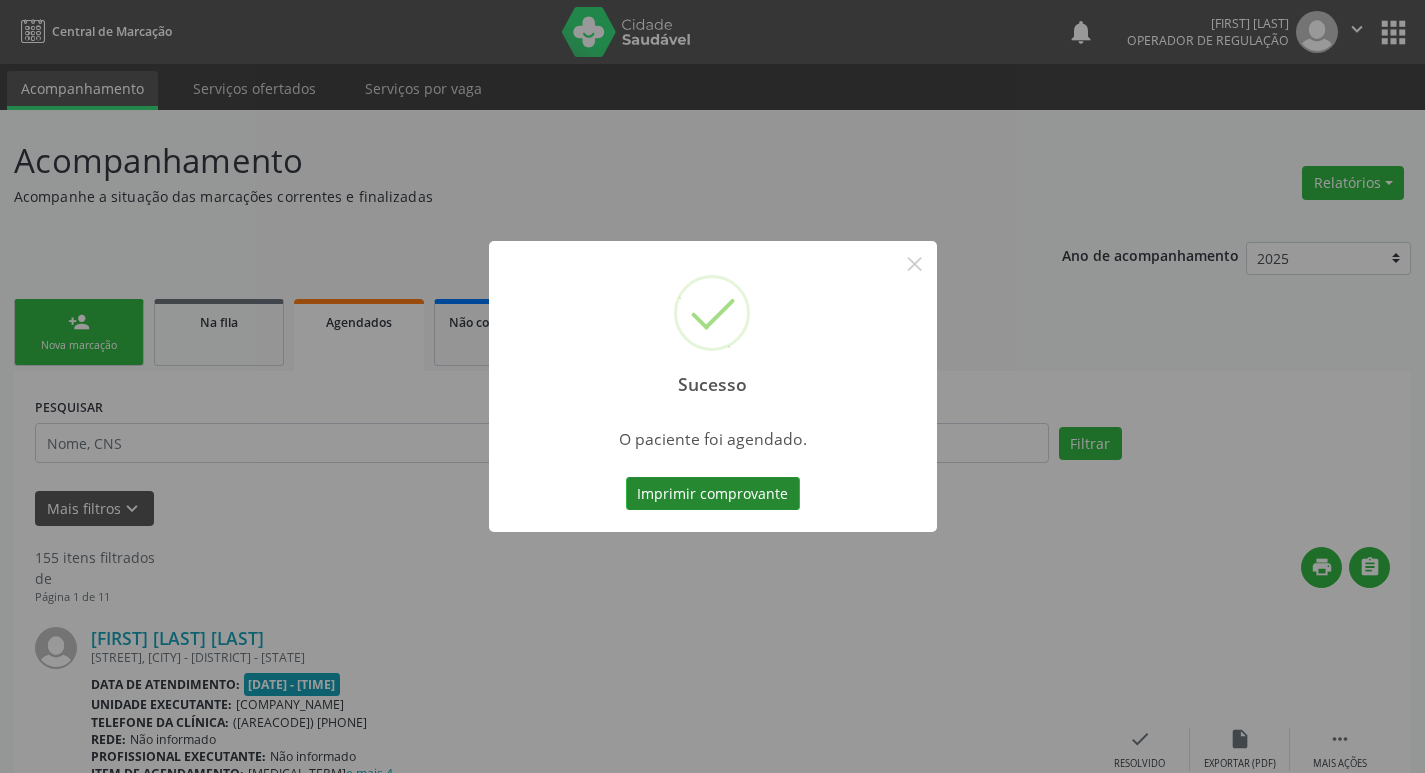 click on "Imprimir comprovante" at bounding box center [713, 494] 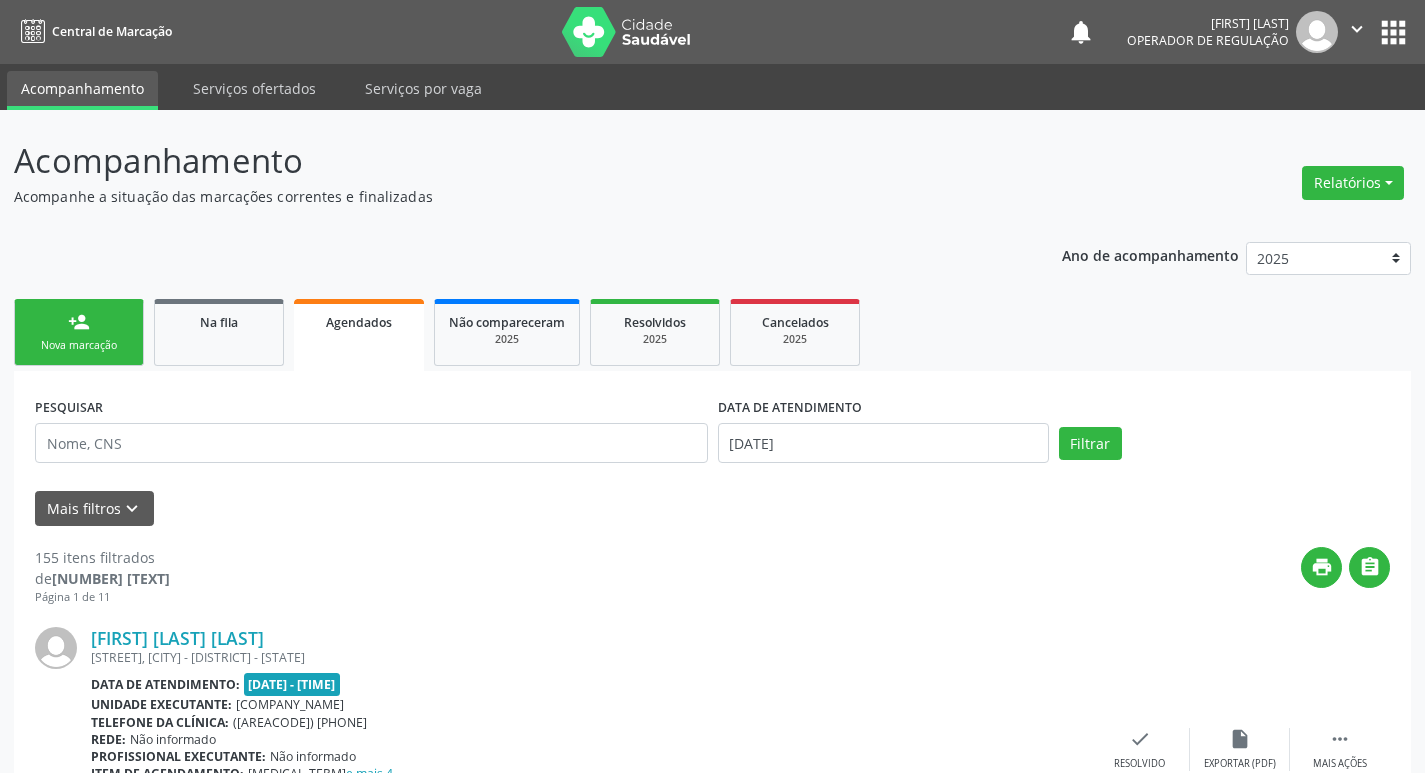 click on "person_add
Nova marcação" at bounding box center (79, 332) 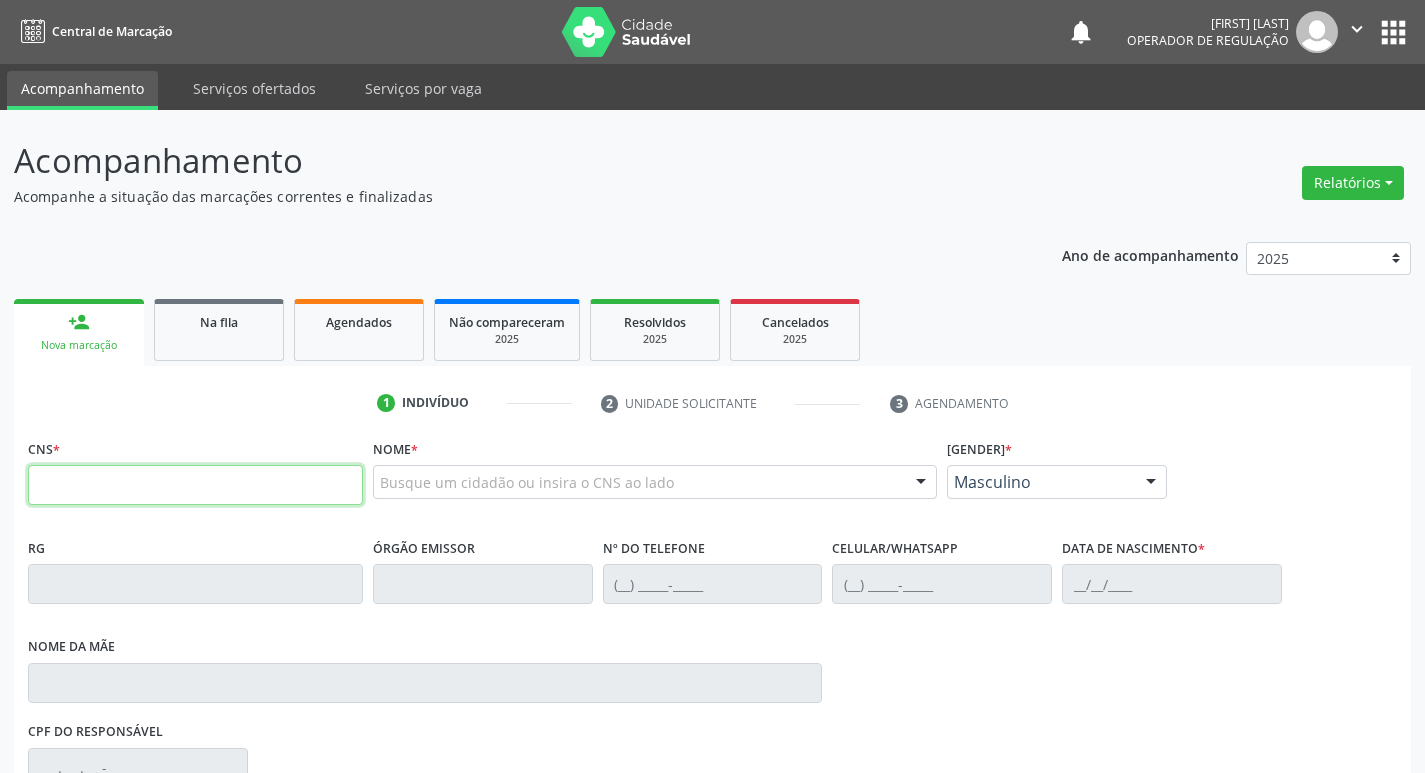 click at bounding box center [195, 485] 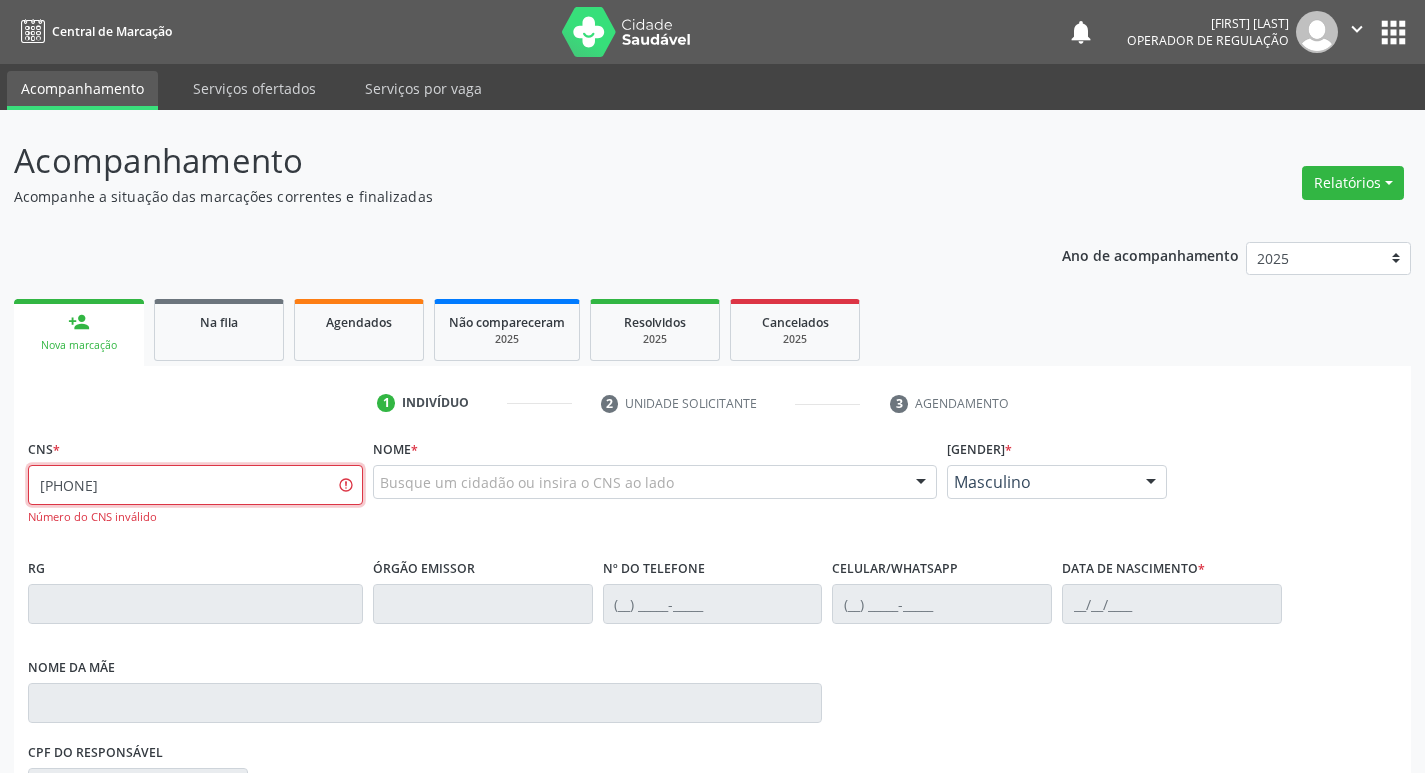 type on "[PHONE]" 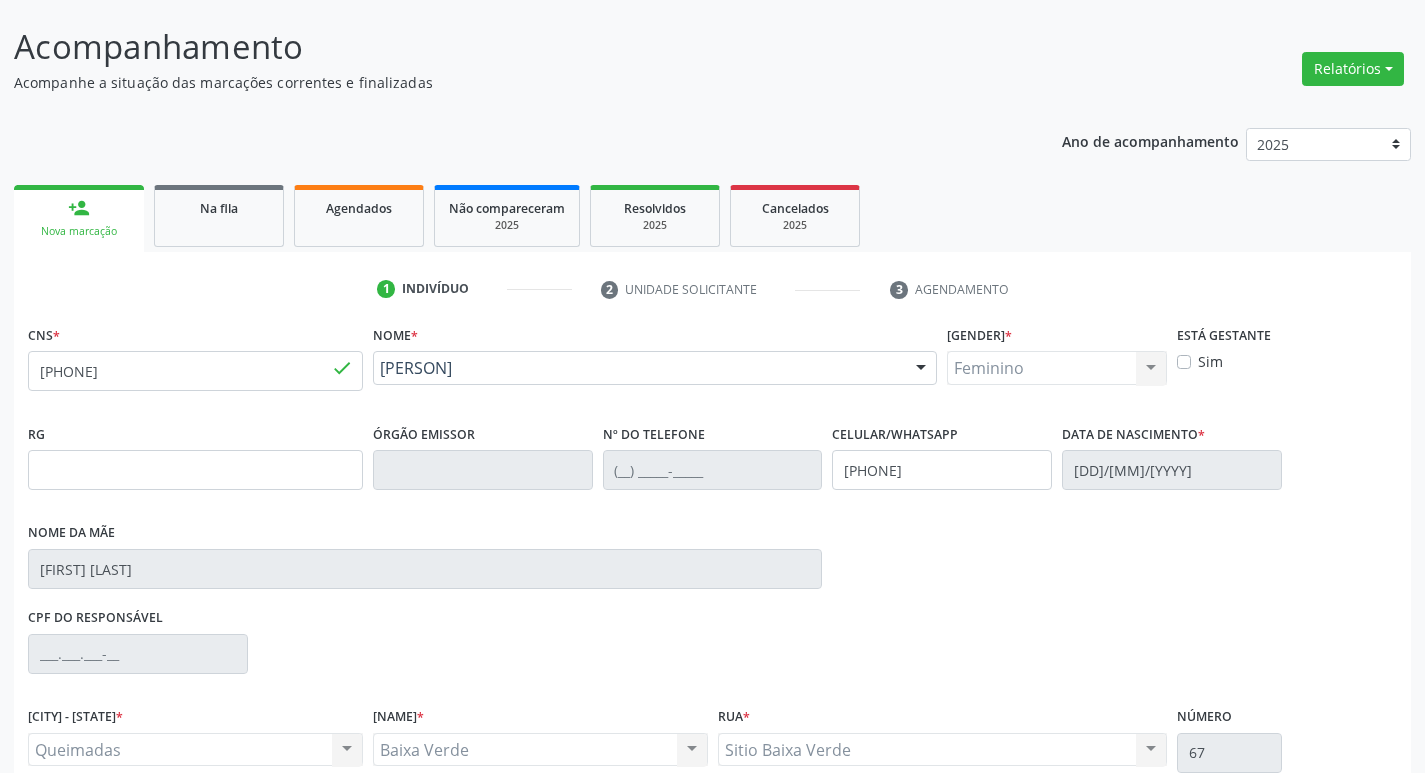scroll, scrollTop: 297, scrollLeft: 0, axis: vertical 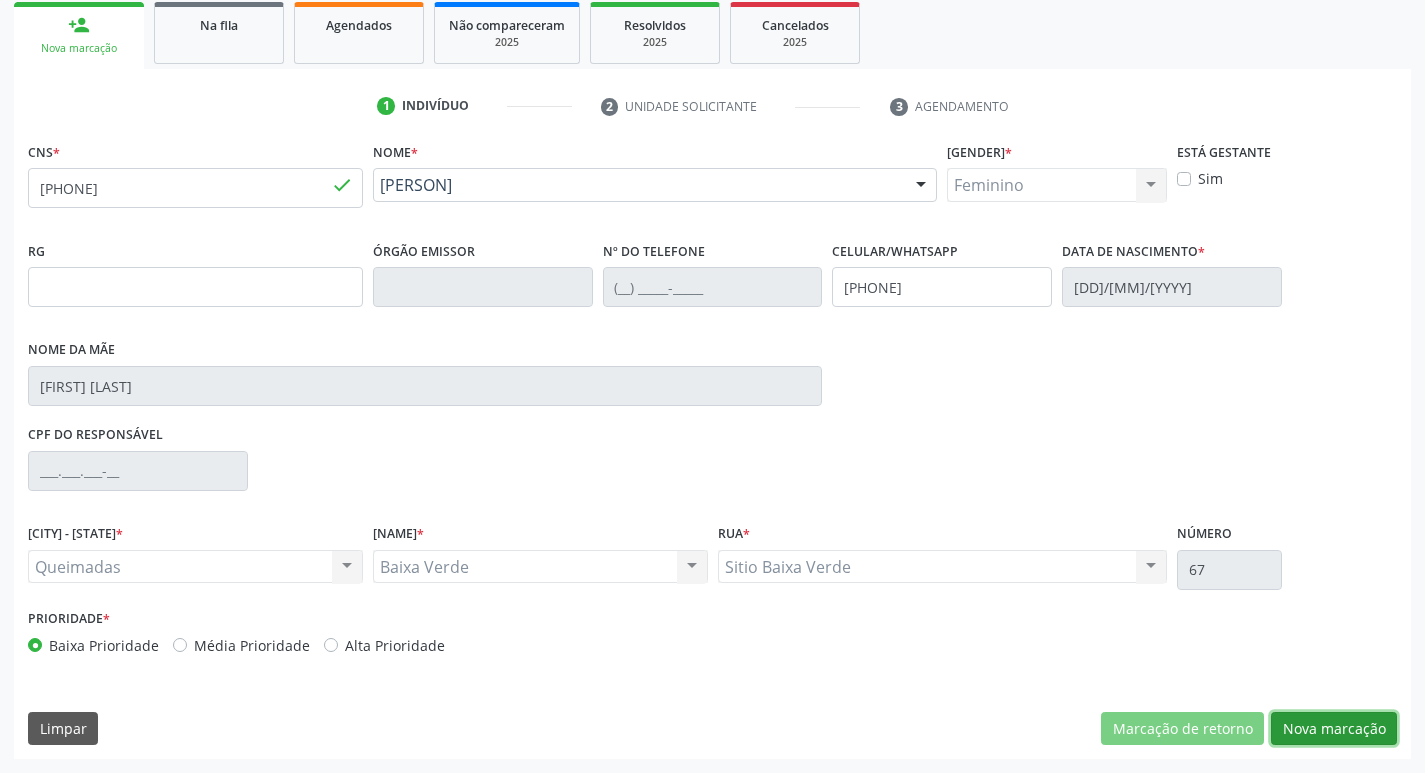 click on "Nova marcação" at bounding box center (1182, 729) 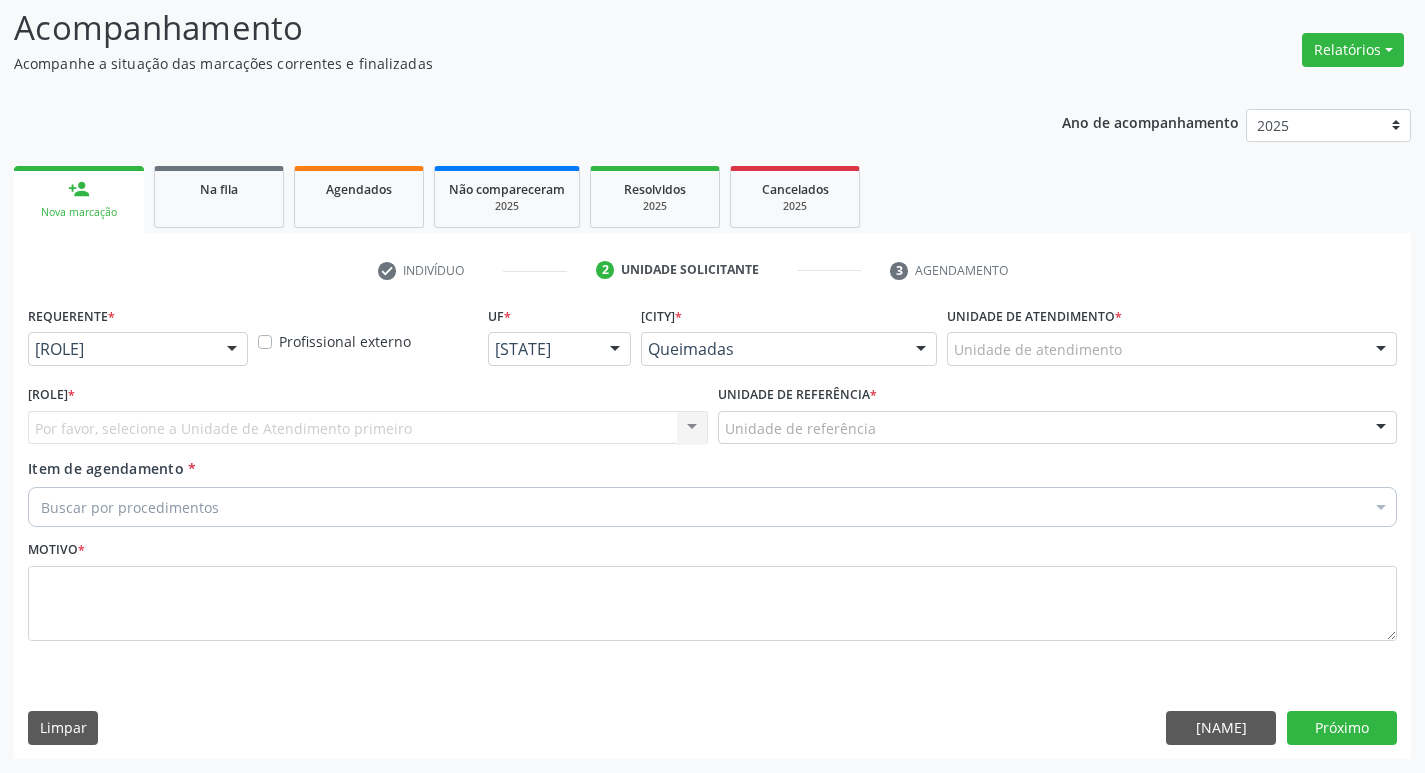 scroll, scrollTop: 133, scrollLeft: 0, axis: vertical 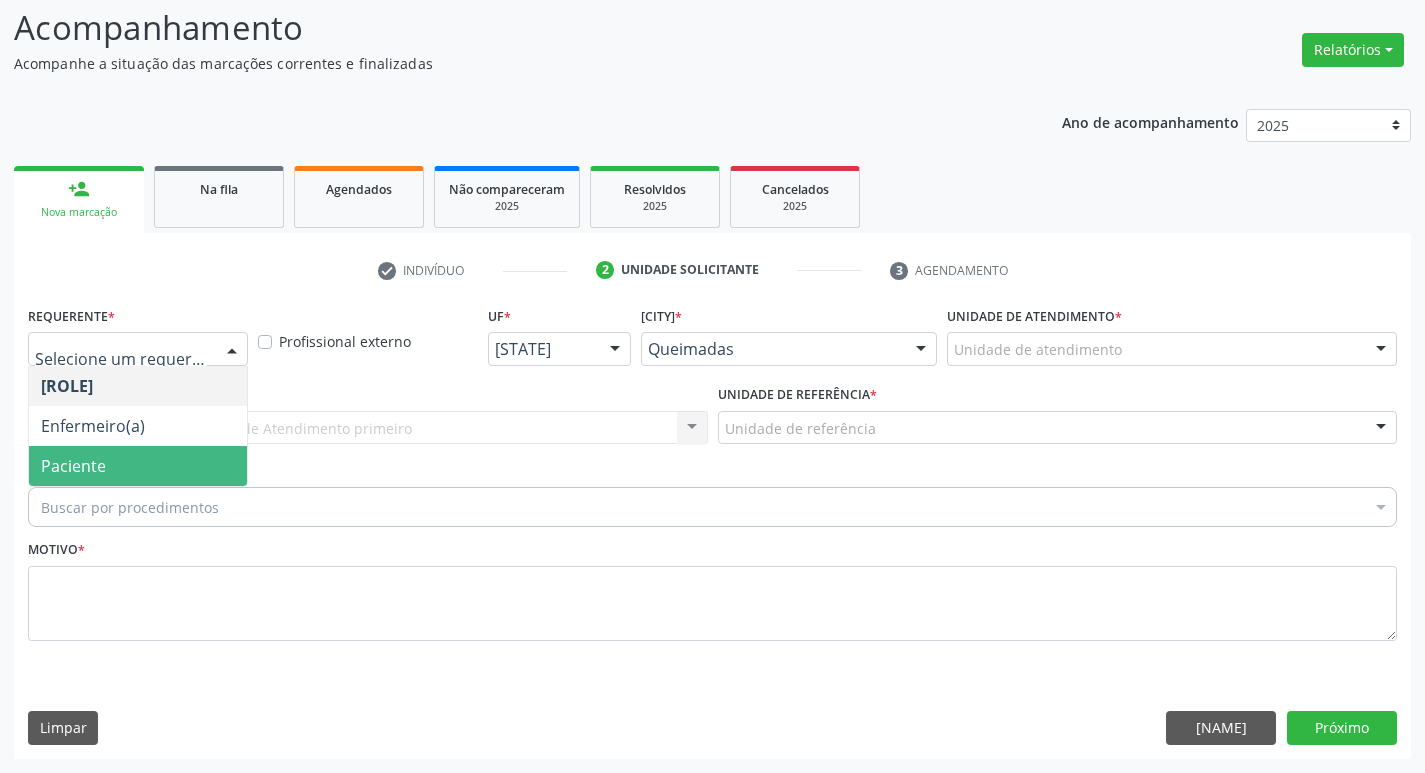 click on "Paciente" at bounding box center [138, 466] 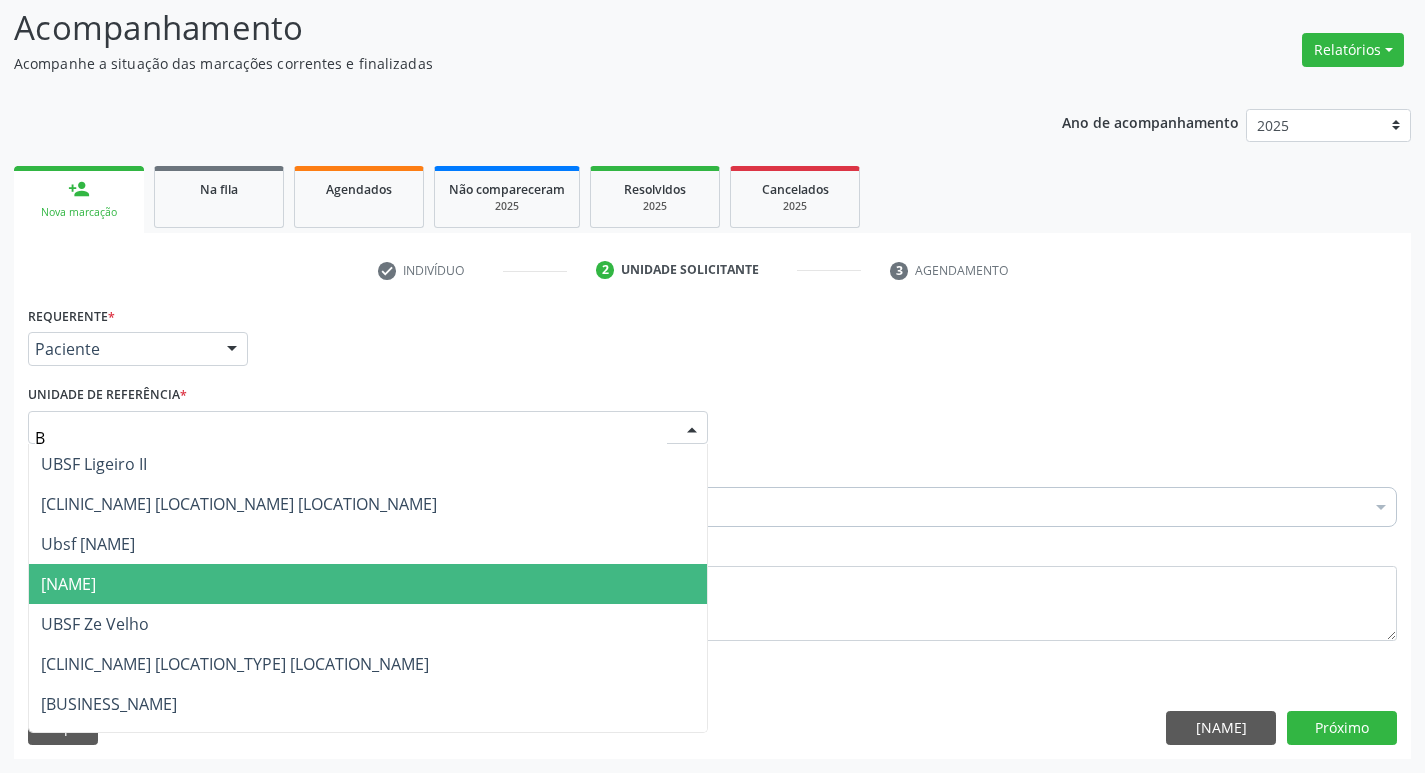click on "UBSF [LOCATION]" at bounding box center (368, 584) 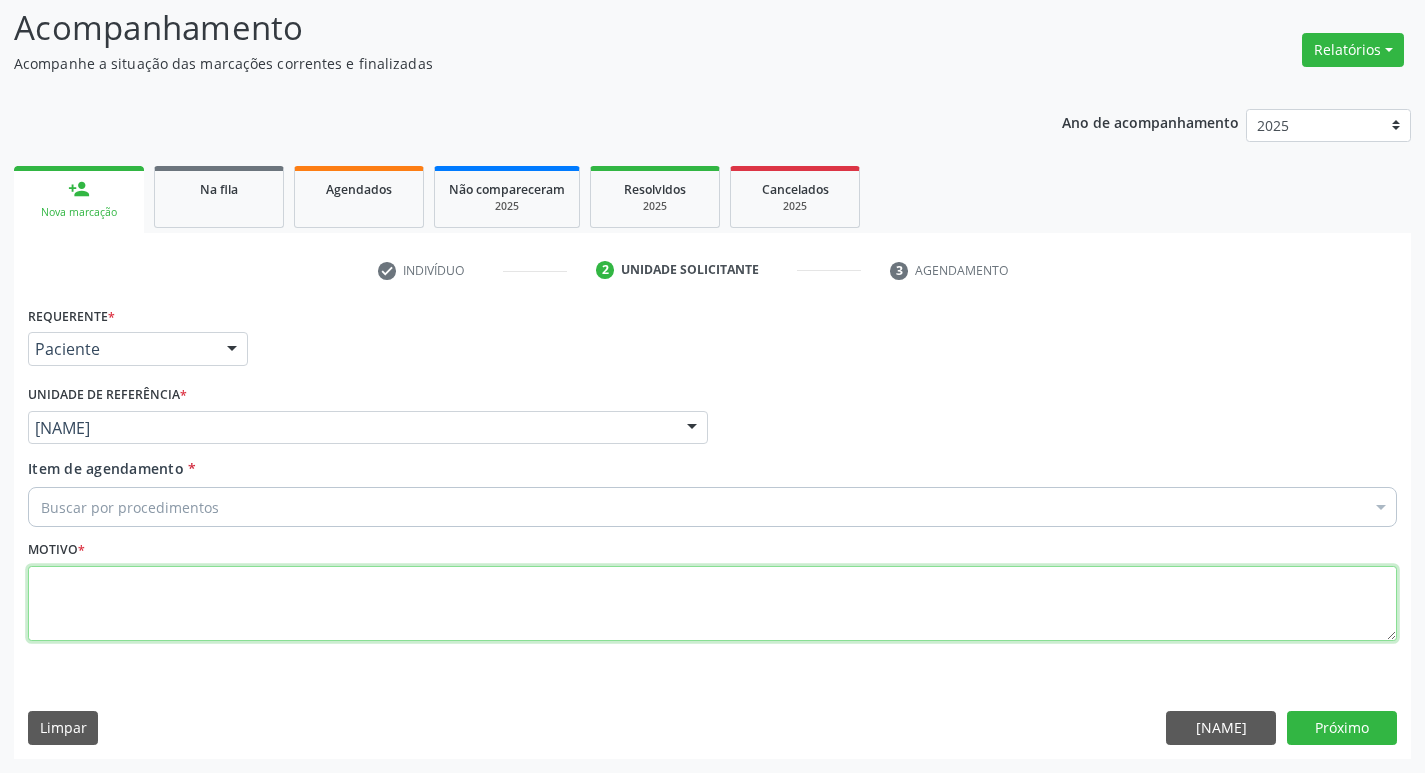 click at bounding box center (712, 604) 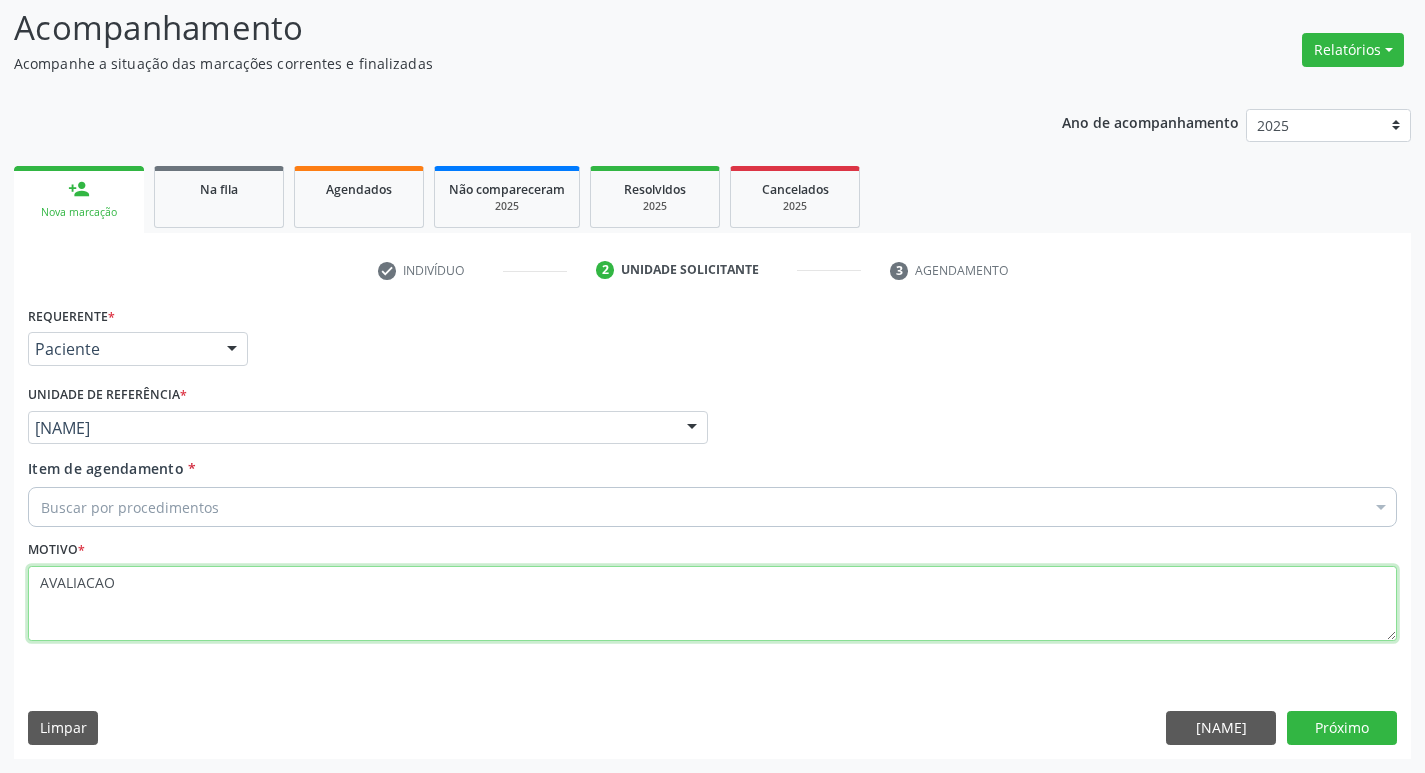 type on "[TERM]" 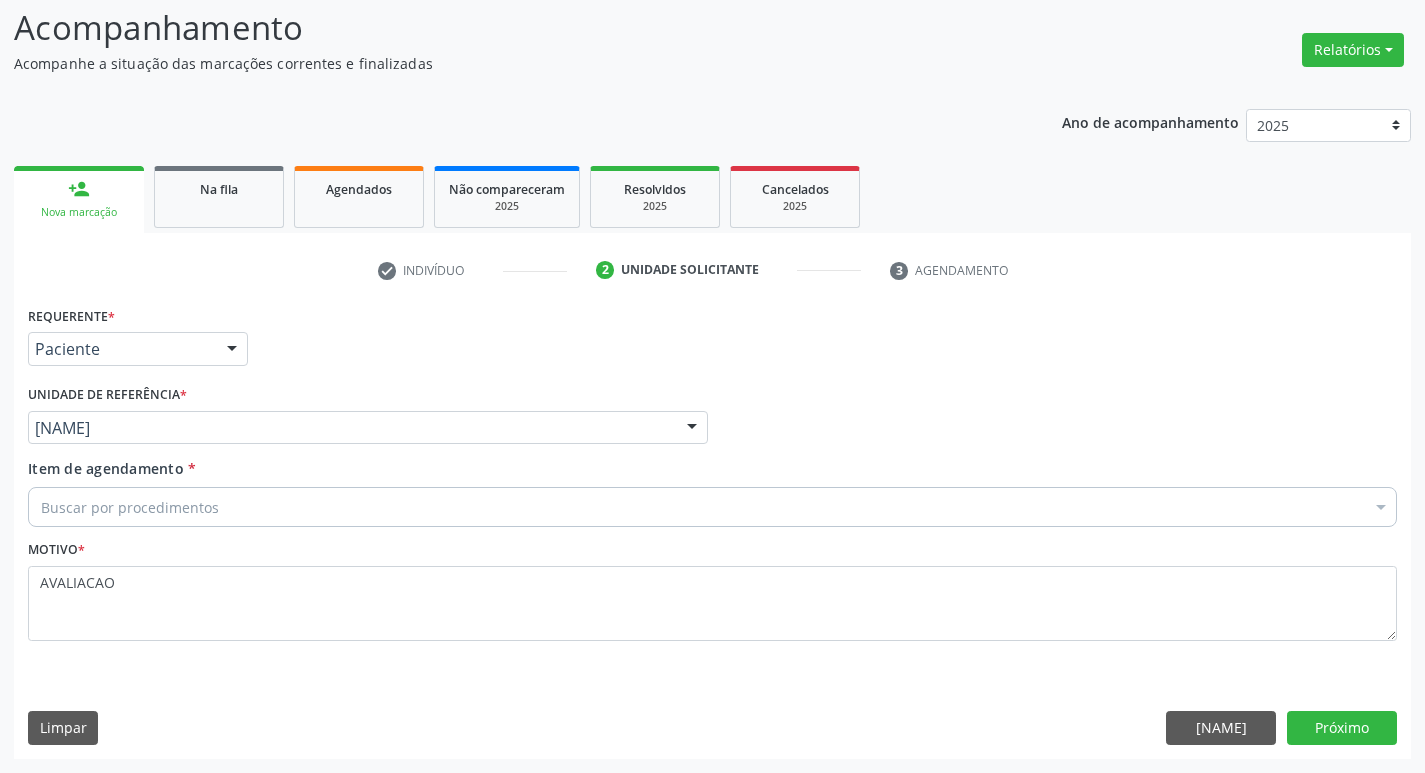 click on "Buscar por procedimentos" at bounding box center [712, 507] 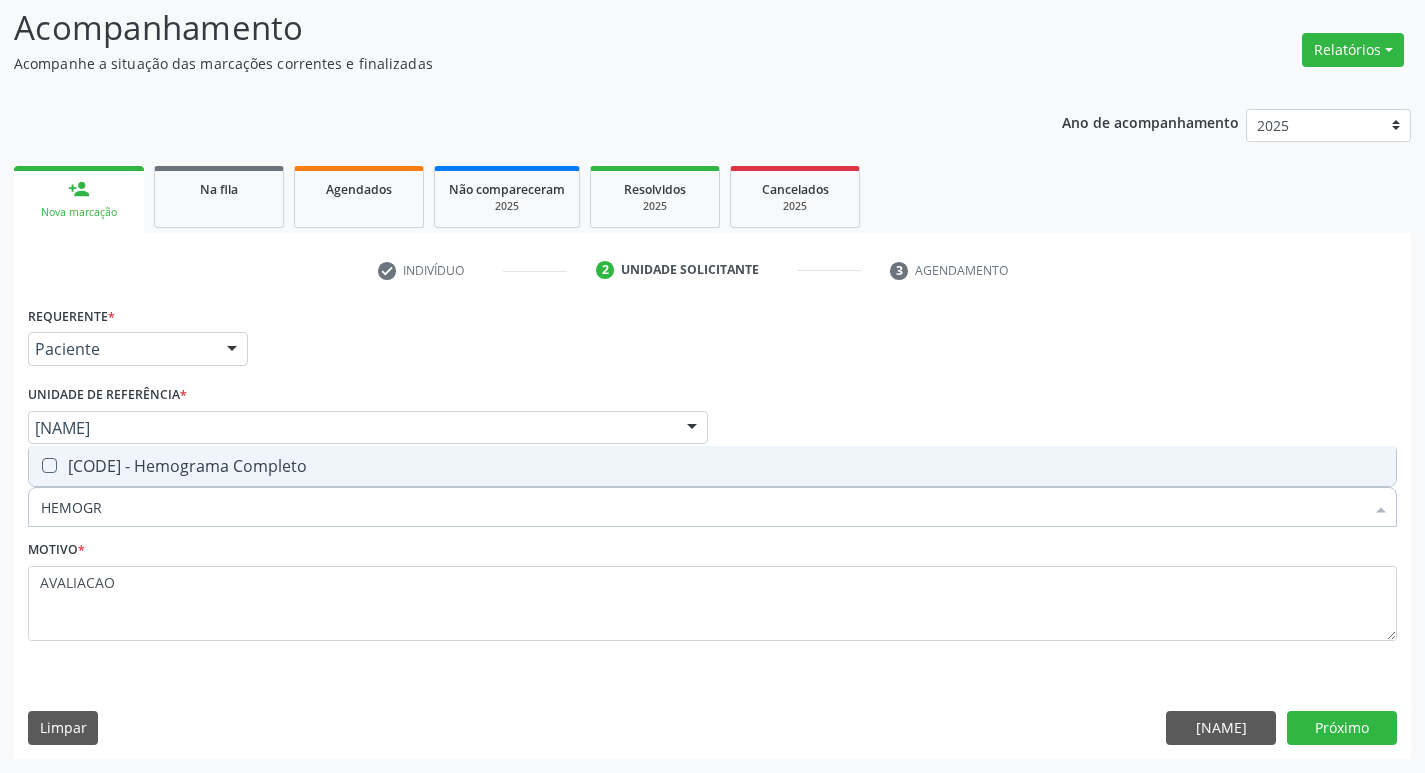 click on "[CODE] - Hemograma Completo" at bounding box center [712, 466] 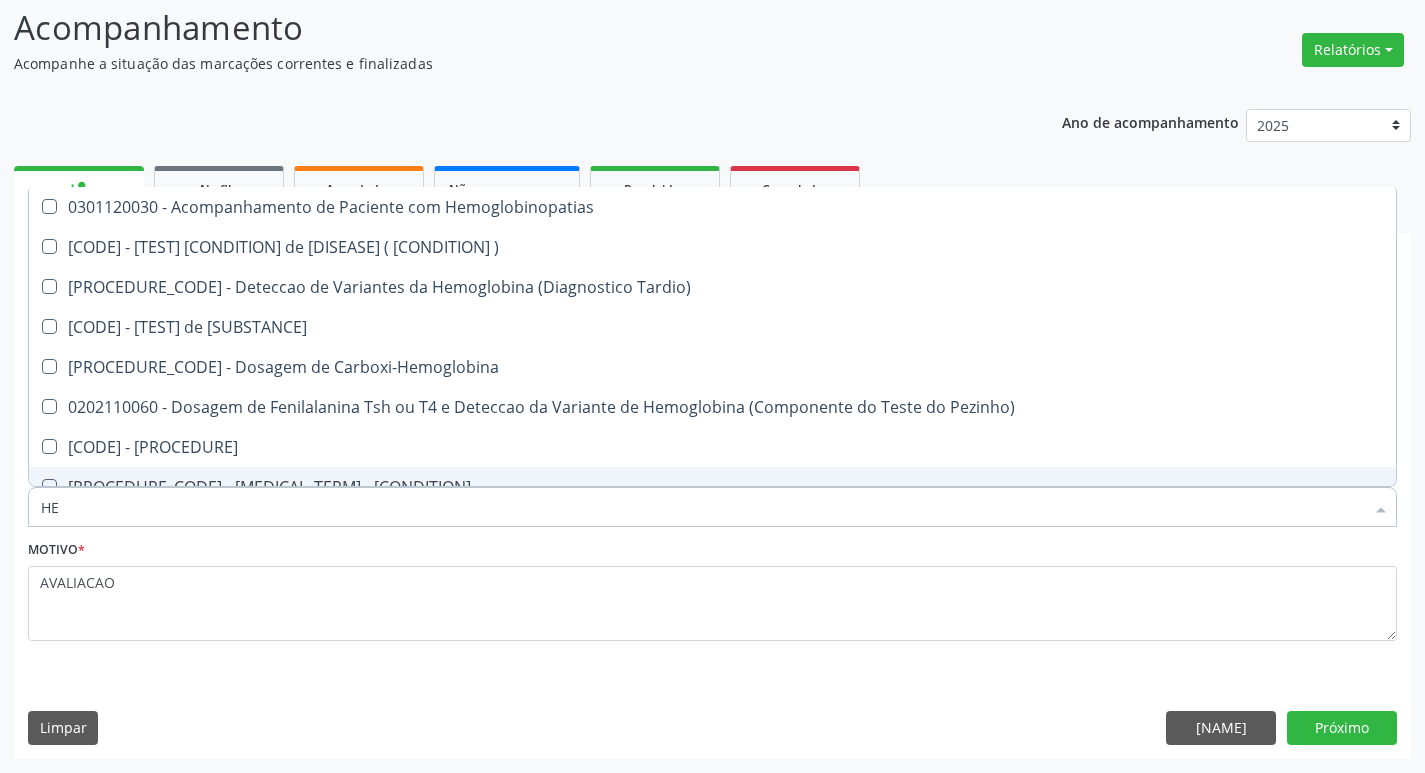 type on "H" 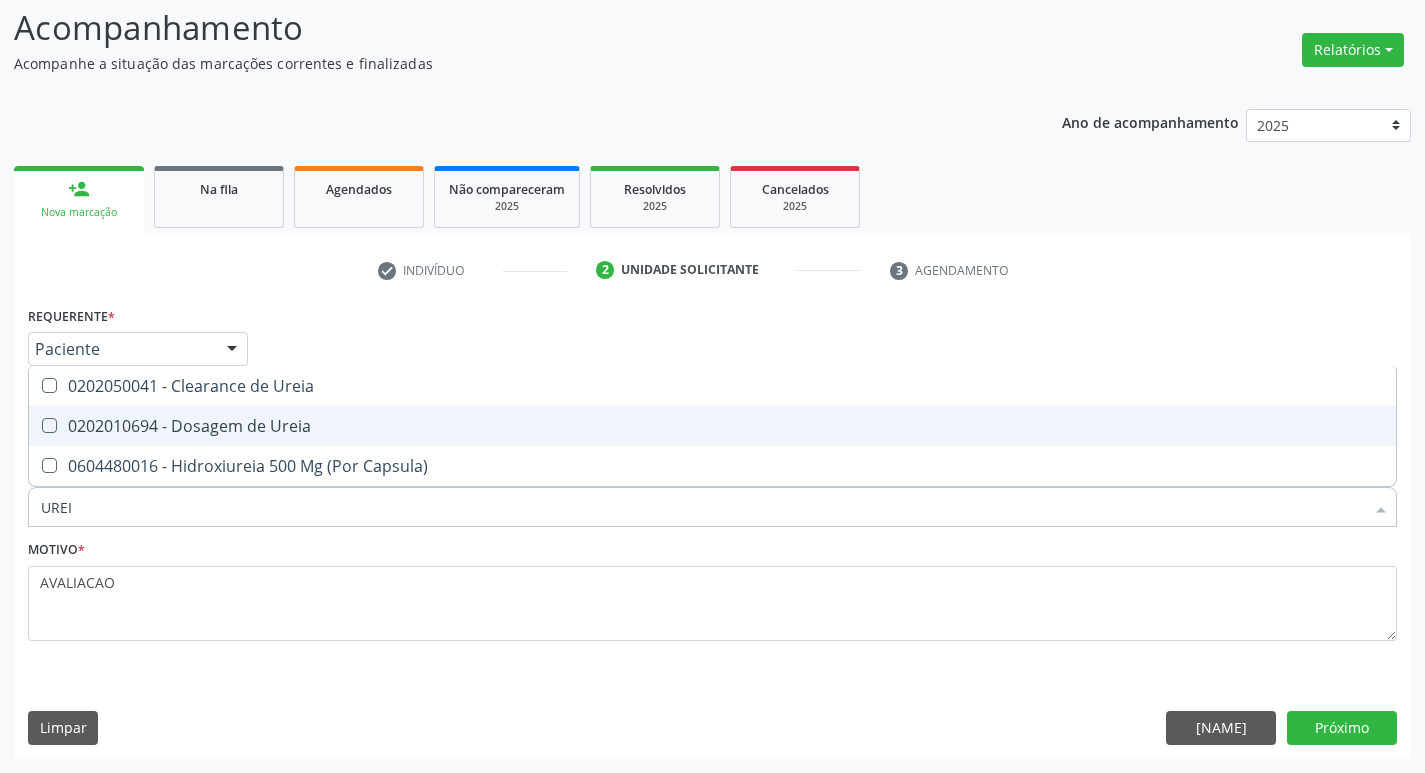 click on "0202010694 - Dosagem de Ureia" at bounding box center [712, 426] 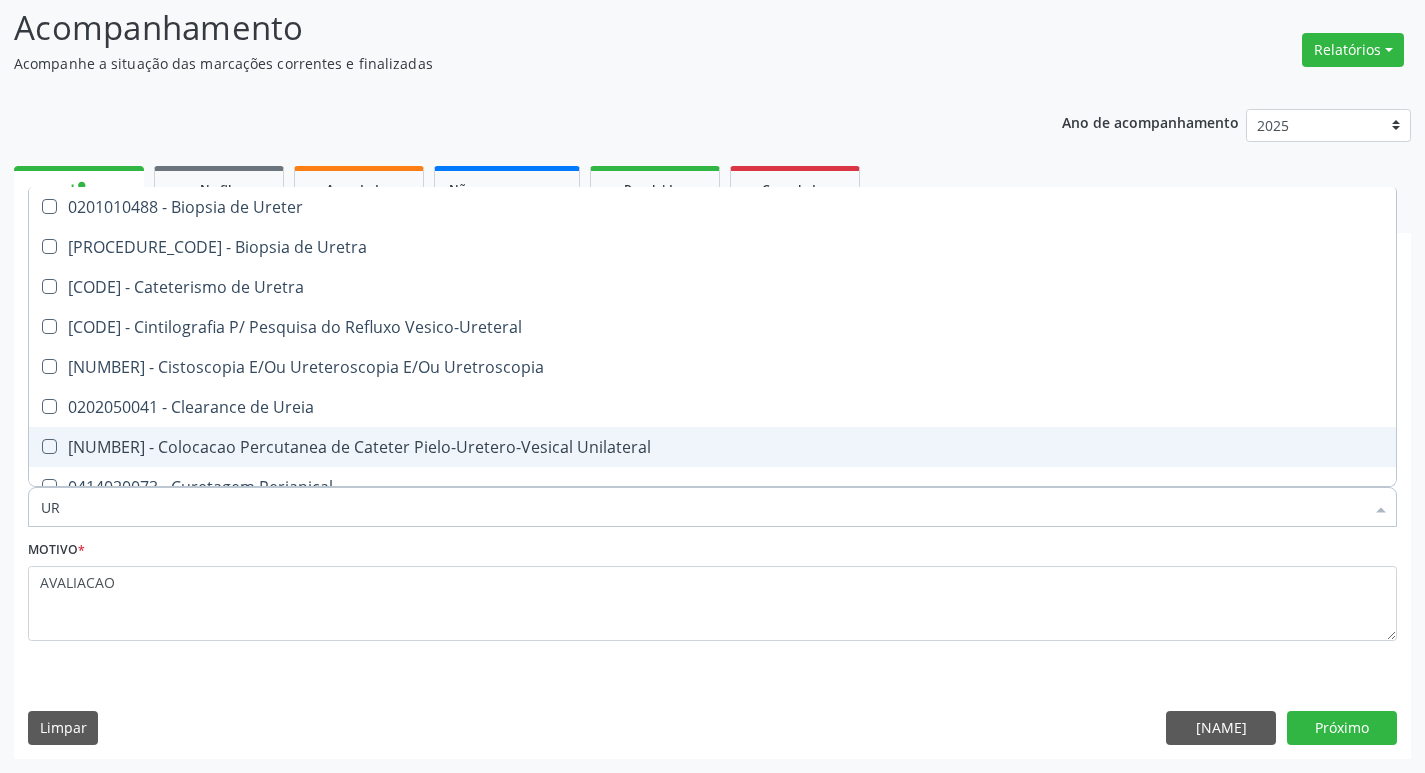 type on "U" 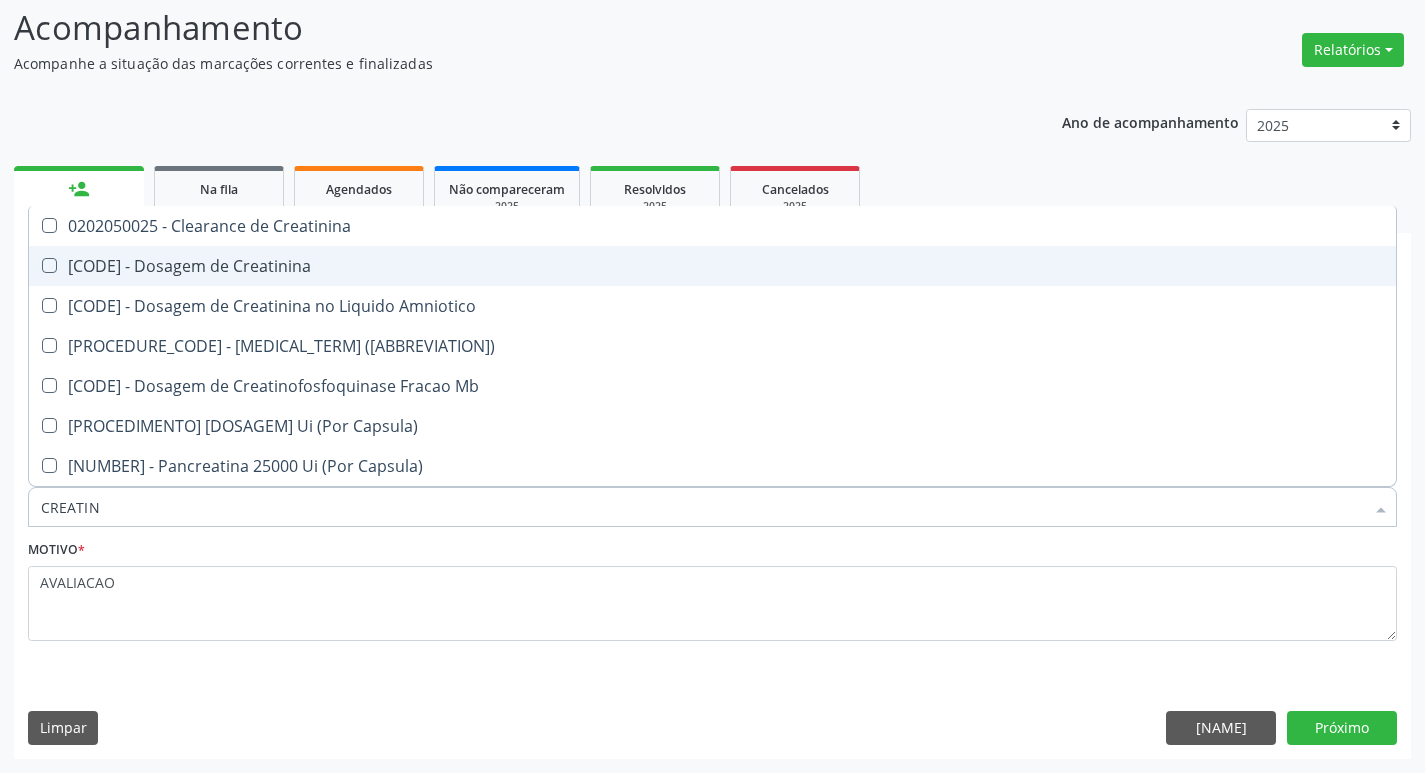 click on "[PROCEDURE] de [PROCEDURE]" at bounding box center [712, 266] 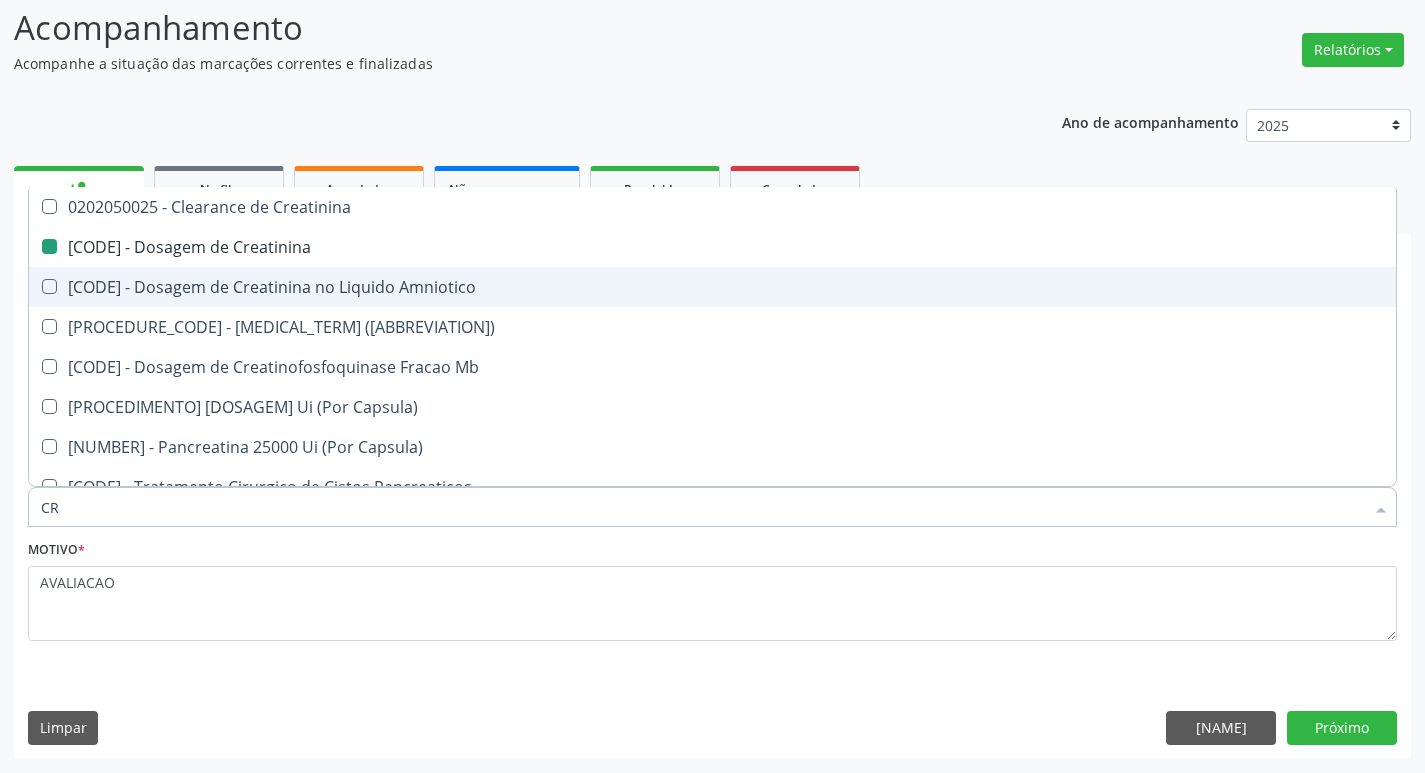 type on "C" 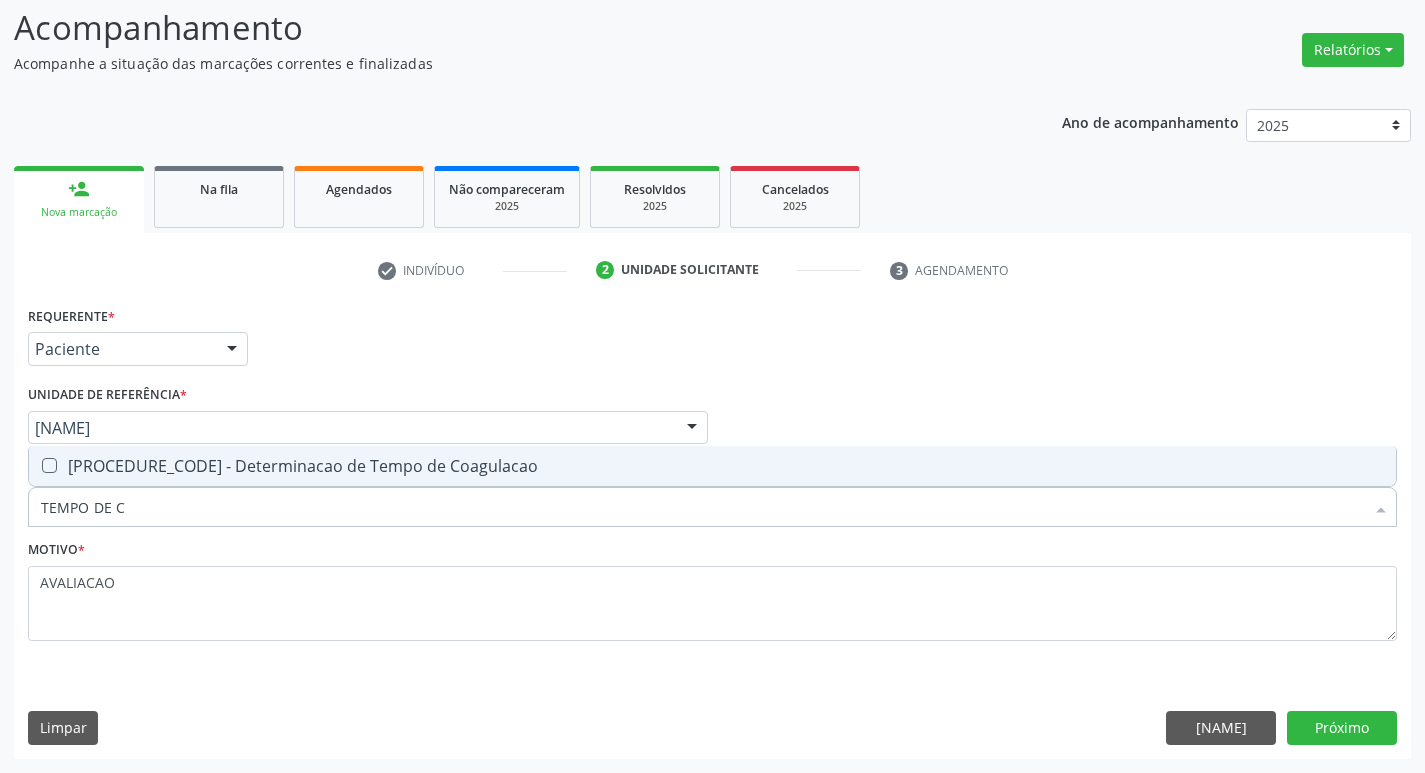 click on "0202020070 - Determinacao de Tempo de Coagulacao" at bounding box center [712, 466] 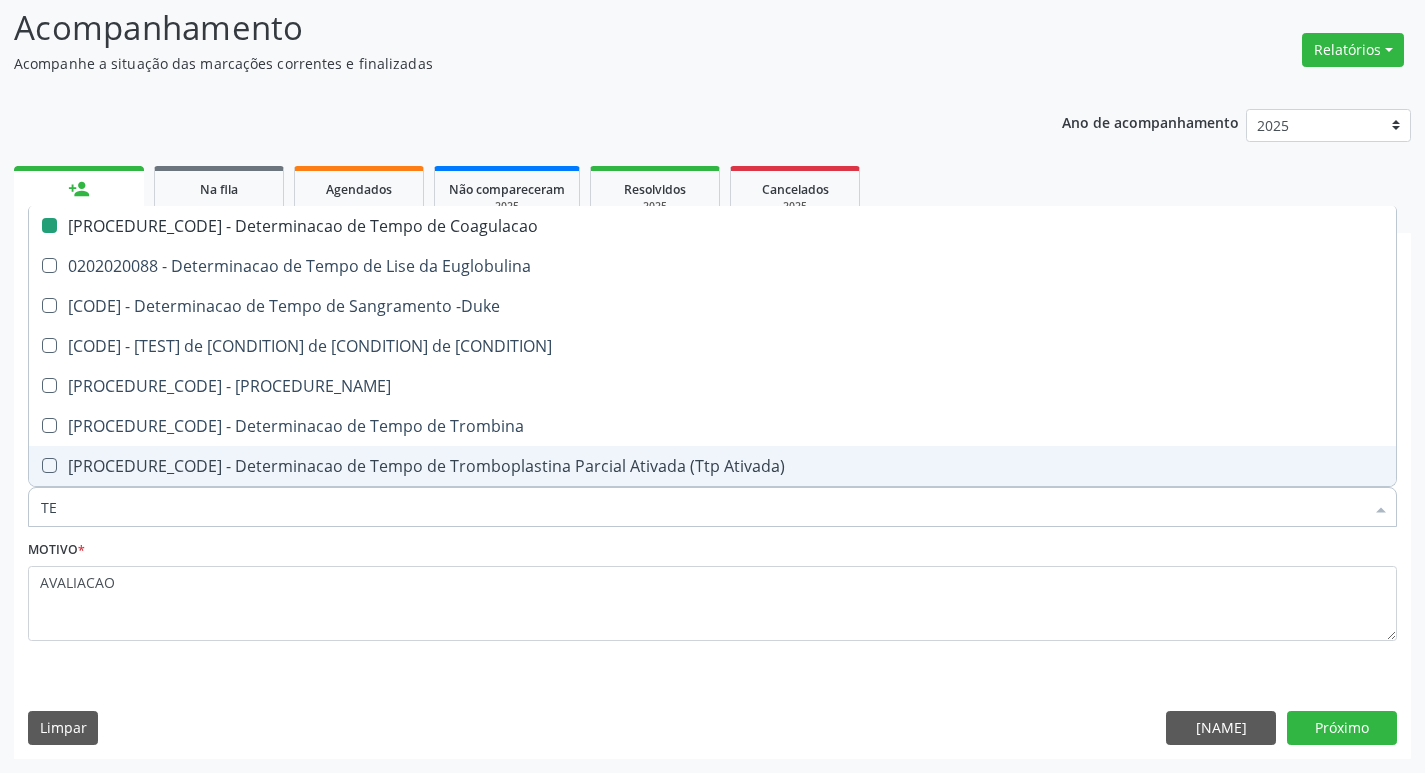 type on "T" 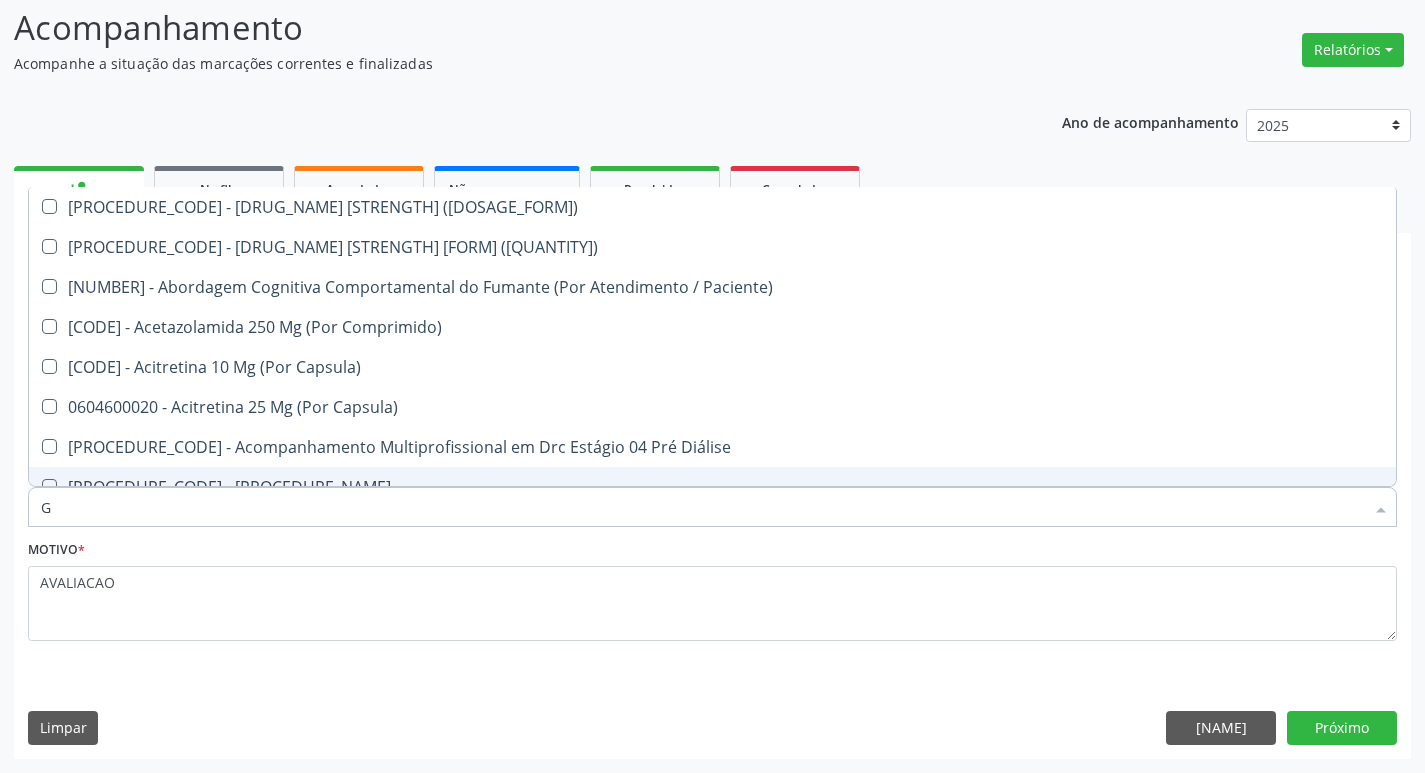 type on "GLICOSE" 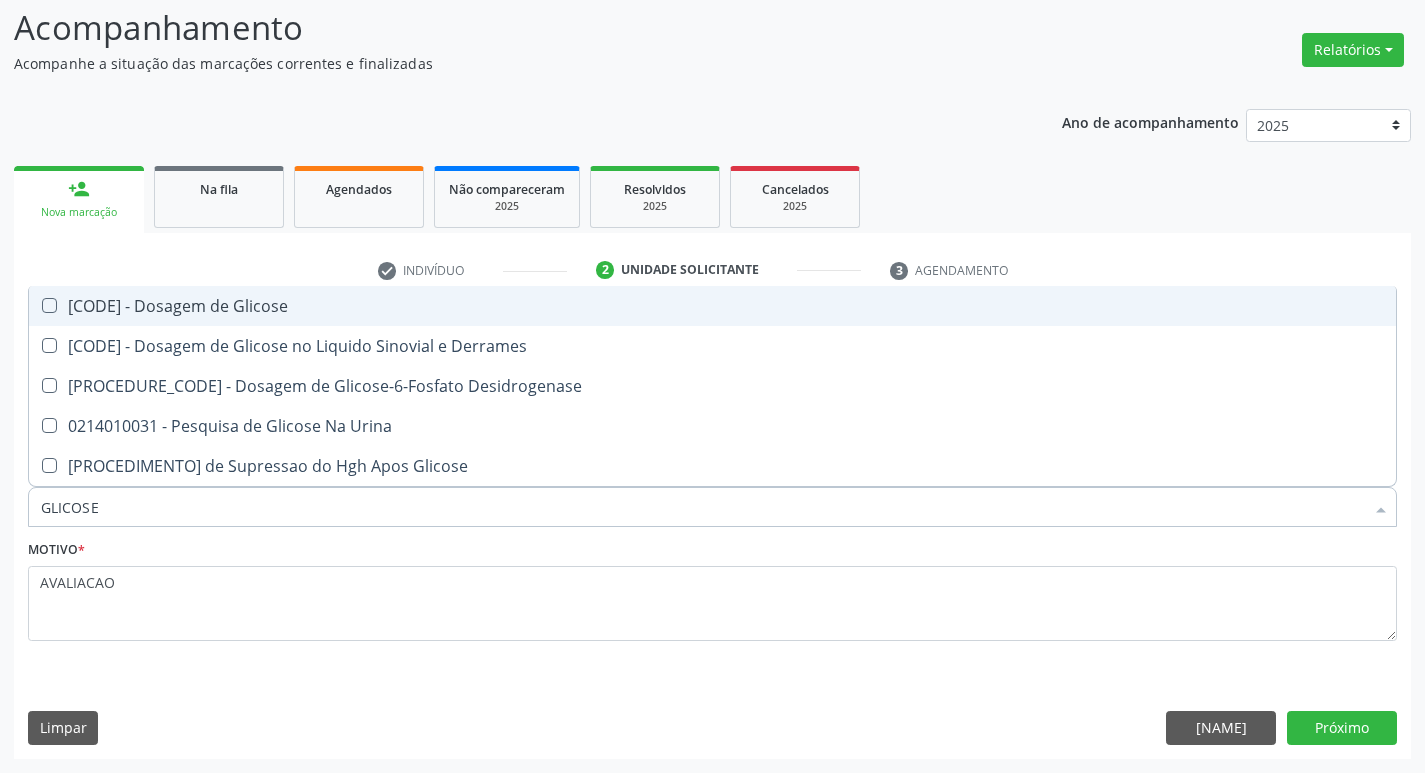 click on "[NUM] - [PROCEDURE]" at bounding box center (712, 306) 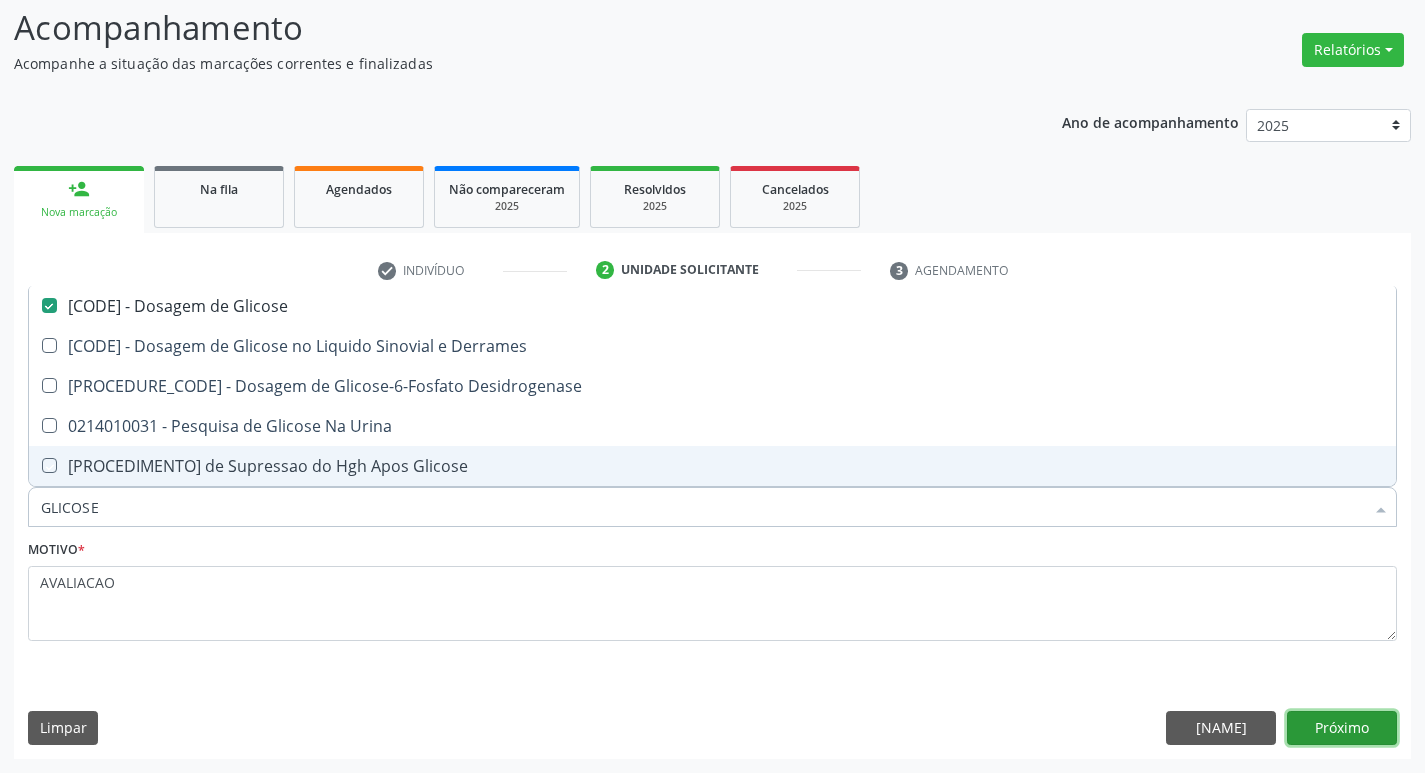 click on "Próximo" at bounding box center [1342, 728] 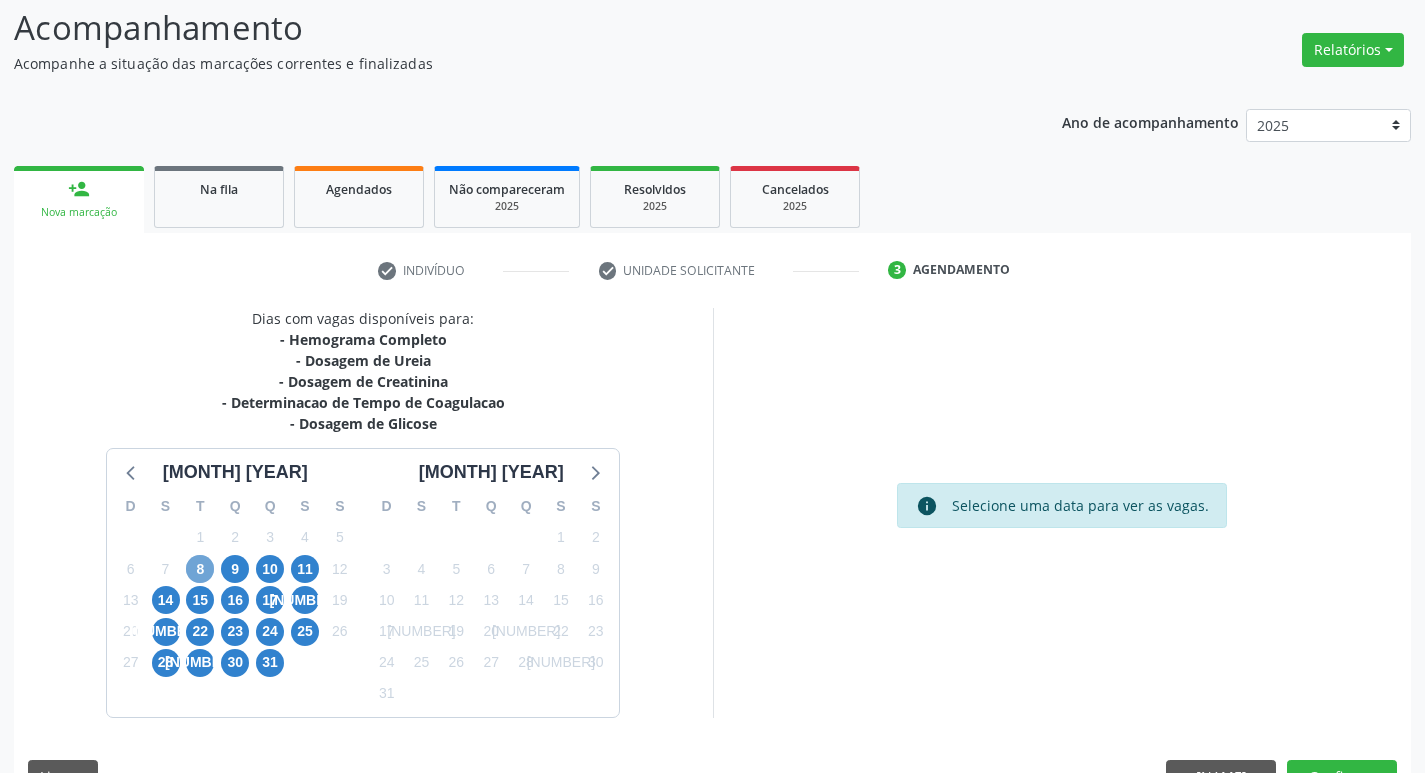 click on "8" at bounding box center (95, 569) 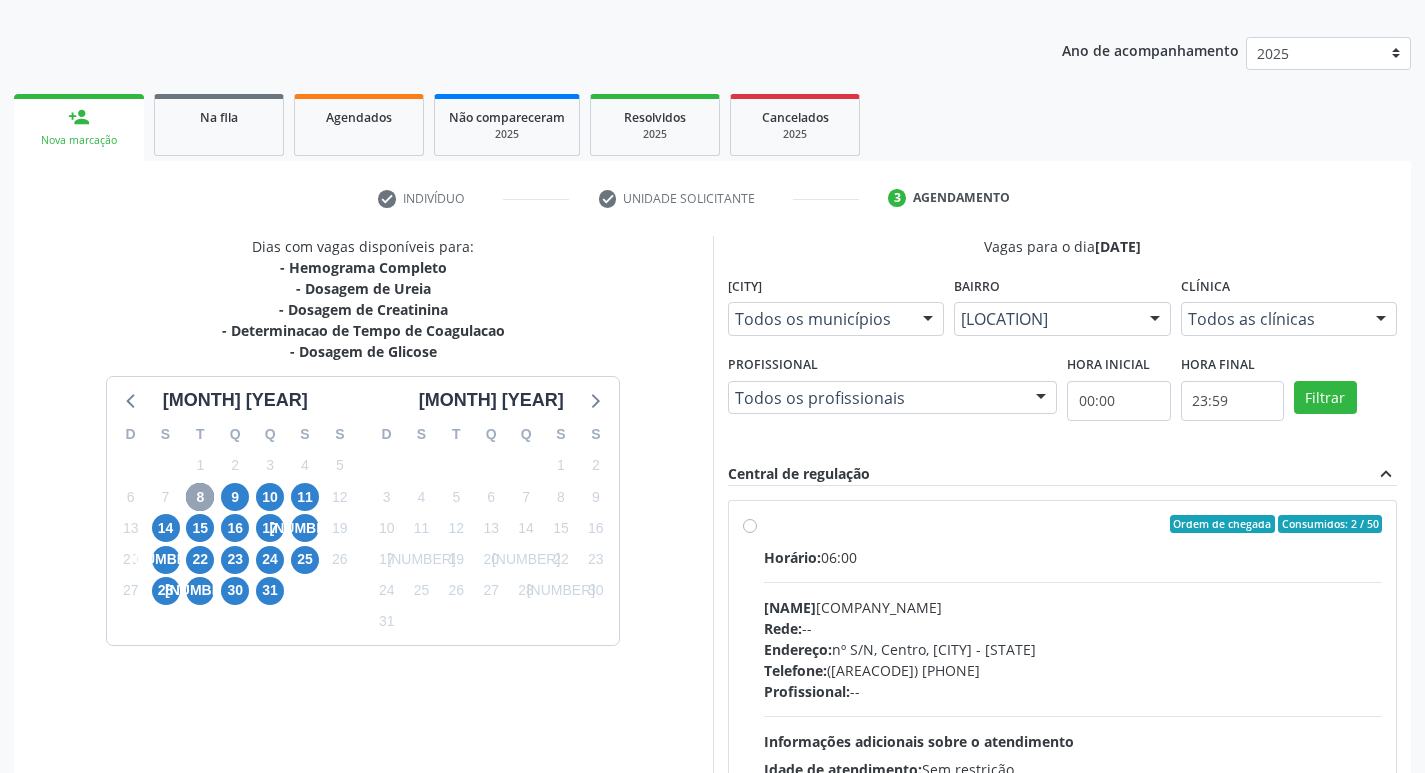 scroll, scrollTop: 386, scrollLeft: 0, axis: vertical 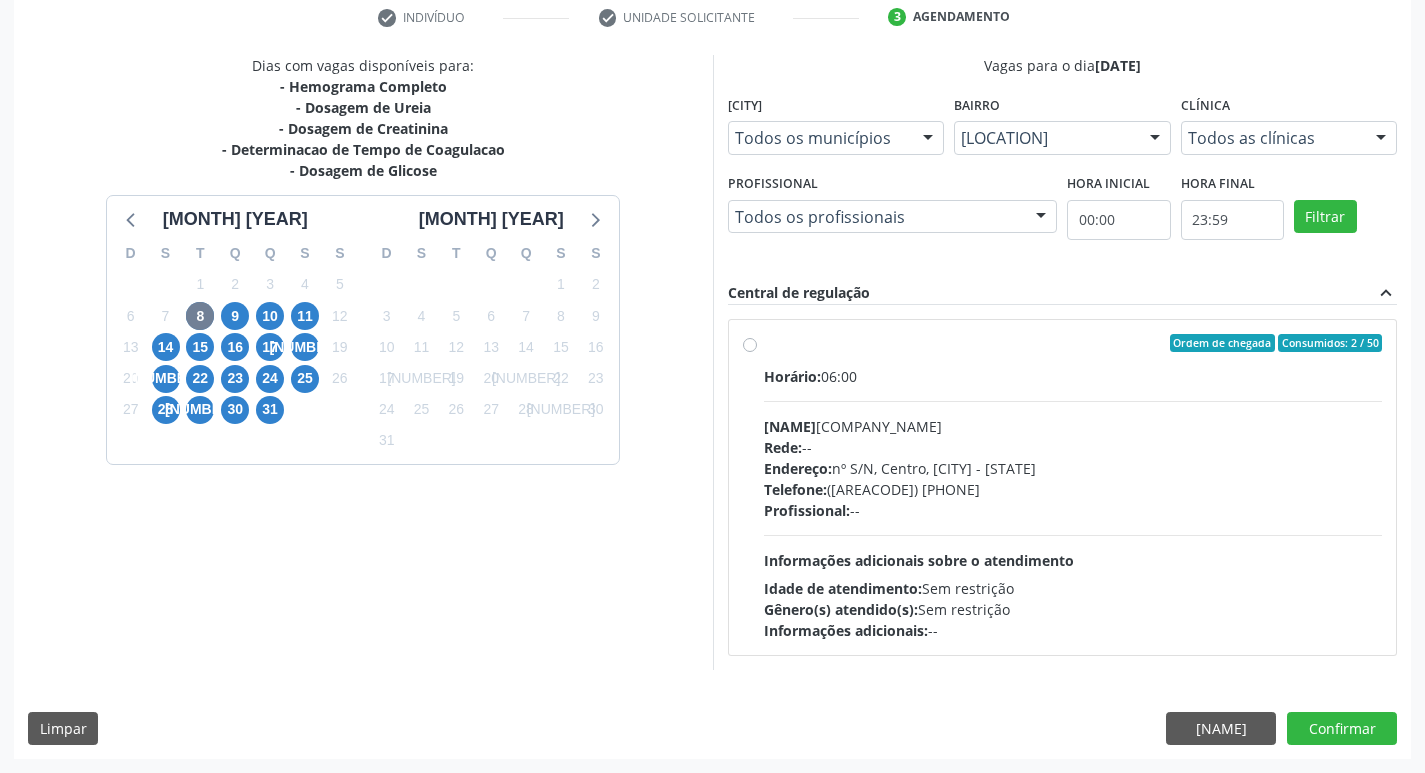 click on "[NOME]" at bounding box center [1073, 426] 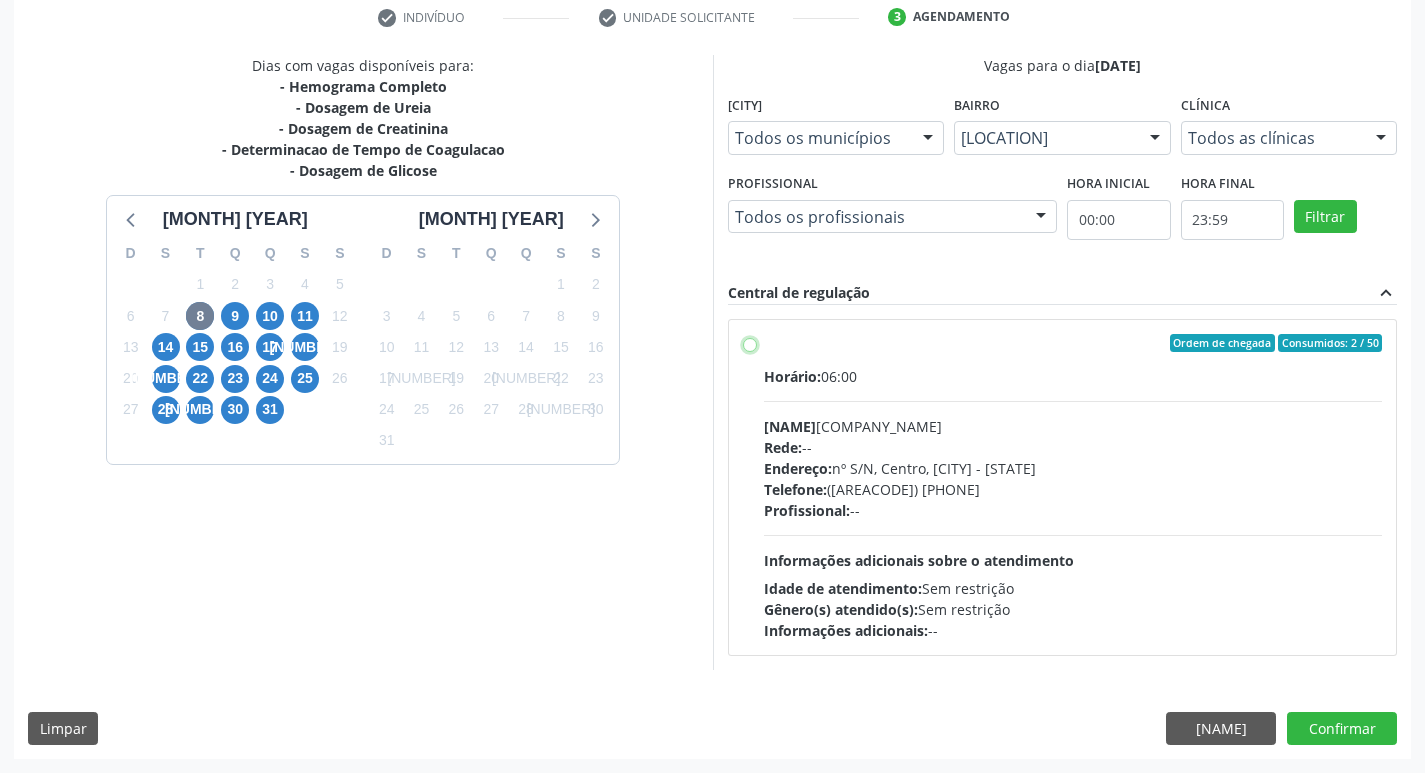 click on "Ordem de chegada
Consumidos: 2 / 50
Horário:   [TIME]
Clínica:  [CLINIC_NAME]
Rede:
--
Endereço:   nº S/N, [NEIGHBORHOOD], [CITY] - [STATE]
Telefone:   [PHONE_NUMBER]
Profissional:
--
Informações adicionais sobre o atendimento
Idade de atendimento:
Sem restrição
Gênero(s) atendido(s):
Sem restrição
Informações adicionais:
--" at bounding box center [750, 343] 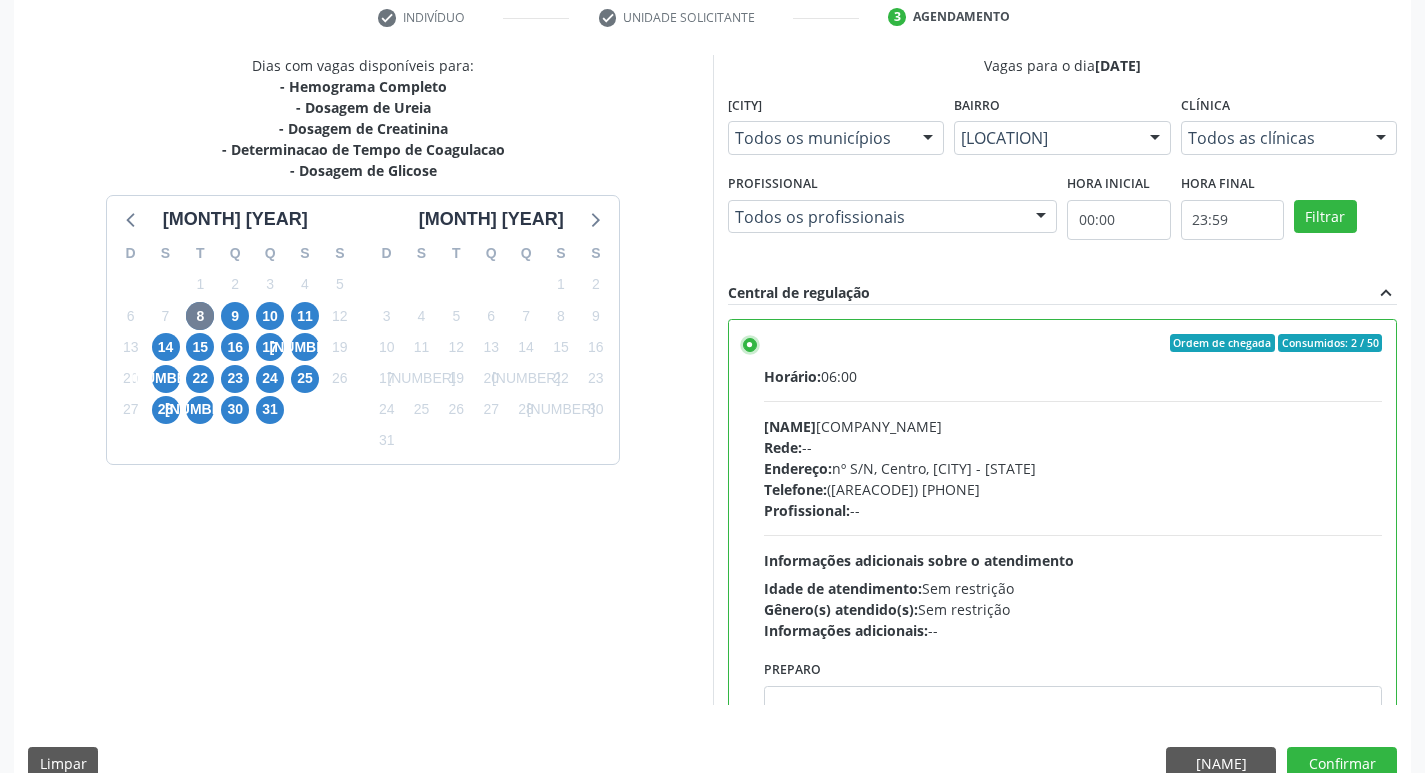scroll, scrollTop: 99, scrollLeft: 0, axis: vertical 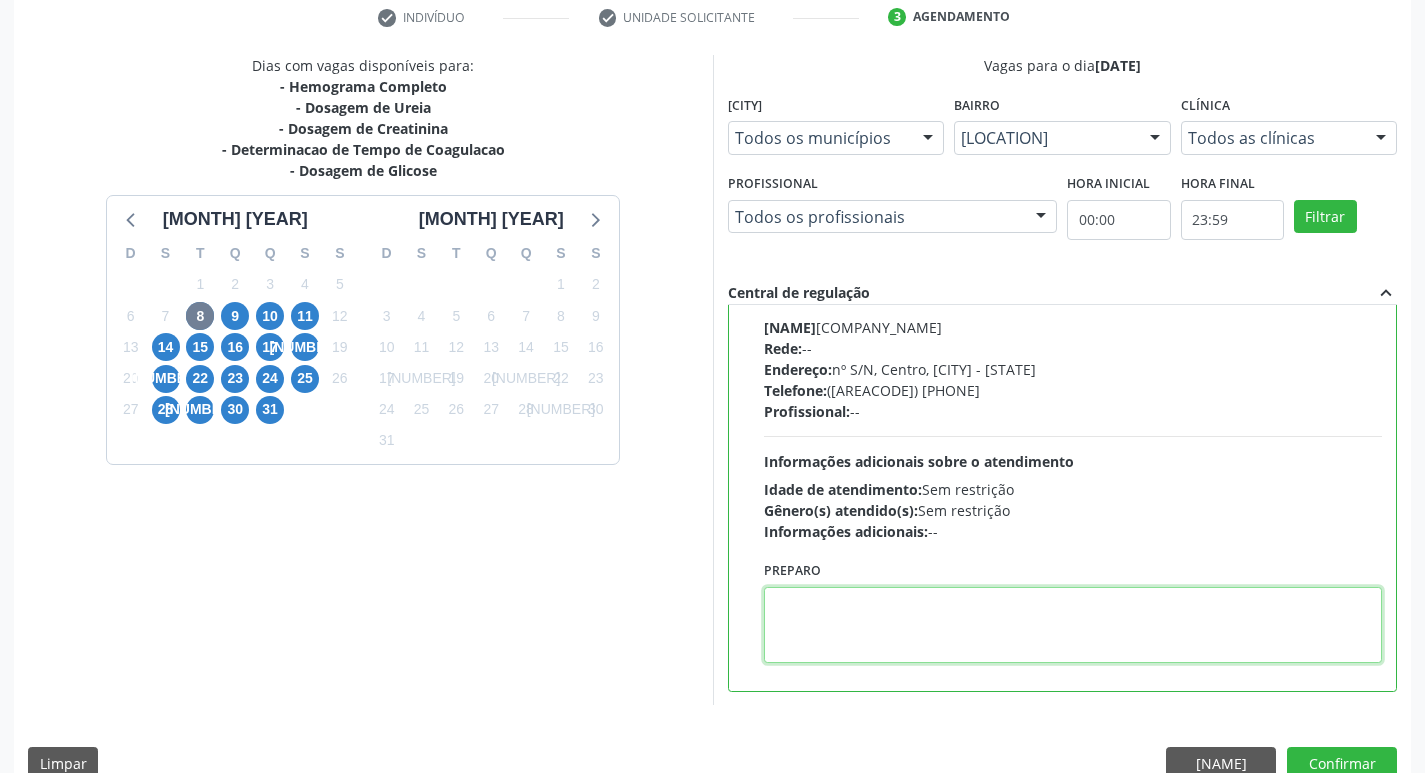 click at bounding box center [1073, 625] 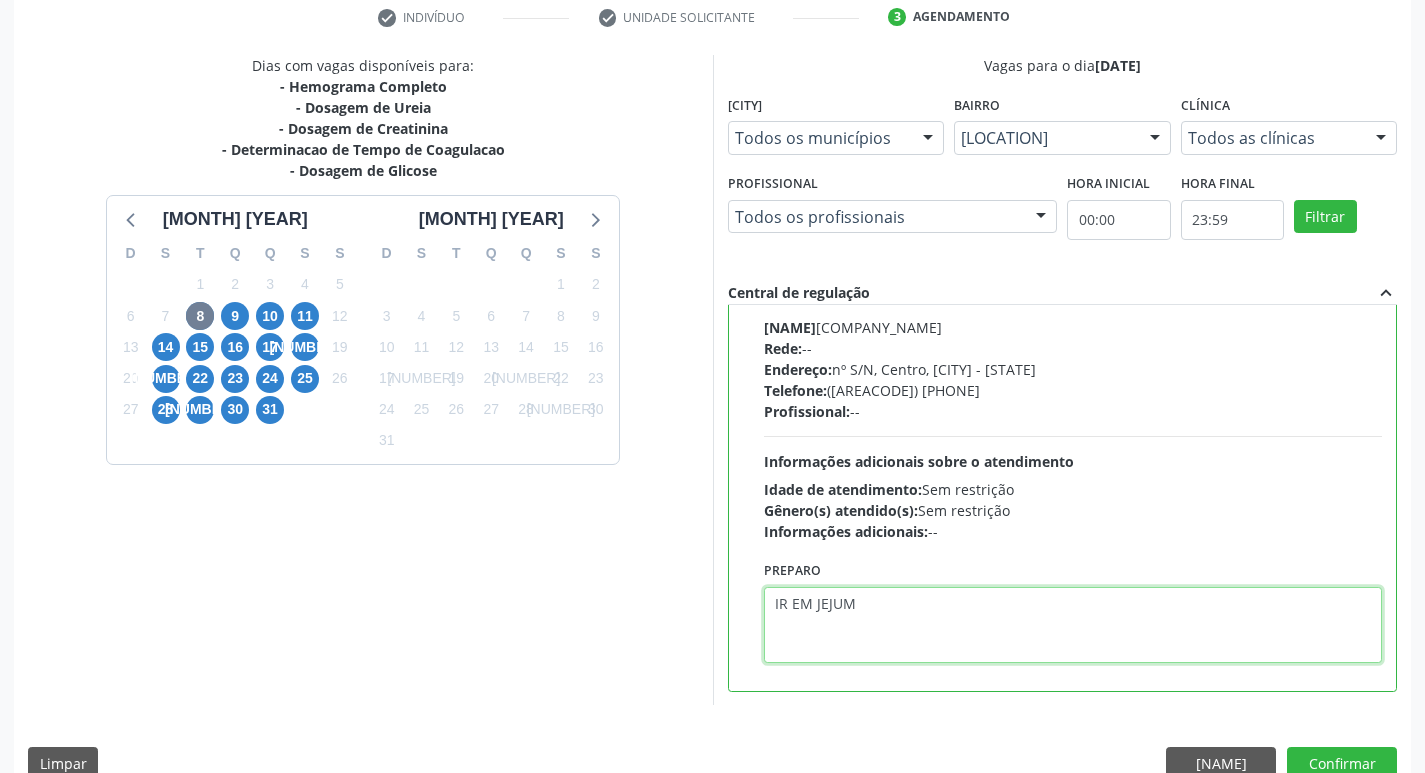 scroll, scrollTop: 422, scrollLeft: 0, axis: vertical 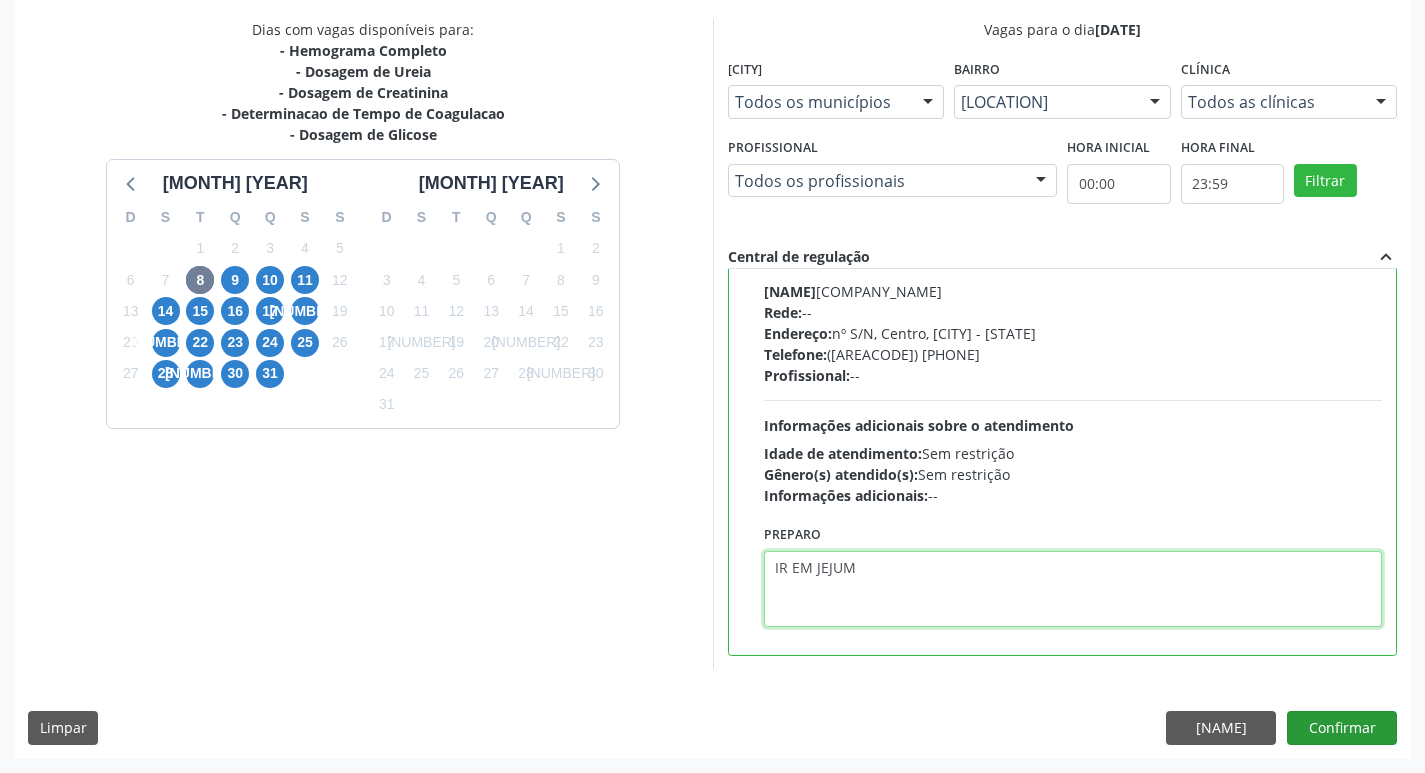 type on "IR EM [ESTADO_FISICO]" 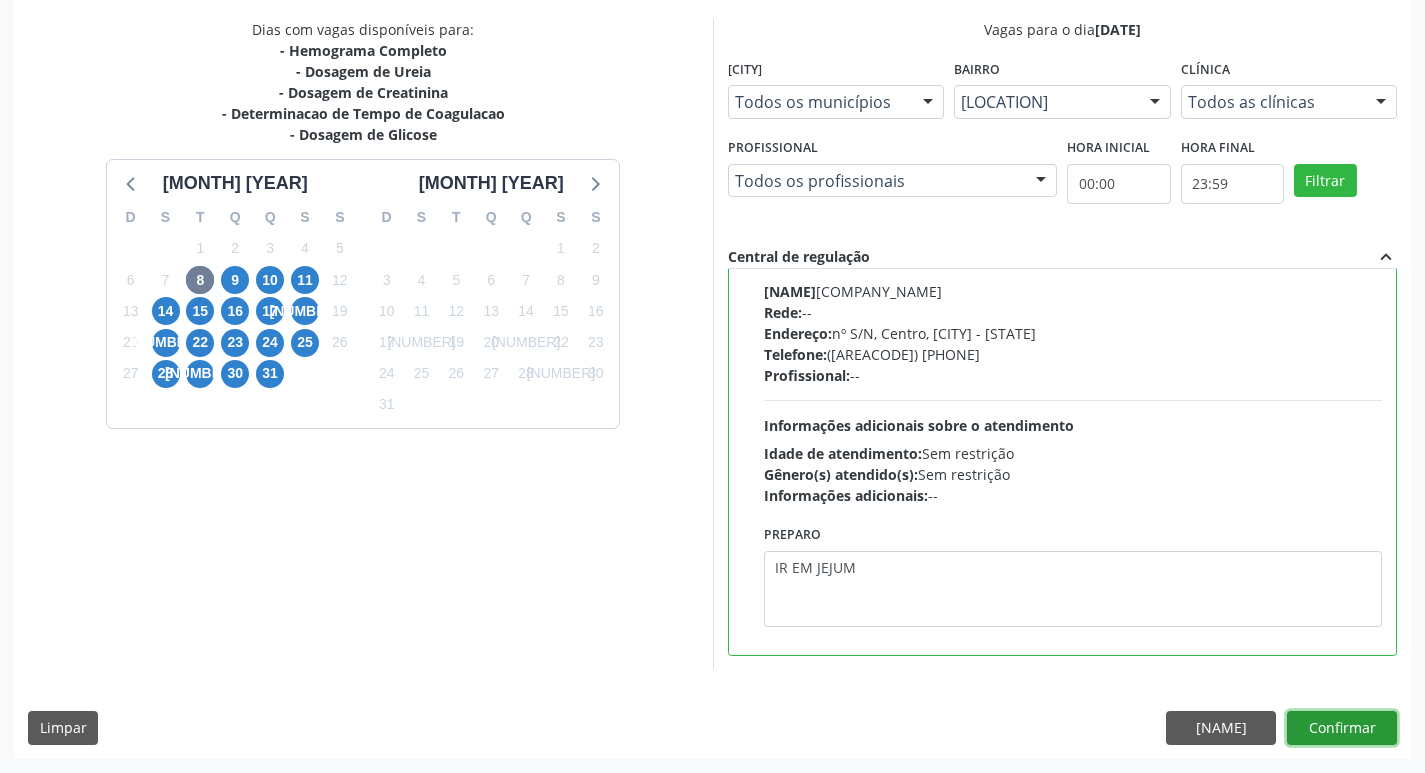 click on "Confirmar" at bounding box center (1342, 728) 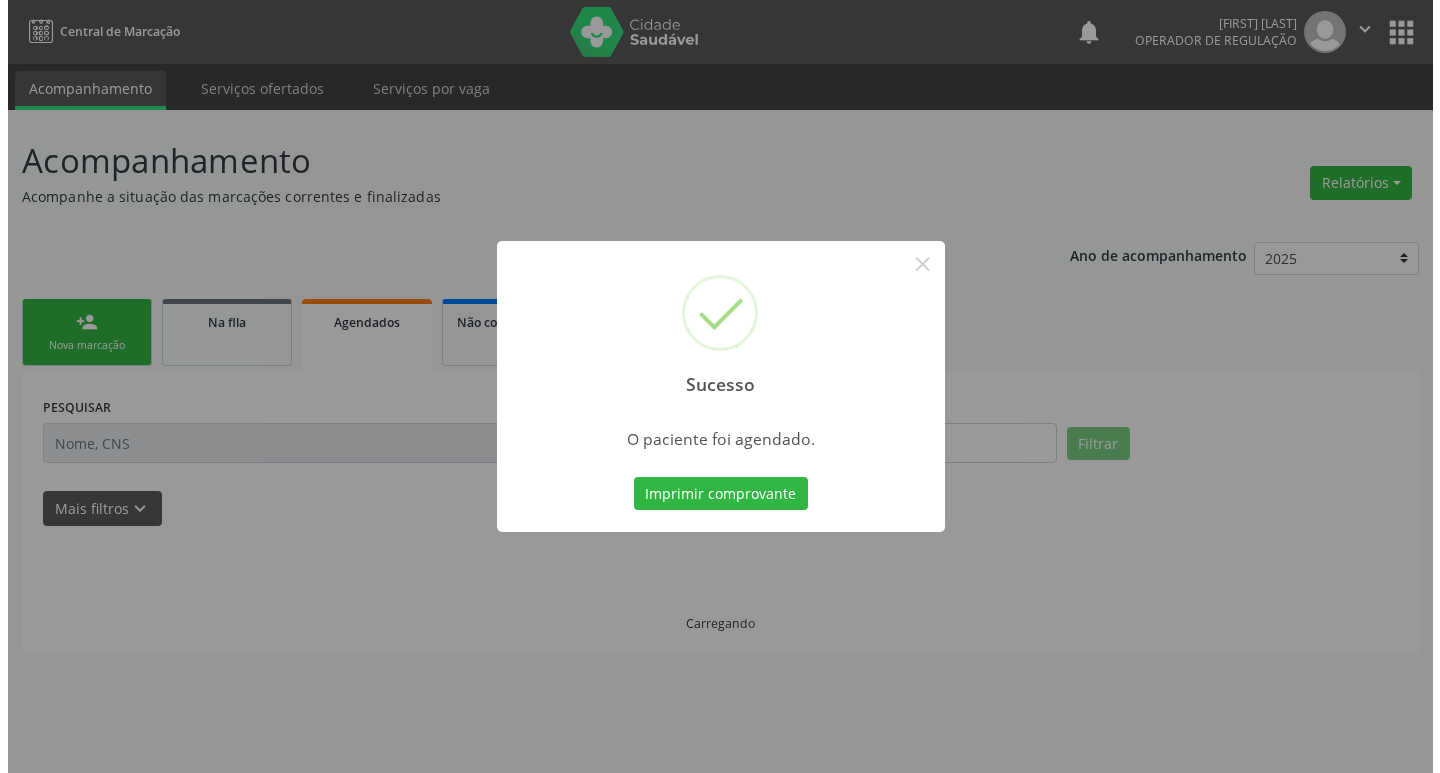 scroll, scrollTop: 0, scrollLeft: 0, axis: both 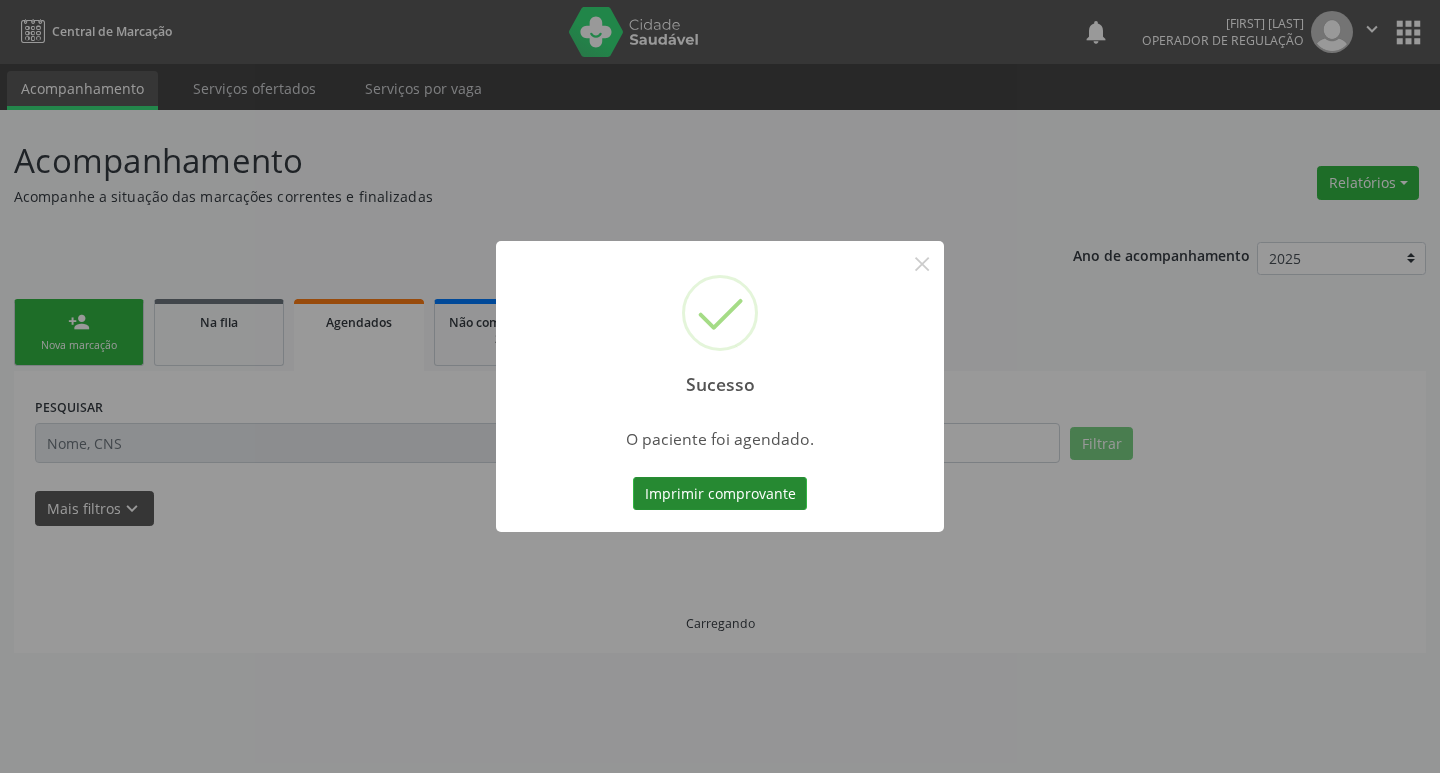 click on "Imprimir comprovante" at bounding box center [720, 494] 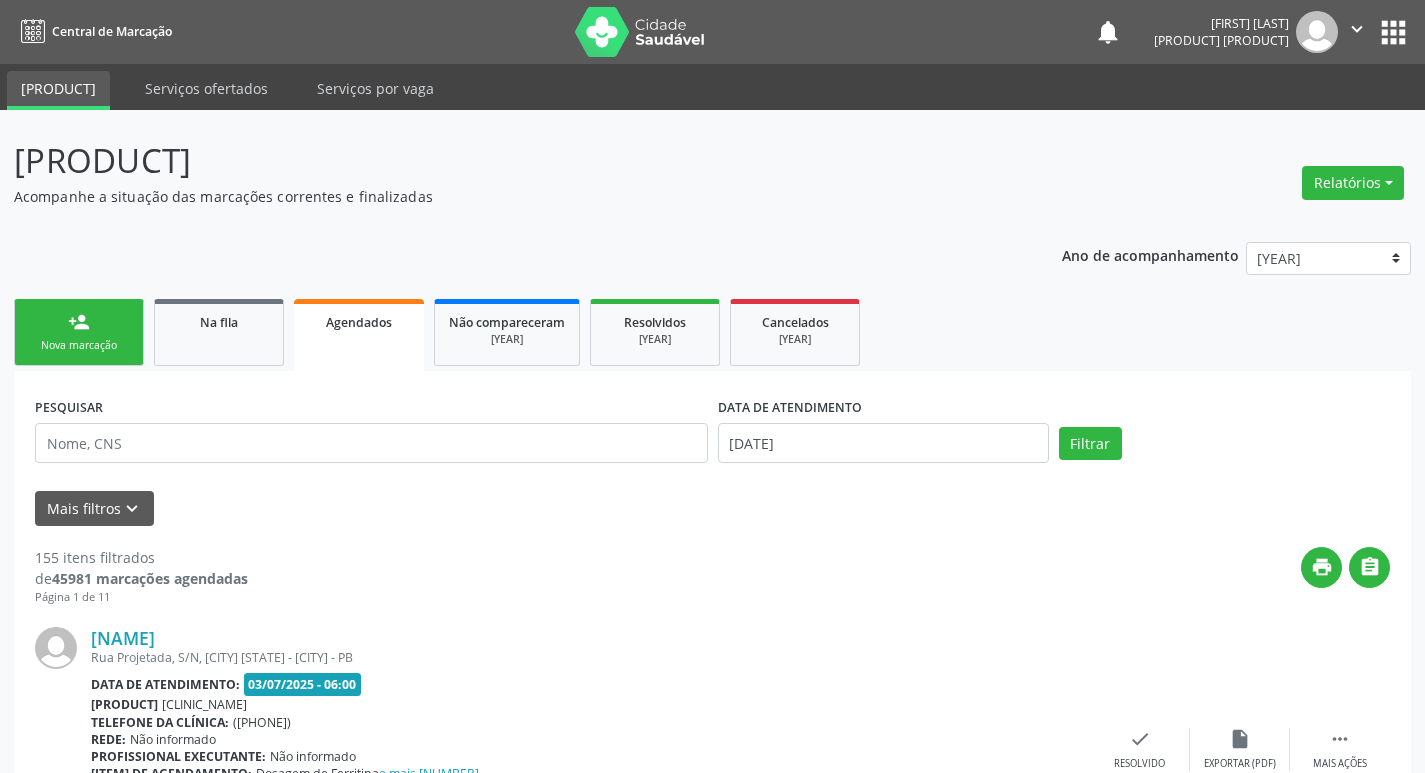 scroll, scrollTop: 0, scrollLeft: 0, axis: both 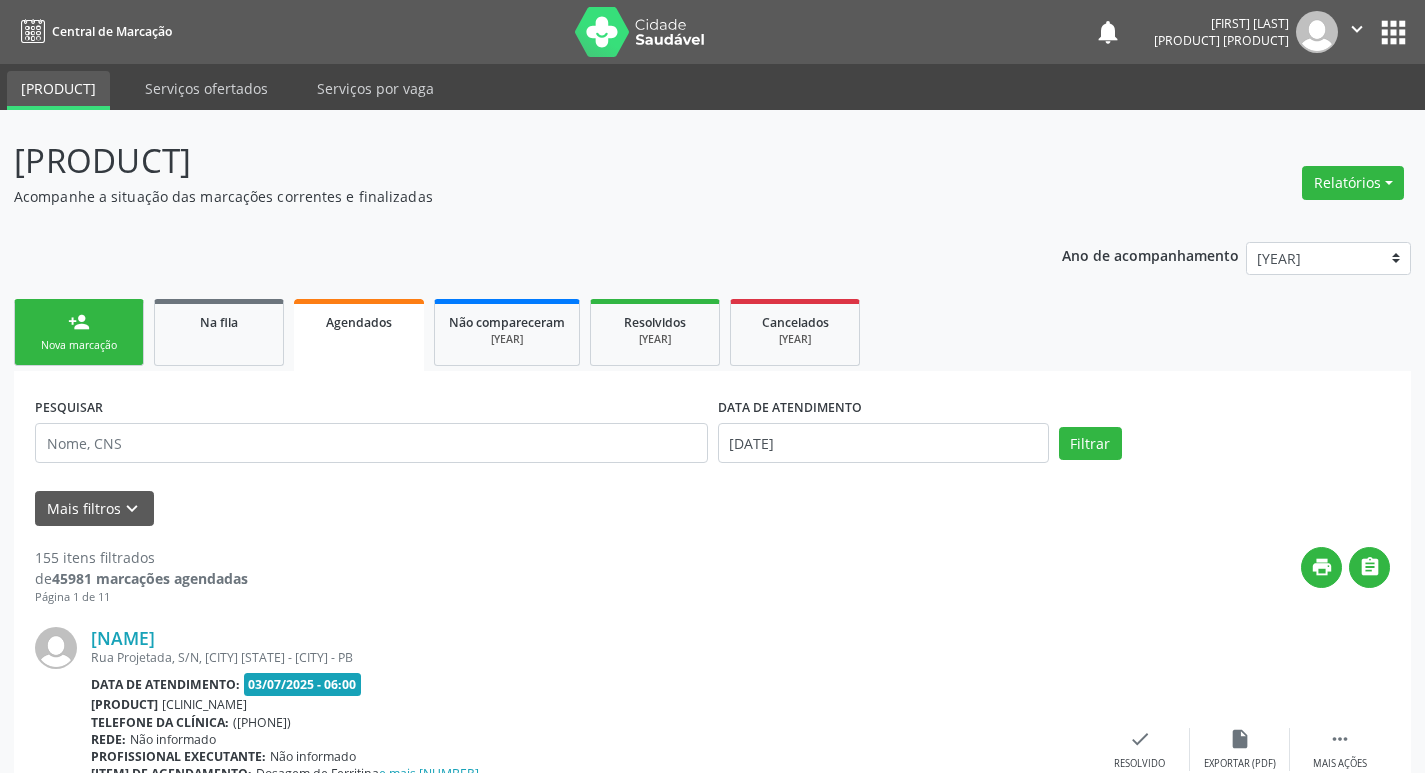 click on "Nova marcação" at bounding box center (79, 345) 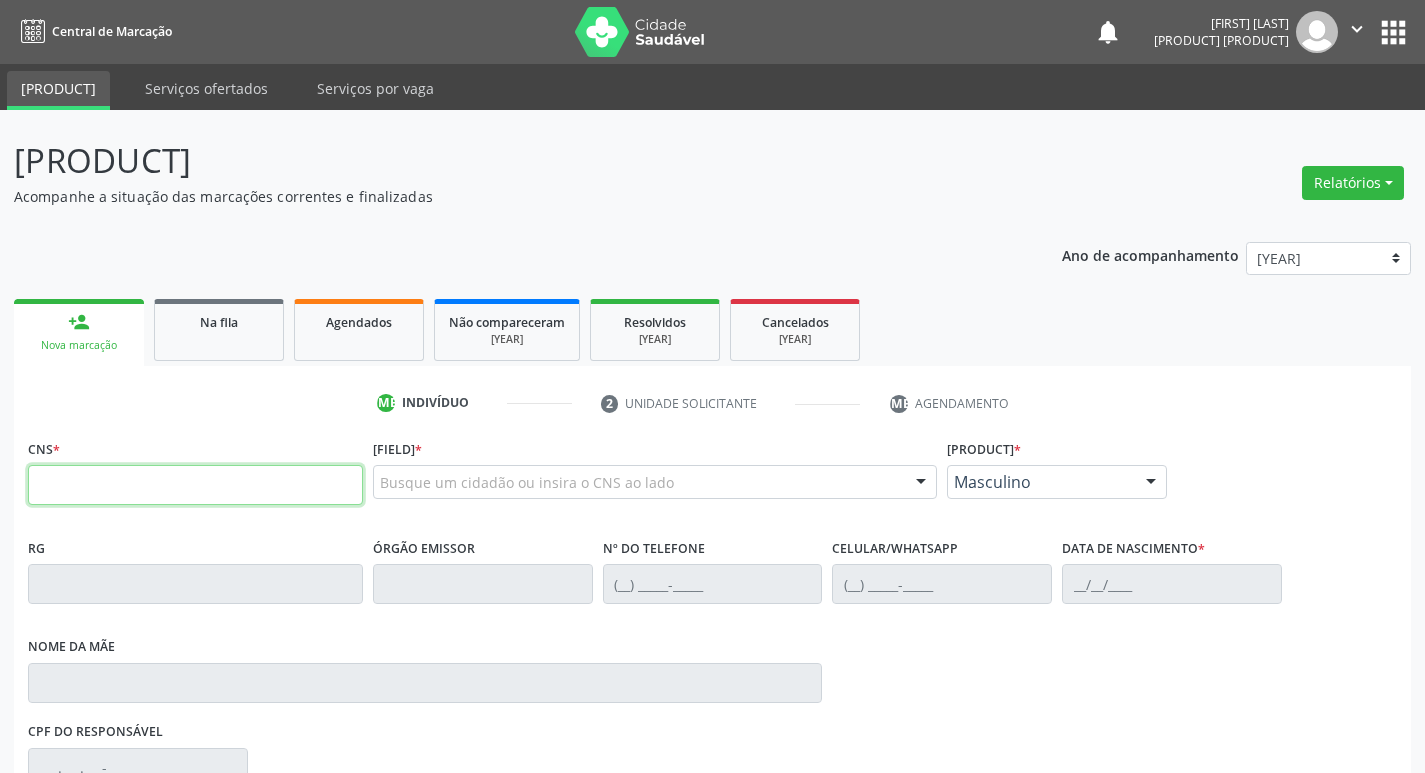 click at bounding box center [195, 485] 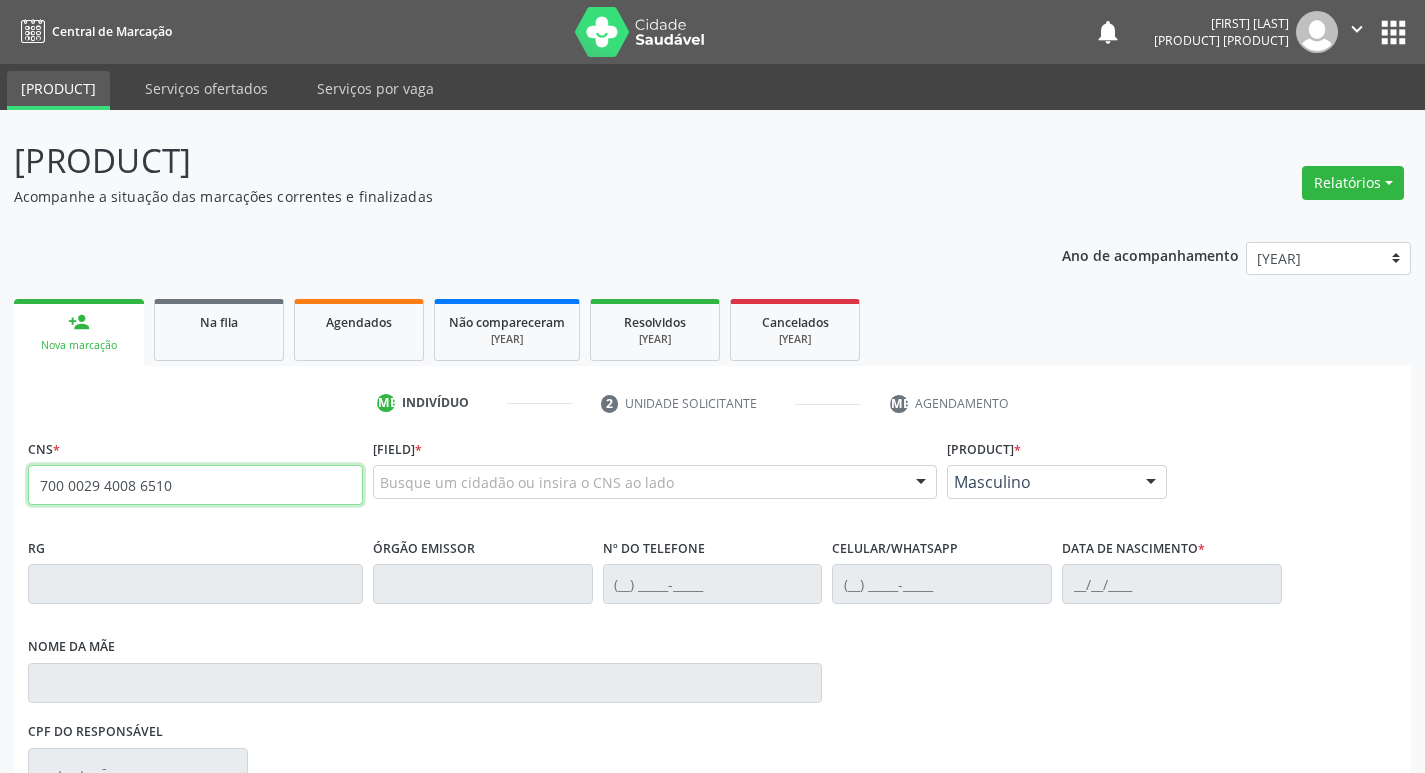 type on "700 0029 4008 6510" 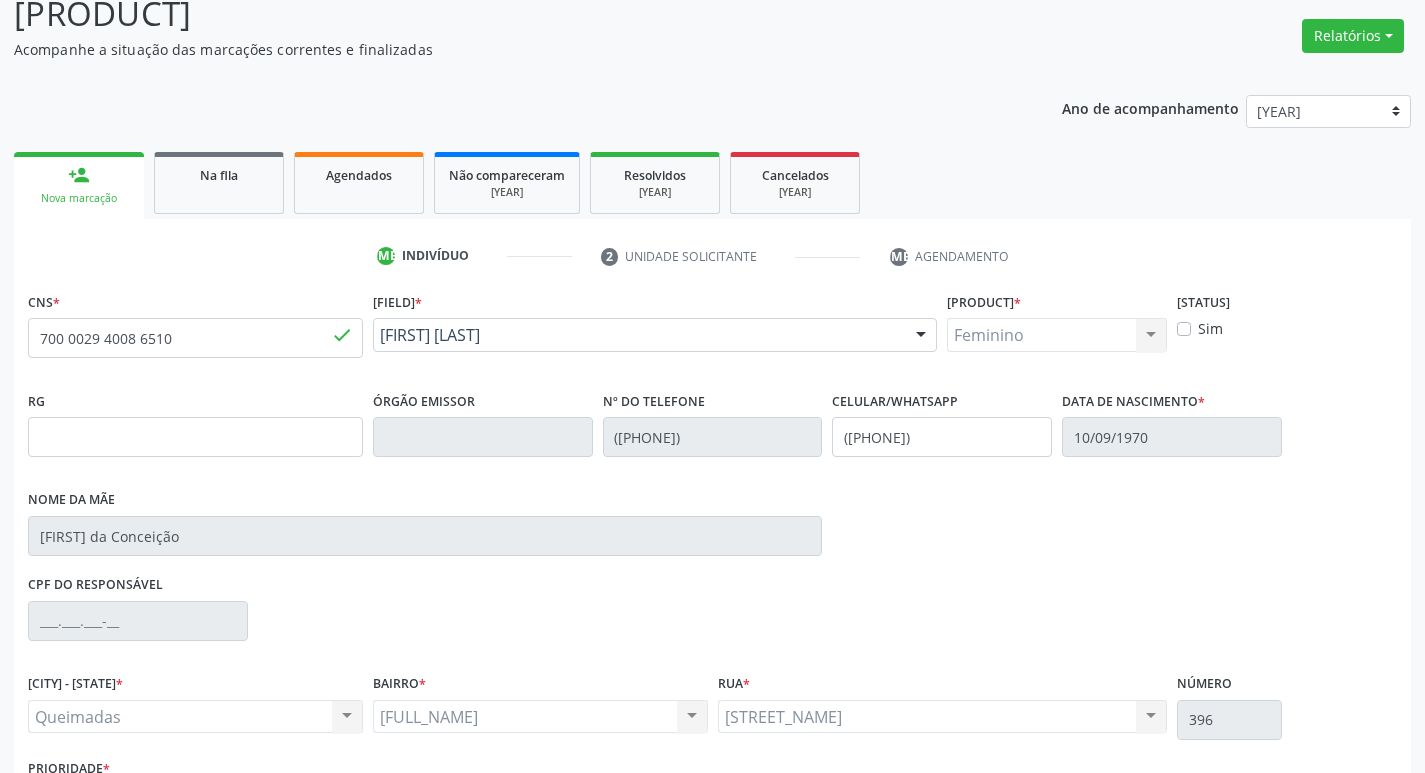 scroll, scrollTop: 297, scrollLeft: 0, axis: vertical 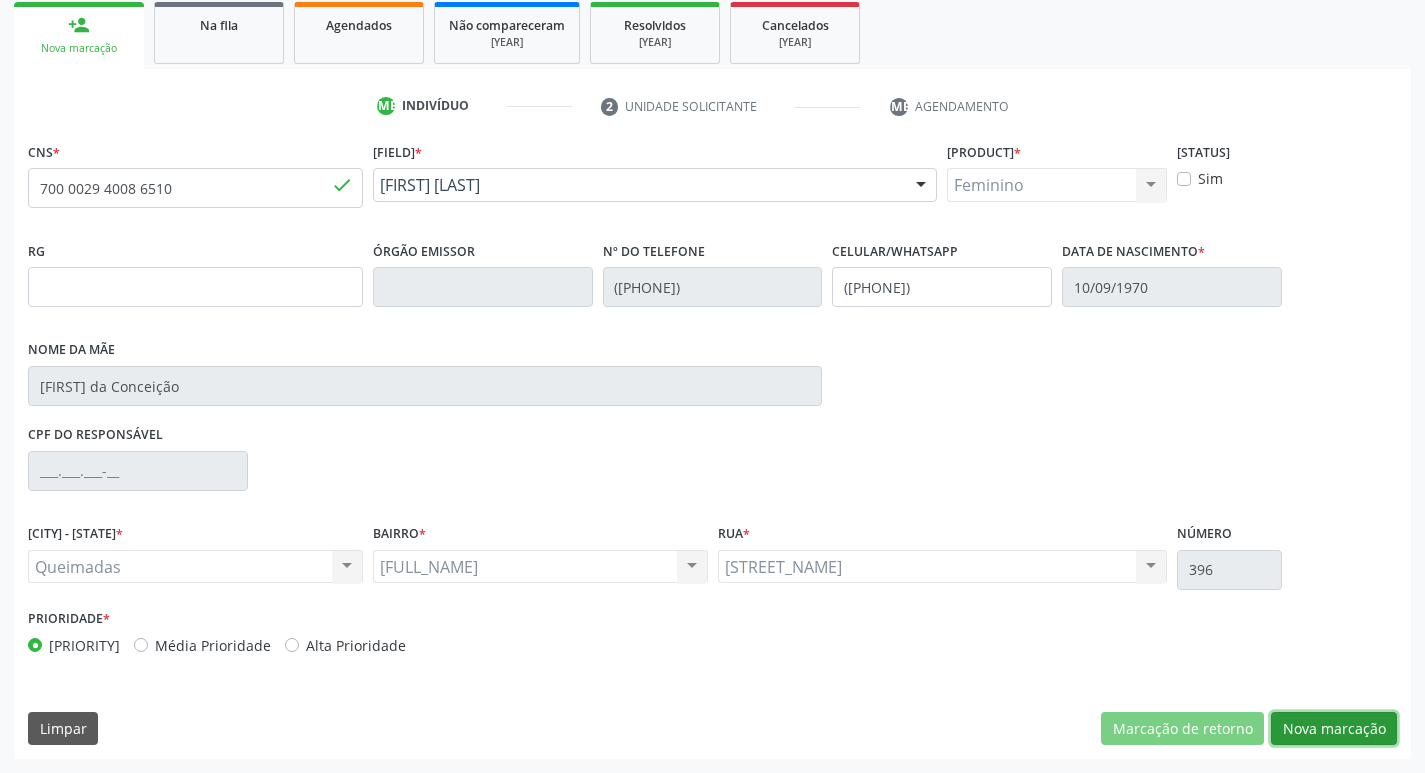 click on "Nova marcação" at bounding box center (1182, 729) 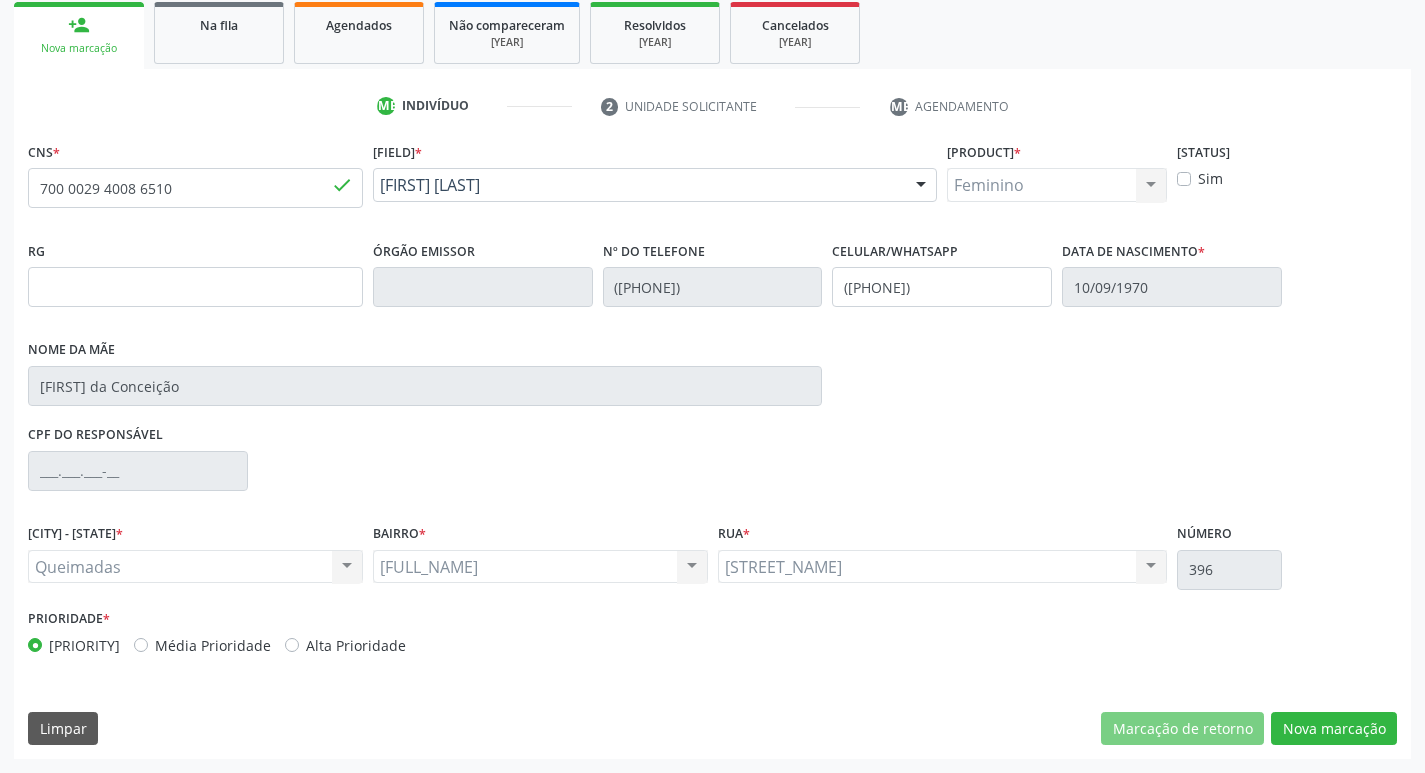 scroll, scrollTop: 133, scrollLeft: 0, axis: vertical 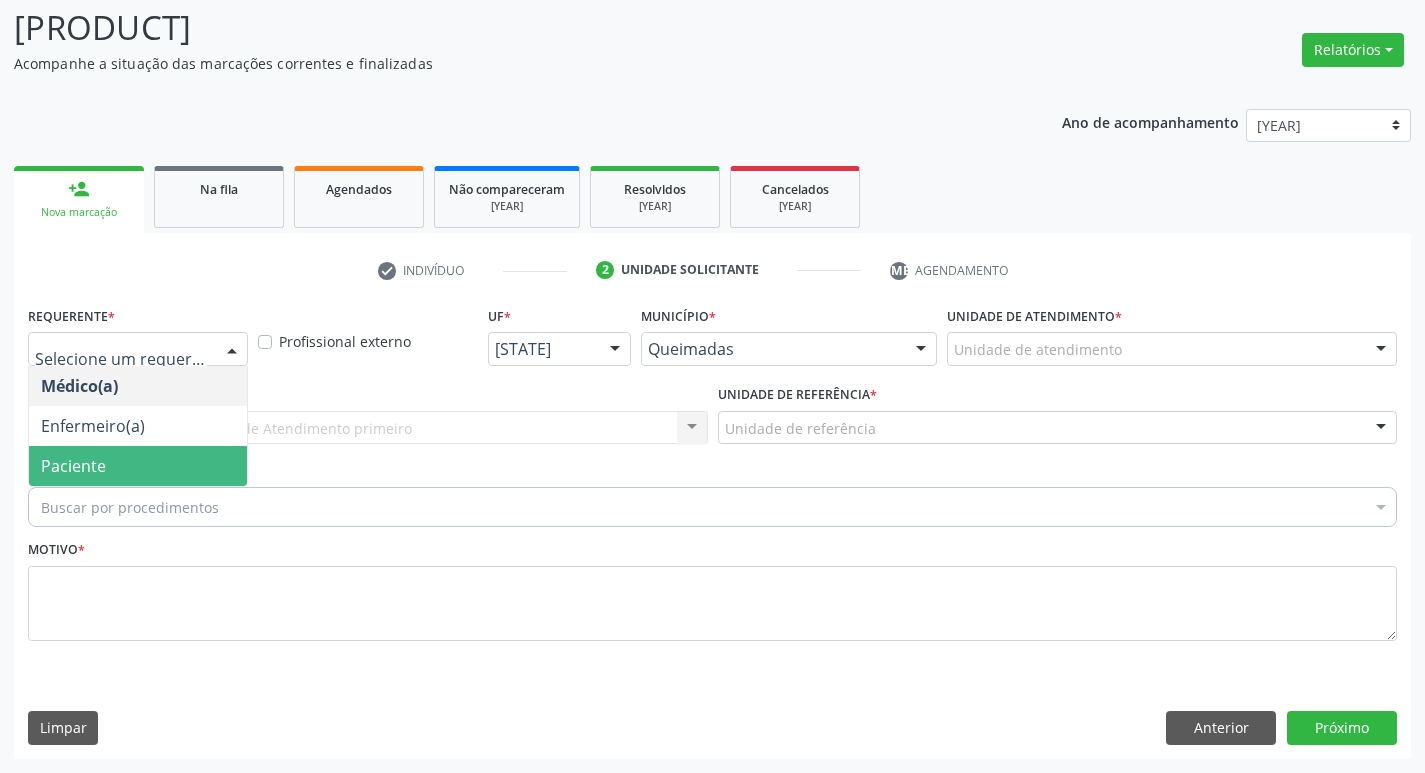 click on "Paciente" at bounding box center (138, 466) 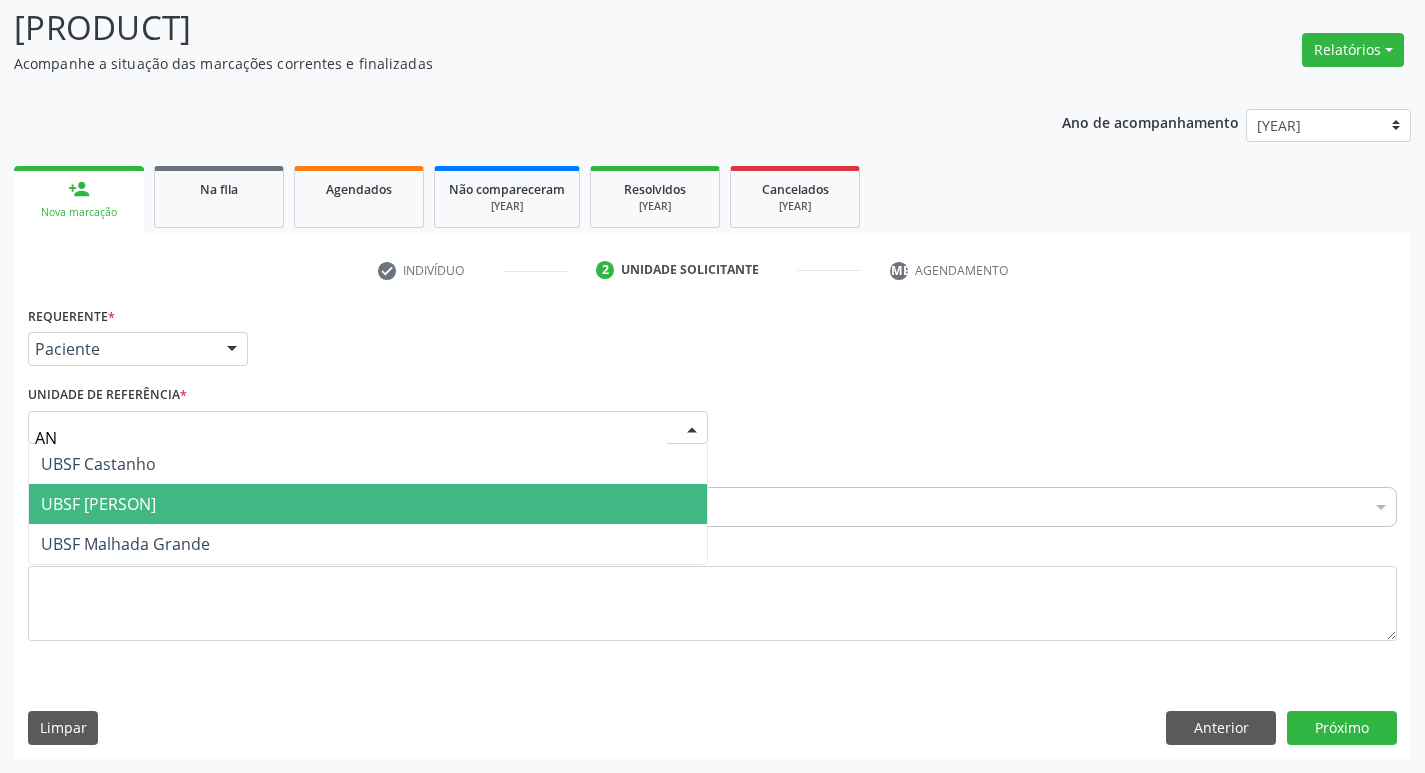 click on "[CLINIC_NAME]" at bounding box center (368, 504) 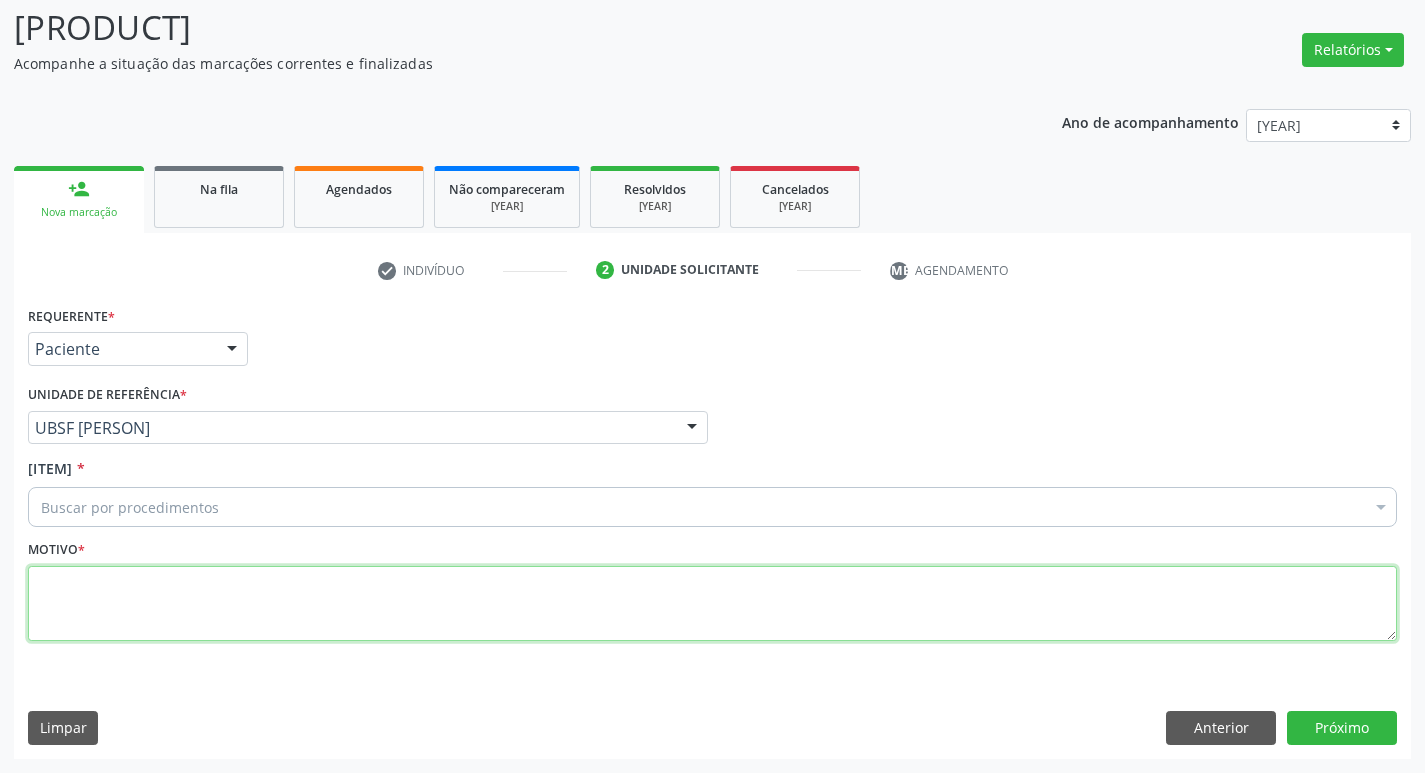 click at bounding box center [712, 604] 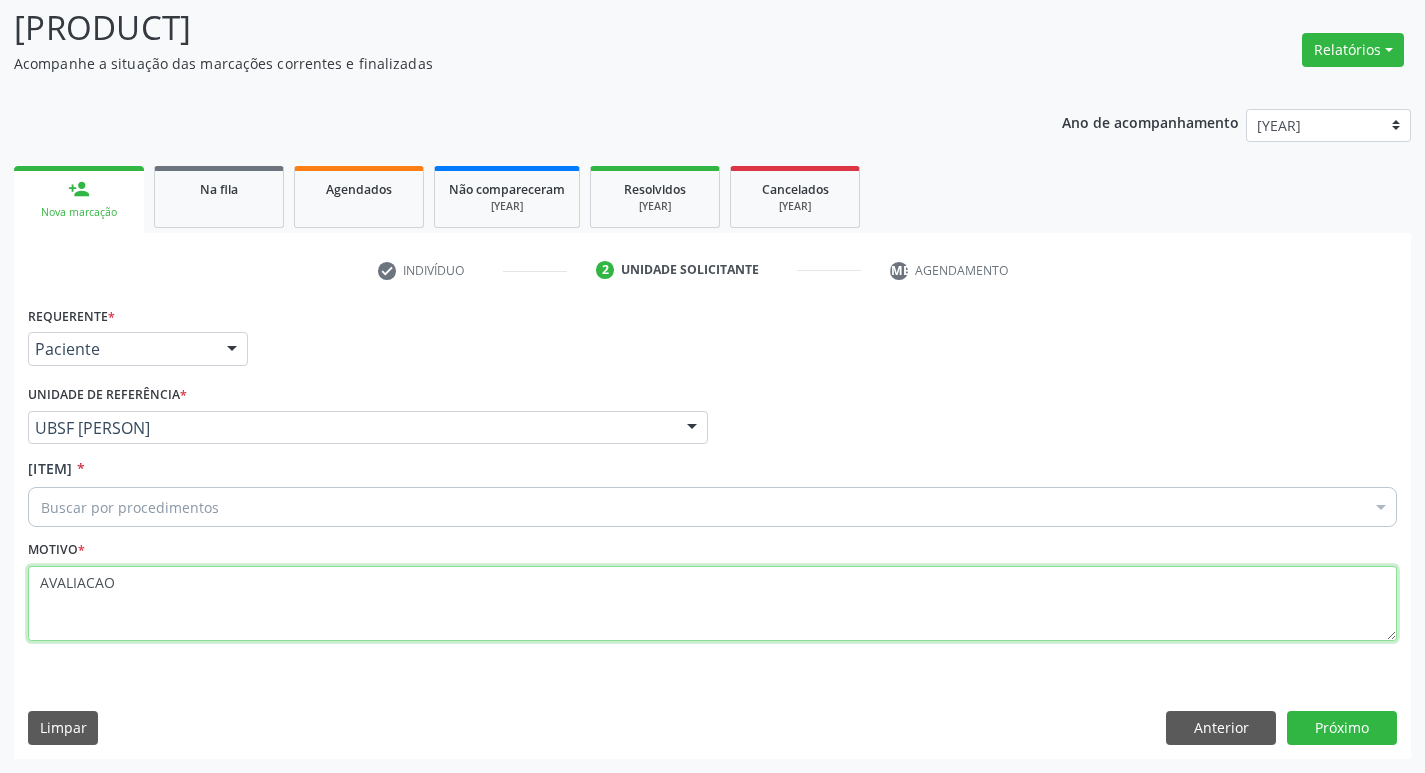 type on "[TERM]" 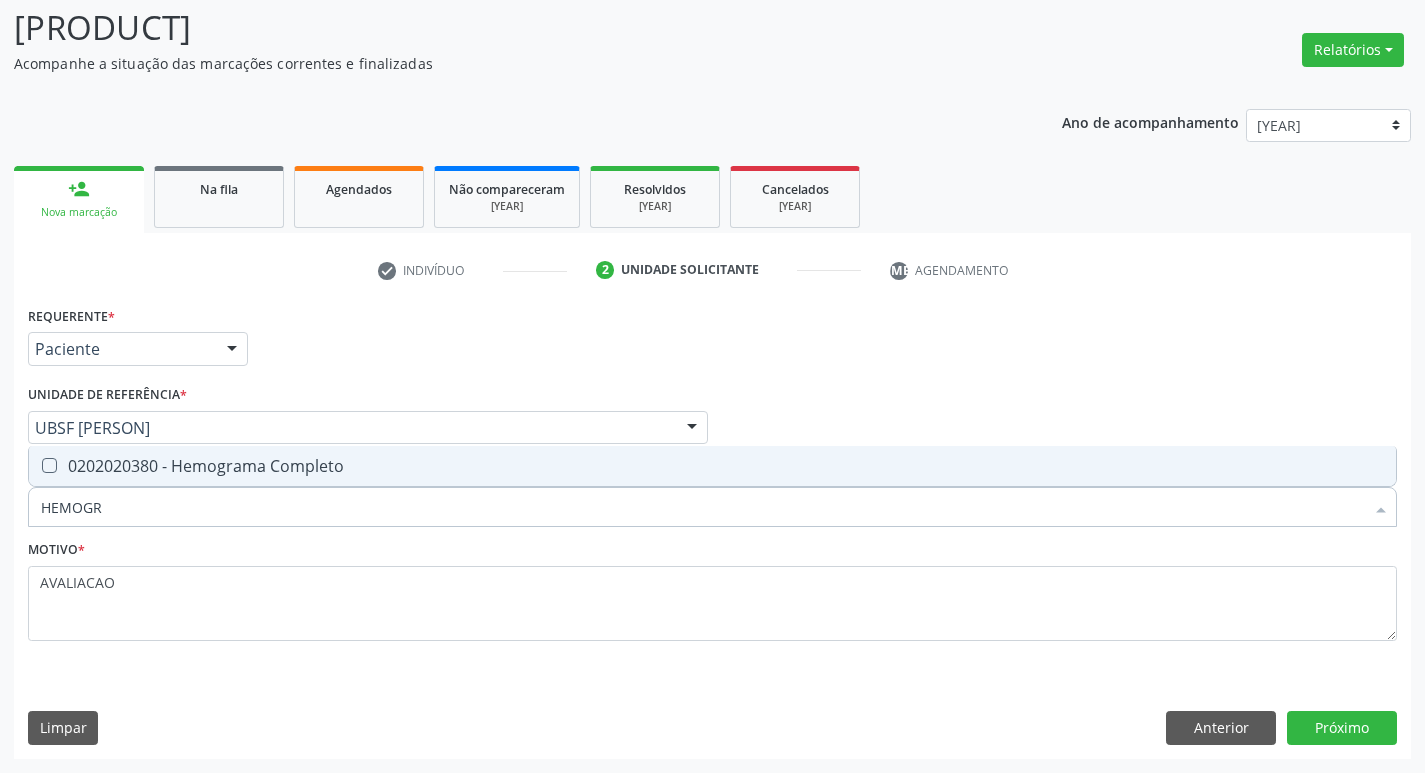 click on "[CODE] - Hemograma Completo" at bounding box center (712, 466) 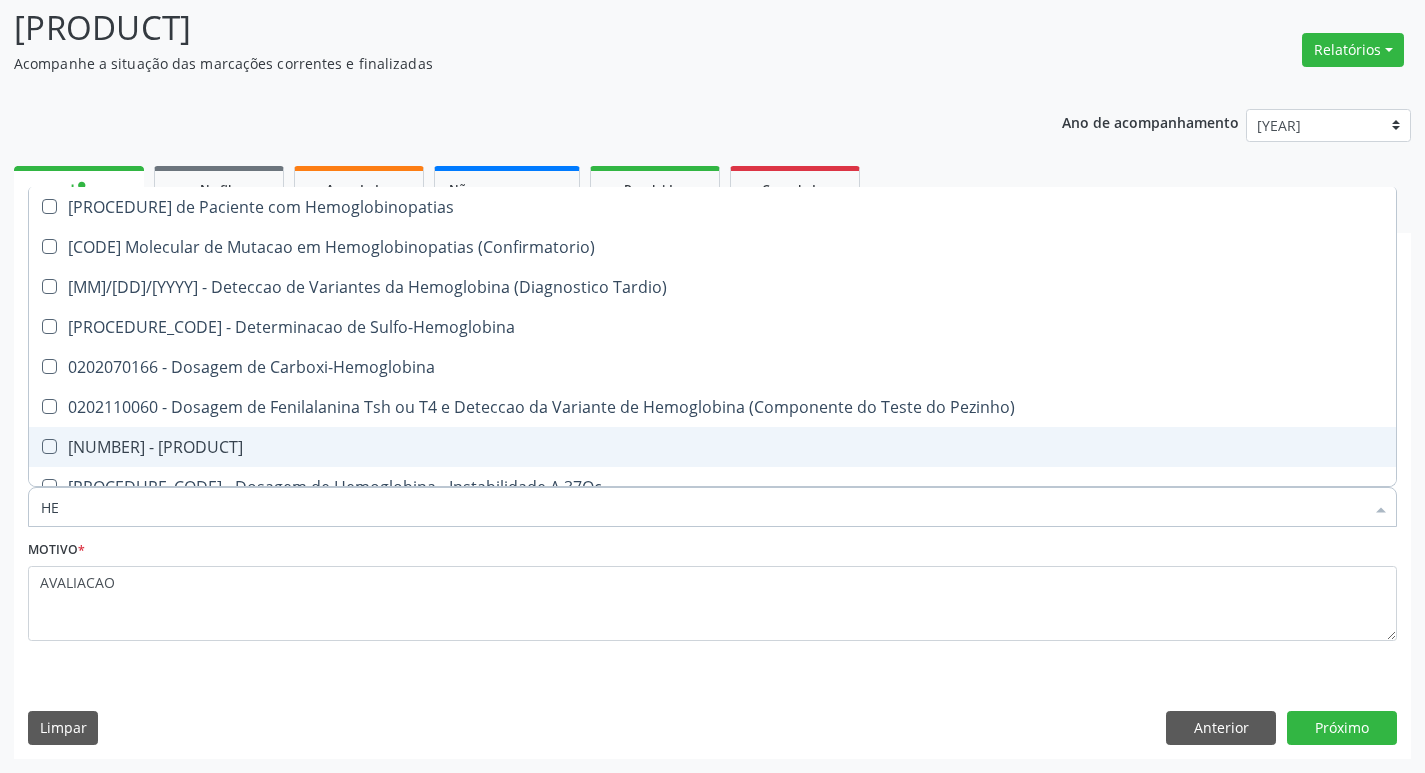 type on "H" 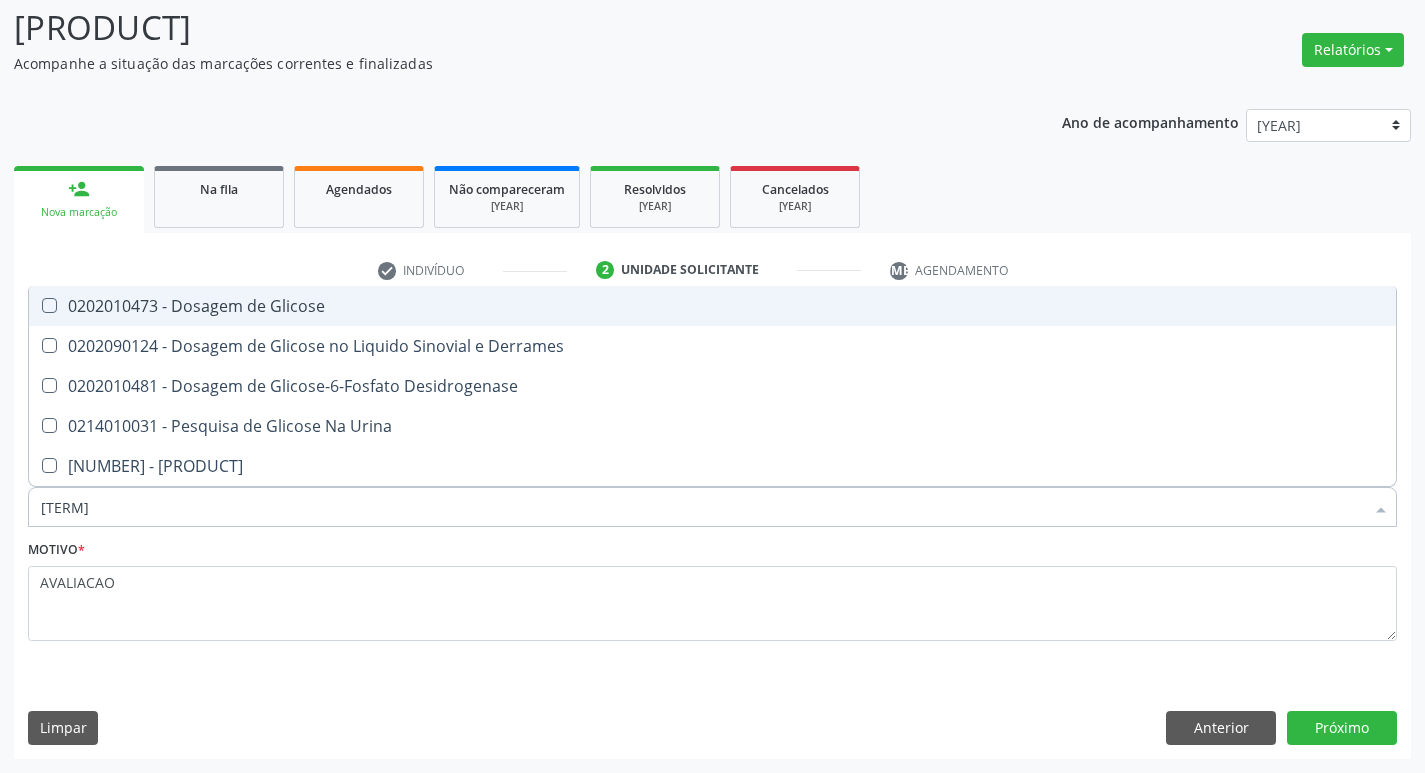 click on "[NUM] - [PROCEDURE]" at bounding box center (712, 306) 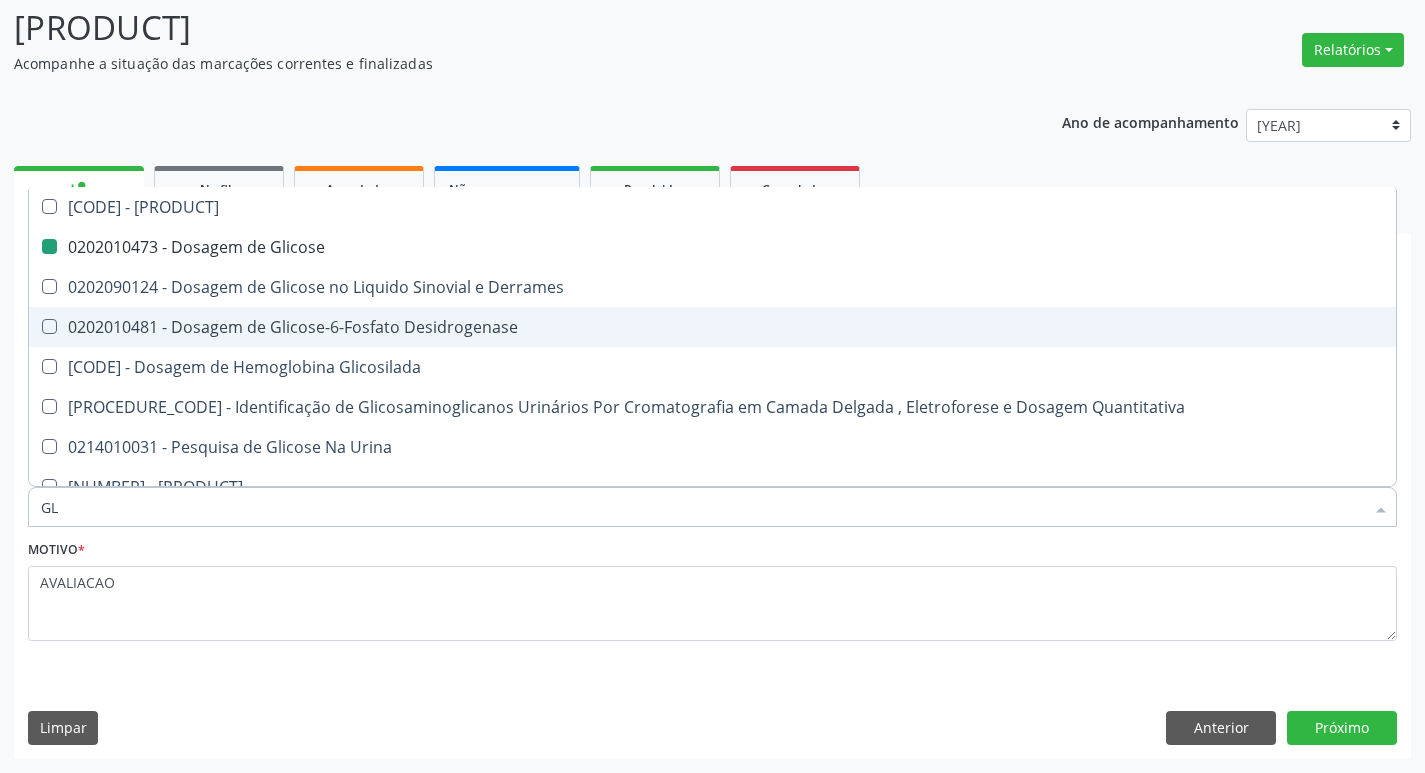 type on "G" 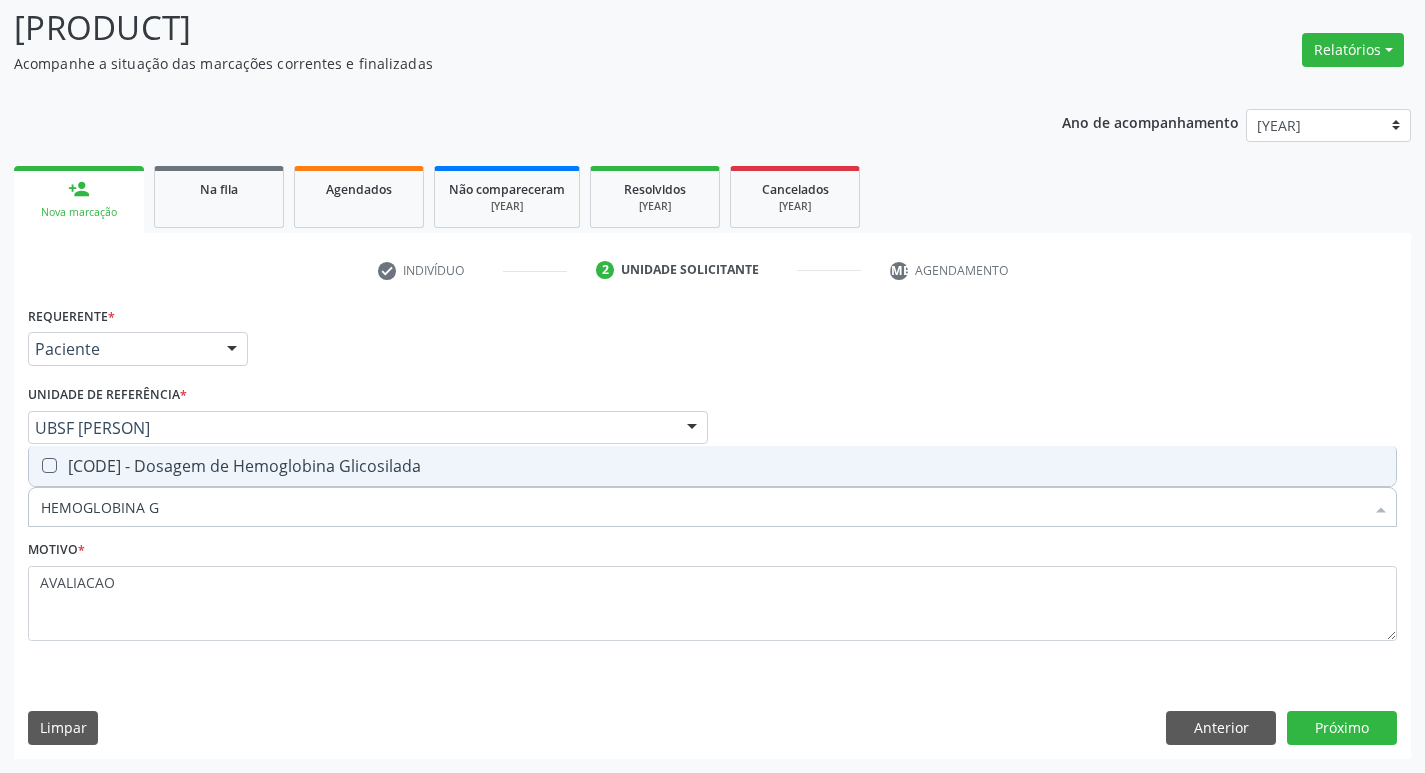 click on "0202010503 - Dosagem de Hemoglobina Glicosilada" at bounding box center [712, 466] 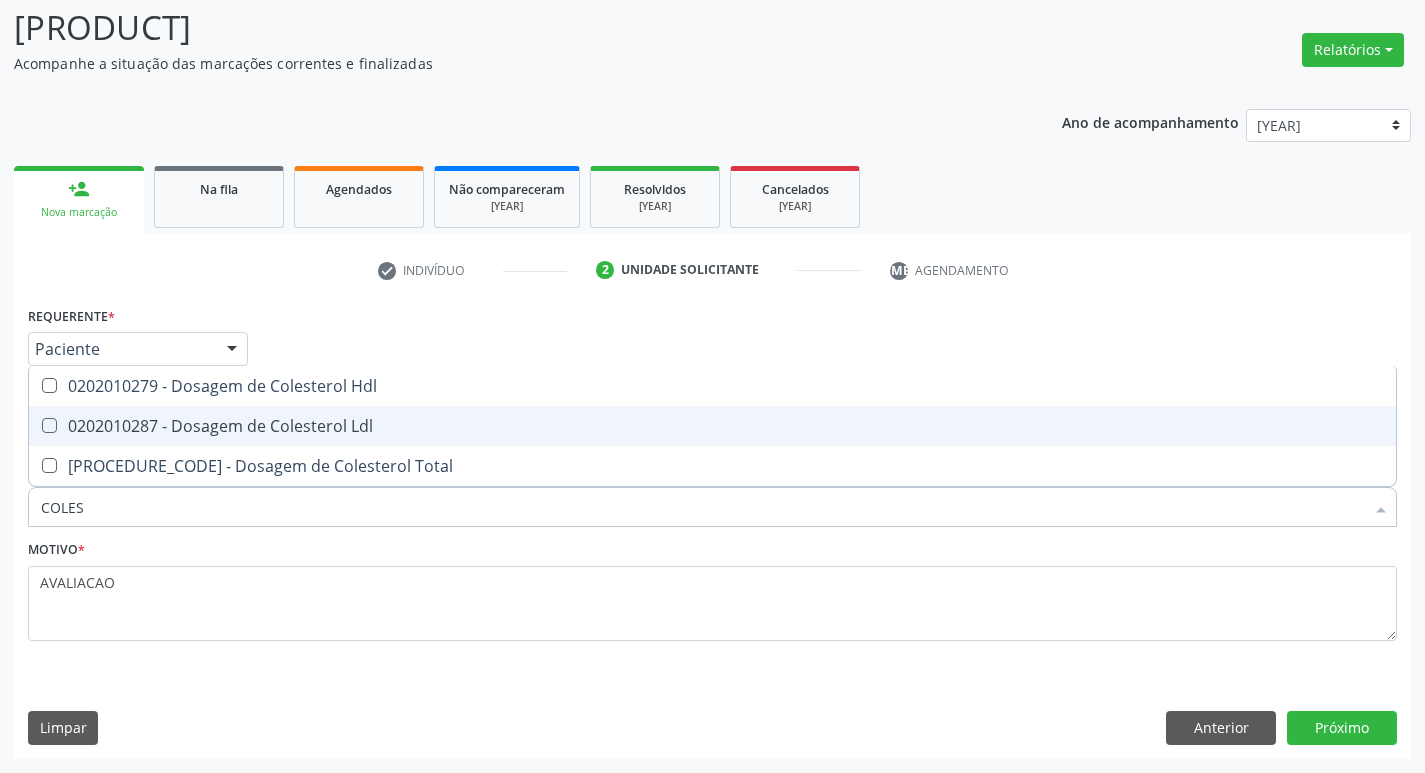 click on "[PROCEDURE] de [PROCEDURE]" at bounding box center [712, 426] 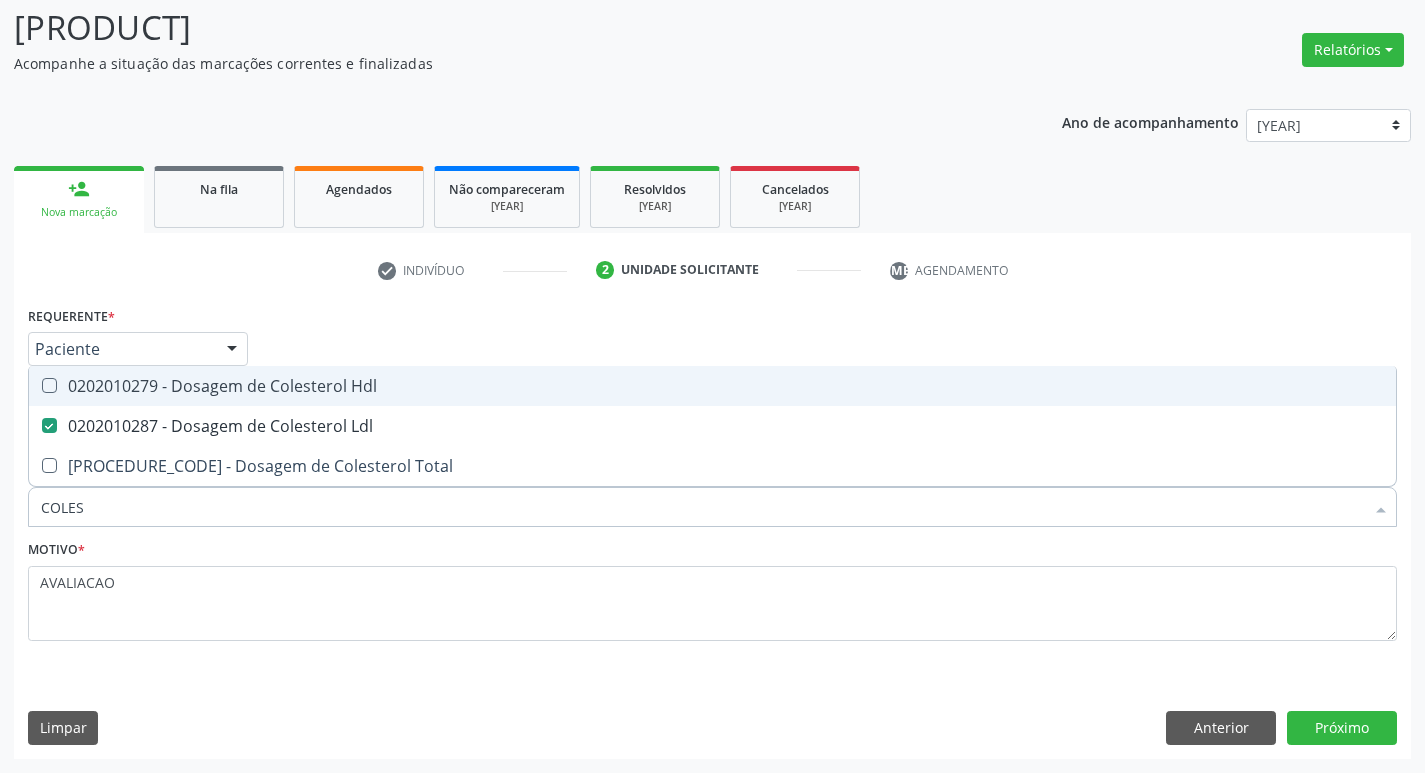 click on "[CODE] - Dosagem de Colesterol Hdl" at bounding box center [712, 386] 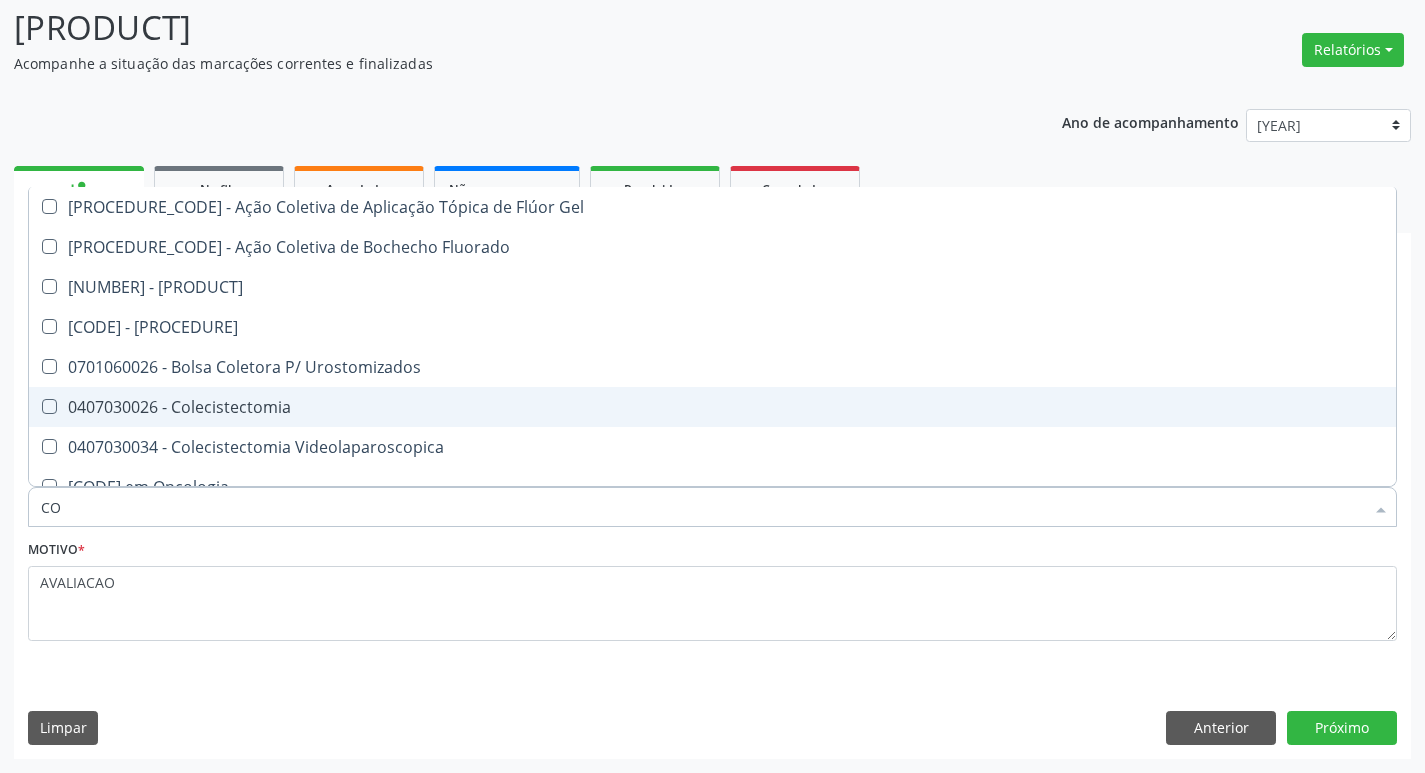 type on "C" 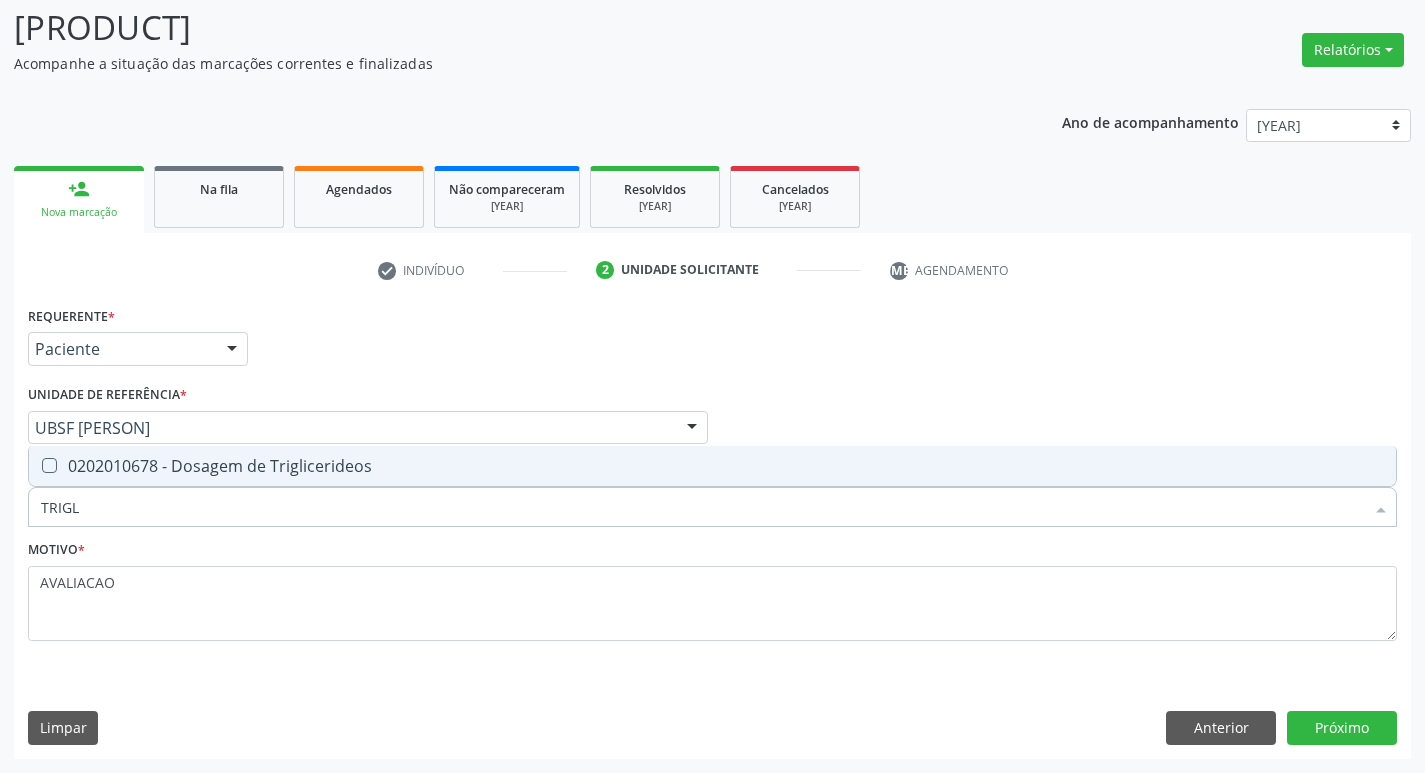 click on "0202010678 - Dosagem de Triglicerideos" at bounding box center (712, 466) 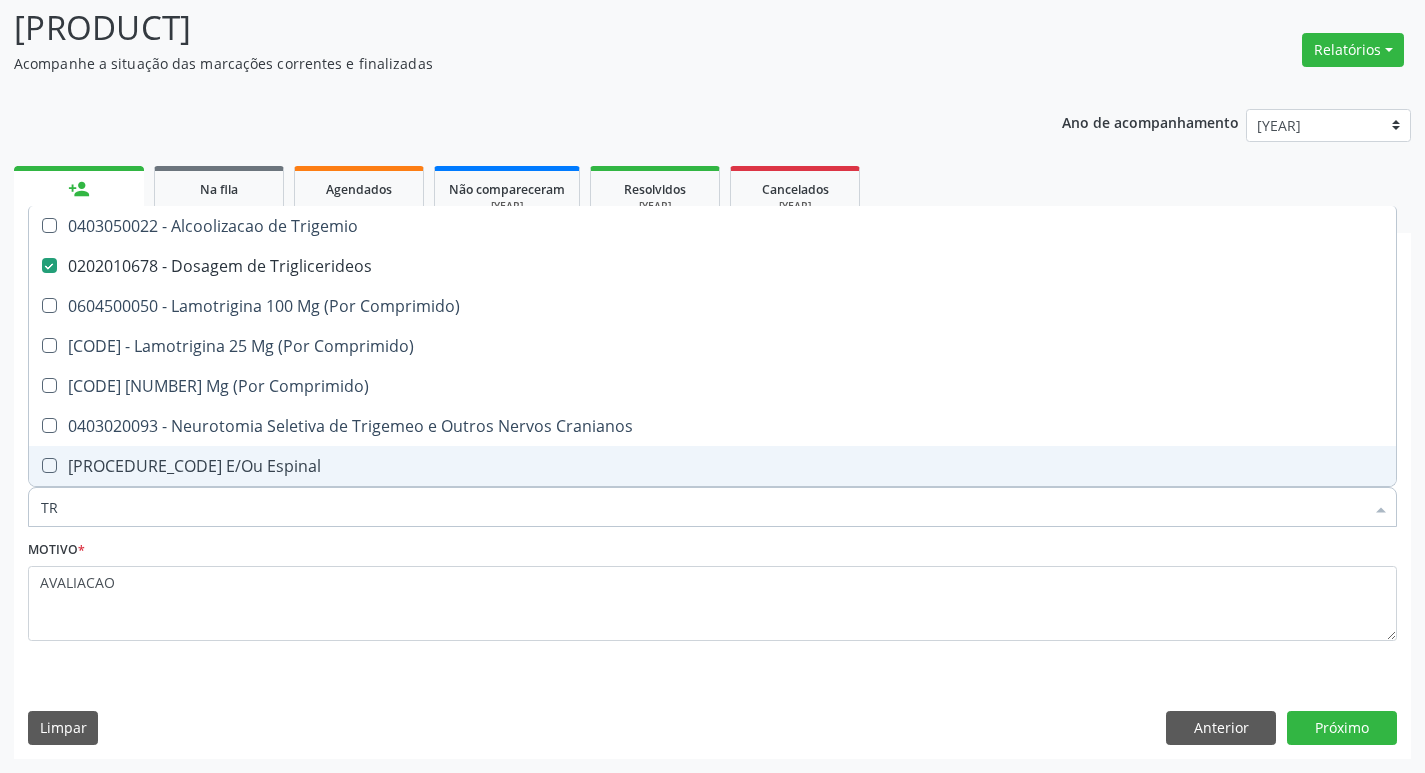 type on "T" 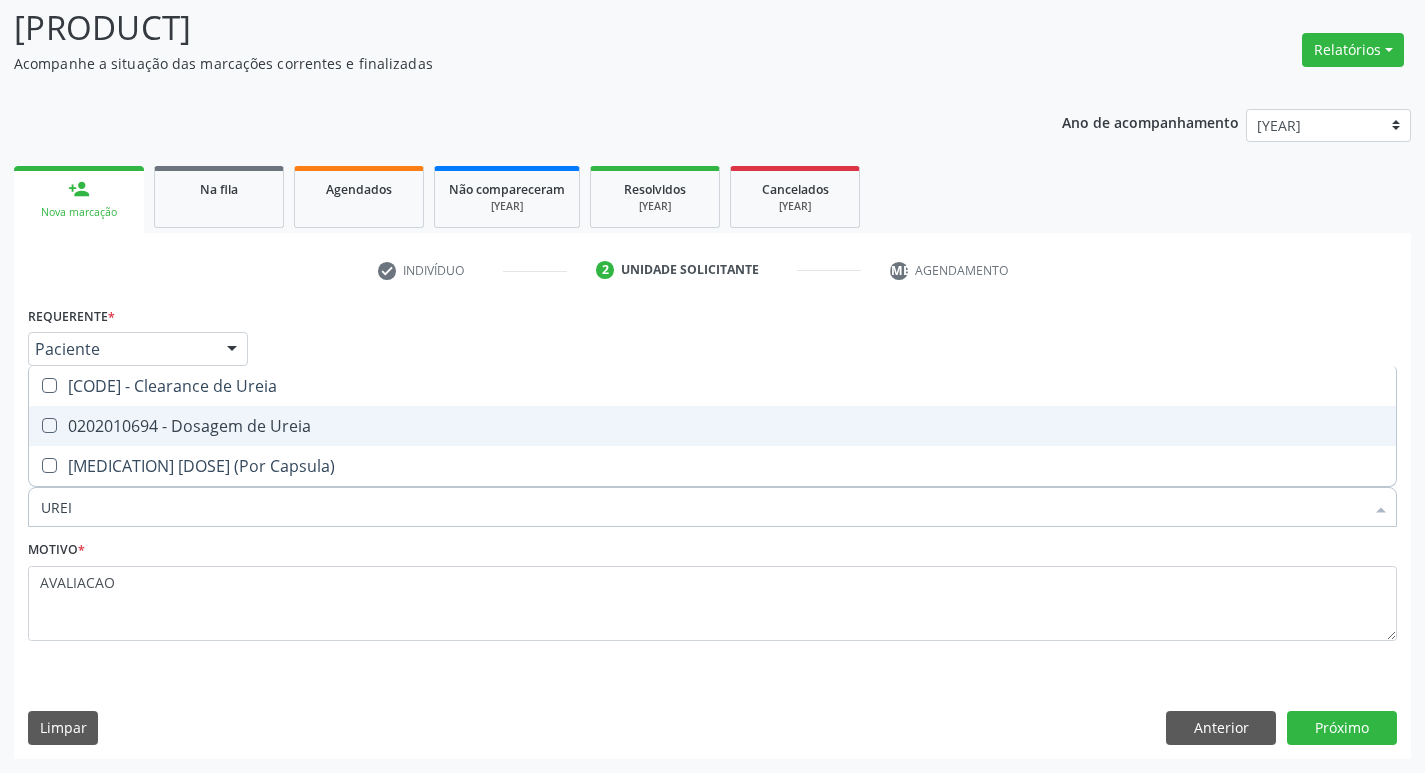drag, startPoint x: 367, startPoint y: 440, endPoint x: 328, endPoint y: 449, distance: 40.024994 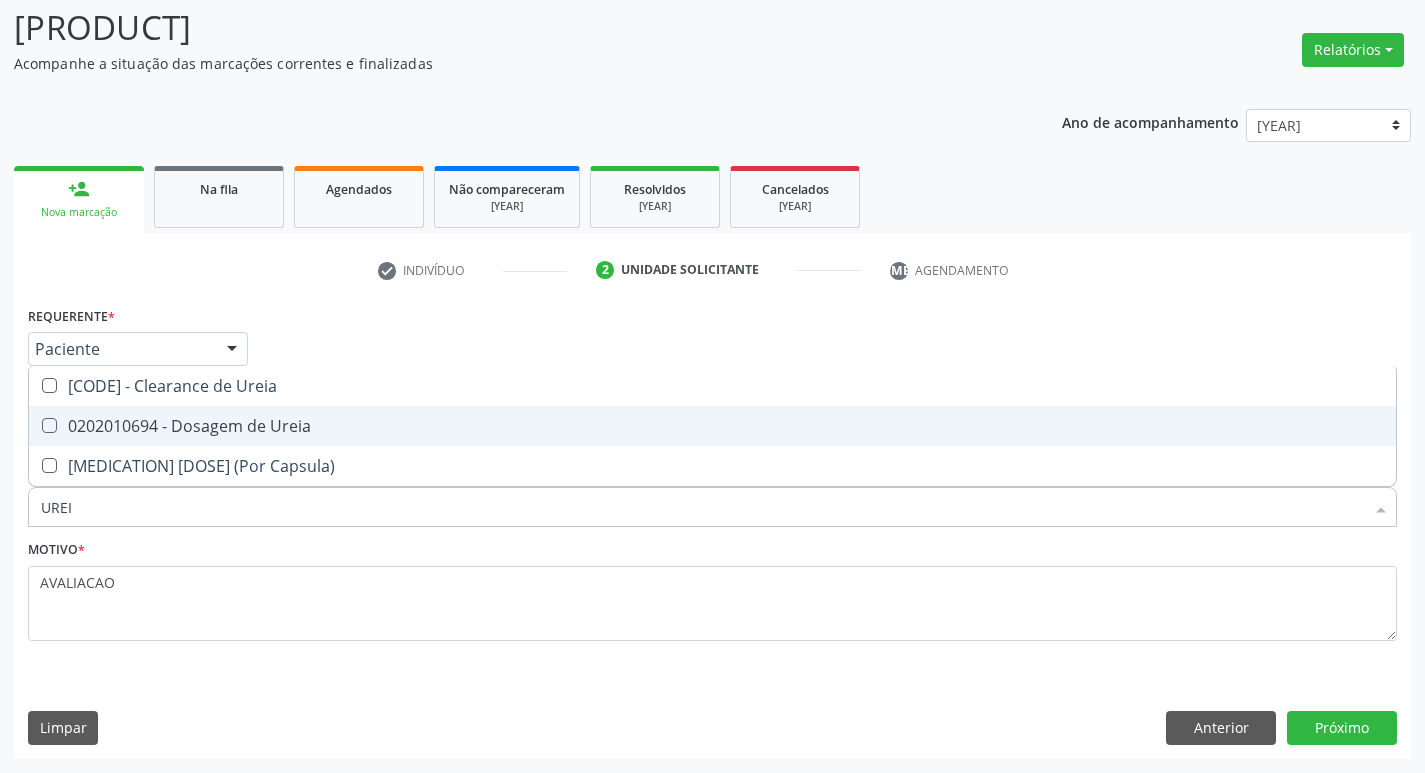 click on "0202010694 - Dosagem de Ureia" at bounding box center (712, 426) 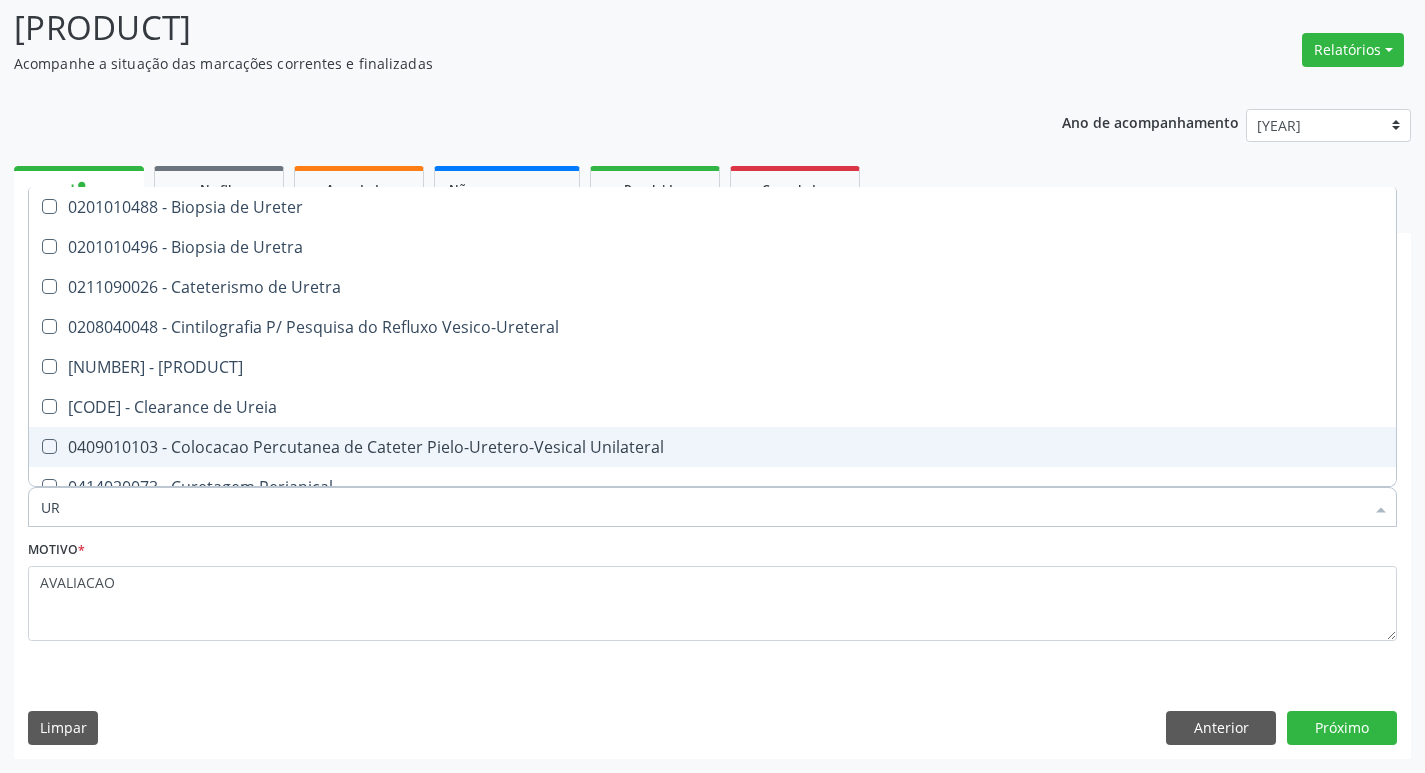 type on "U" 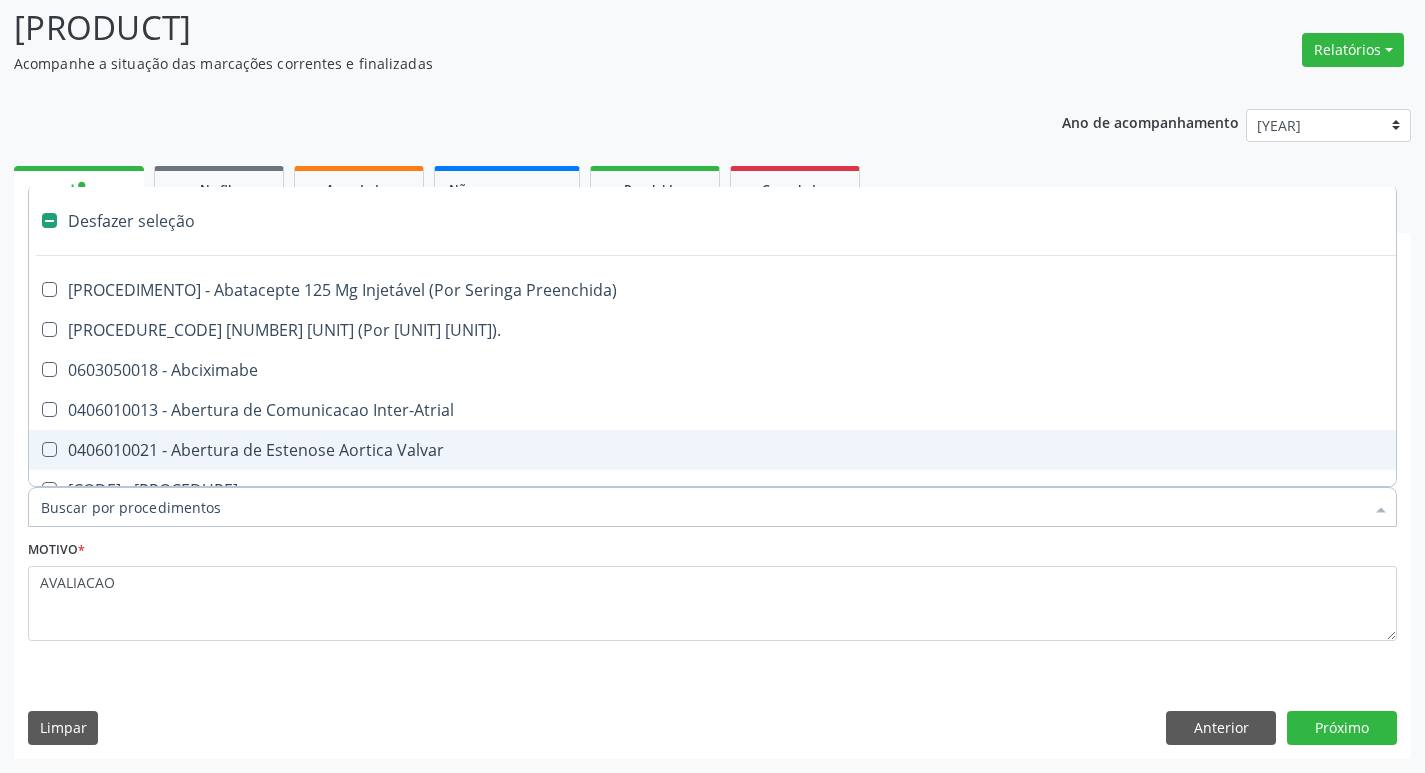 type on "C" 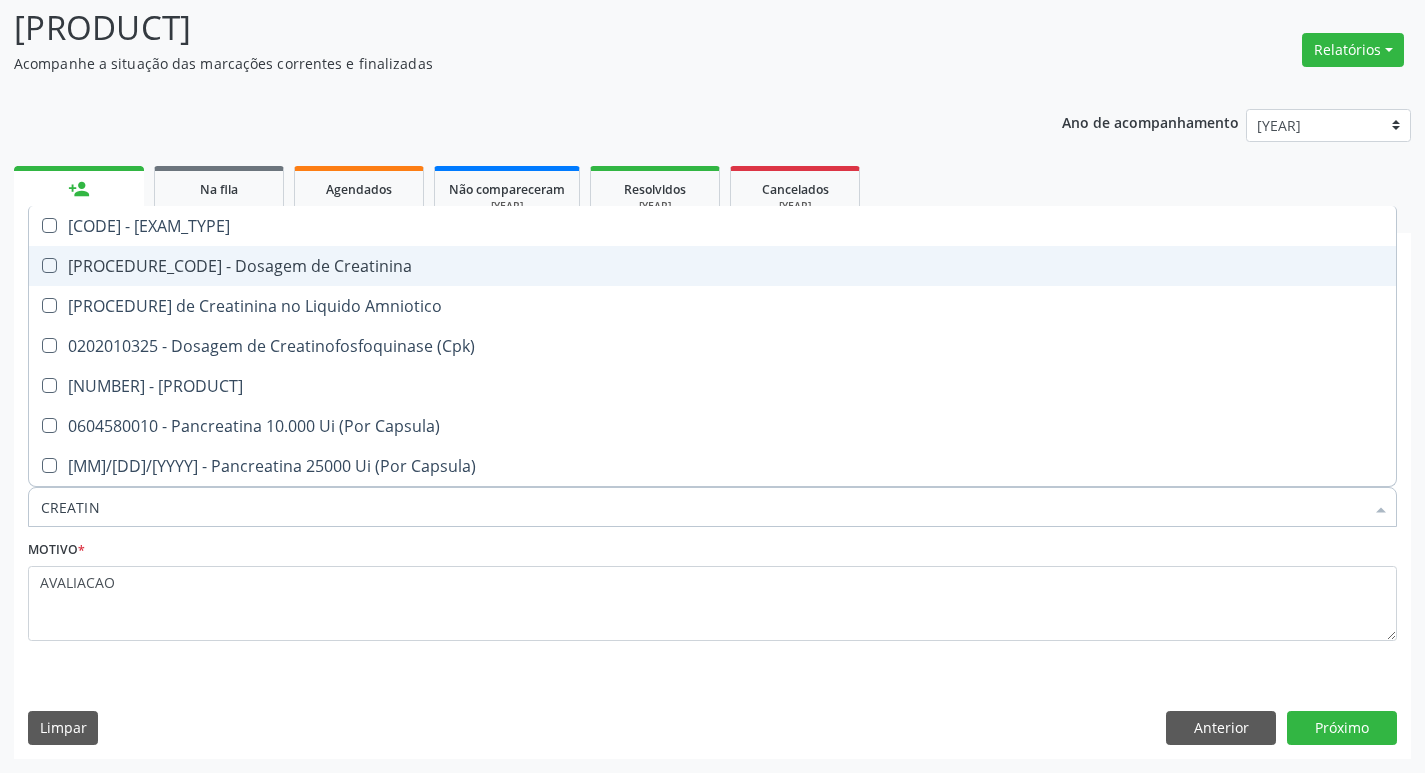 click on "[PROCEDURE] de [PROCEDURE]" at bounding box center [712, 266] 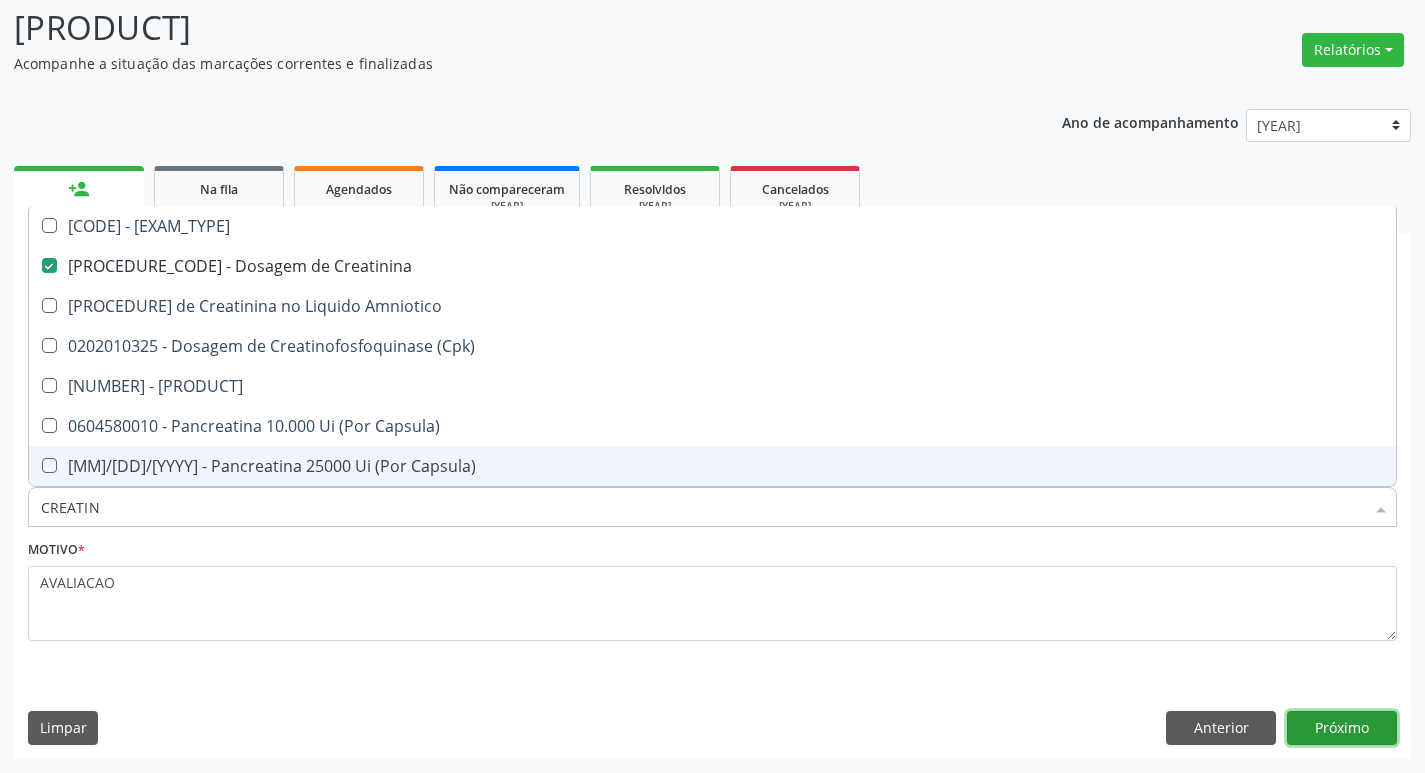 click on "Próximo" at bounding box center [1342, 728] 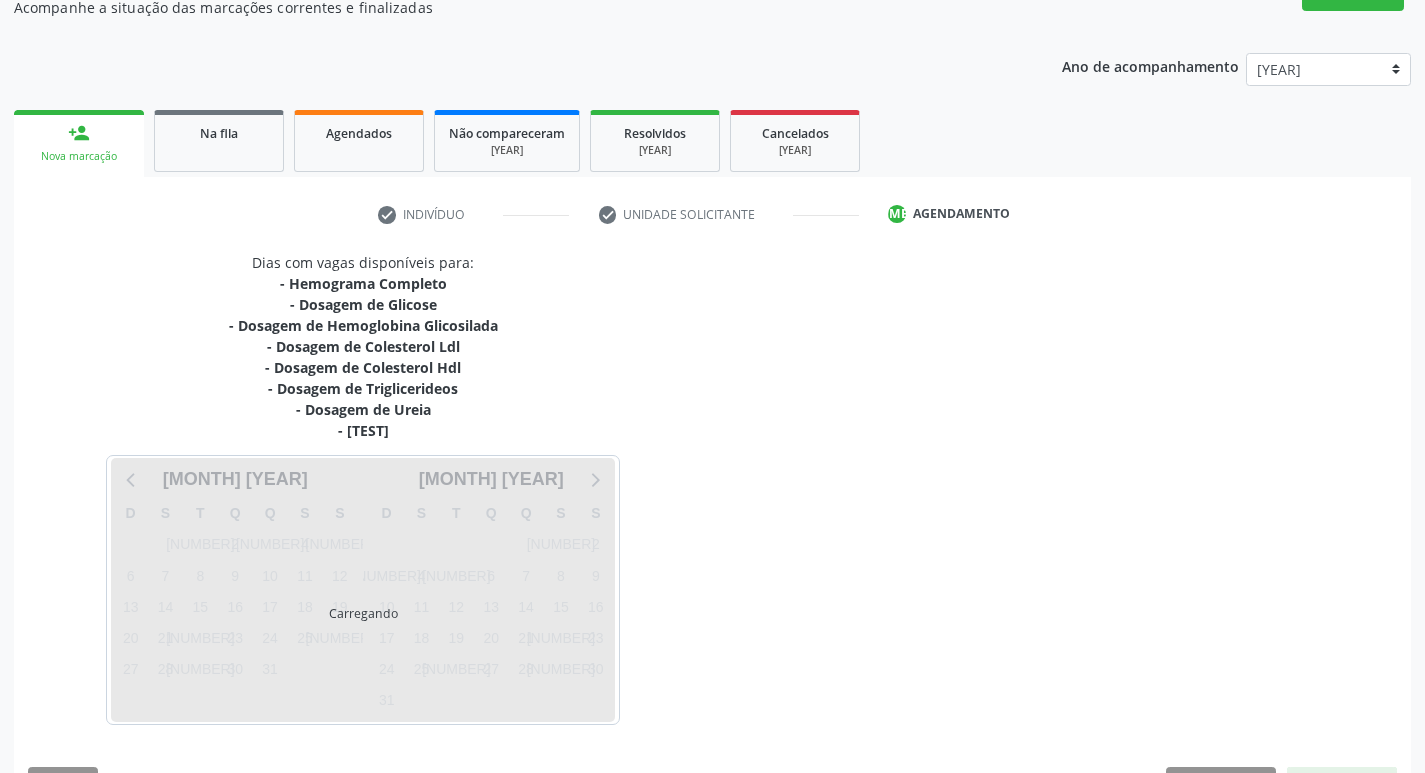 scroll, scrollTop: 244, scrollLeft: 0, axis: vertical 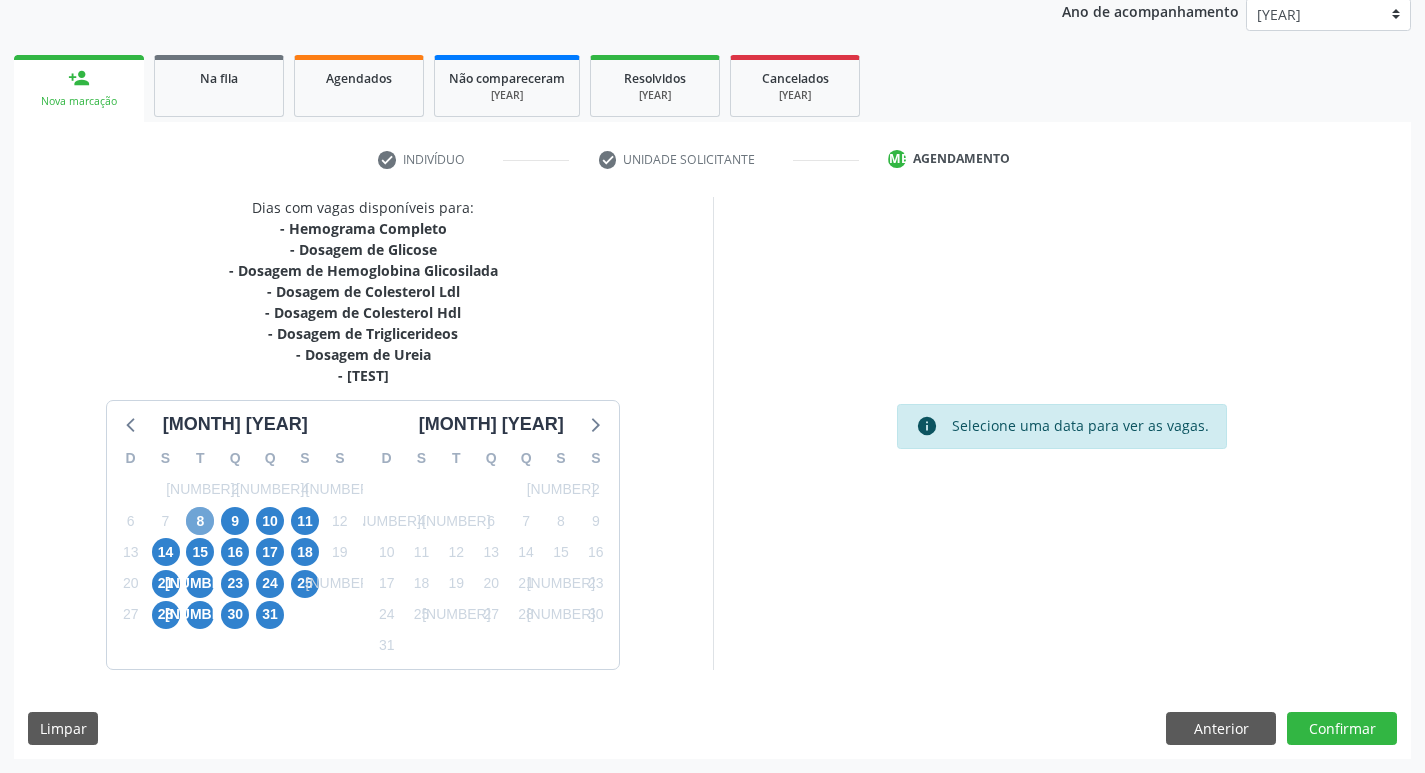 click on "8" at bounding box center [200, 521] 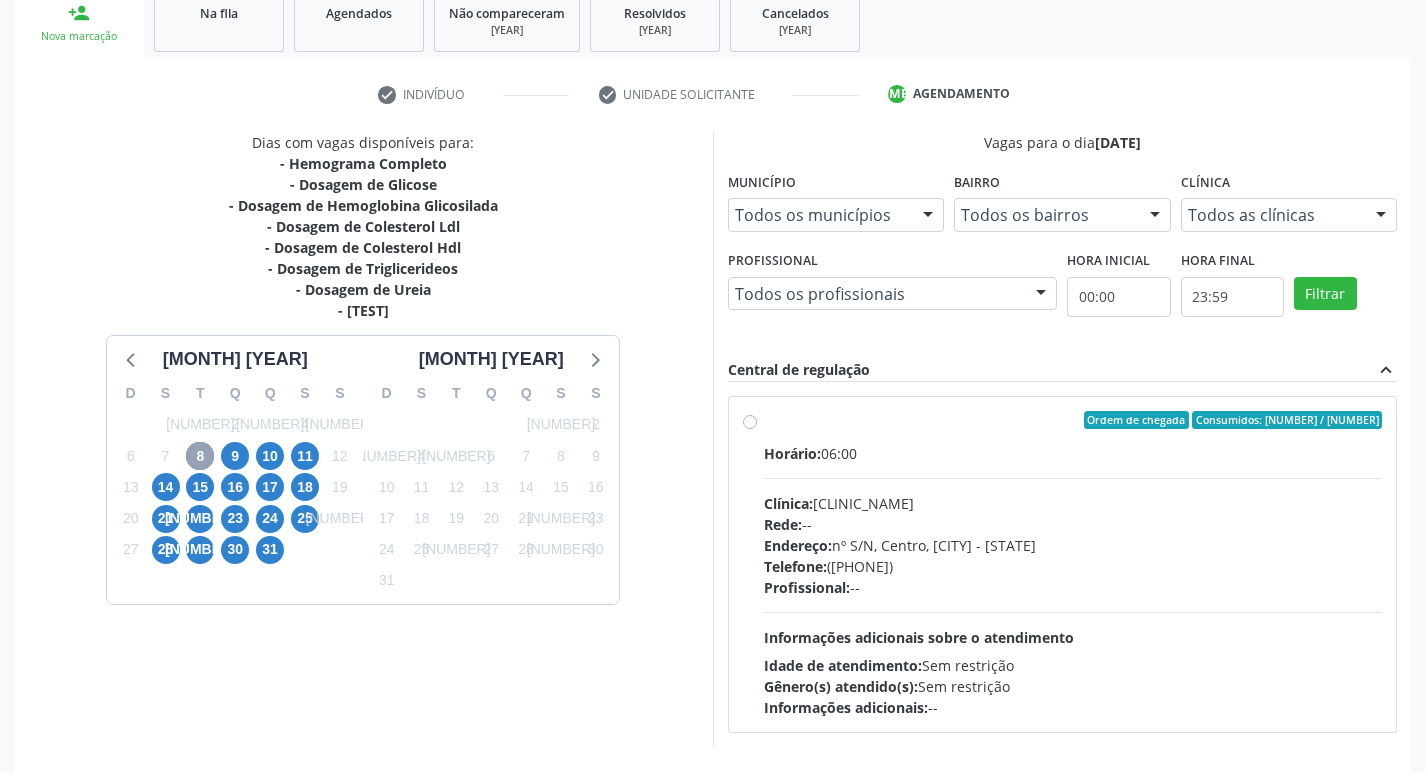 scroll, scrollTop: 344, scrollLeft: 0, axis: vertical 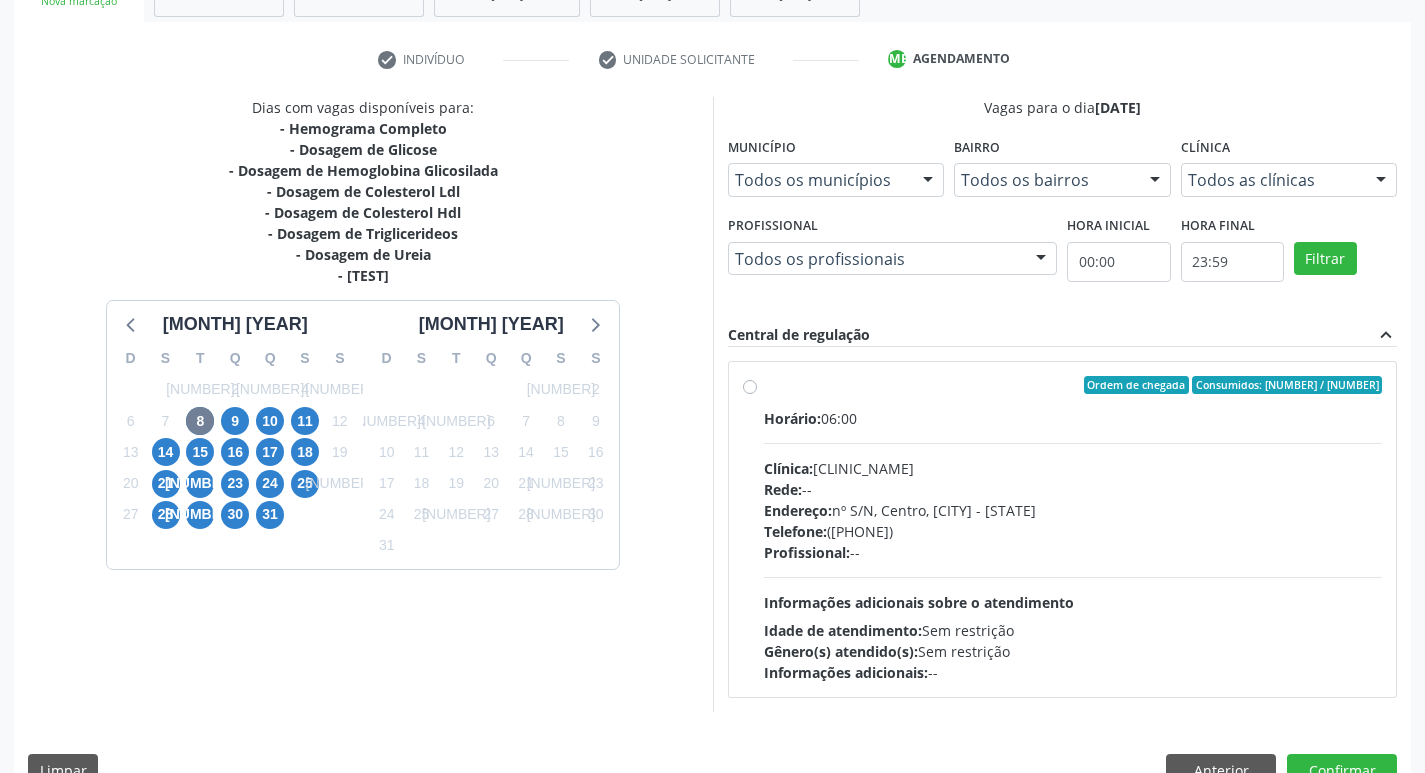 click on "Rede:
--" at bounding box center (1073, 489) 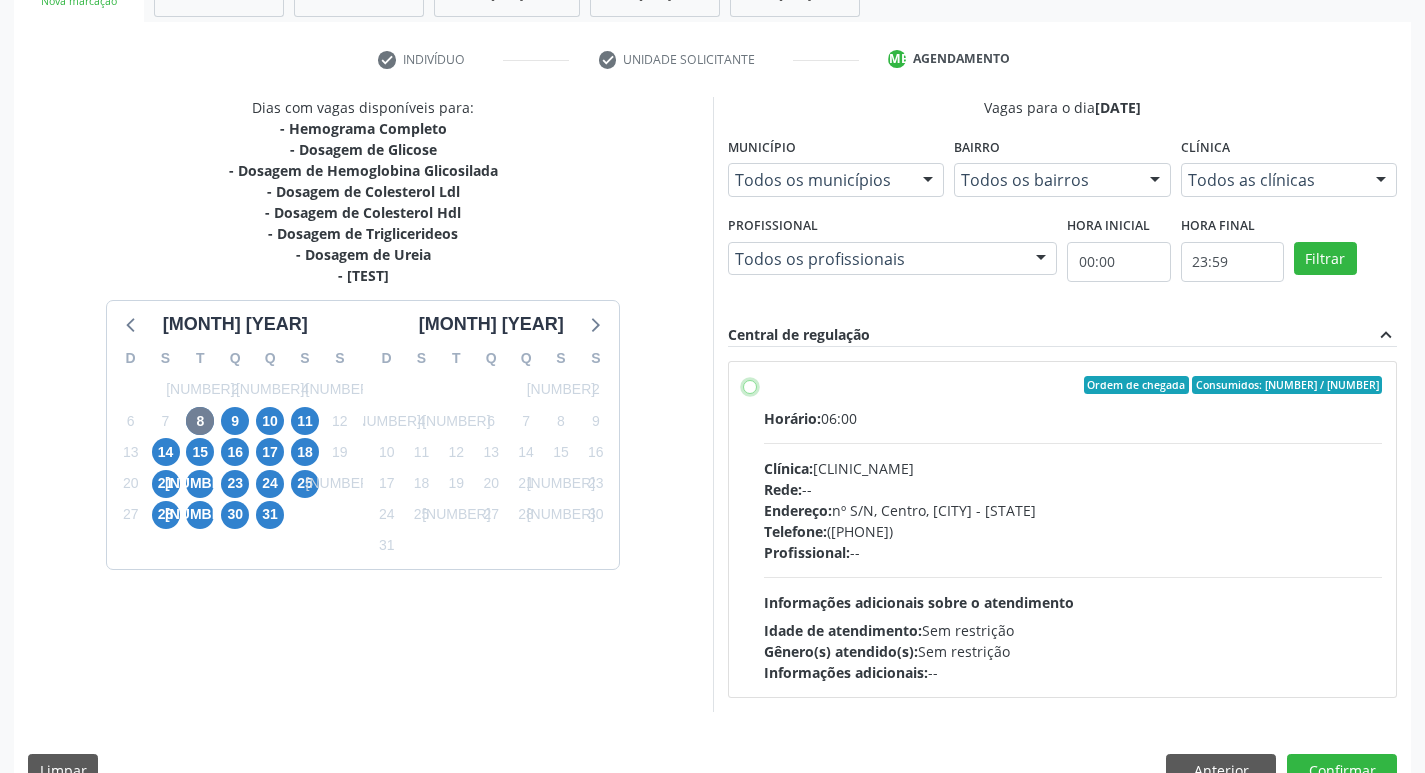 click on "Ordem de chegada
Consumidos: 3 / 50
Horário:   06:00
Clínica:  Laboratorio Municipal de Analises Clinicas
Rede:
--
Endereço:   nº S/N, Centro, Queimadas - PB
Telefone:   (83) 33921344
Profissional:
--
Informações adicionais sobre o atendimento
Idade de atendimento:
Sem restrição
Gênero(s) atendido(s):
Sem restrição
Informações adicionais:
--" at bounding box center [750, 385] 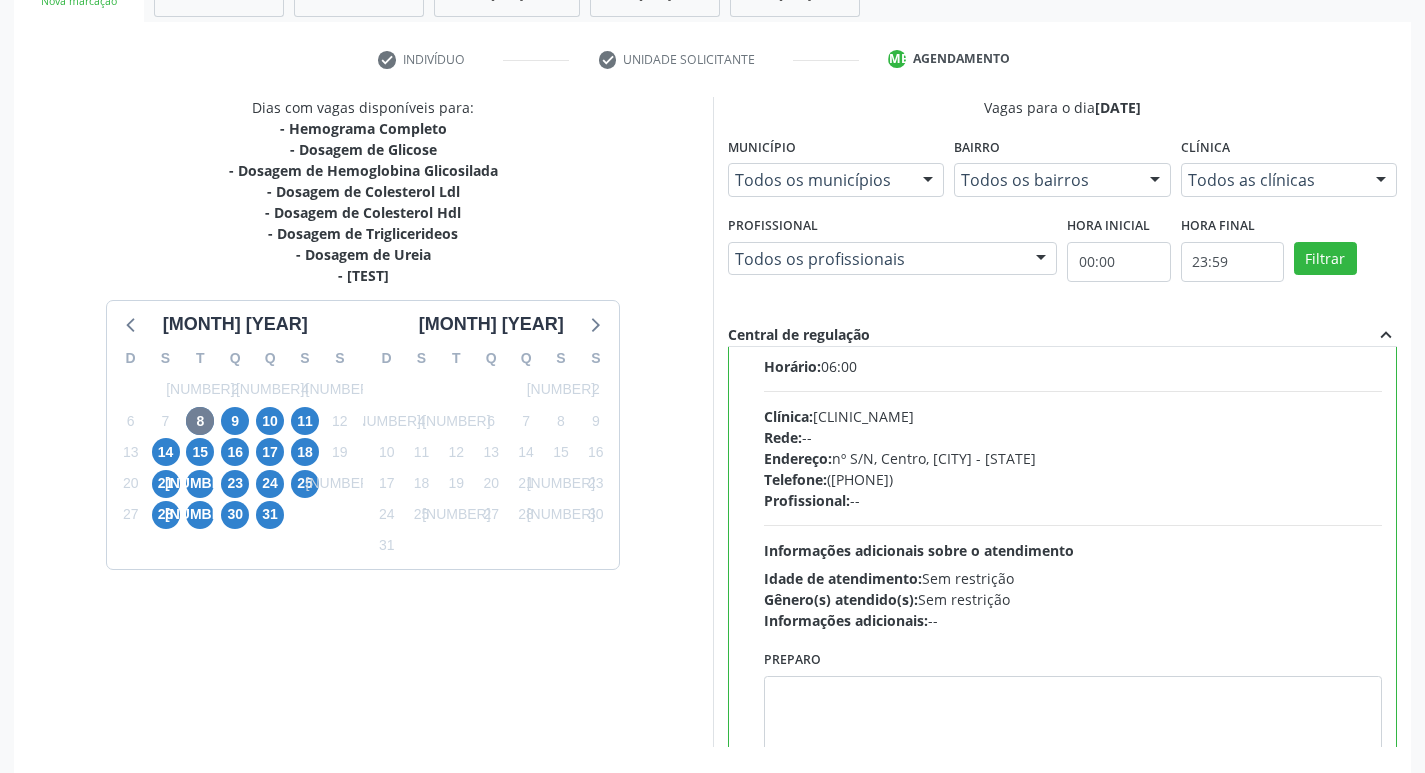 scroll, scrollTop: 99, scrollLeft: 0, axis: vertical 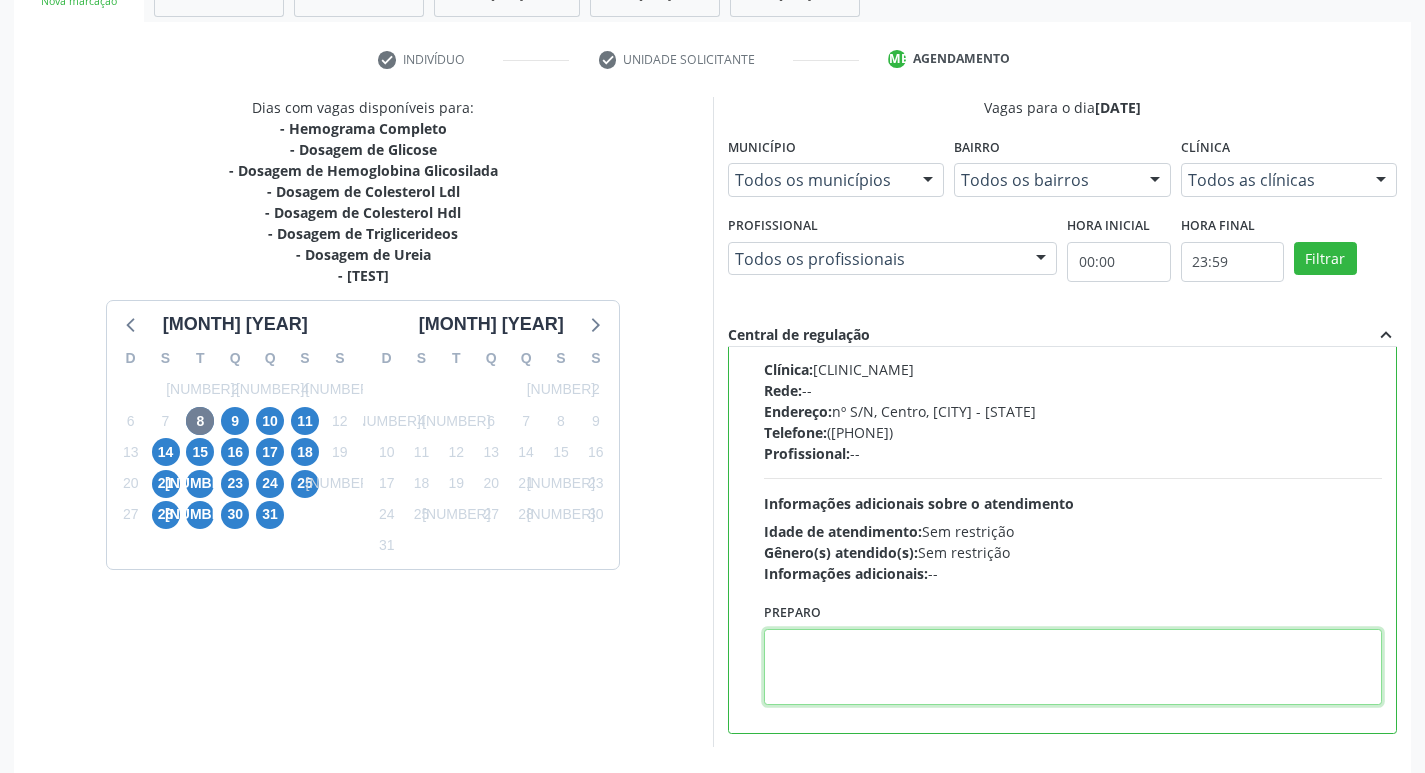 click at bounding box center (1073, 667) 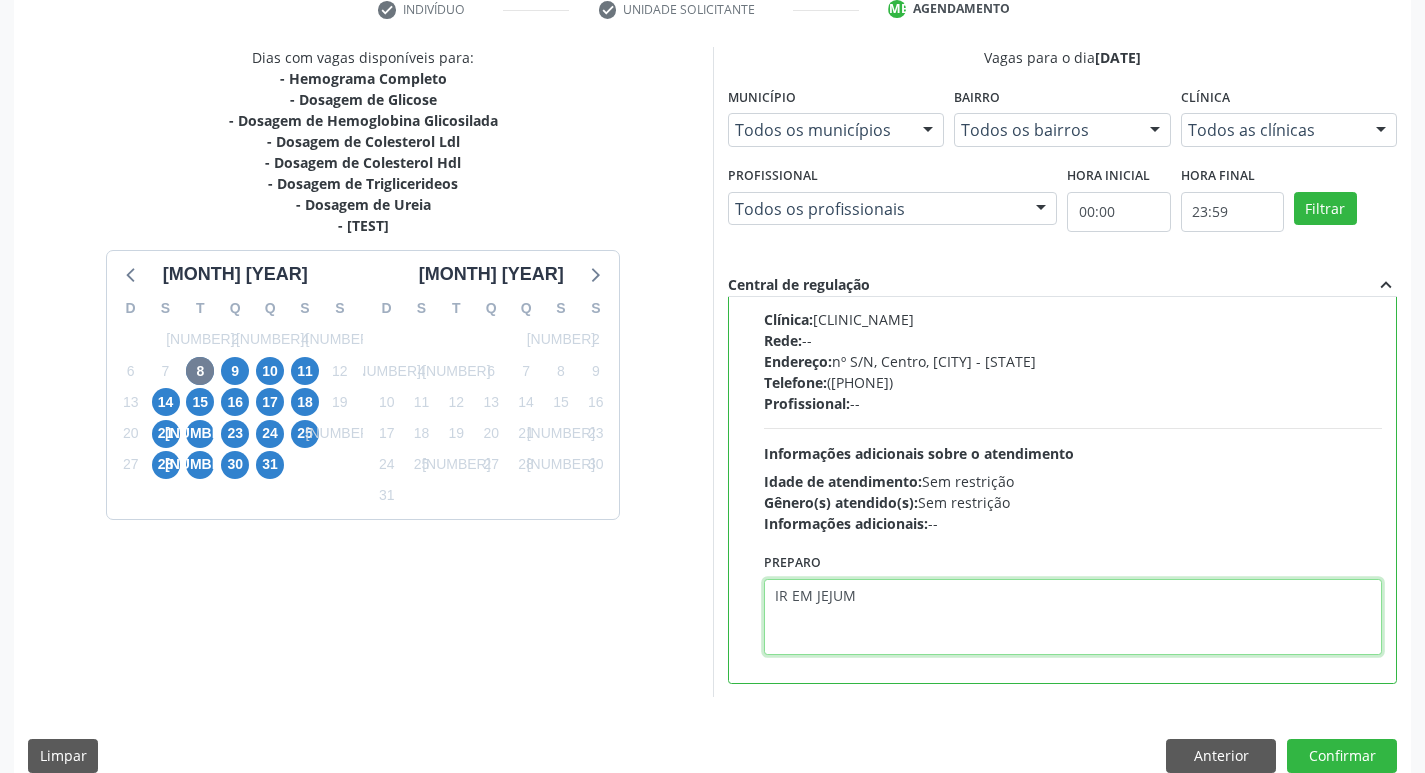 scroll, scrollTop: 422, scrollLeft: 0, axis: vertical 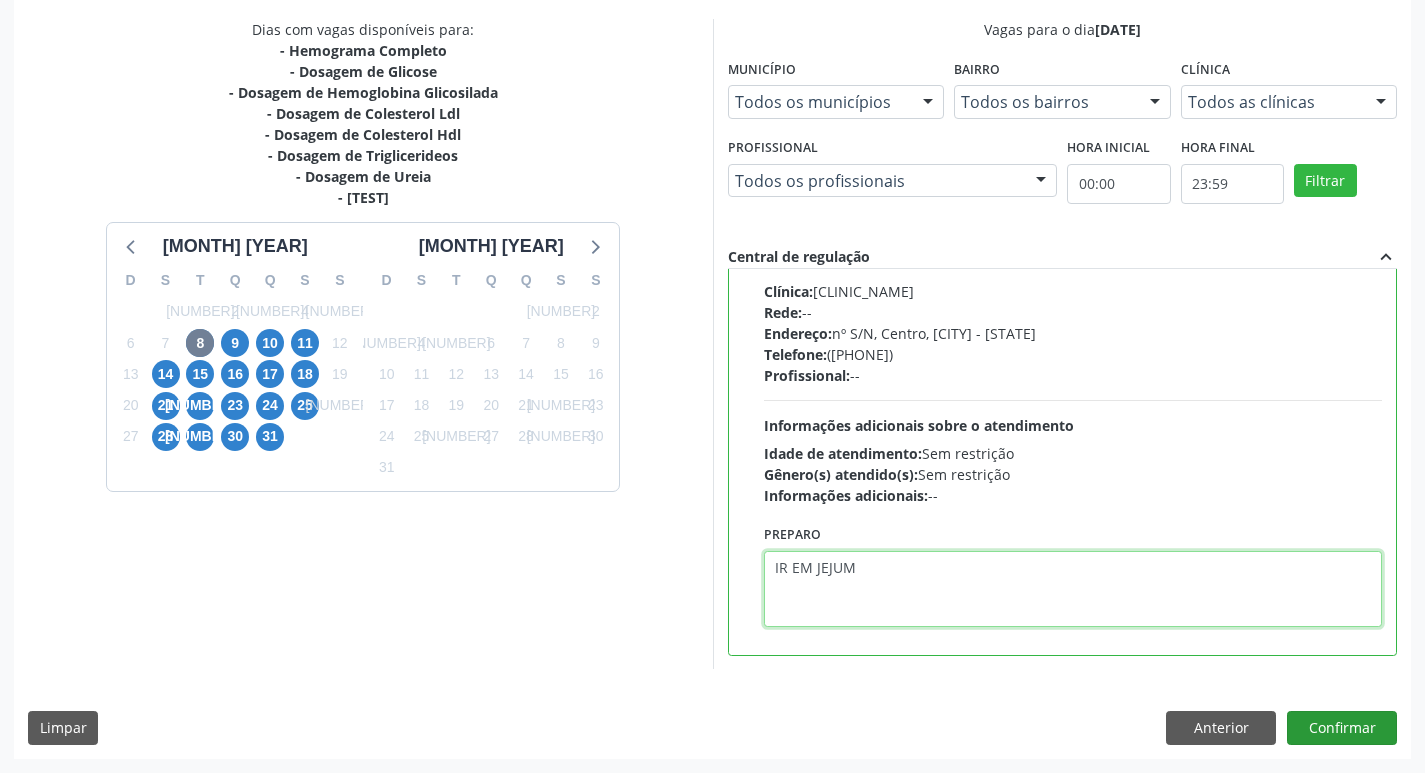 type on "IR EM [ESTADO_FISICO]" 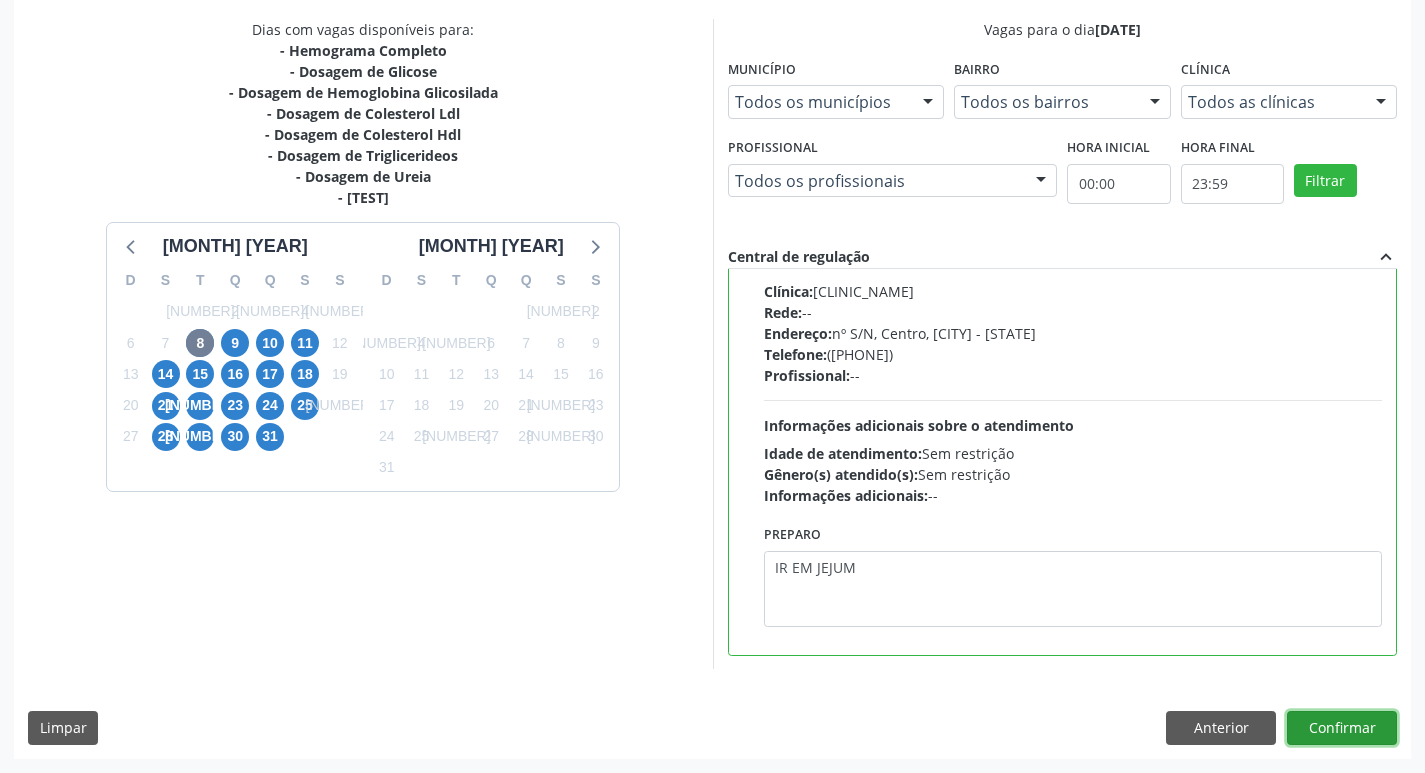 click on "Confirmar" at bounding box center (1342, 728) 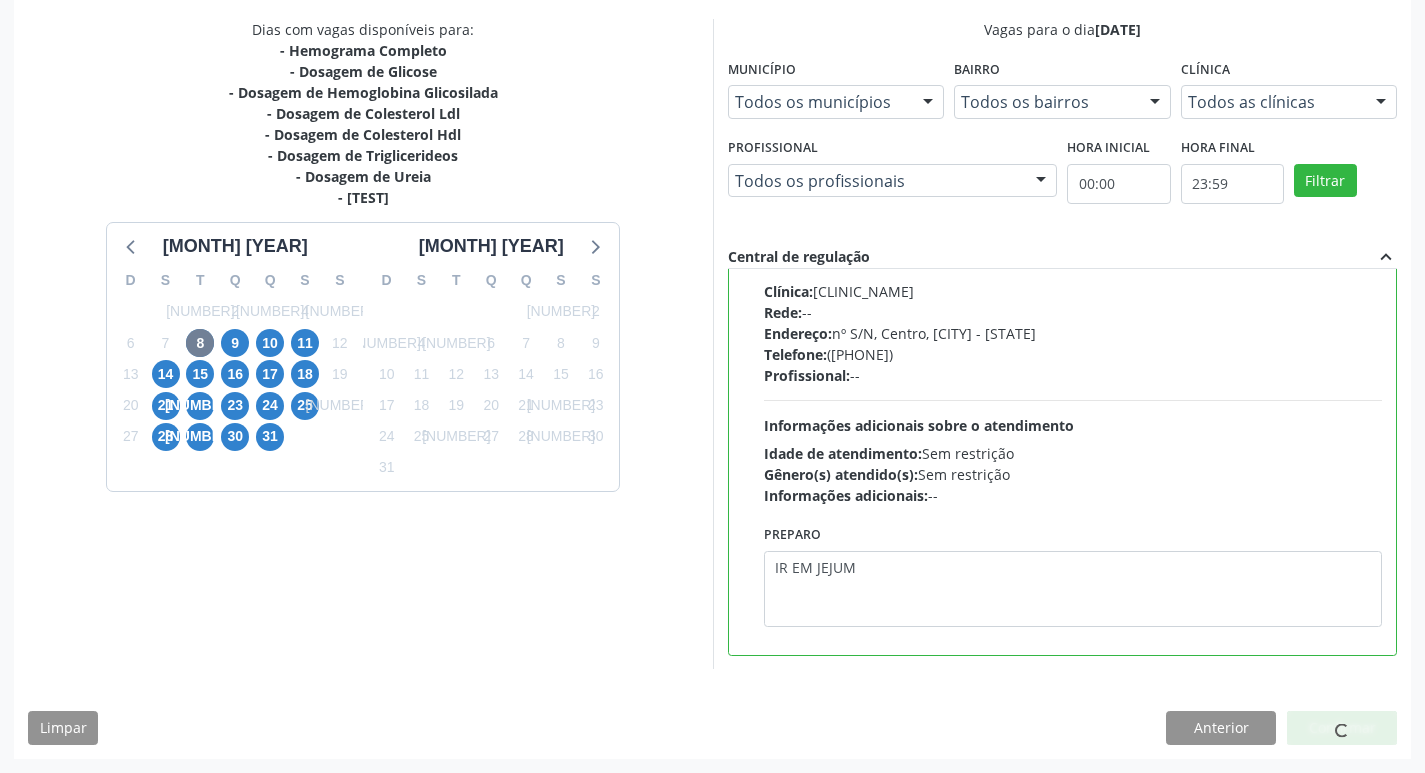scroll, scrollTop: 0, scrollLeft: 0, axis: both 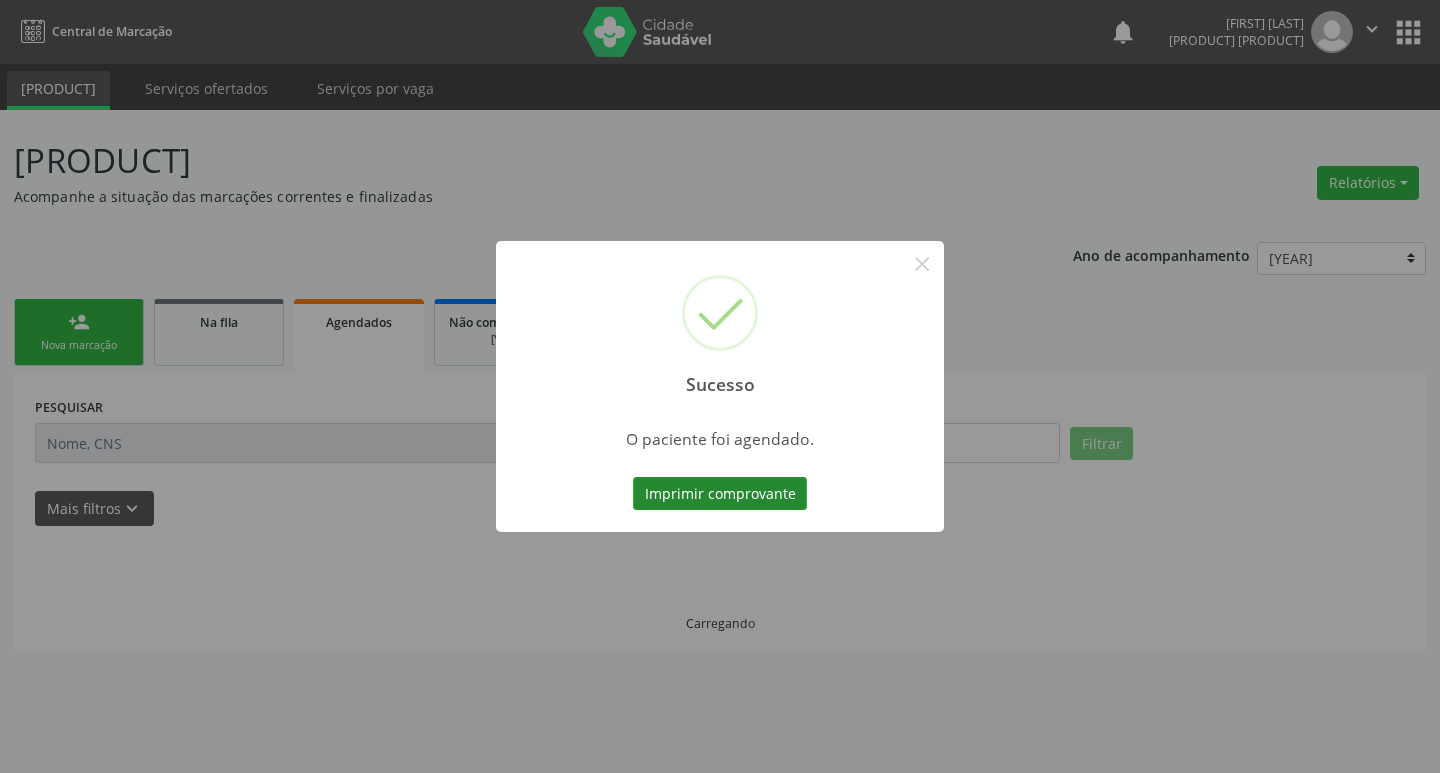 click on "Imprimir comprovante" at bounding box center (720, 494) 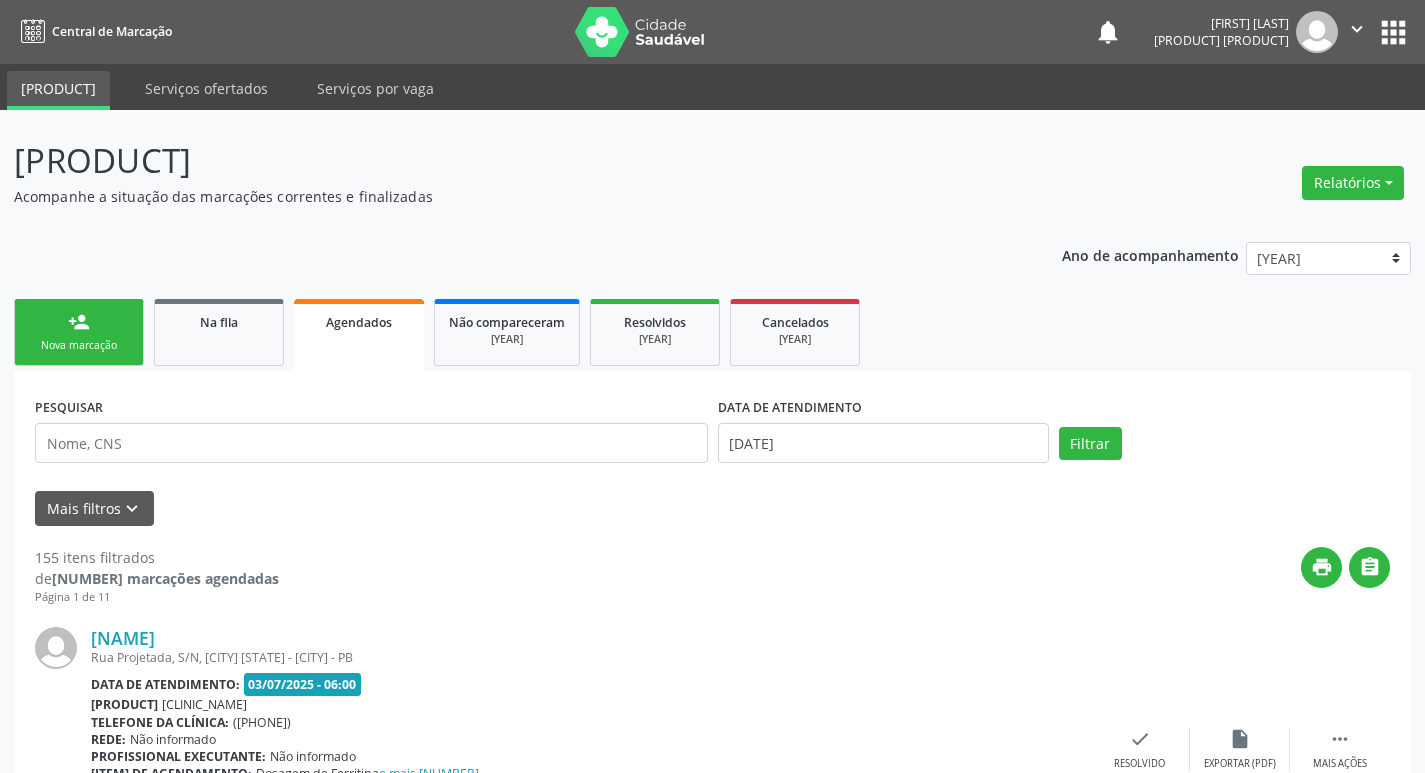click on "person_add
Nova marcação" at bounding box center [79, 332] 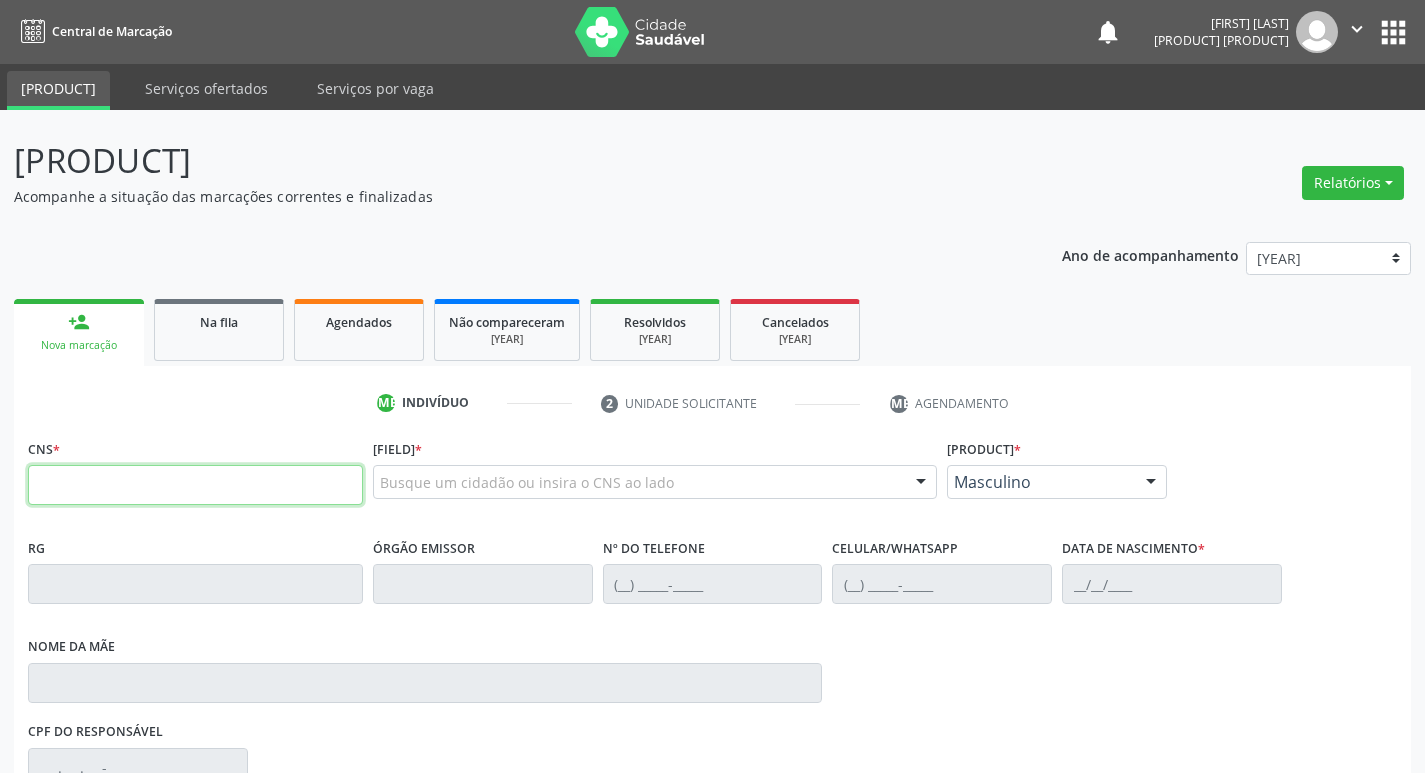 click at bounding box center [195, 485] 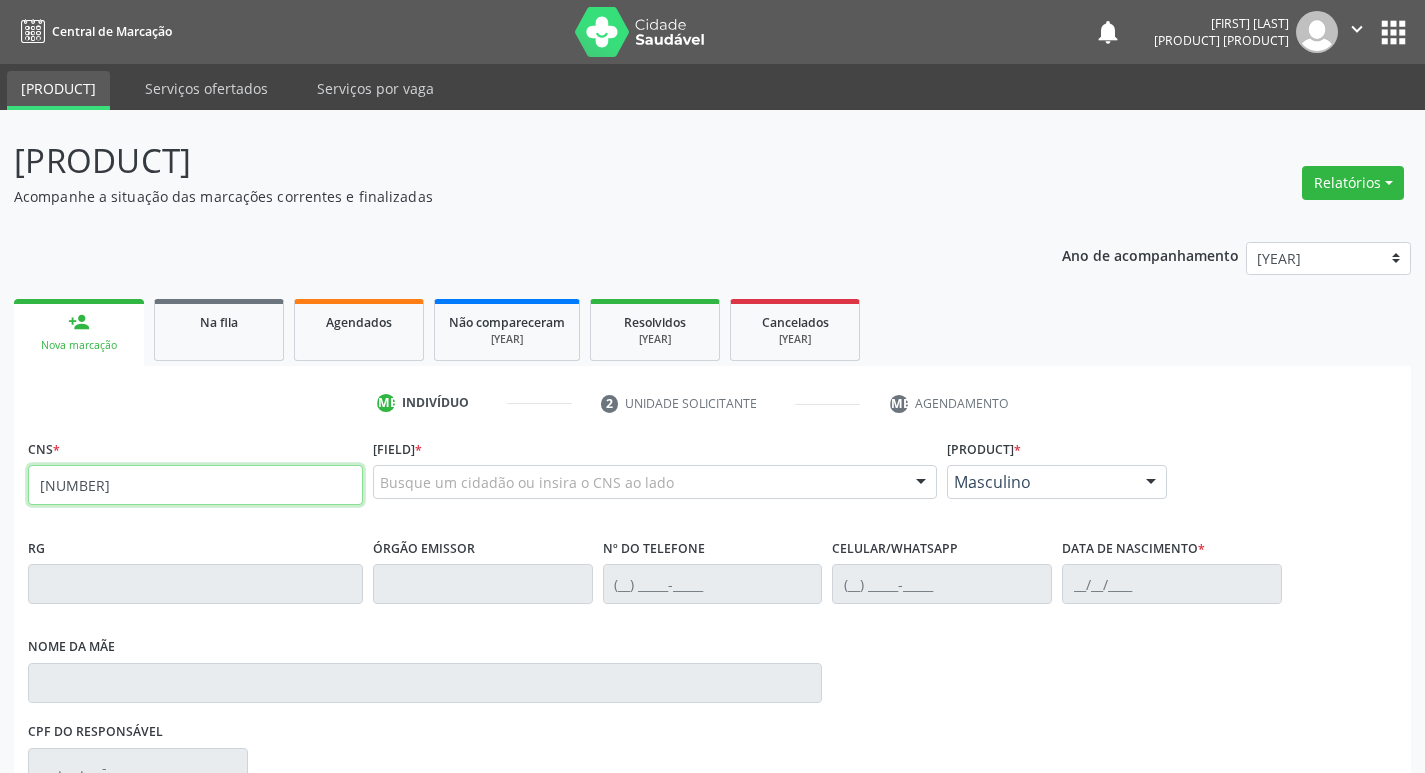 type on "700 2014 0647 7721" 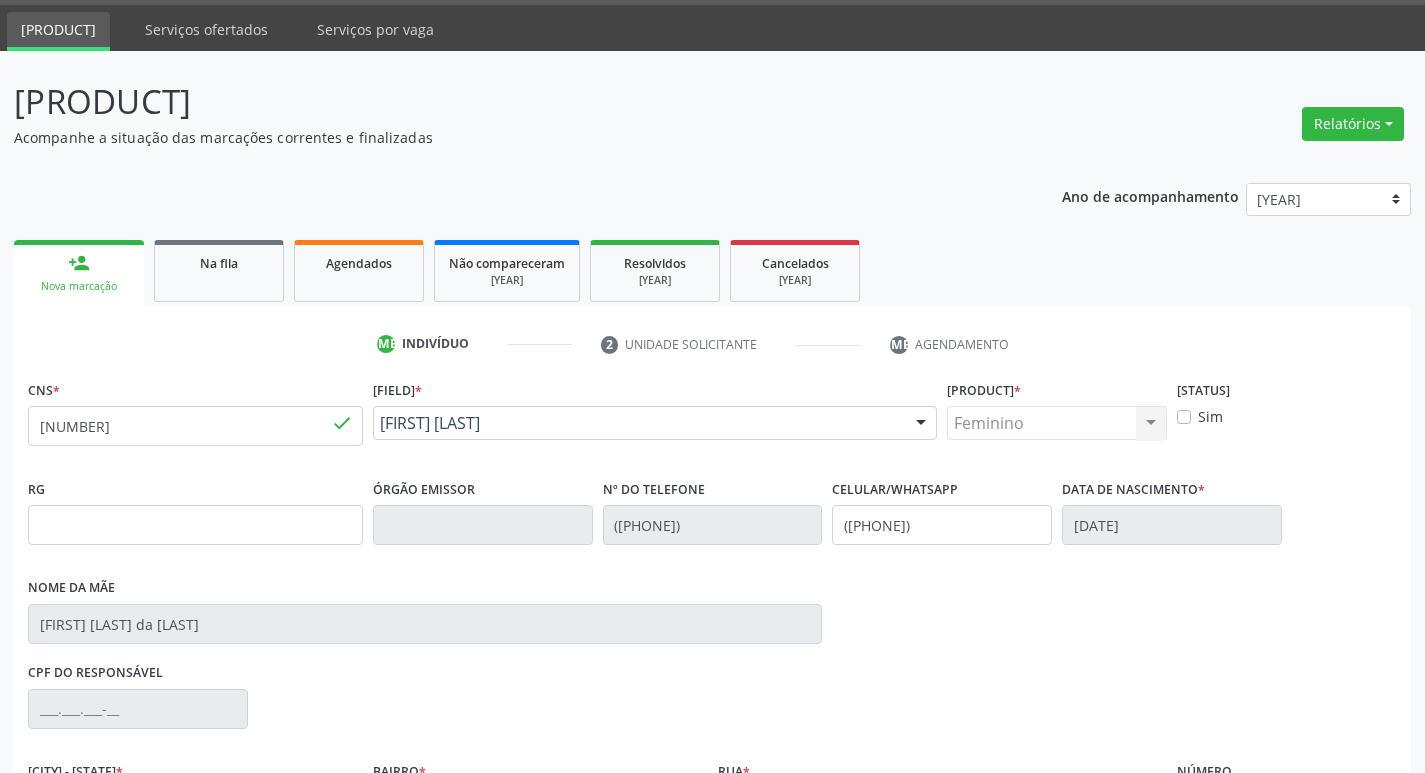 scroll, scrollTop: 297, scrollLeft: 0, axis: vertical 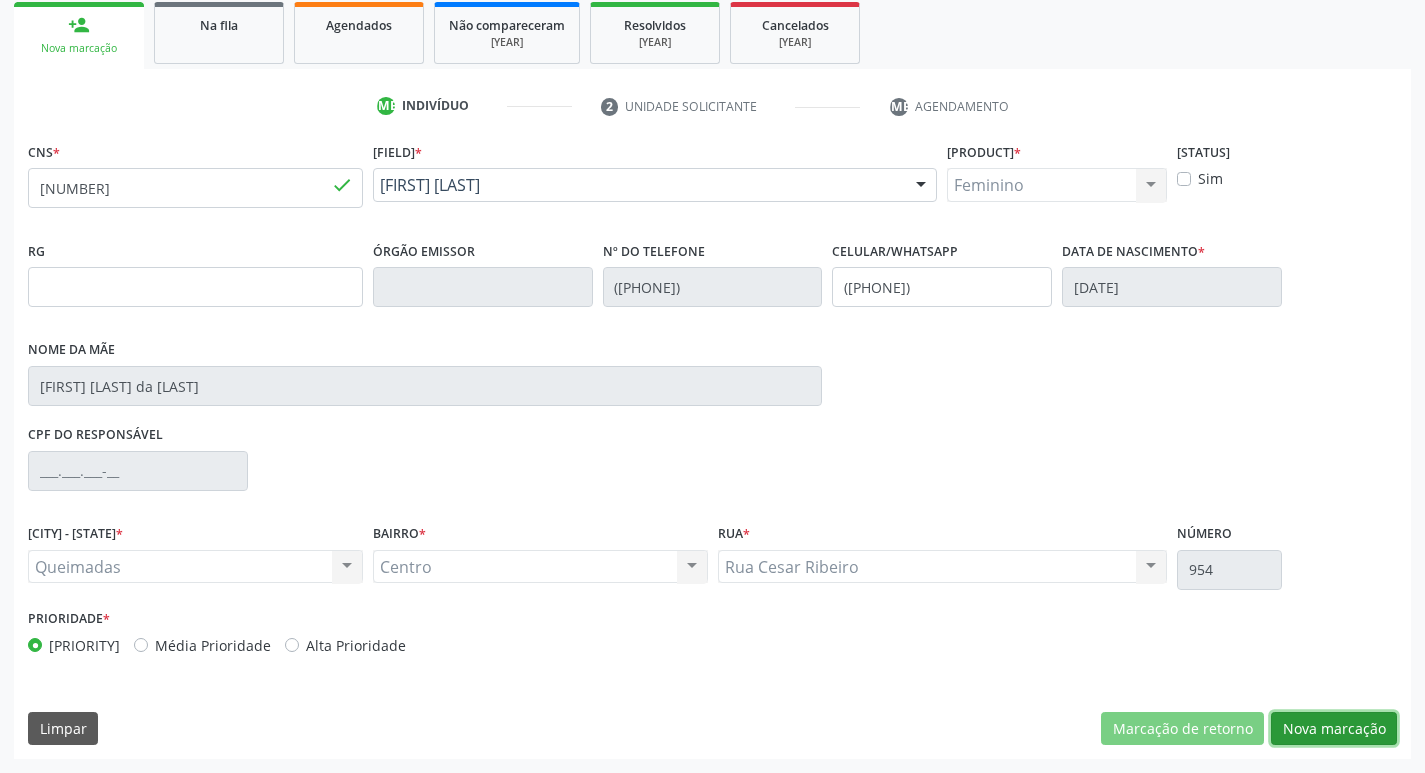 click on "Nova marcação" at bounding box center (1182, 729) 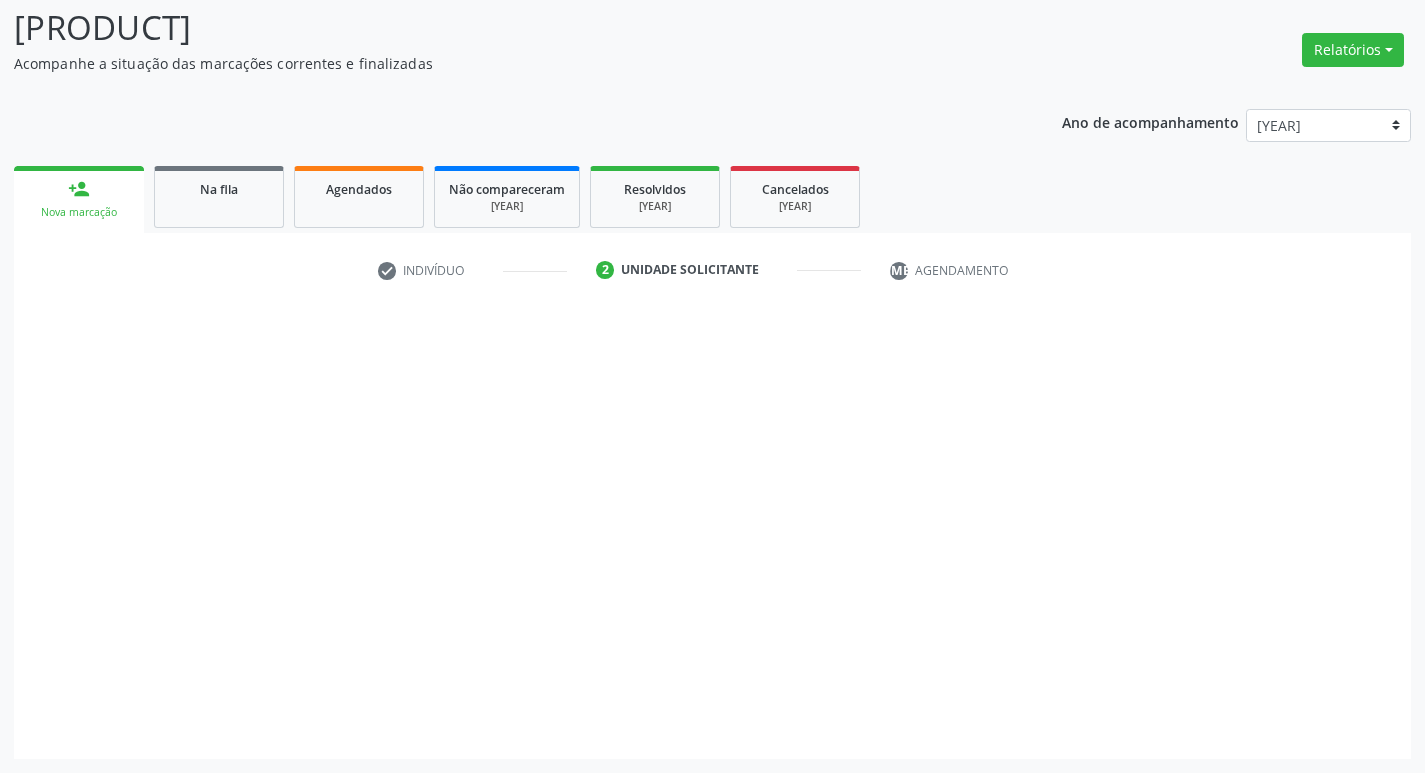 scroll, scrollTop: 133, scrollLeft: 0, axis: vertical 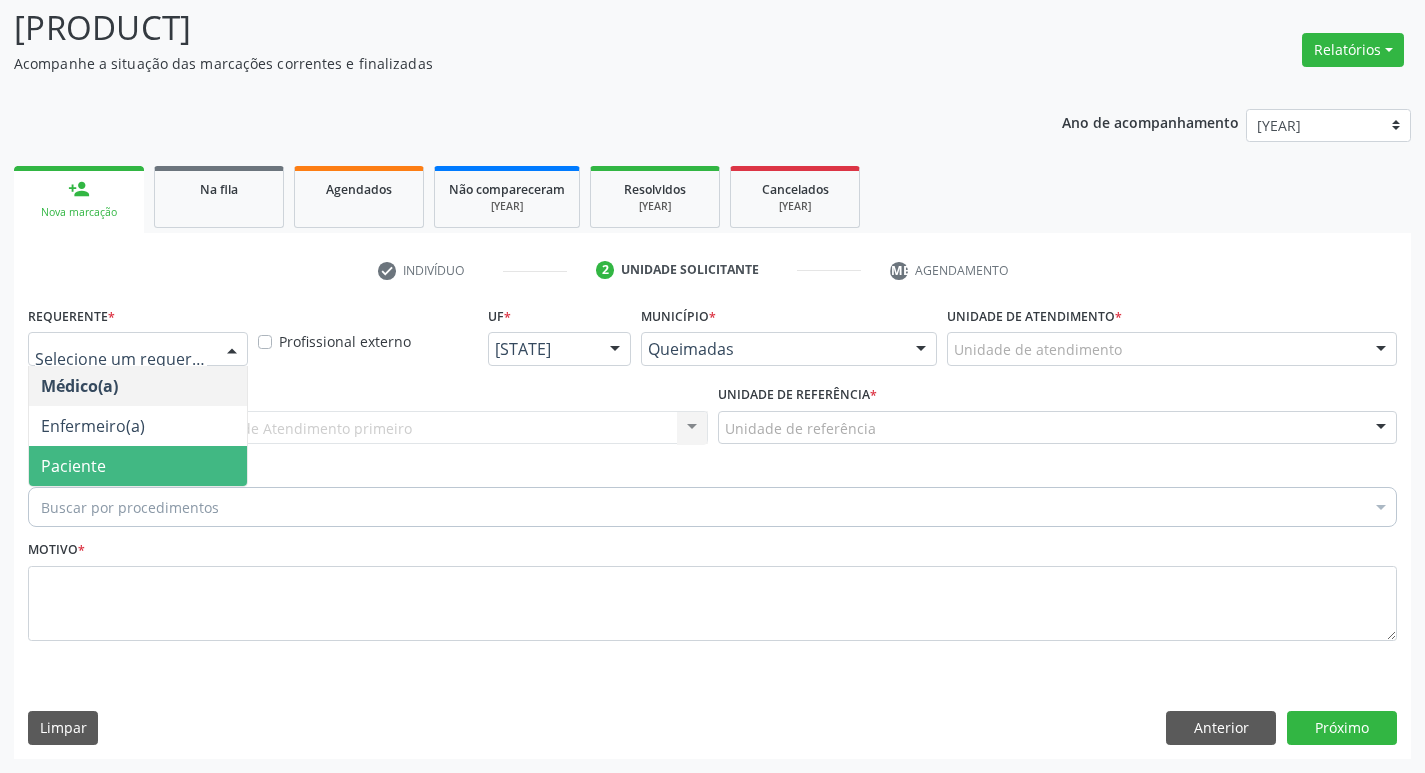 click on "Paciente" at bounding box center [138, 466] 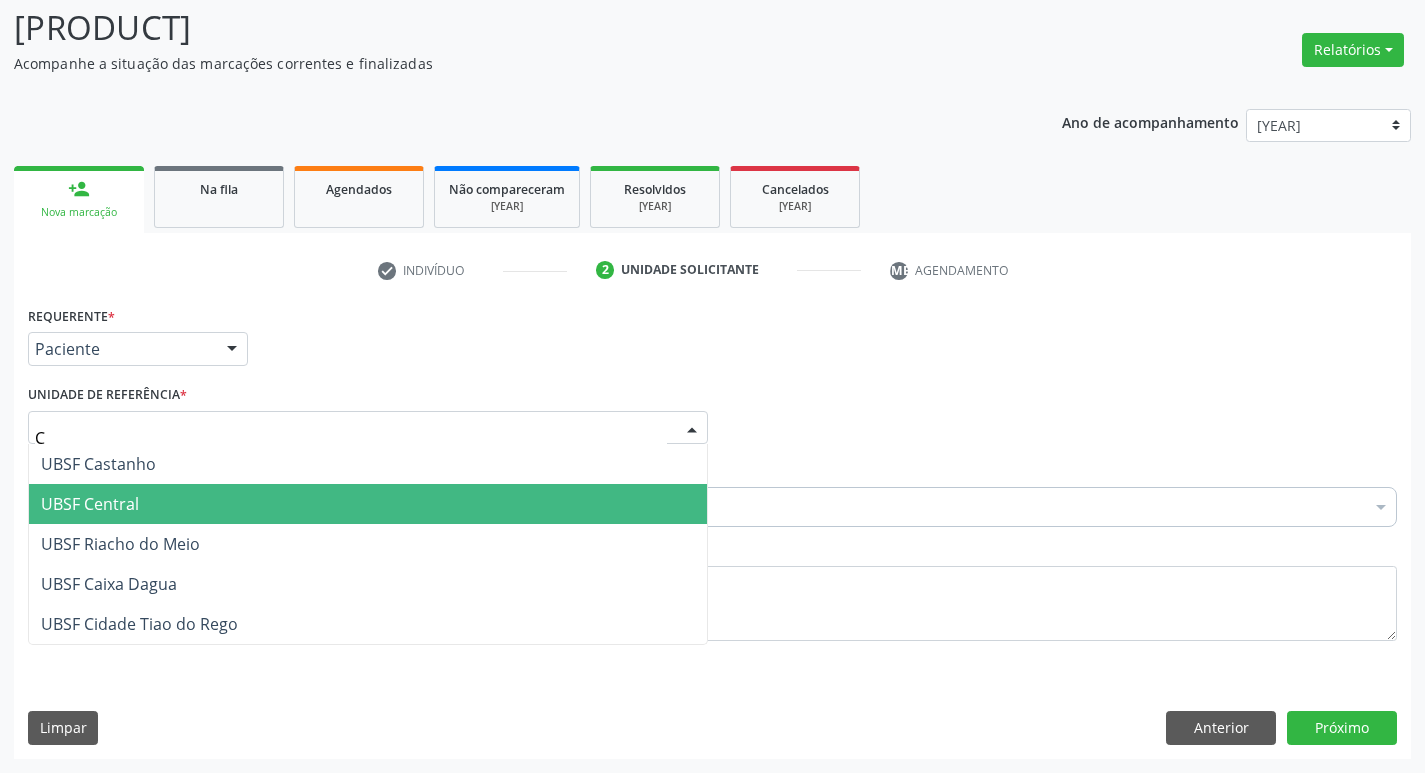 click on "UBSF [NAME]" at bounding box center [90, 504] 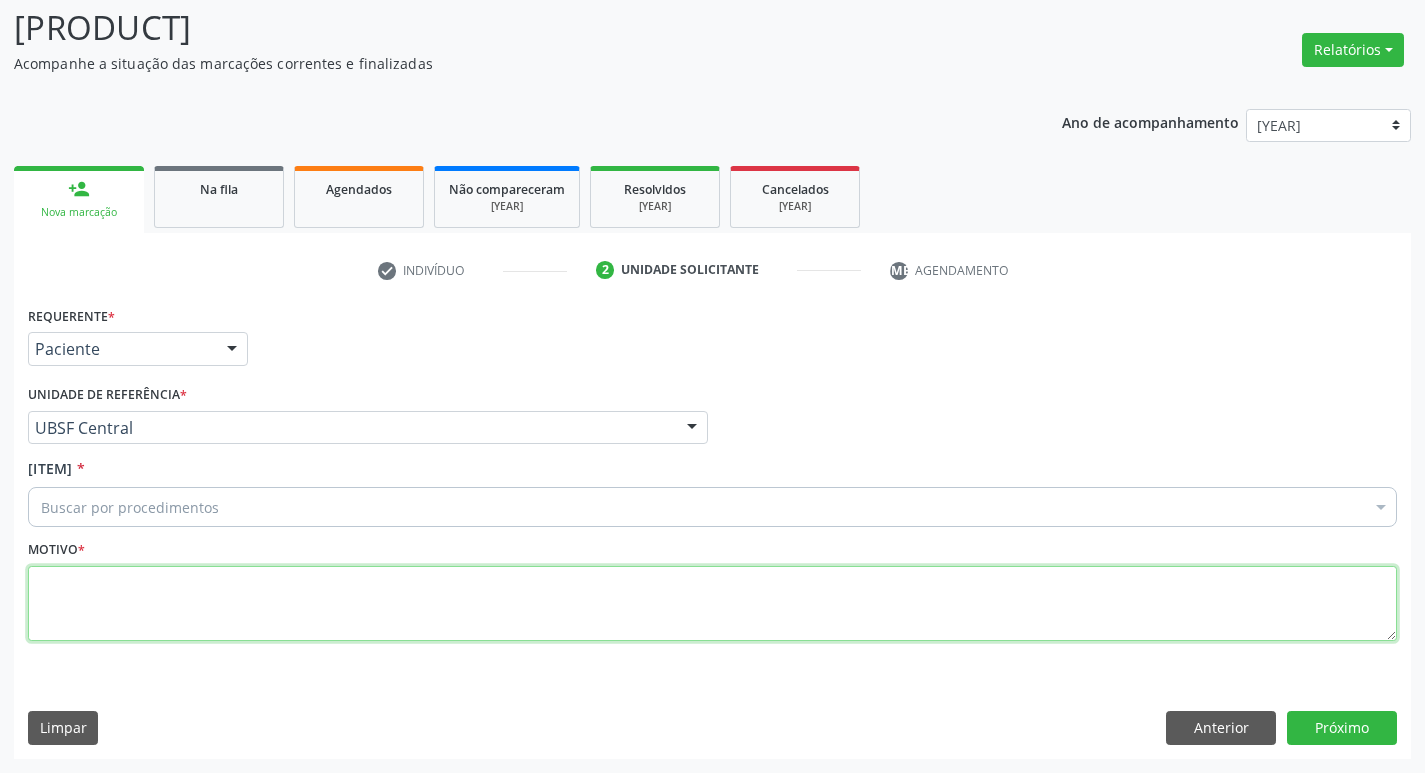click at bounding box center (712, 604) 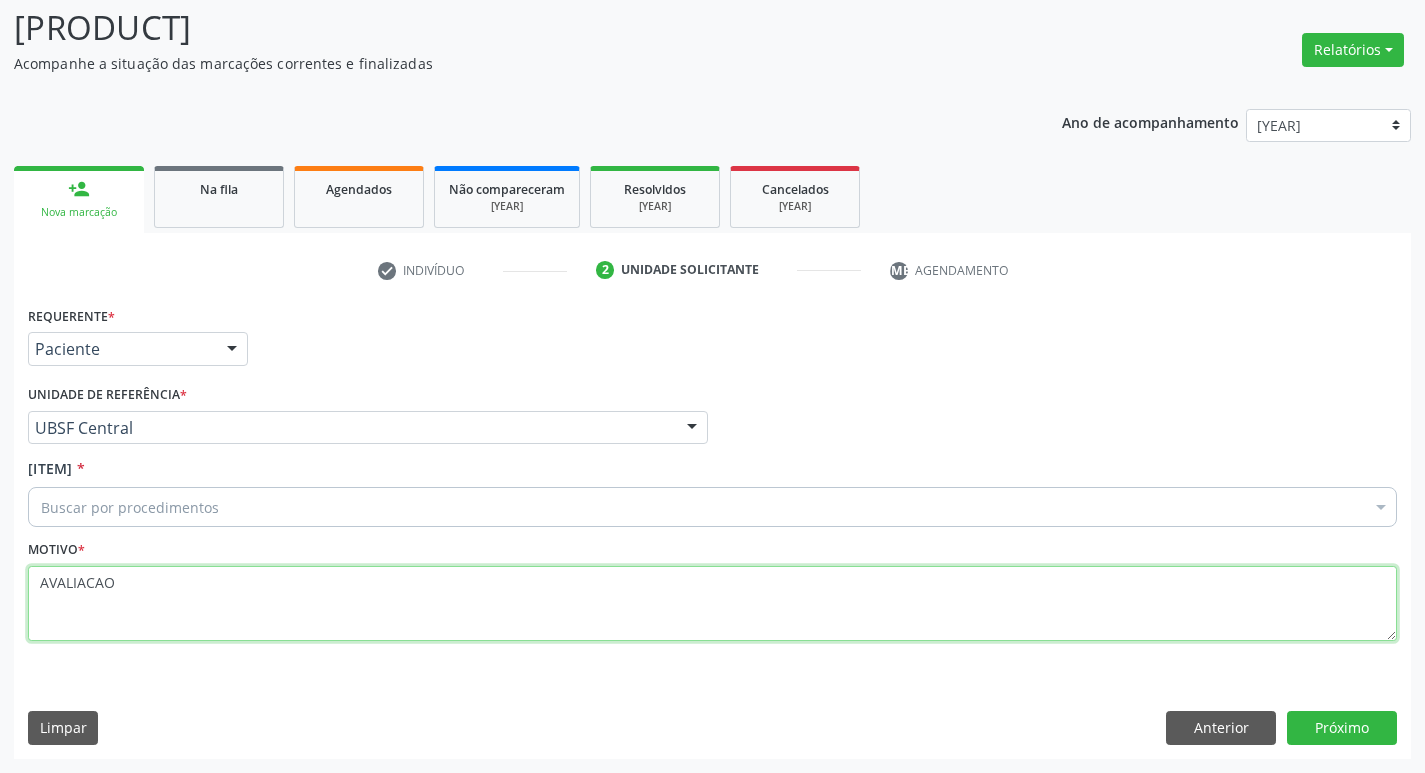 type on "[TERM]" 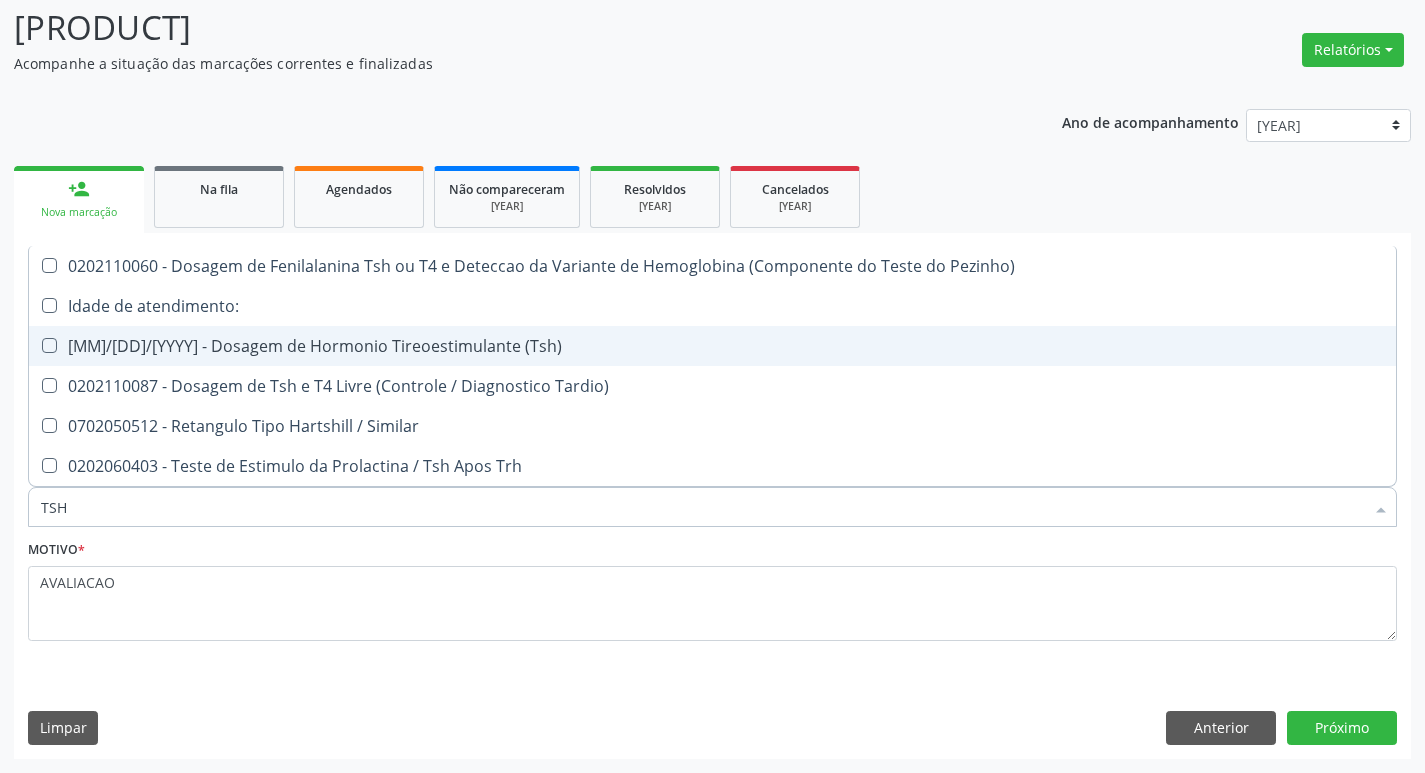 click on "0202060250 - Dosagem de Hormonio Tireoestimulante (Tsh)" at bounding box center [712, 346] 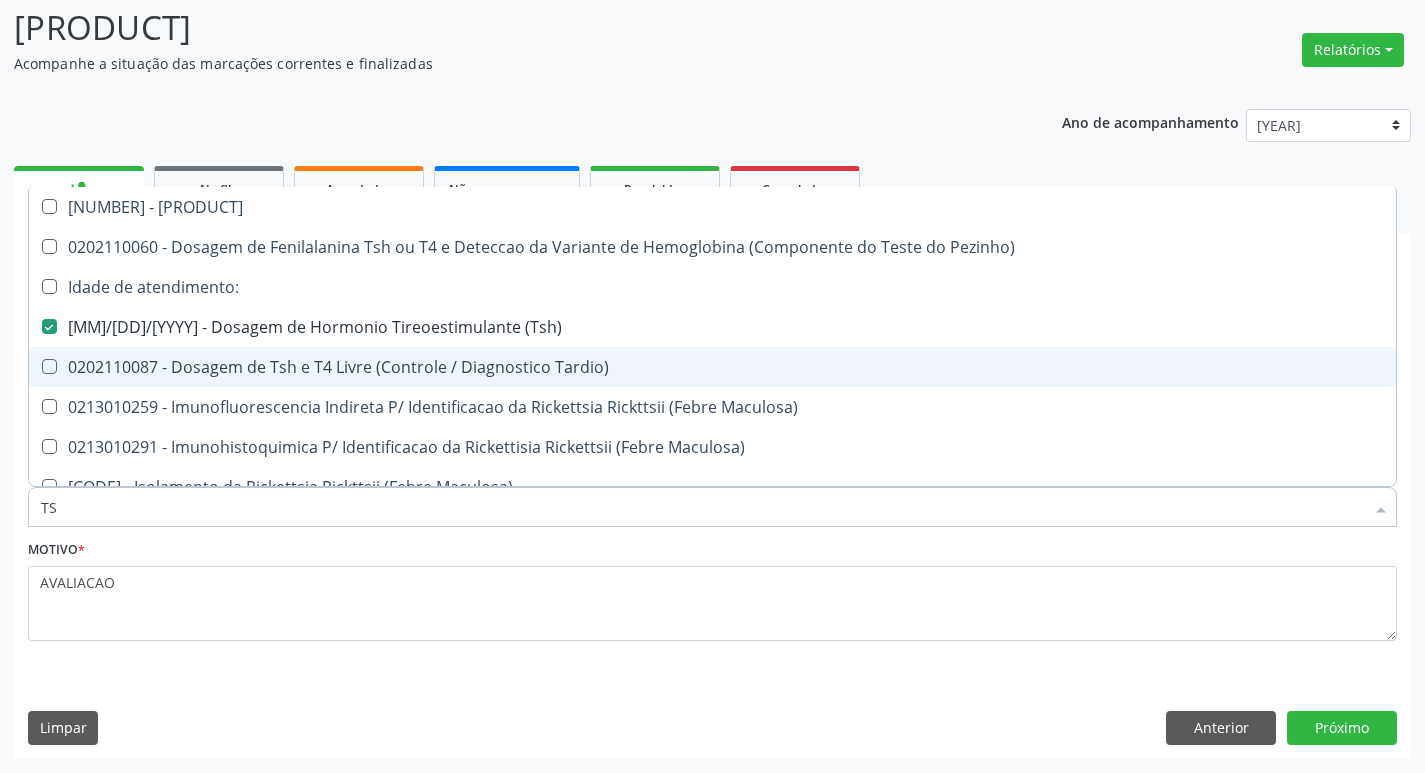 type on "T" 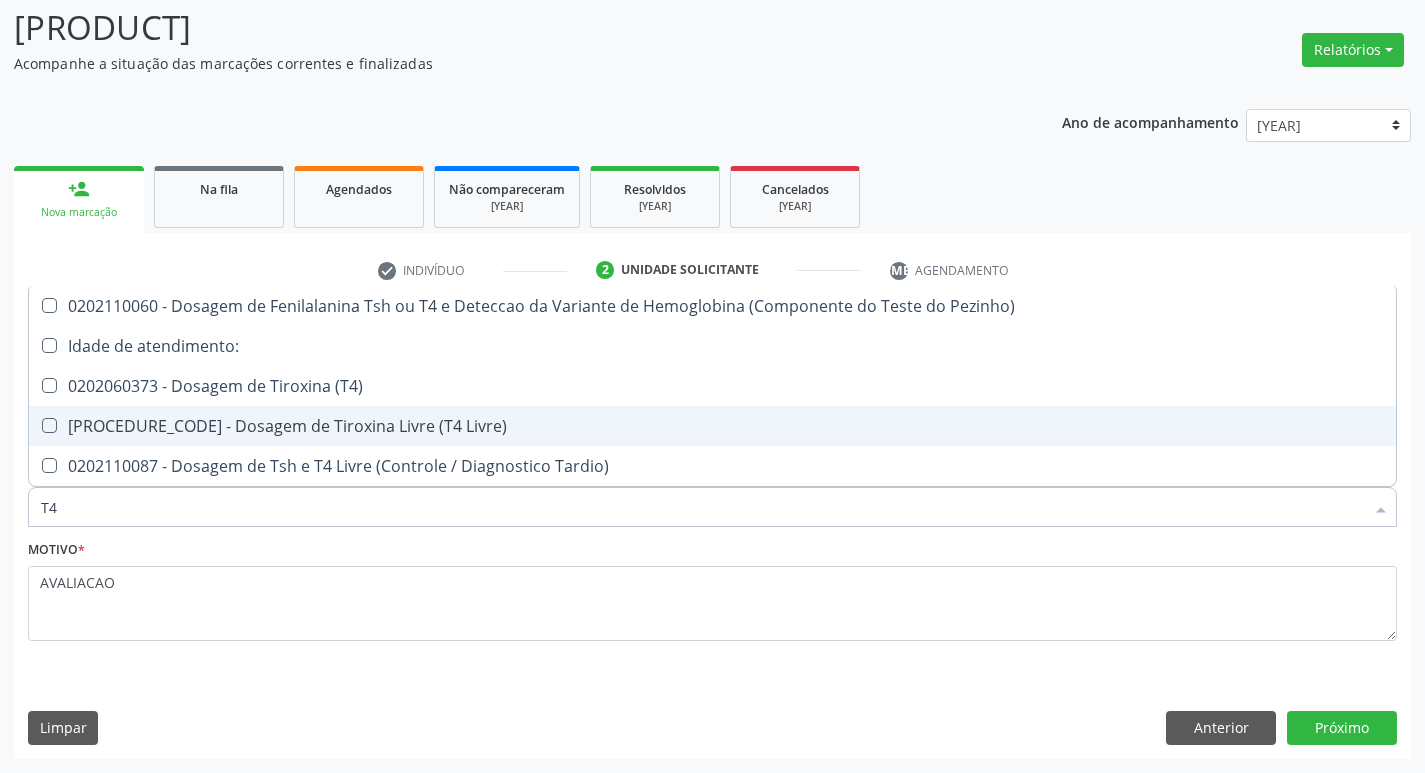 click on "[PROCEDURE] - [PROCEDURE]" at bounding box center (712, 426) 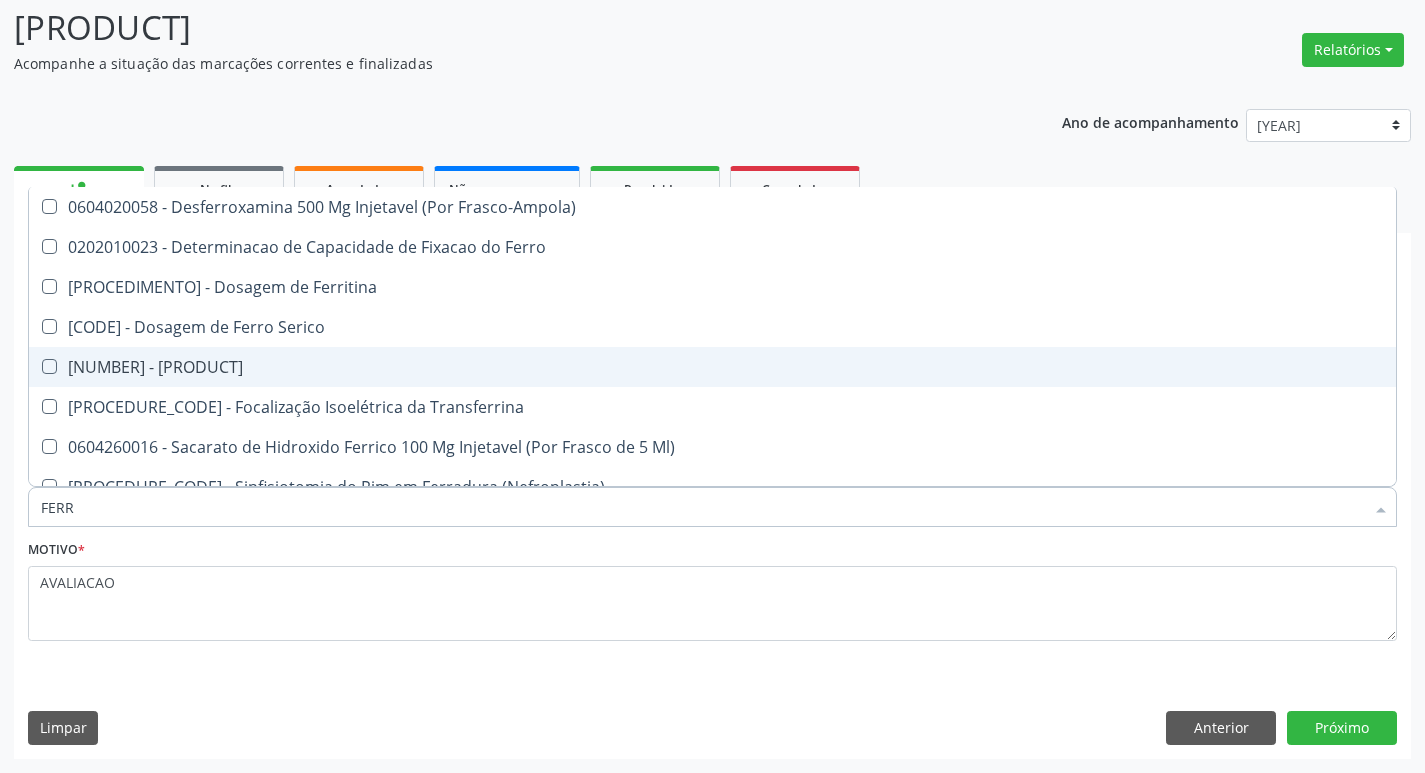 drag, startPoint x: 381, startPoint y: 373, endPoint x: 379, endPoint y: 361, distance: 12.165525 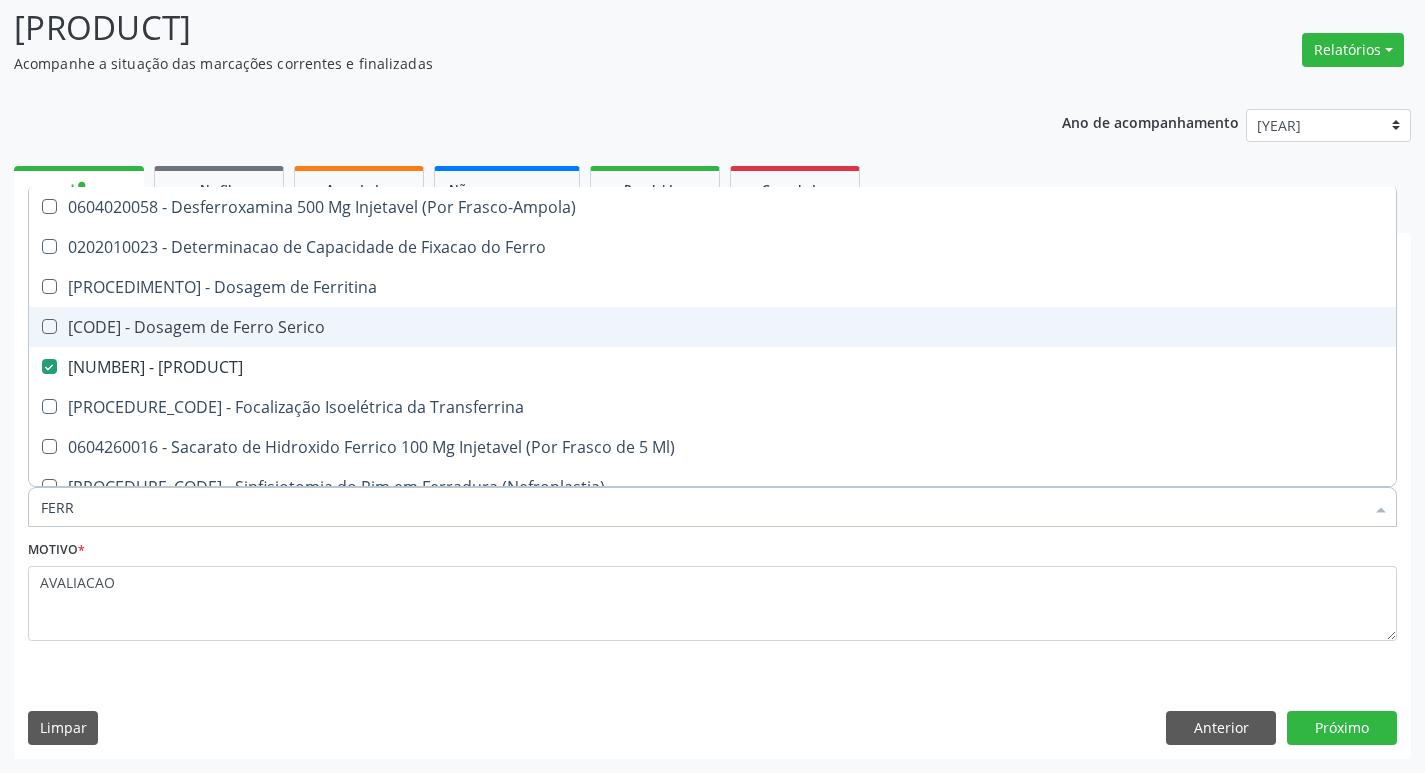 click on "0202010392 - Dosagem de Ferro Serico" at bounding box center [712, 327] 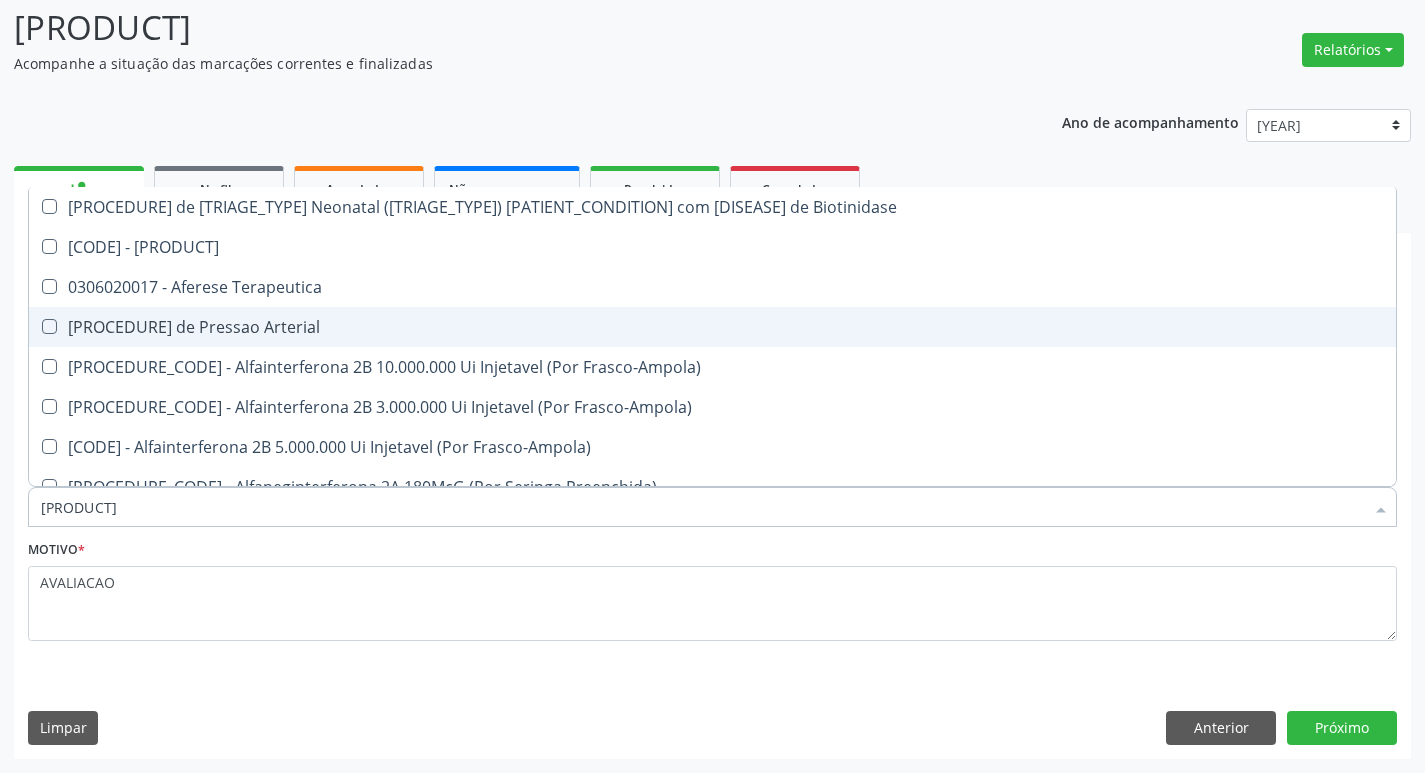 type on "F" 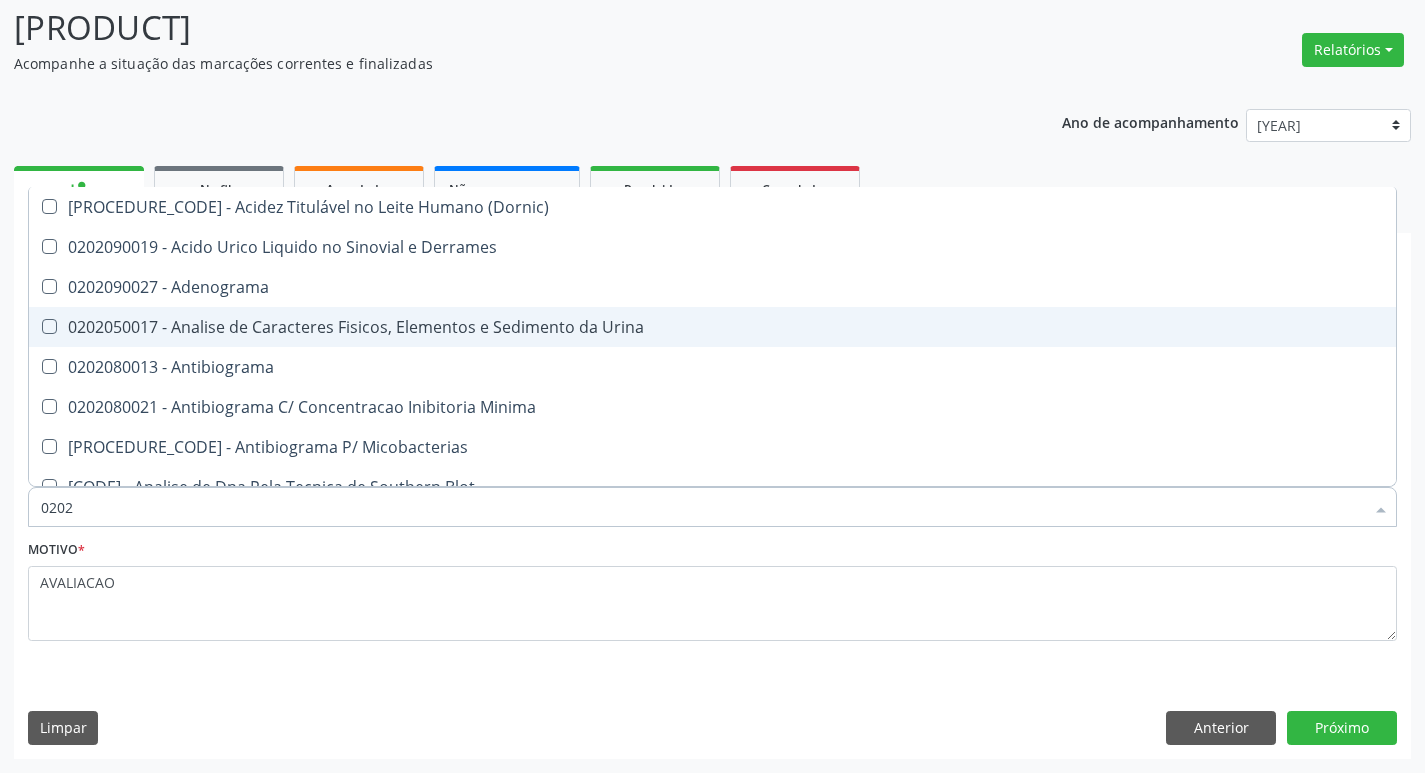 type on "02020" 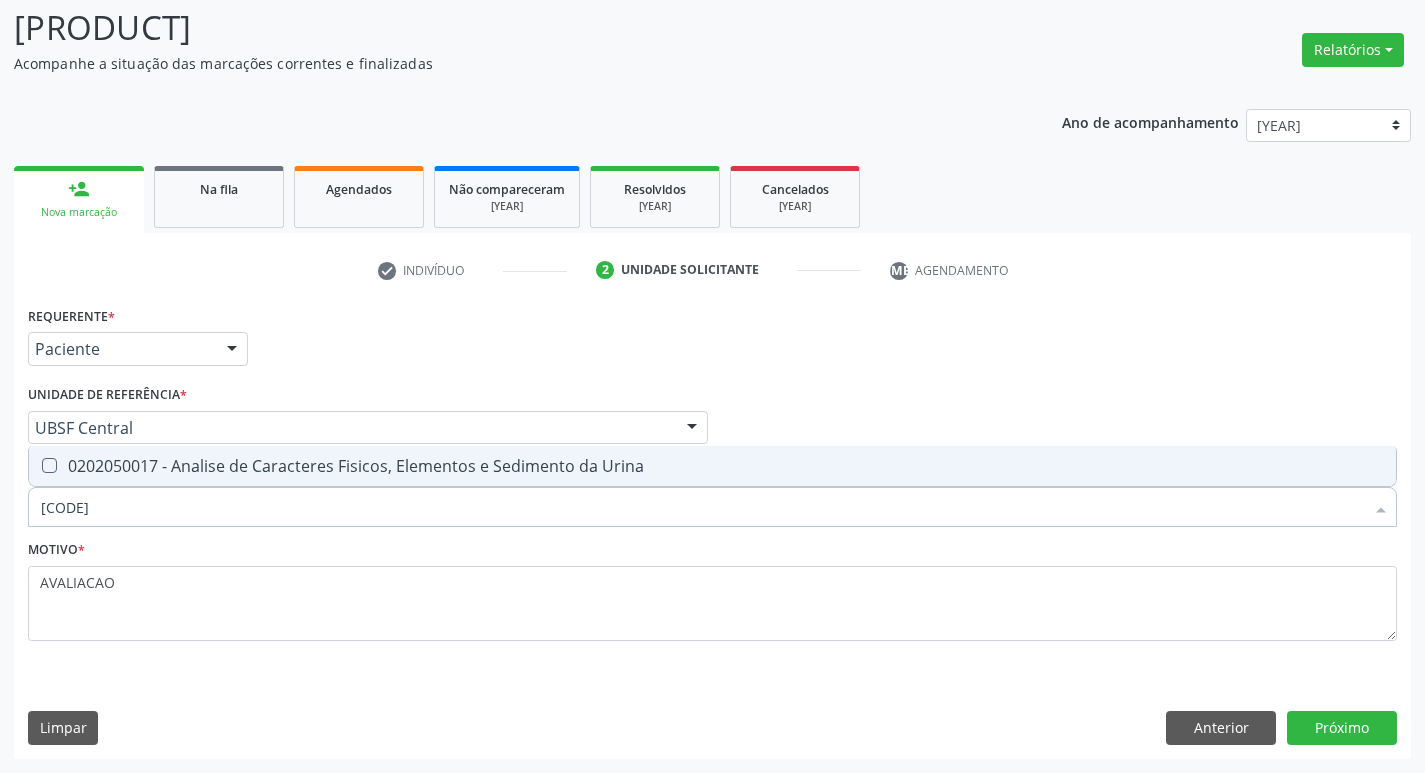 click on "0202050017 - Analise de Caracteres Fisicos, Elementos e Sedimento da Urina" at bounding box center [712, 466] 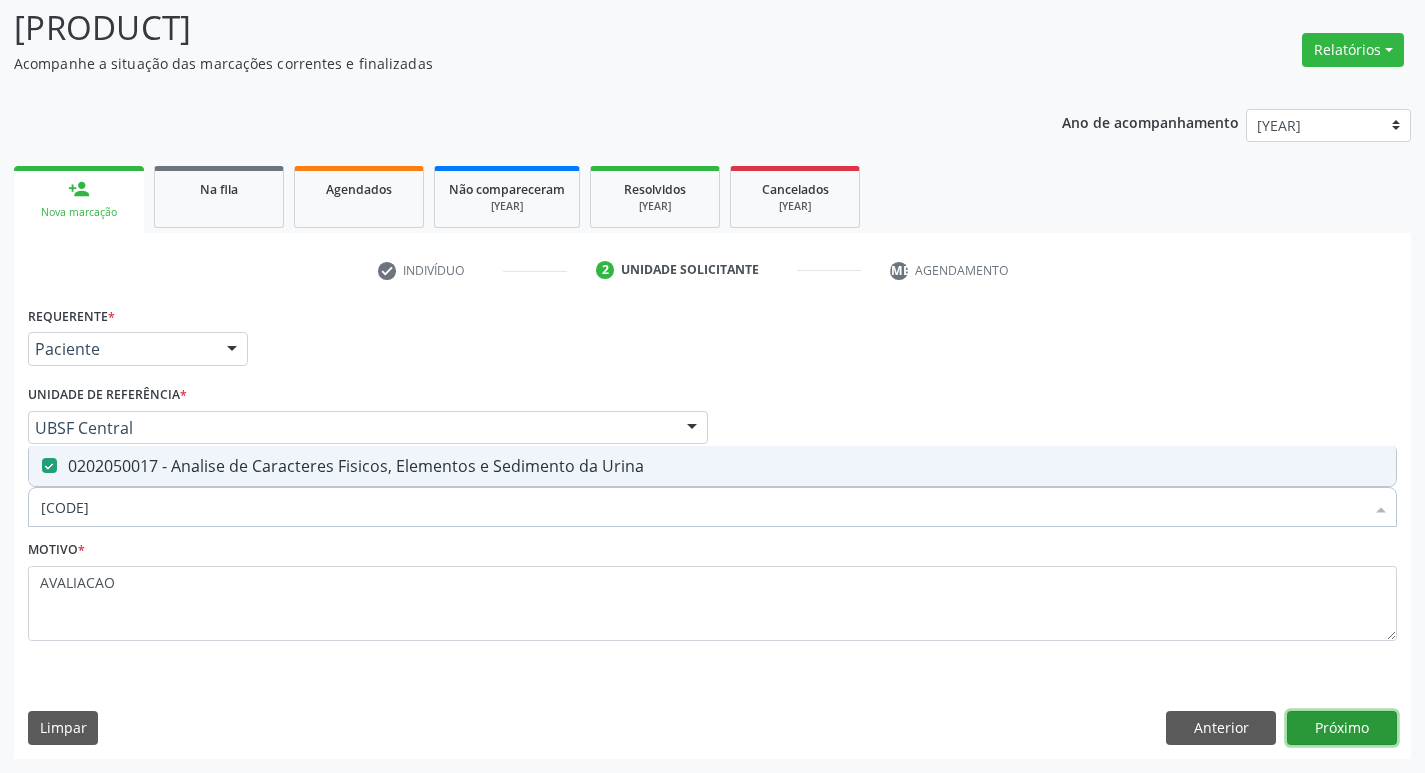 click on "Próximo" at bounding box center [1342, 728] 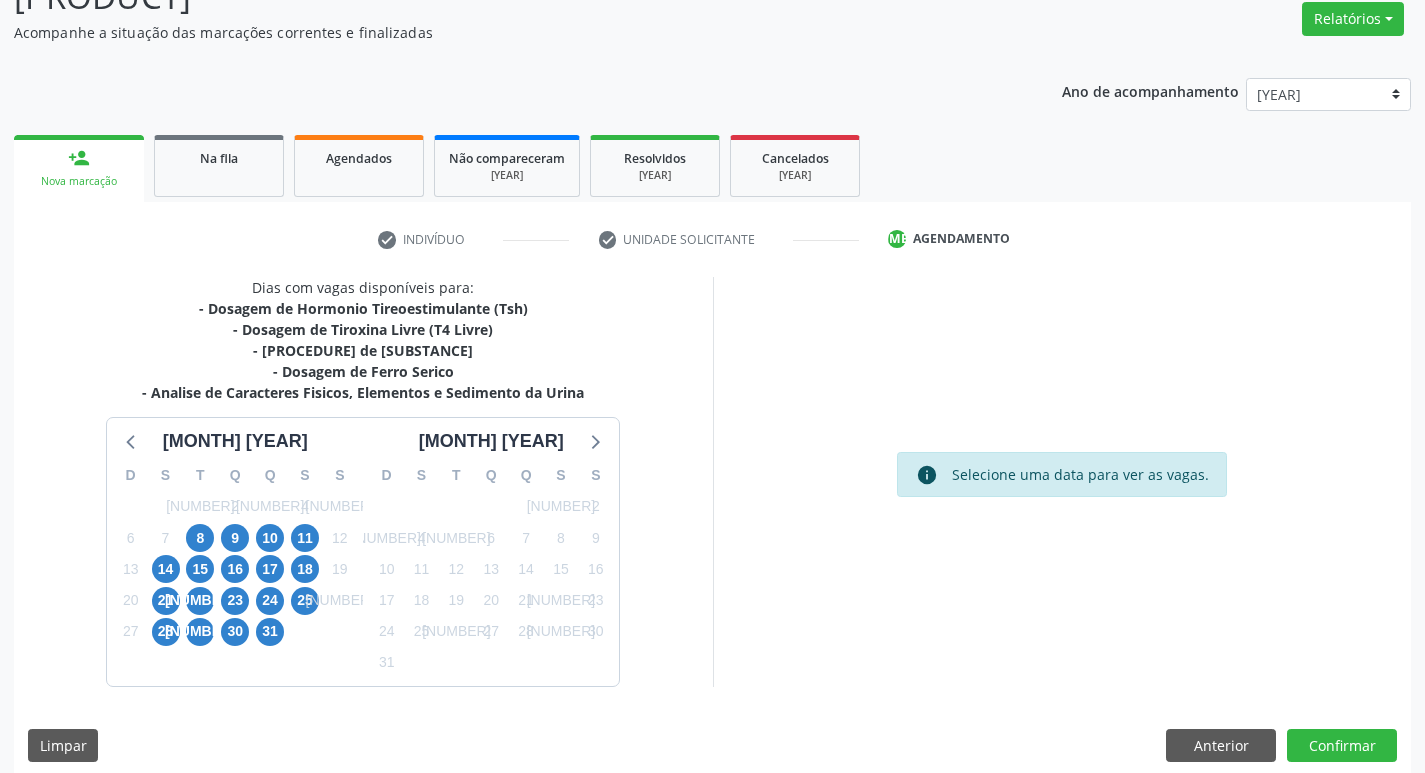 scroll, scrollTop: 181, scrollLeft: 0, axis: vertical 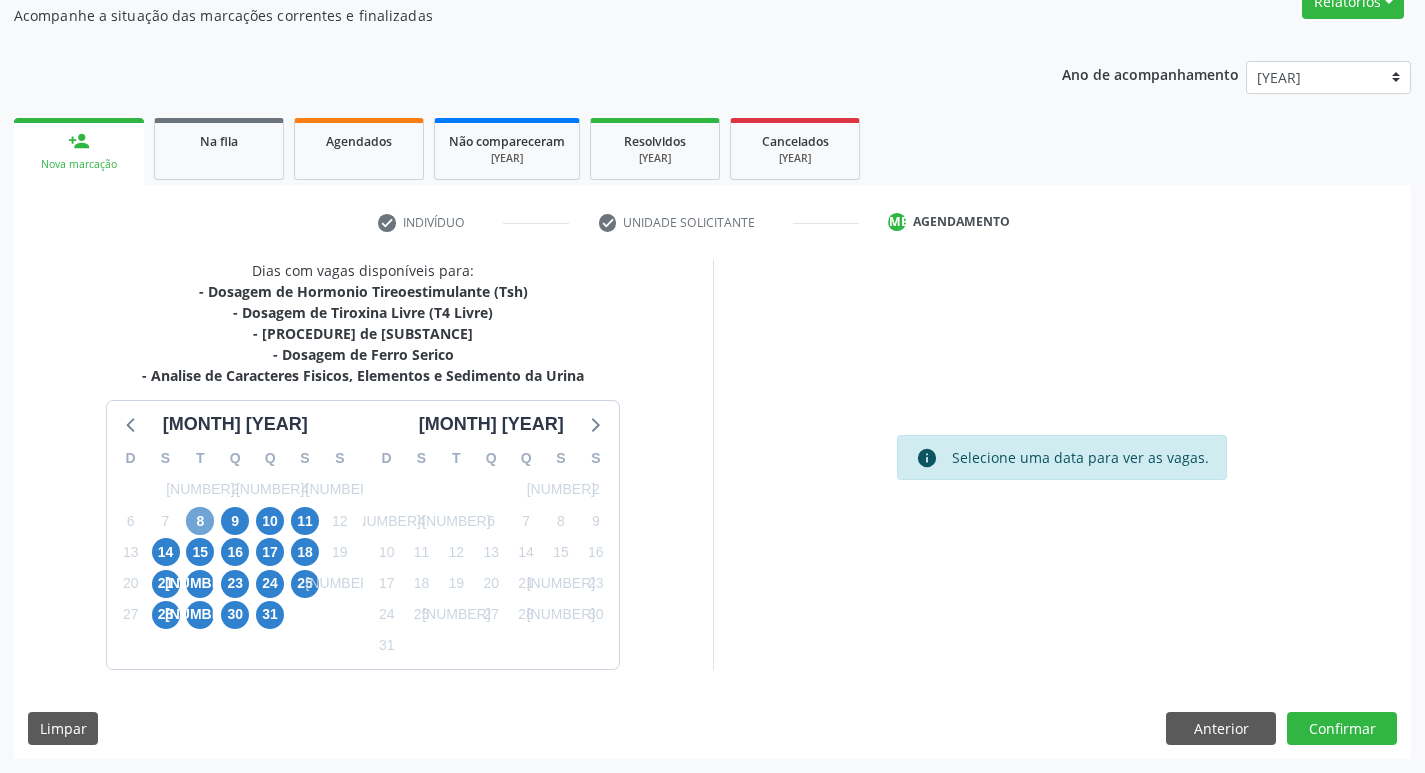 click on "8" at bounding box center [200, 521] 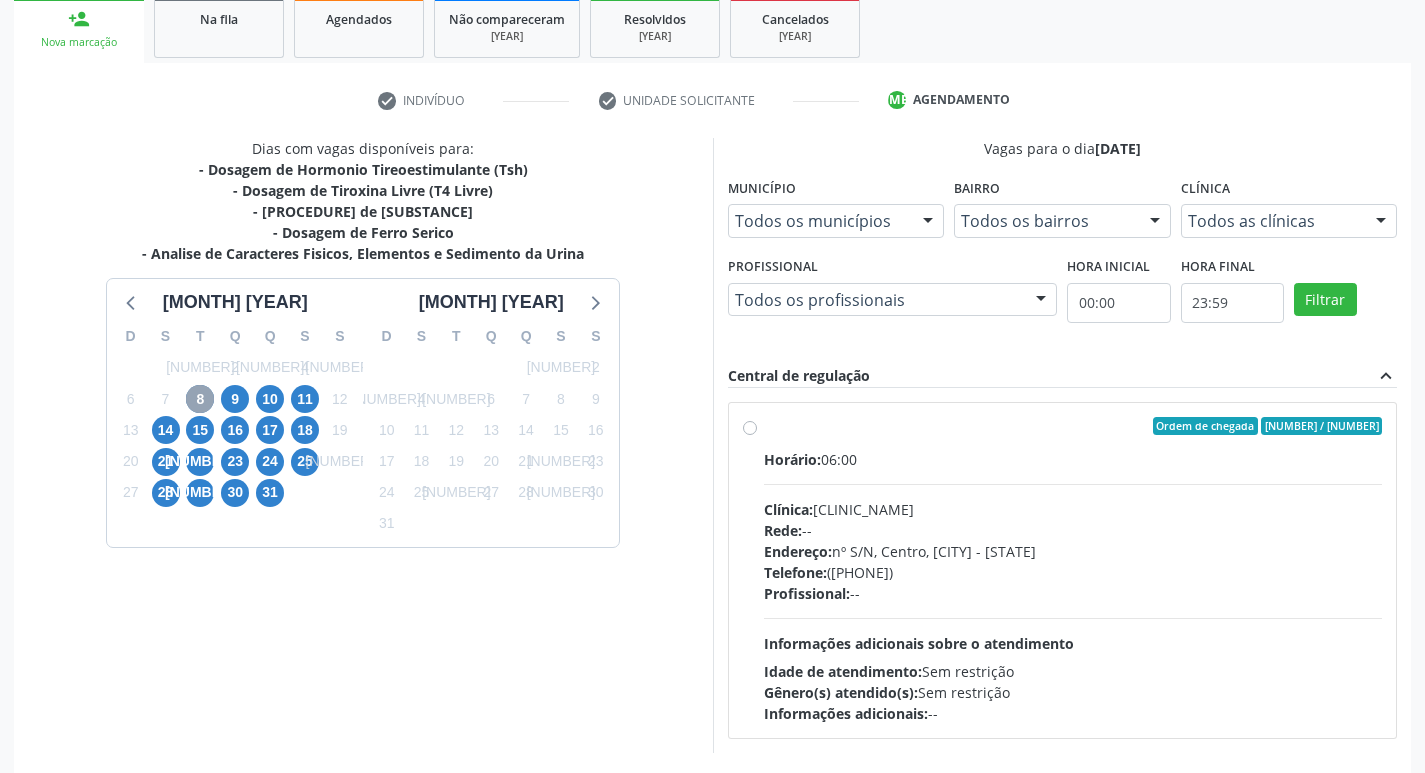 scroll, scrollTop: 386, scrollLeft: 0, axis: vertical 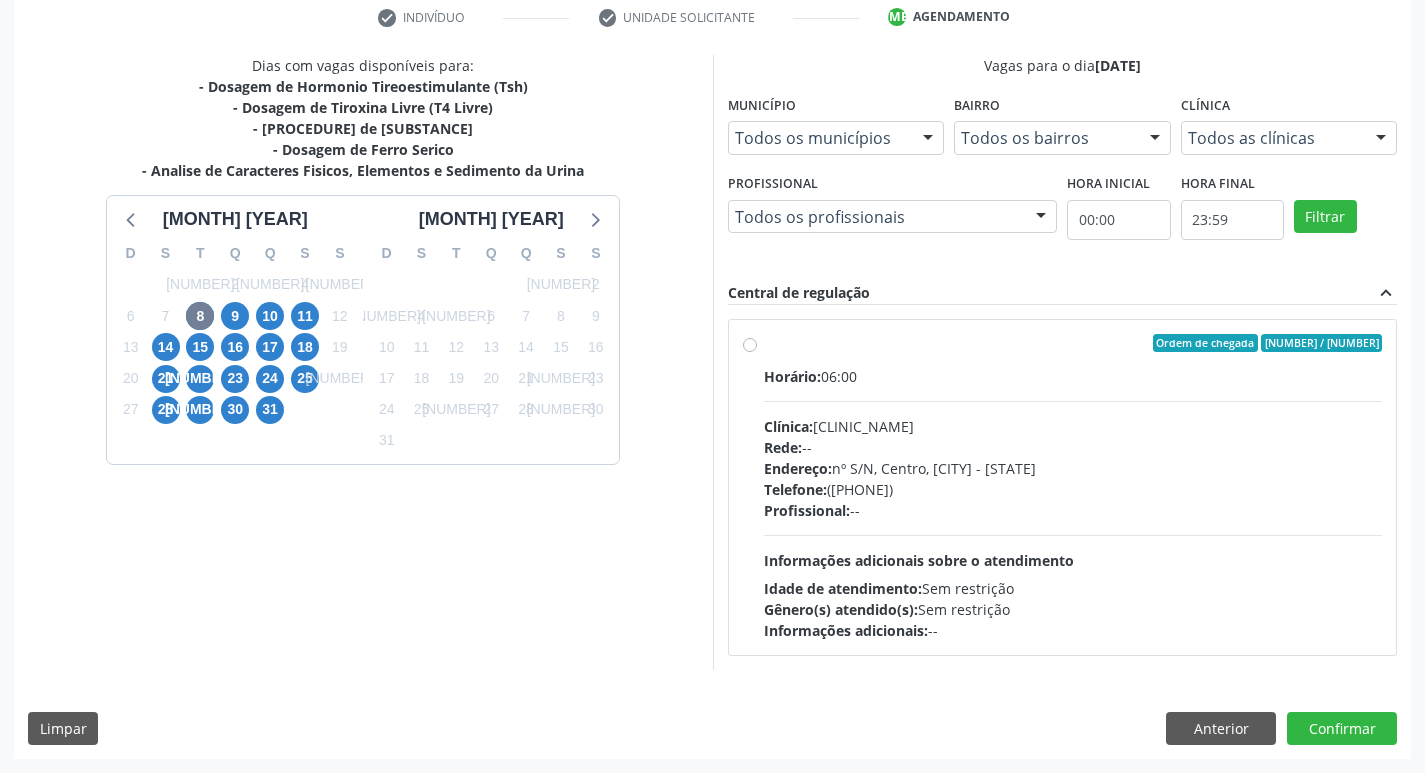 click on "[NOME]" at bounding box center (1073, 426) 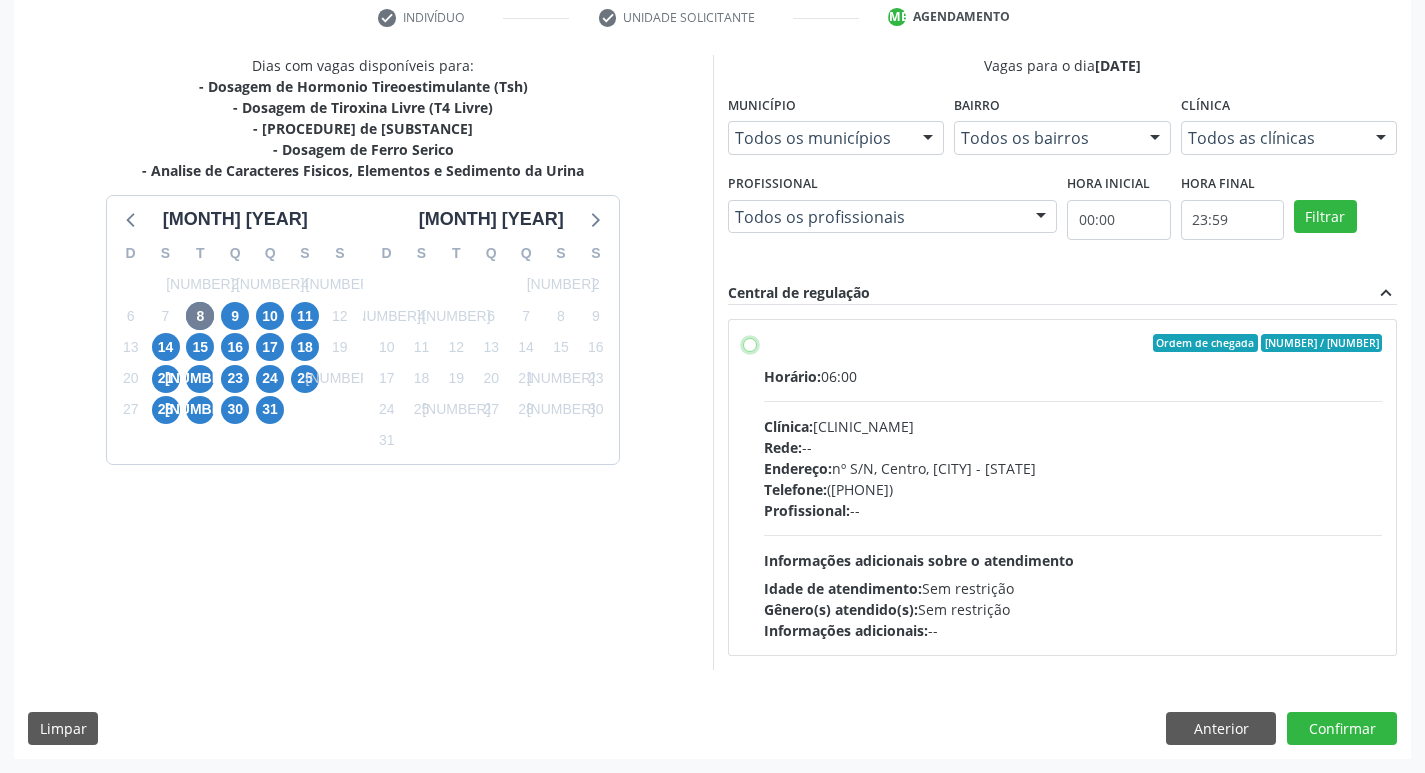click on "Ordem de chegada
Consumidos: 4 / 50
Horário:   06:00
Clínica:  Laboratorio Municipal de Analises Clinicas
Rede:
--
Endereço:   nº S/N, Centro, Queimadas - PB
Telefone:   (83) 33921344
Profissional:
--
Informações adicionais sobre o atendimento
Idade de atendimento:
Sem restrição
Gênero(s) atendido(s):
Sem restrição
Informações adicionais:
--" at bounding box center (750, 343) 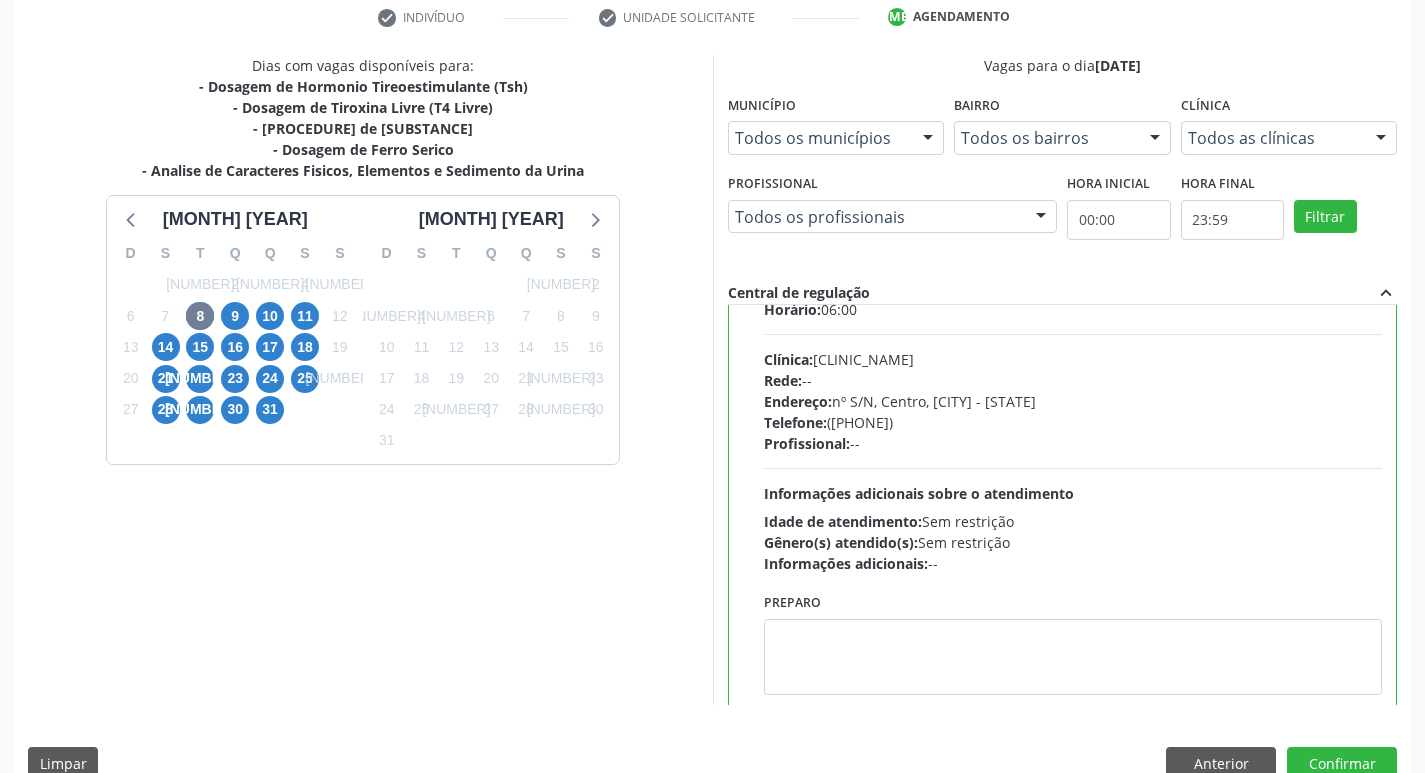 scroll, scrollTop: 99, scrollLeft: 0, axis: vertical 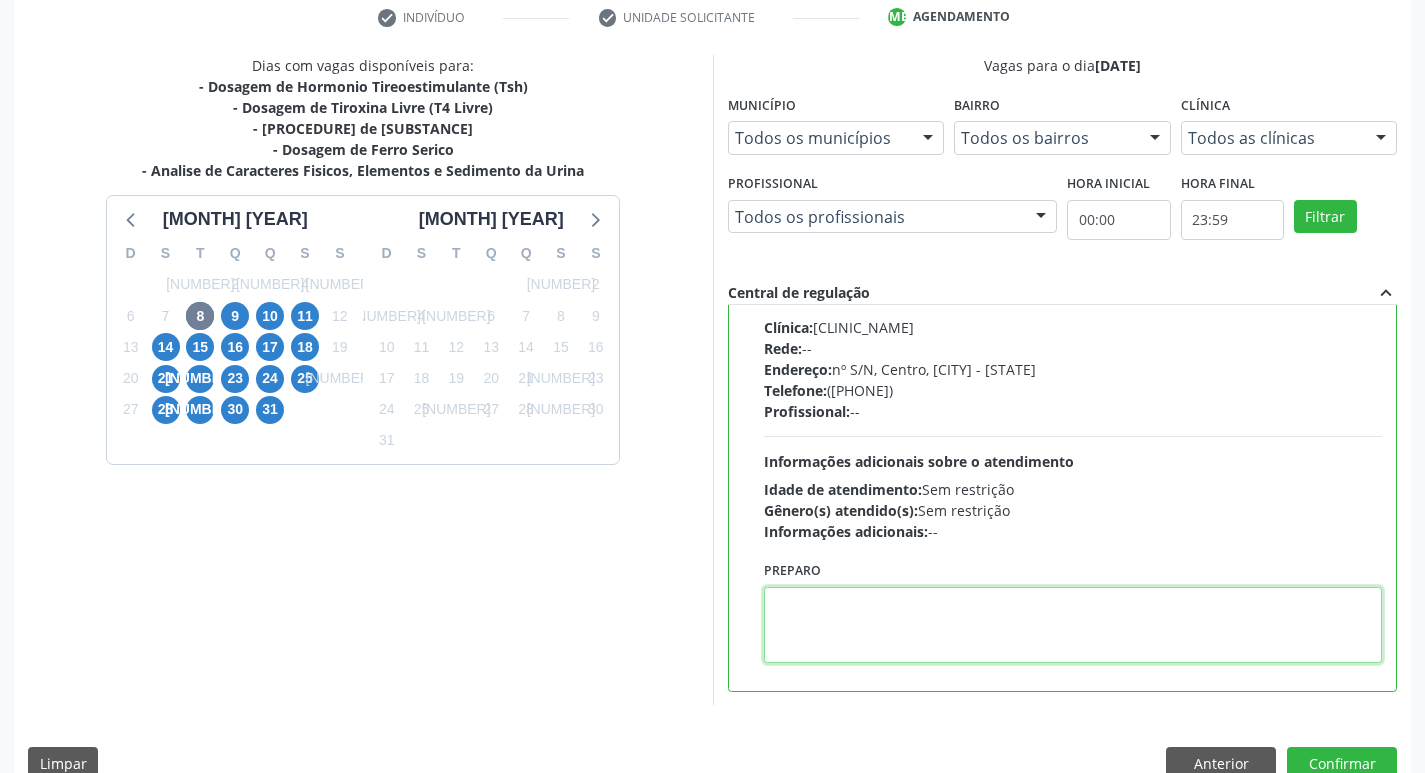 click at bounding box center [1073, 625] 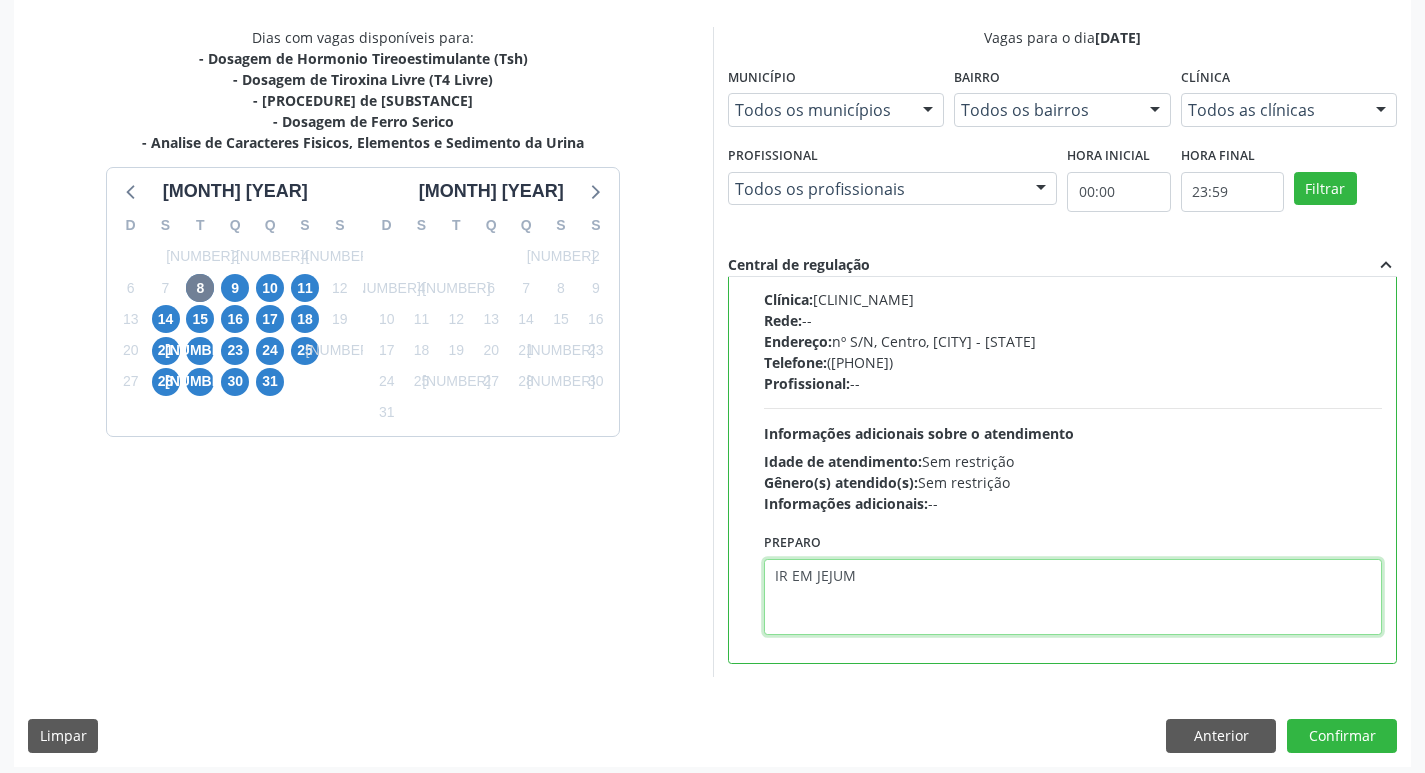 scroll, scrollTop: 422, scrollLeft: 0, axis: vertical 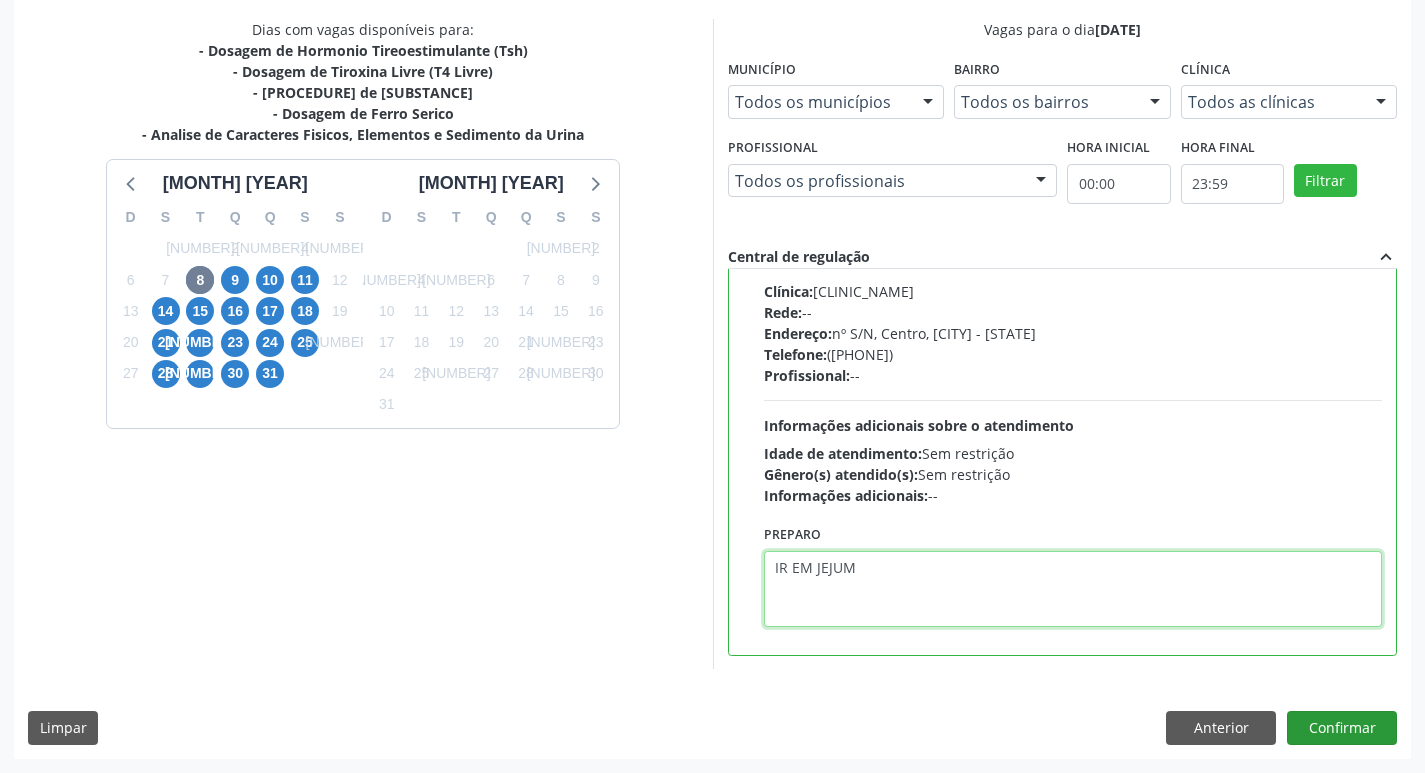 type on "IR EM [ESTADO_FISICO]" 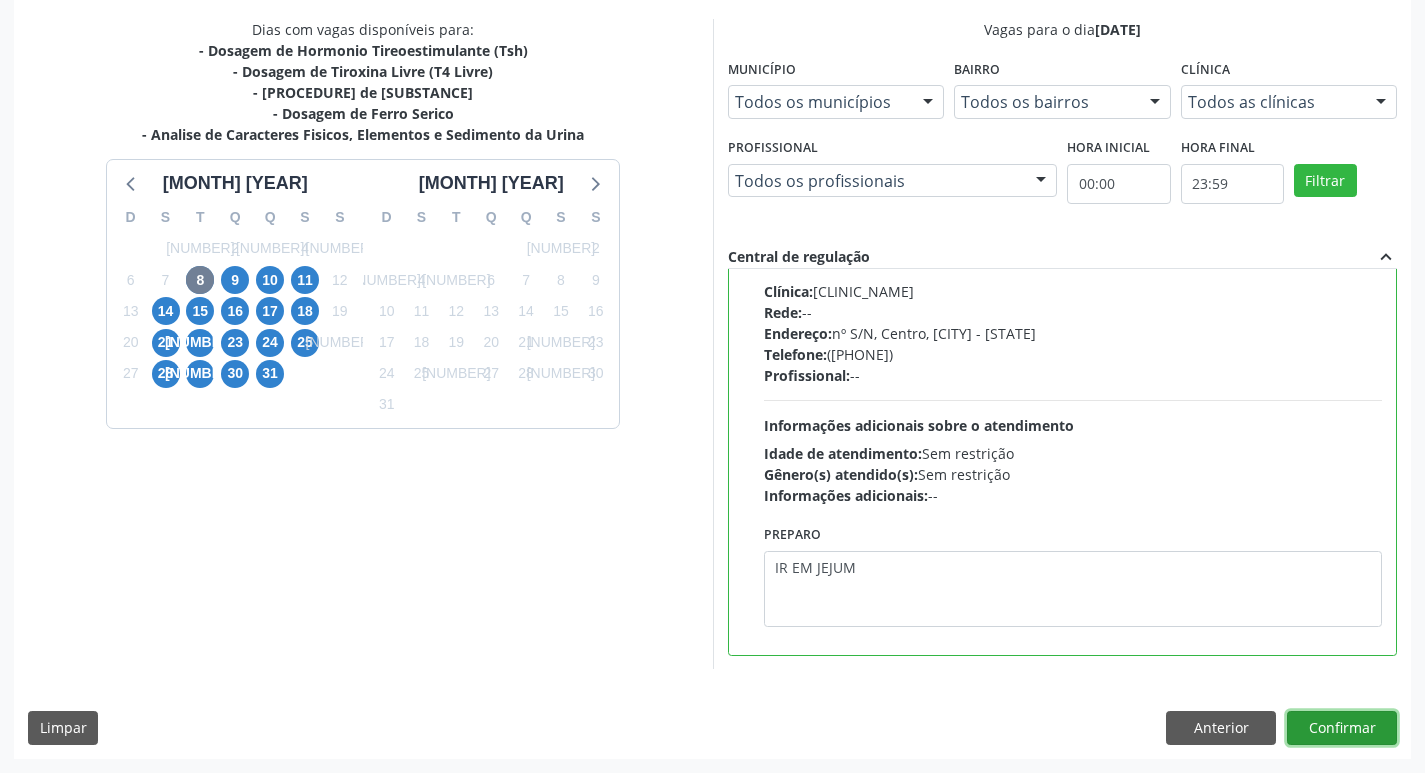 click on "Confirmar" at bounding box center [1342, 728] 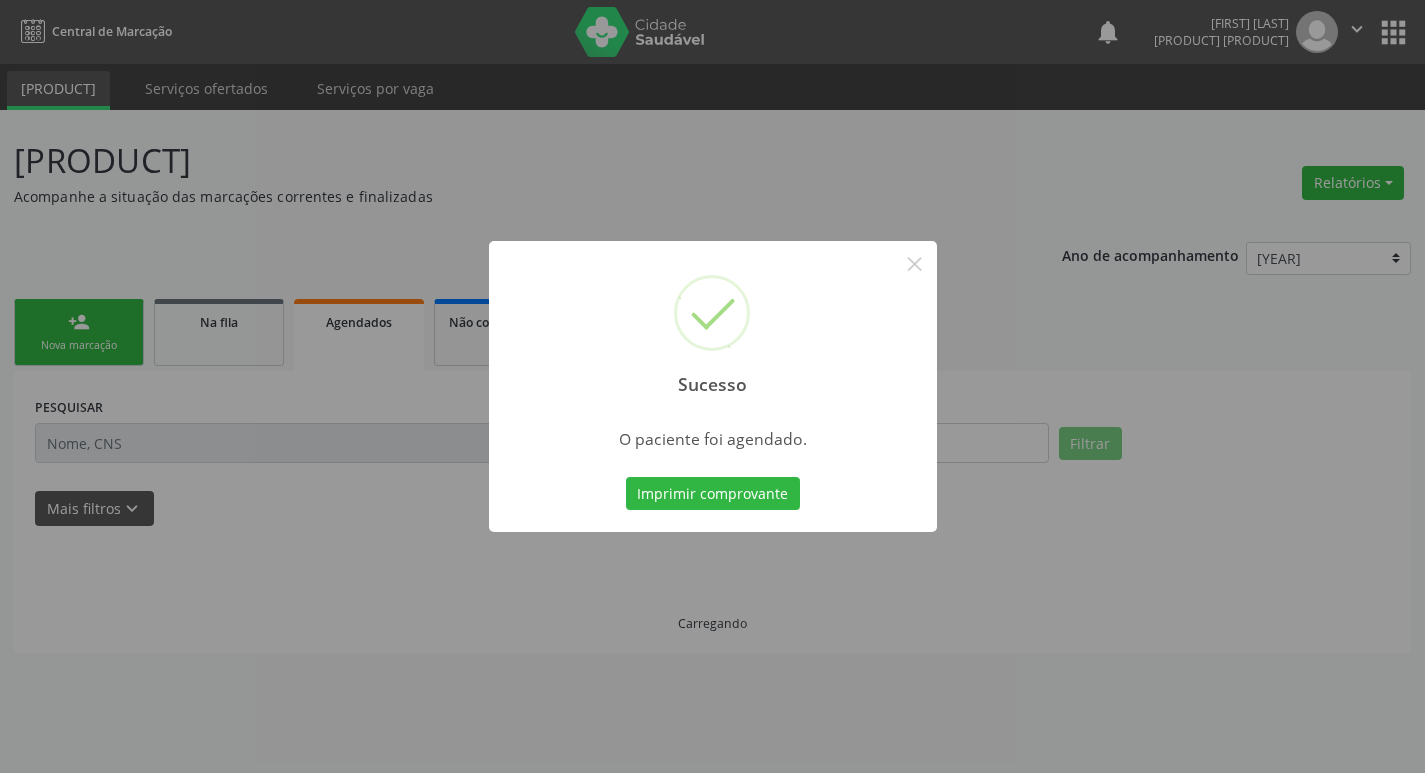 scroll, scrollTop: 0, scrollLeft: 0, axis: both 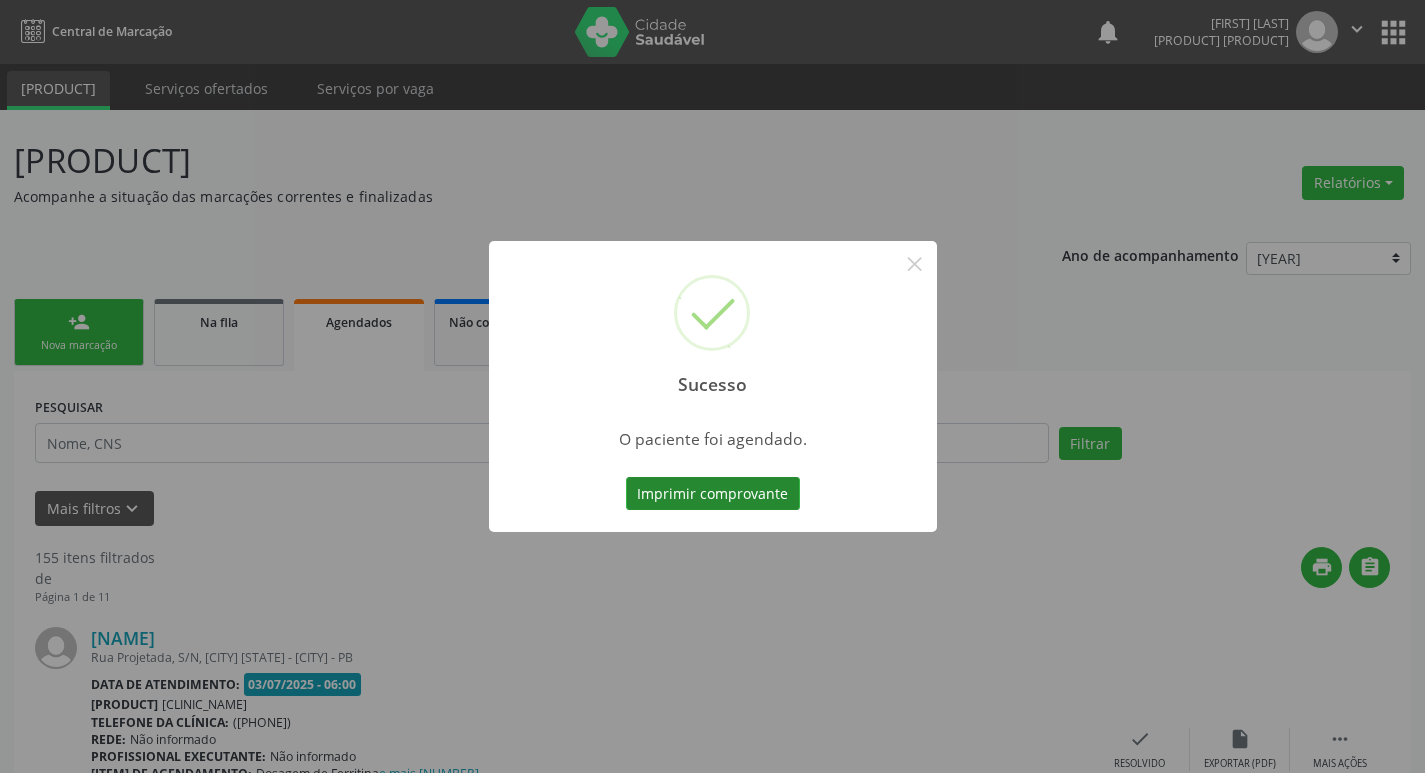 click on "Imprimir comprovante" at bounding box center (713, 494) 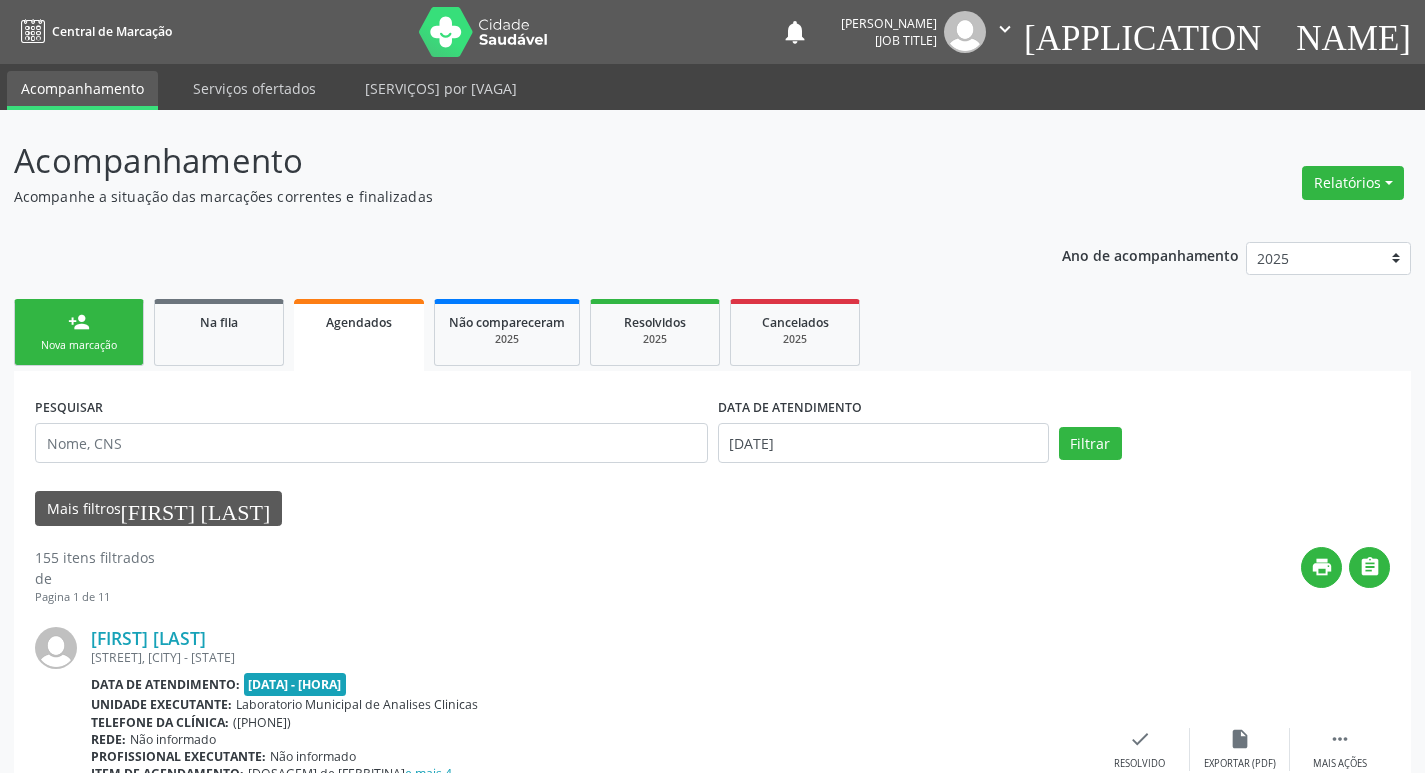 scroll, scrollTop: 0, scrollLeft: 0, axis: both 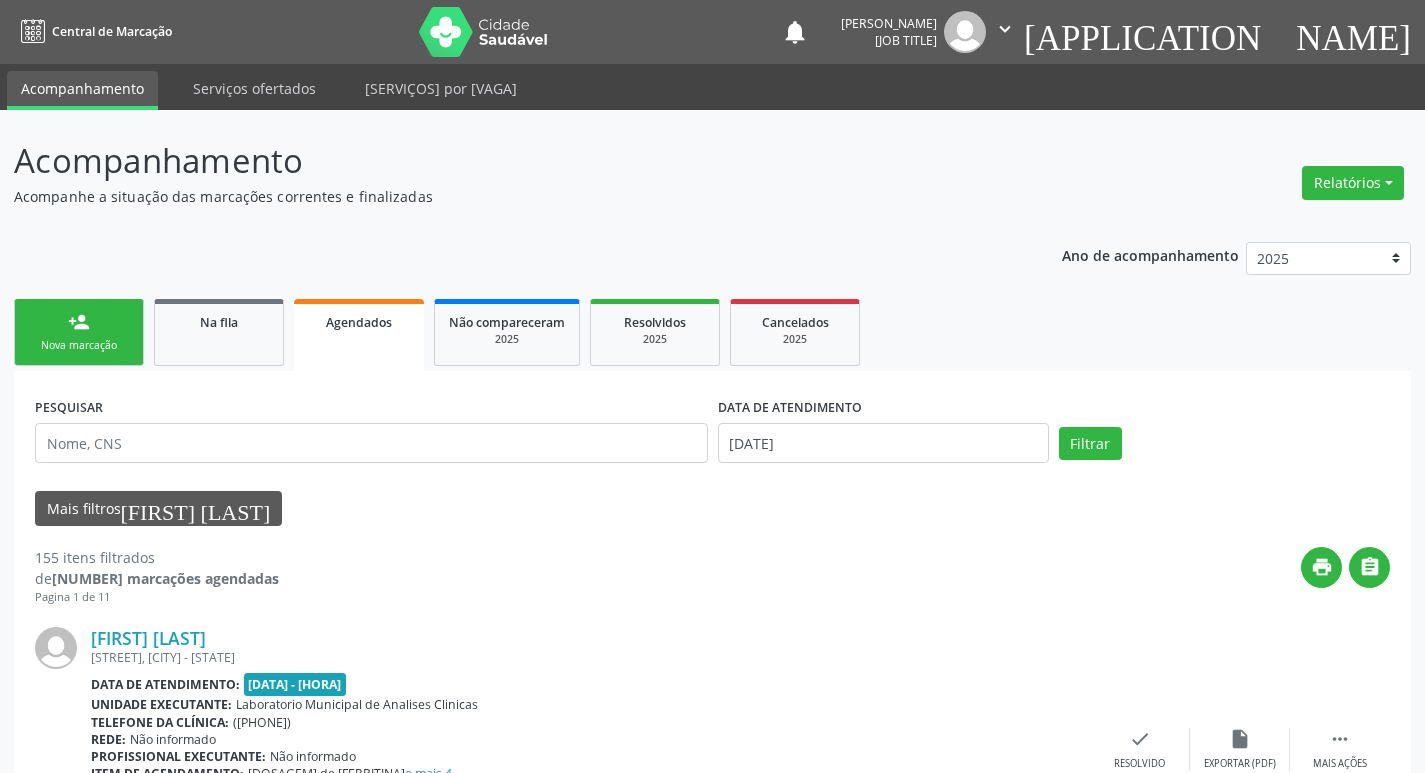 click on "Nova marcação" at bounding box center [79, 345] 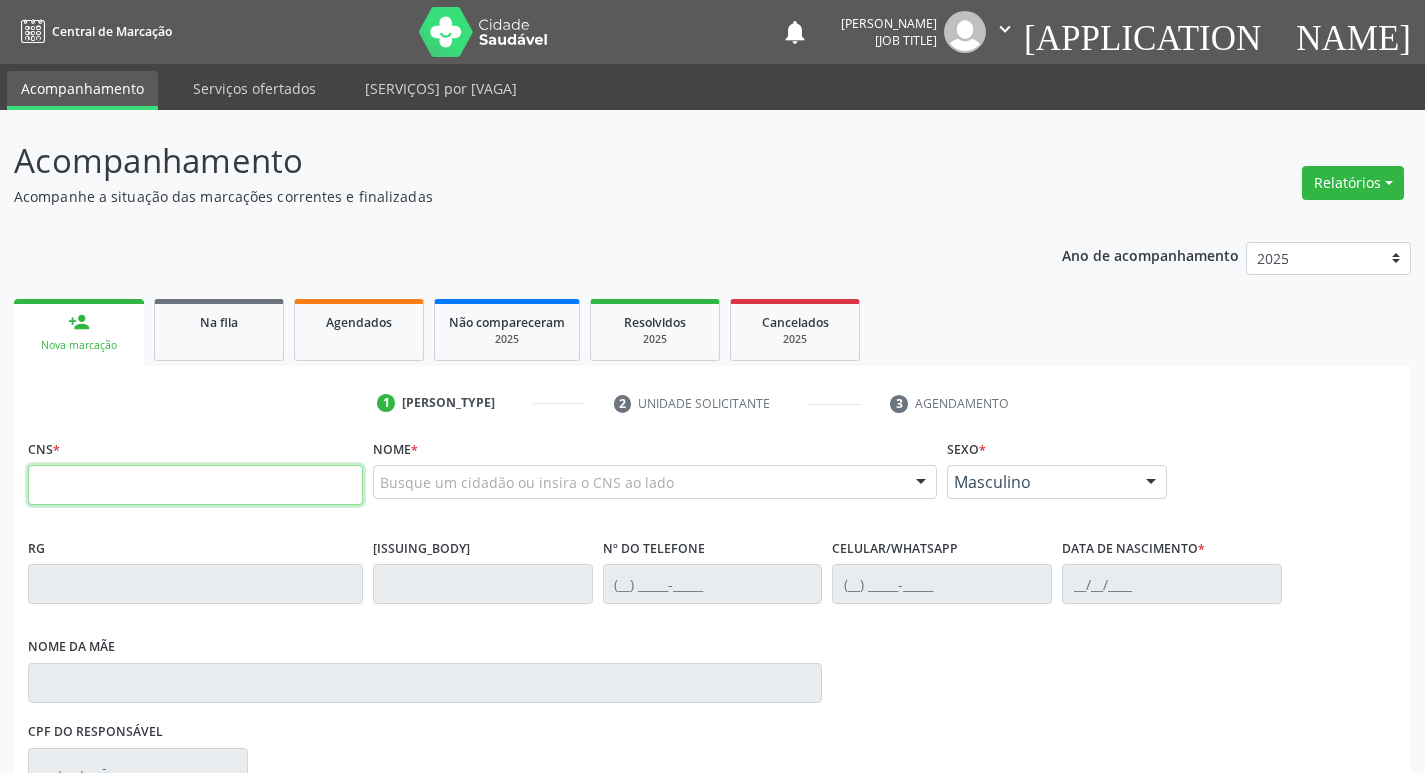click at bounding box center (195, 485) 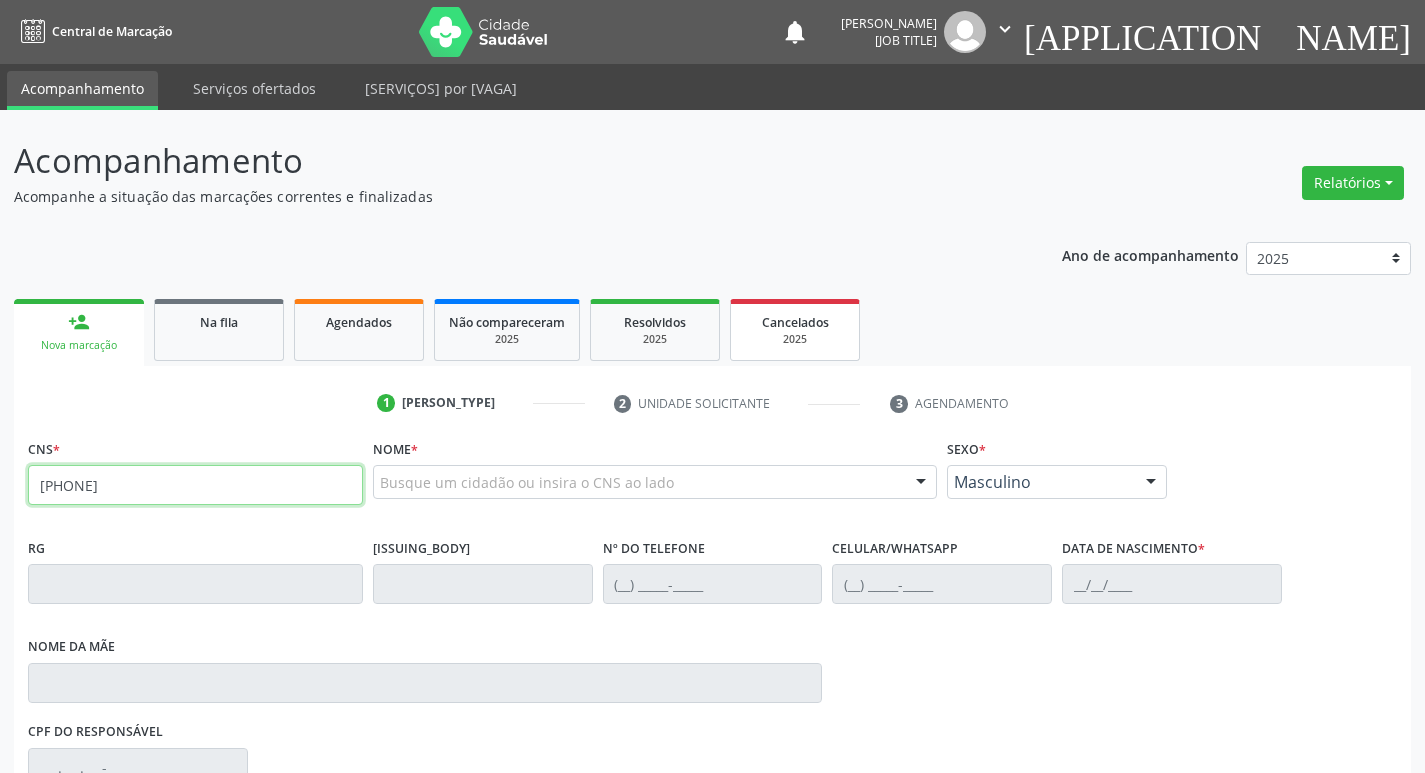 type on "705 8054 7996 8732" 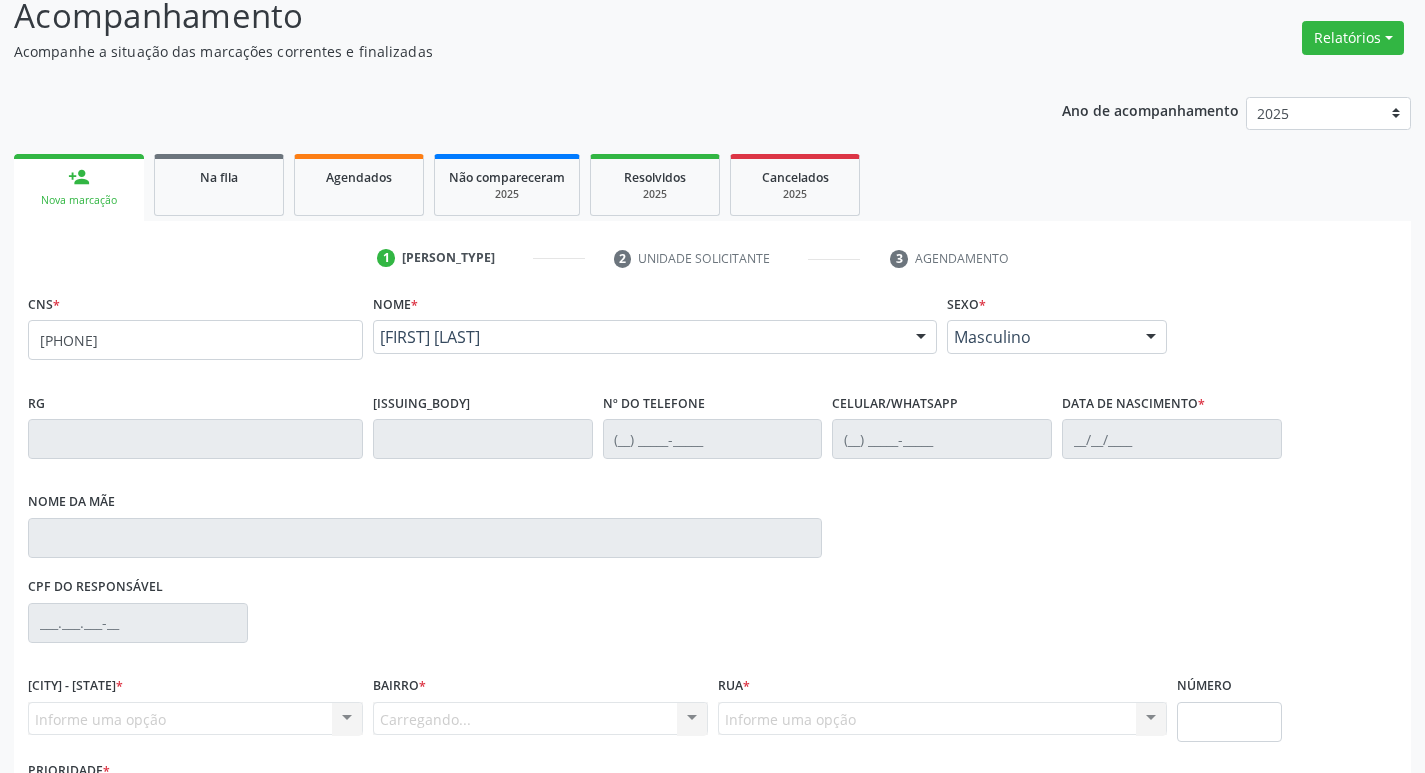 scroll, scrollTop: 297, scrollLeft: 0, axis: vertical 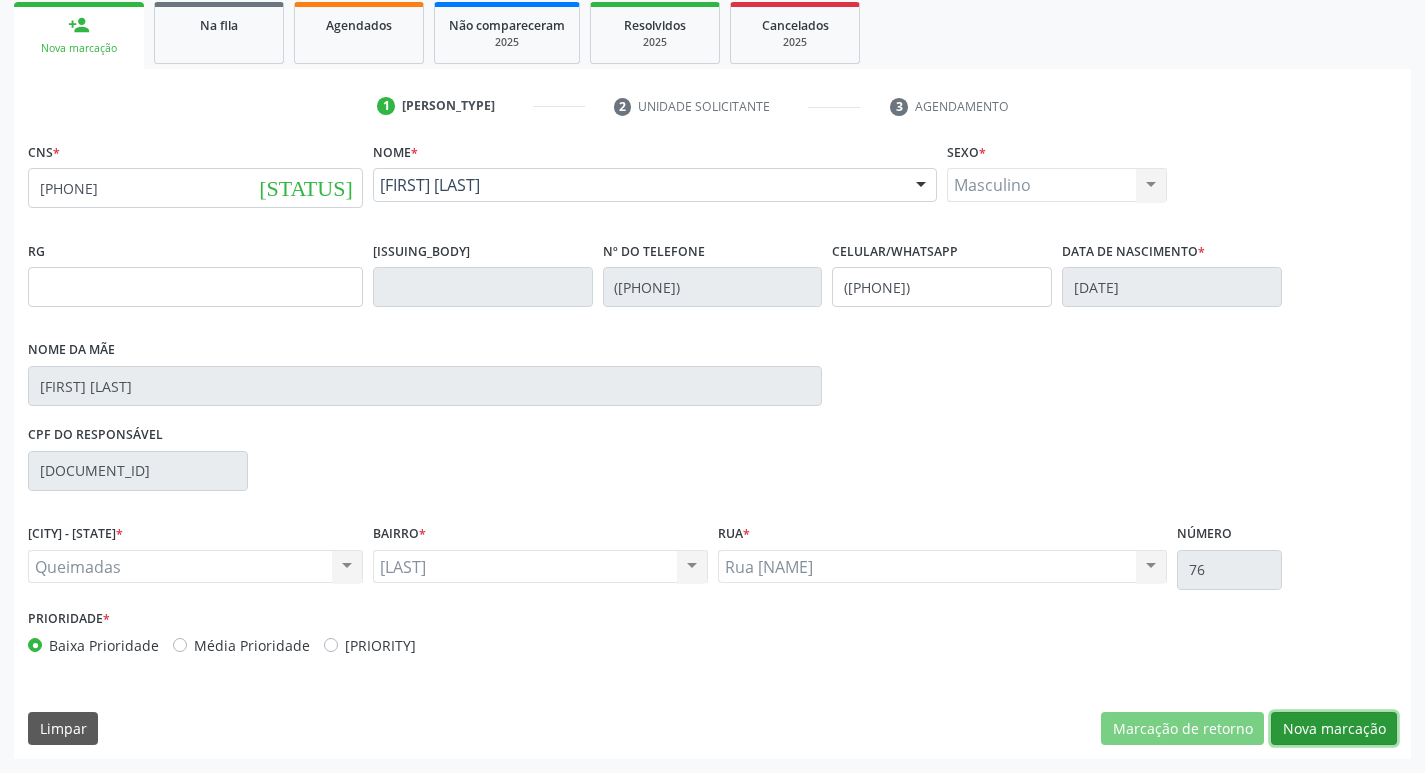 click on "Nova marcação" at bounding box center [1182, 729] 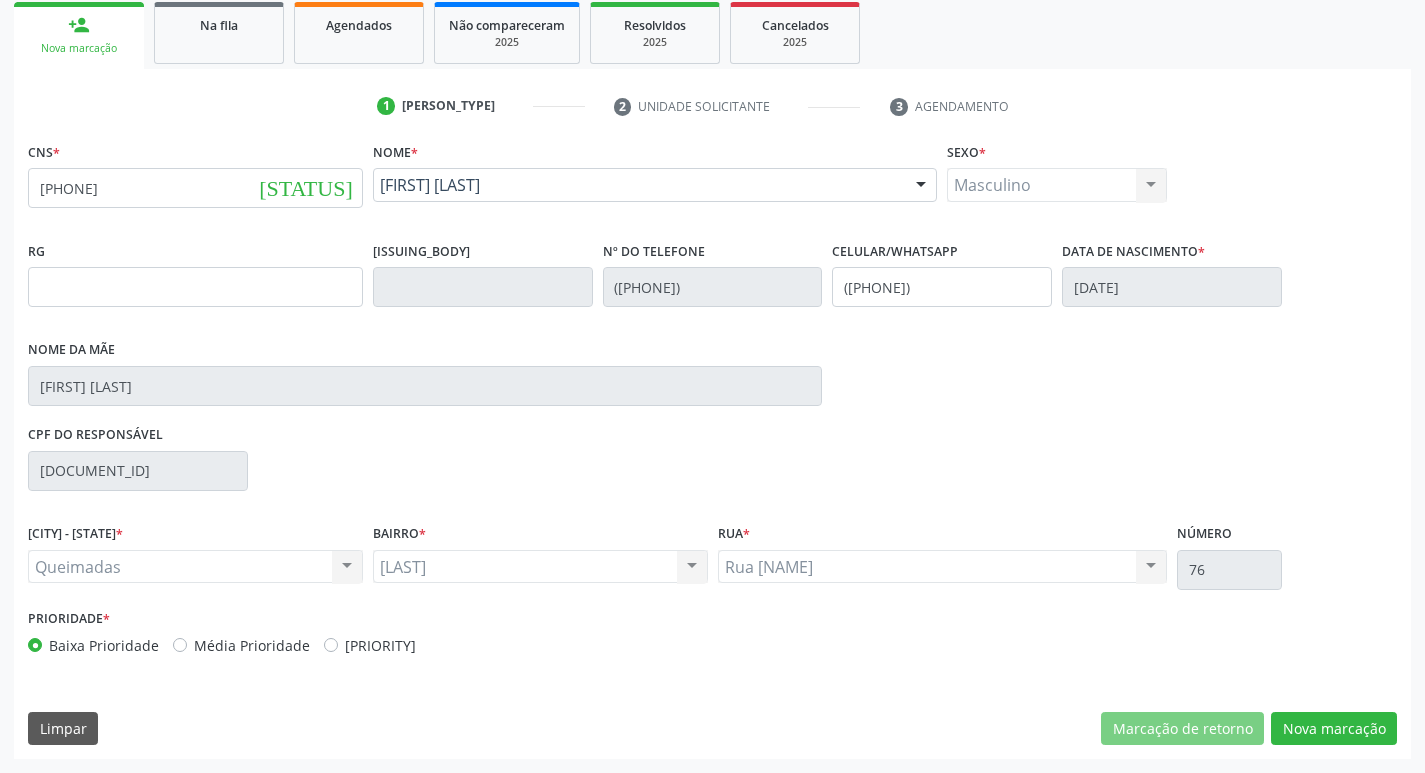 scroll, scrollTop: 133, scrollLeft: 0, axis: vertical 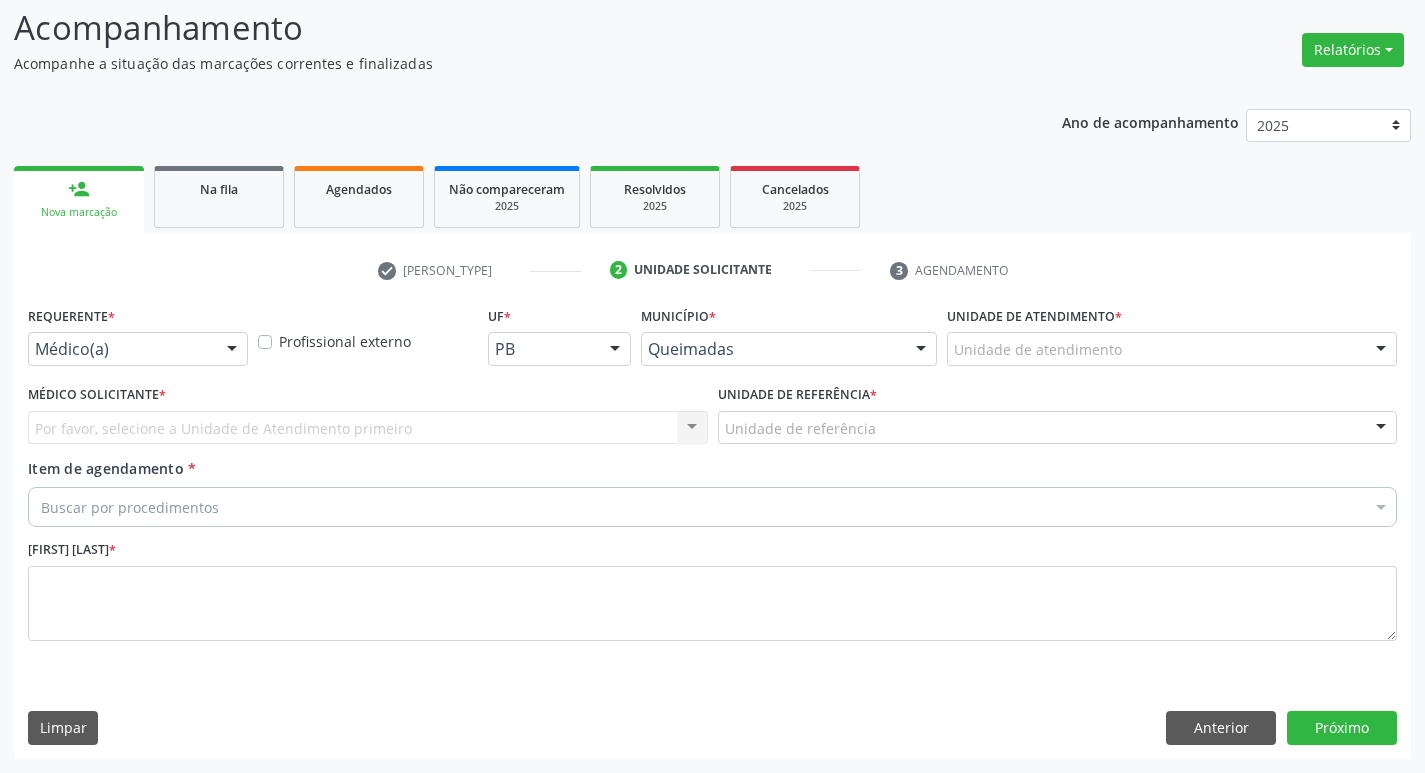 click on "Requerente
*
Médico(a)         Médico(a)   Enfermeiro(a)   Paciente
Nenhum resultado encontrado para: "   "
Não há nenhuma opção para ser exibida." at bounding box center [138, 340] 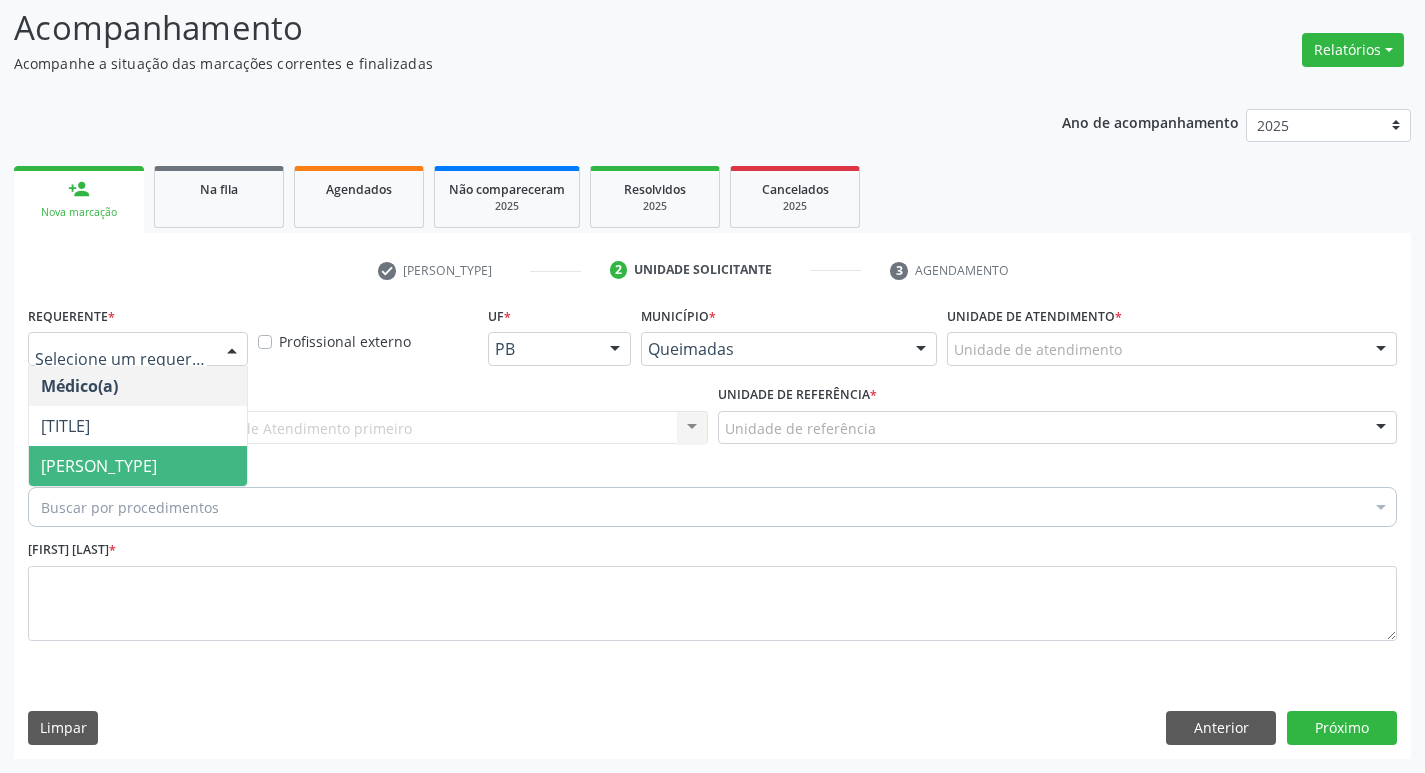 click on "Paciente" at bounding box center (138, 466) 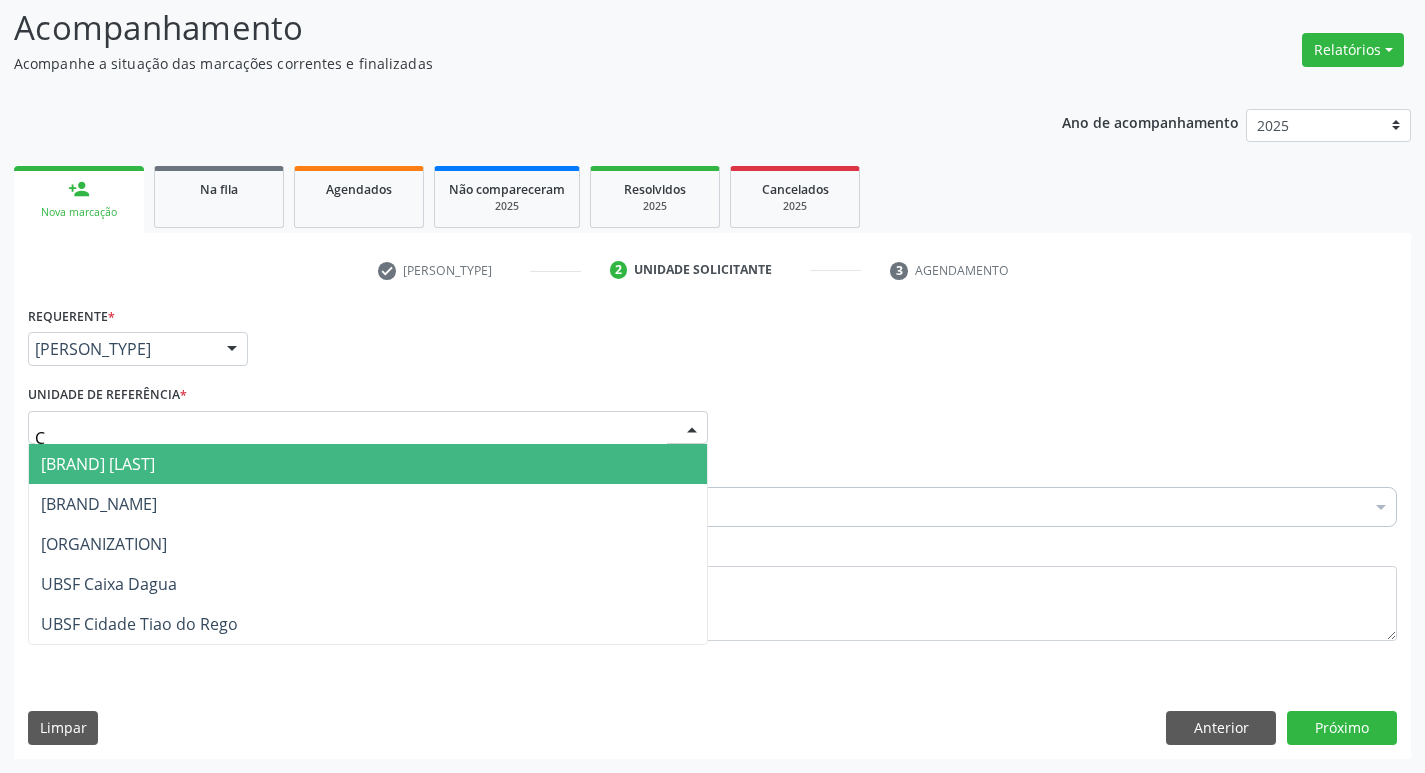 click on "UBSF Castanho" at bounding box center [85, 464] 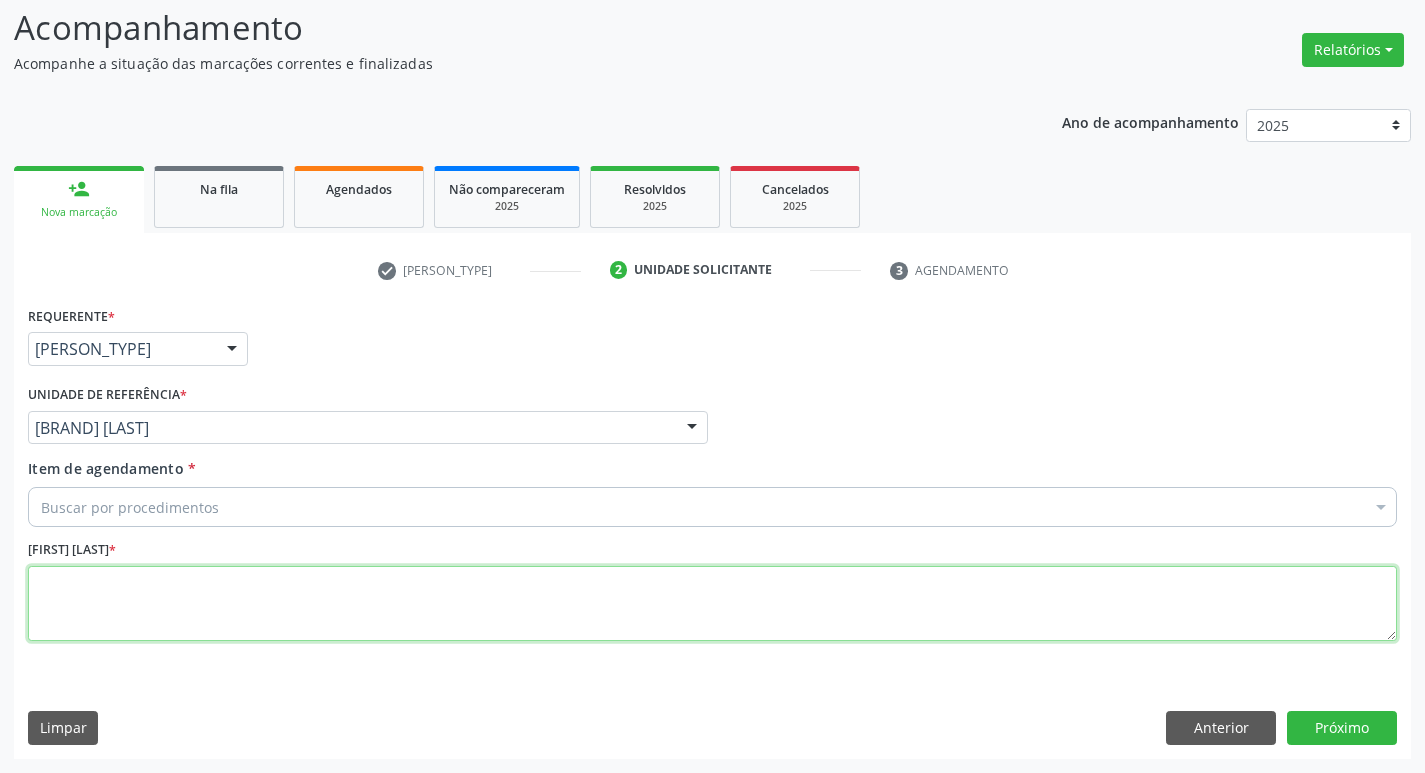 click at bounding box center (712, 604) 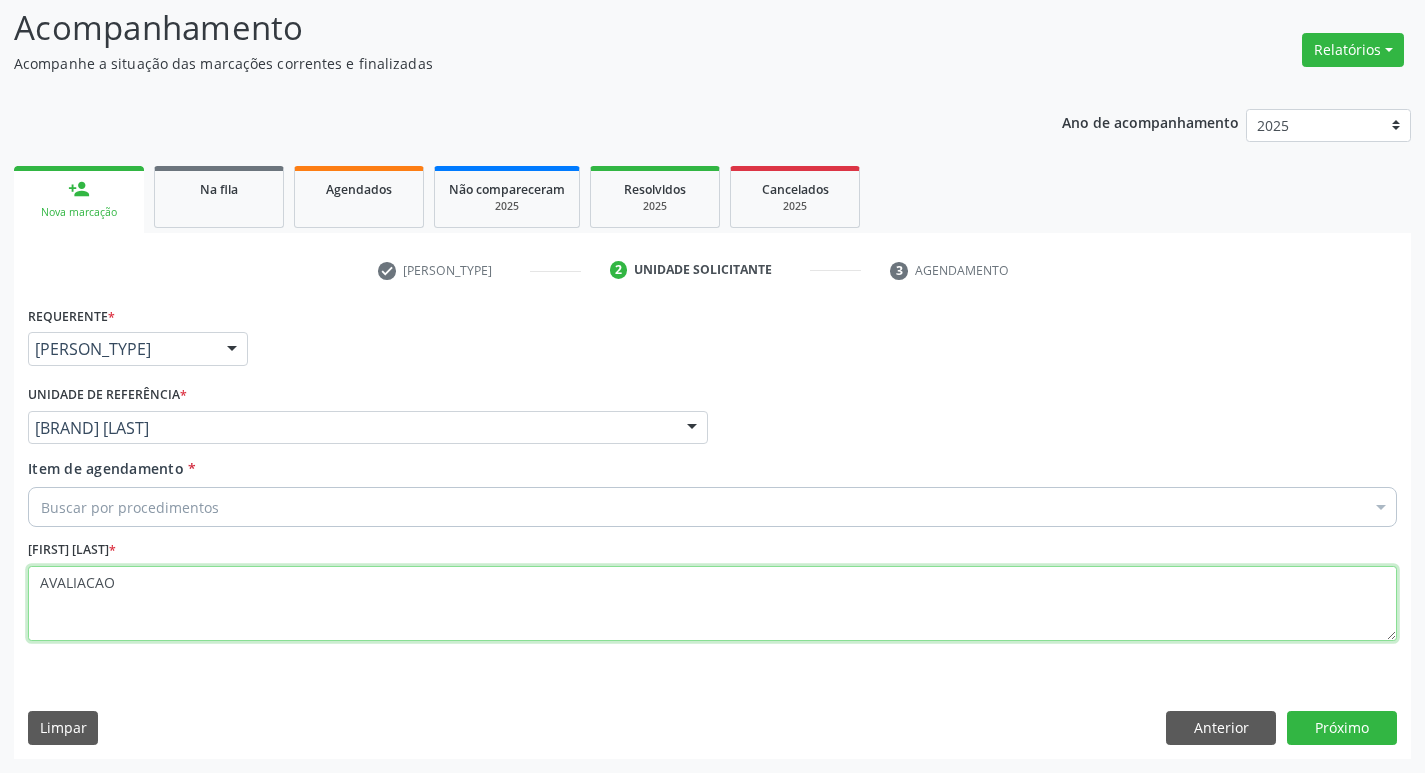 type on "[TERM]" 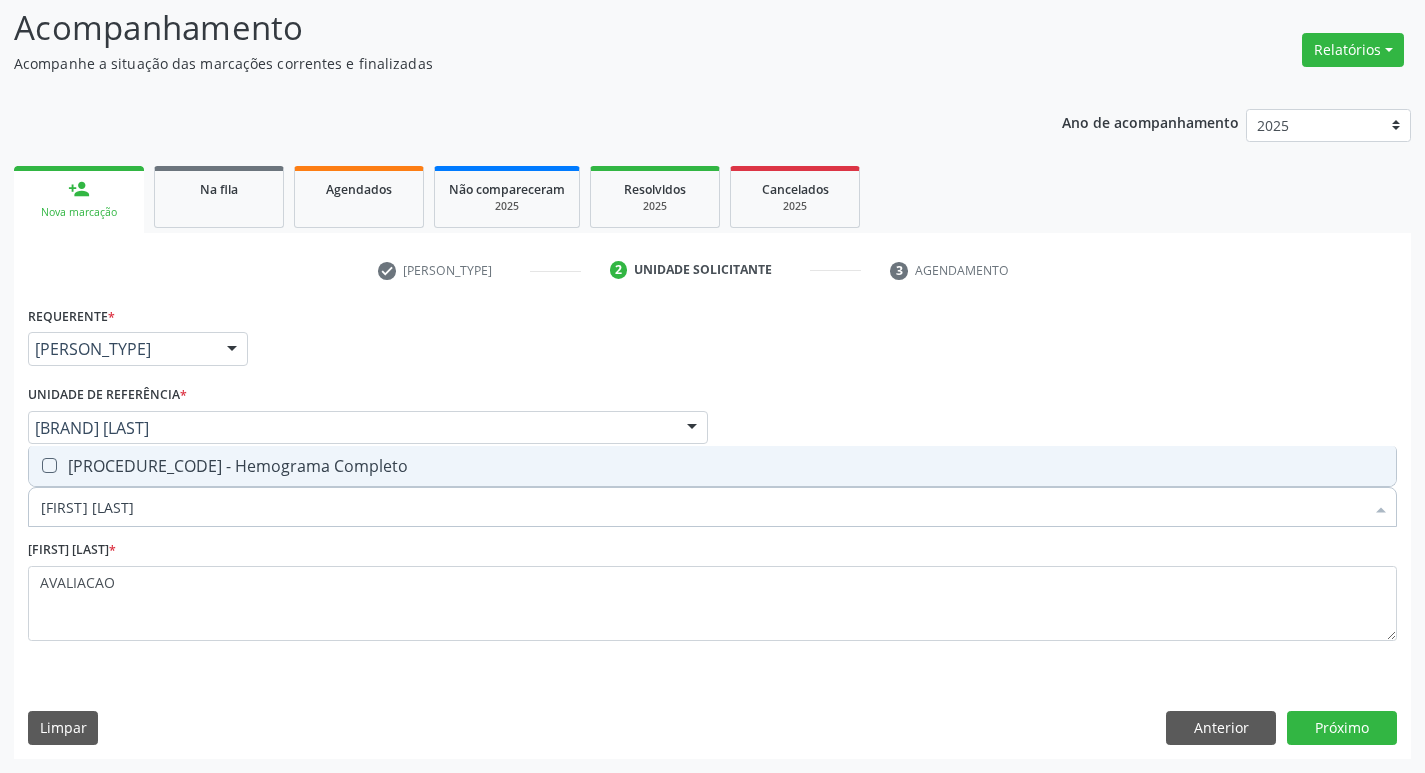 click on "[CODE] - Hemograma Completo" at bounding box center [712, 466] 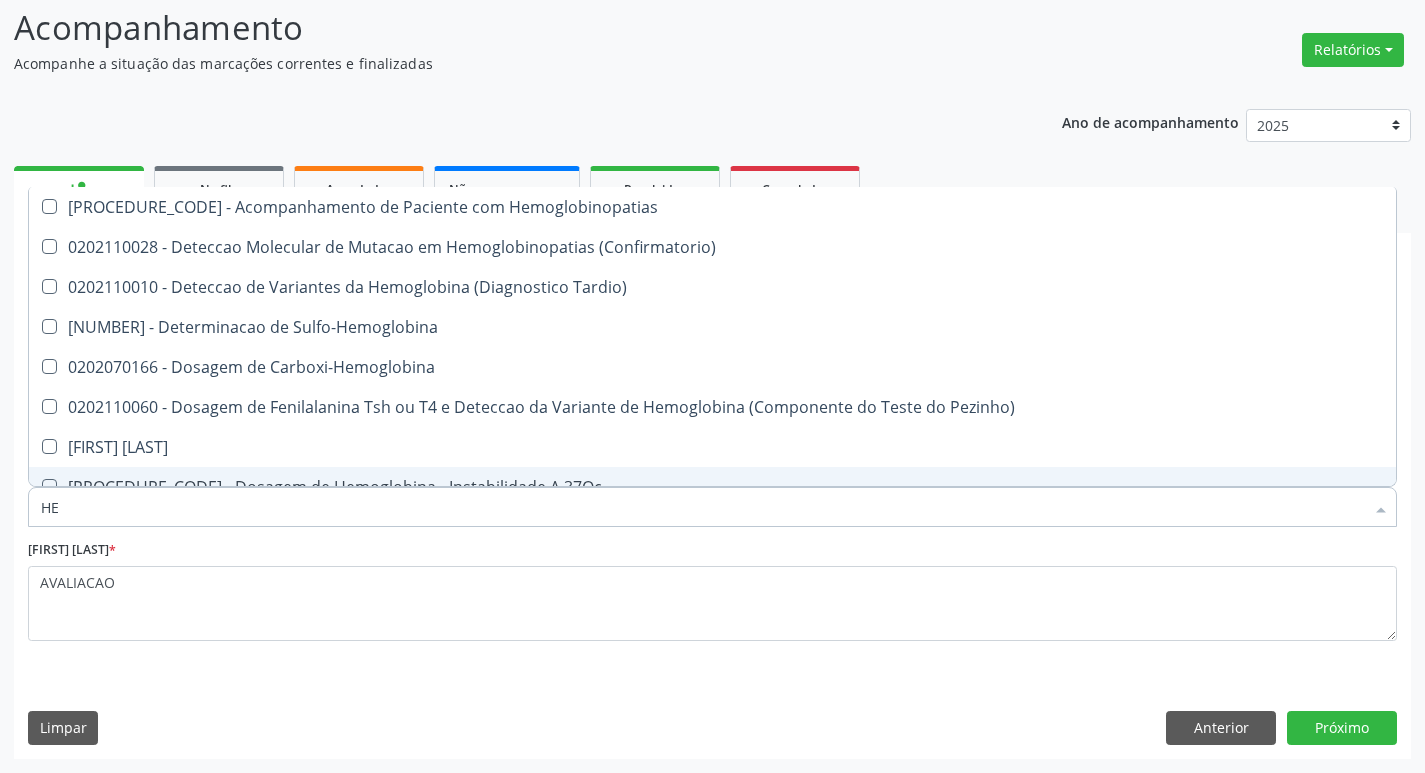type on "H" 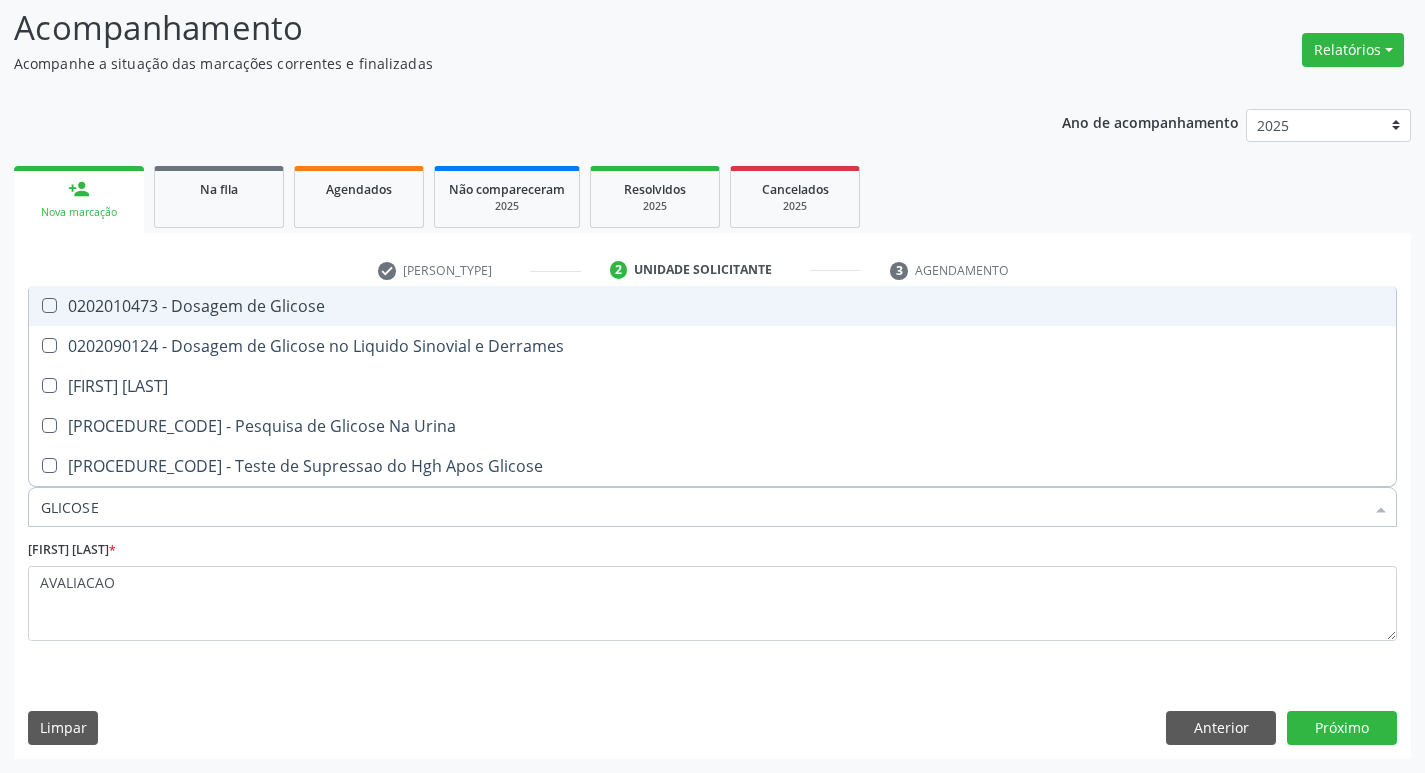 click on "[NUM] - [PROCEDURE]" at bounding box center (712, 306) 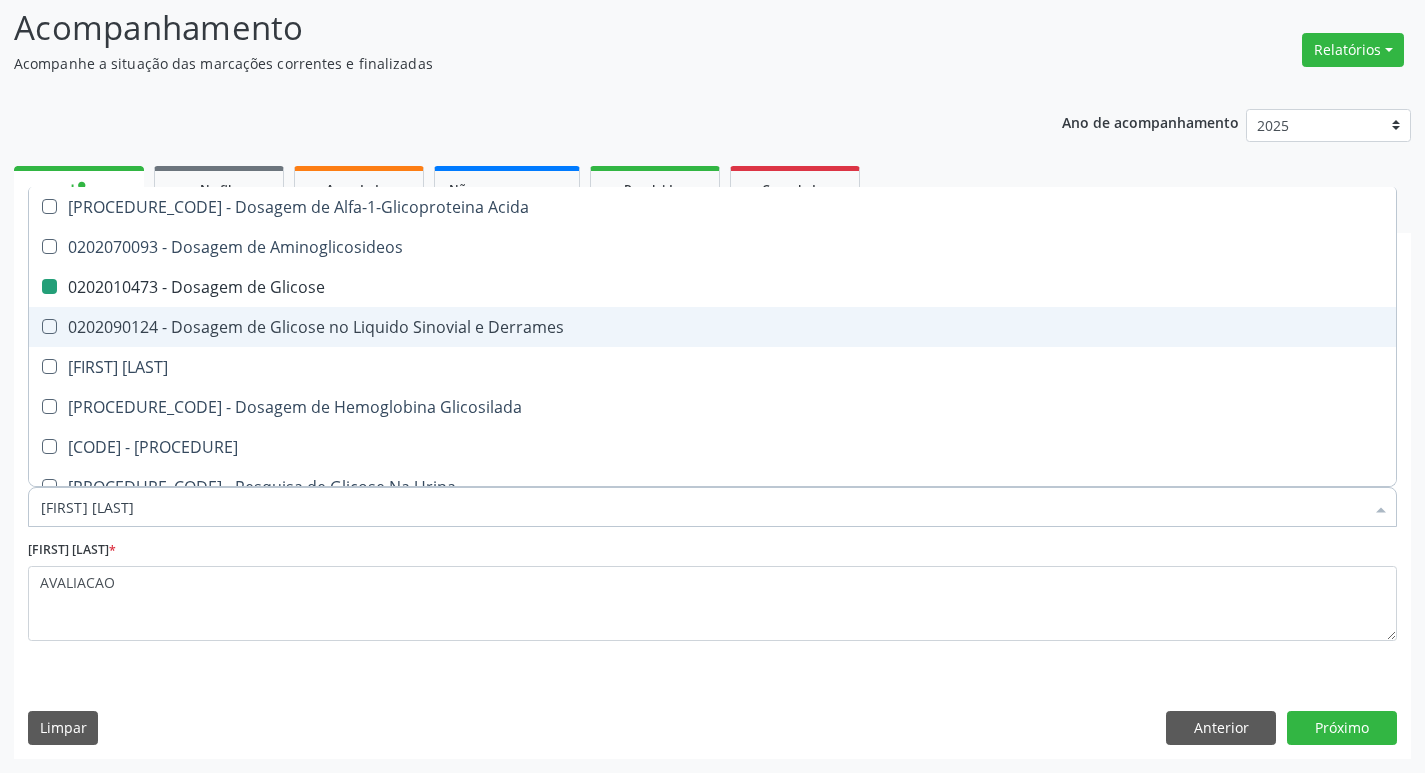 type on "G" 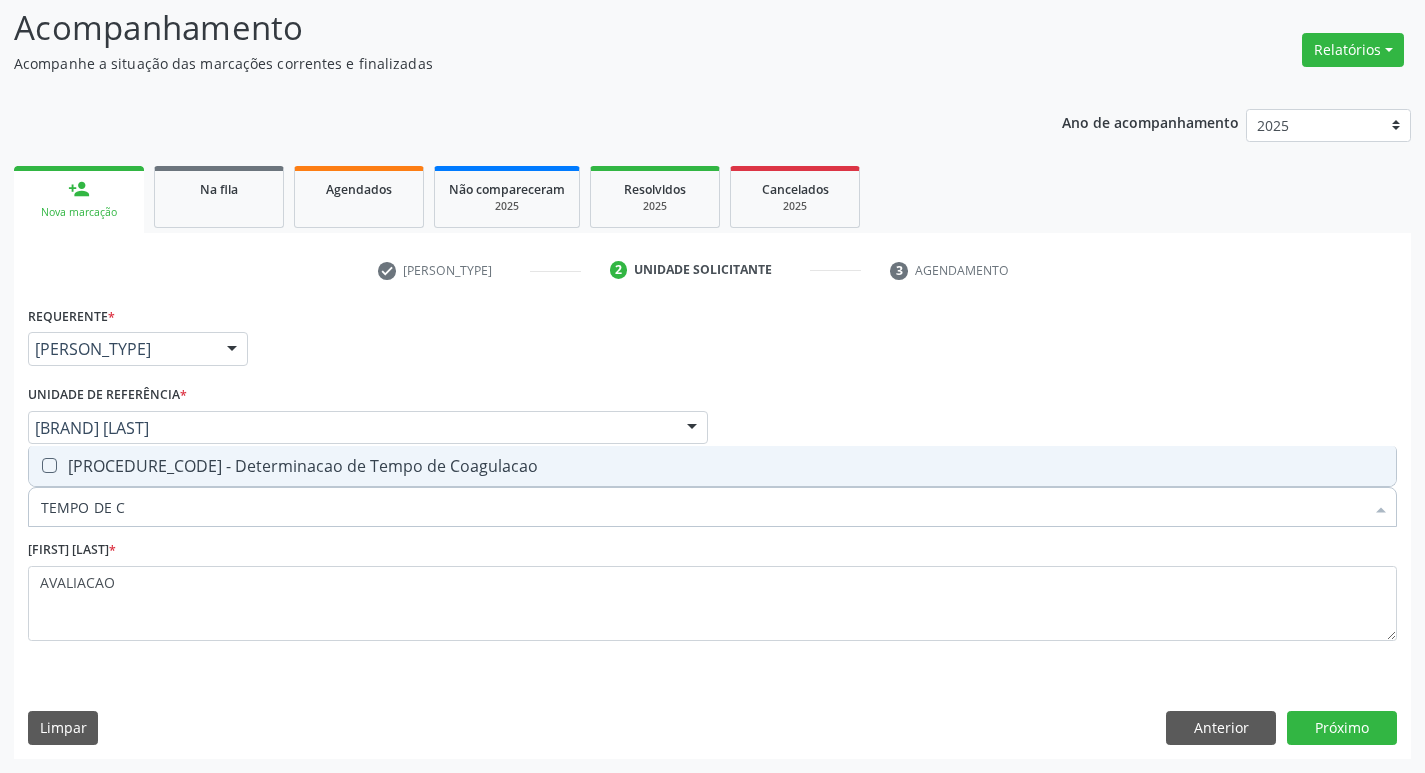 click on "0202020070 - Determinacao de Tempo de Coagulacao" at bounding box center [712, 466] 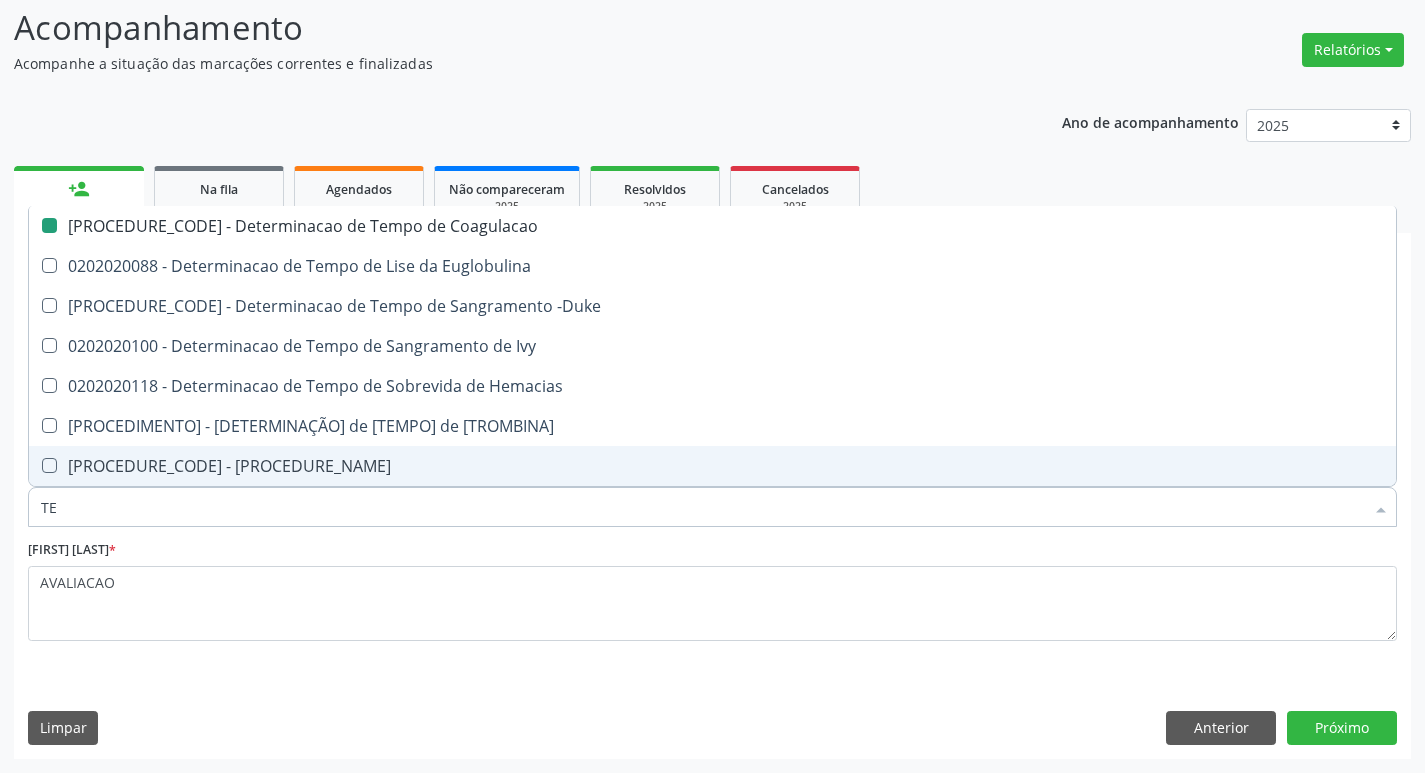type on "T" 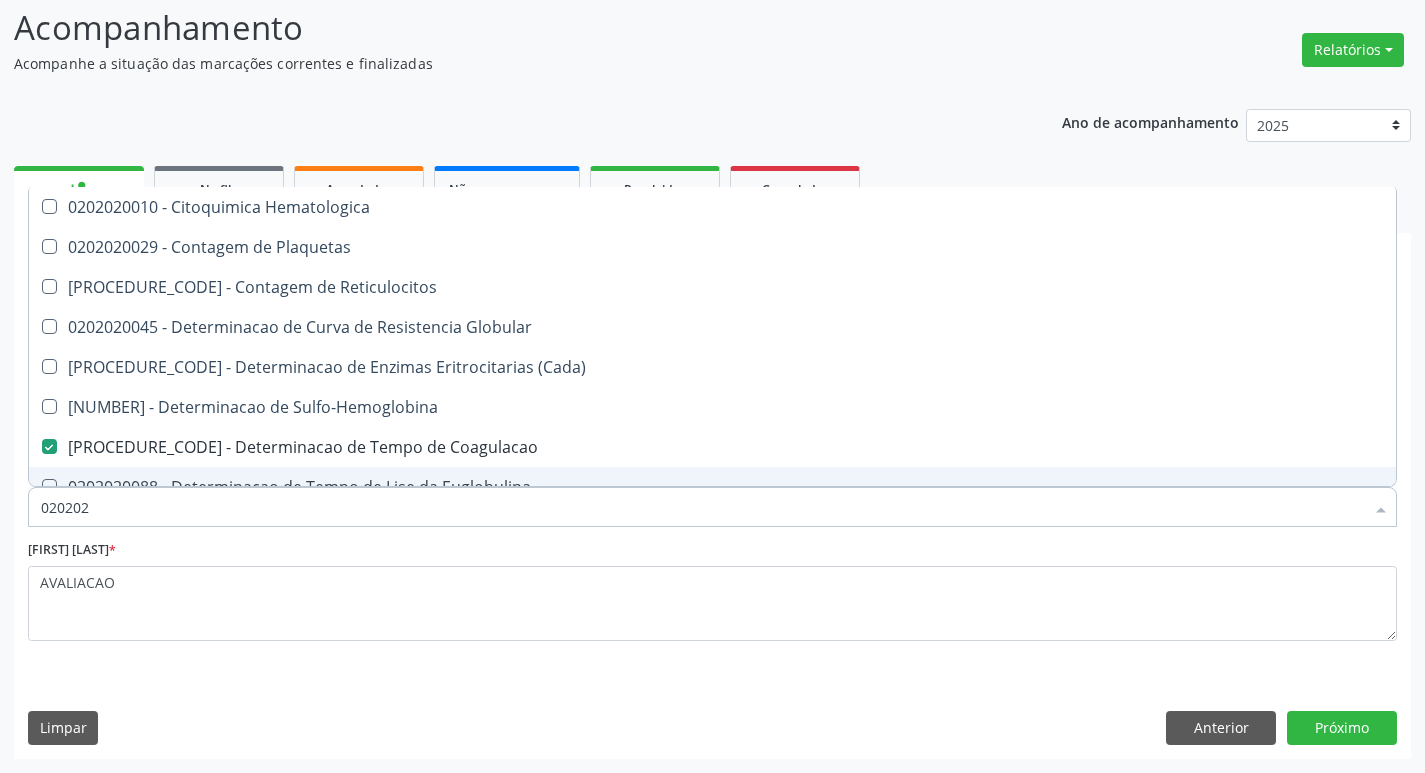 type on "02020" 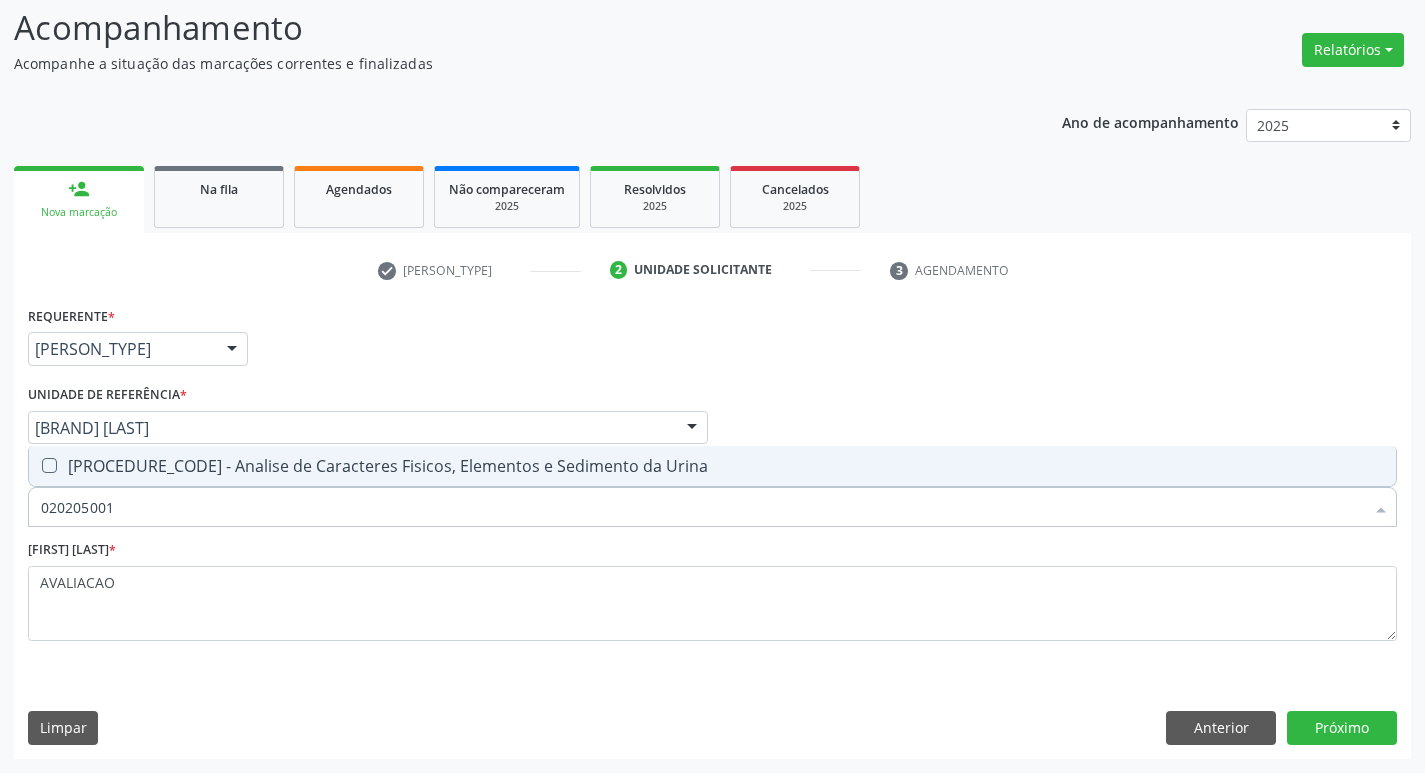 click on "0202050017 - Analise de Caracteres Fisicos, Elementos e Sedimento da Urina" at bounding box center (712, 466) 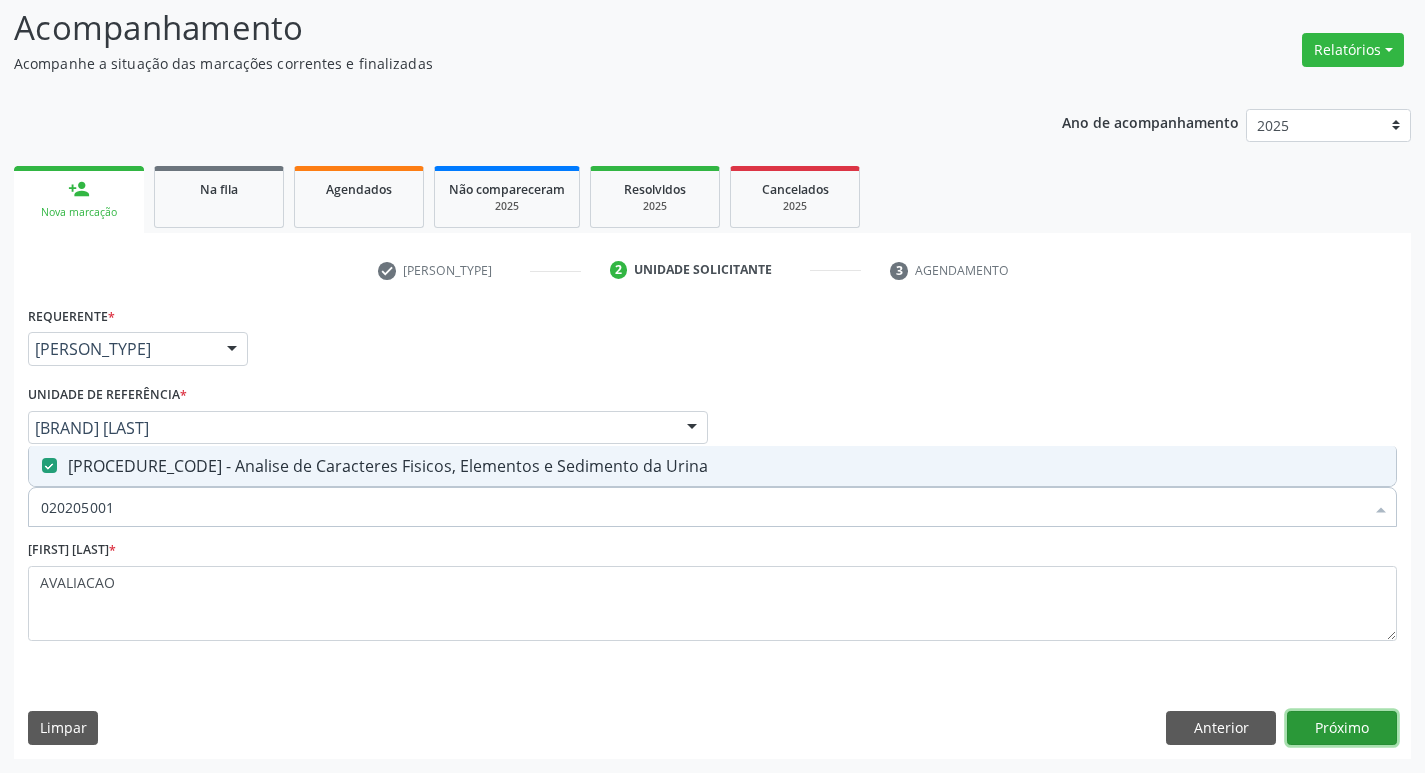 click on "Próximo" at bounding box center [1342, 728] 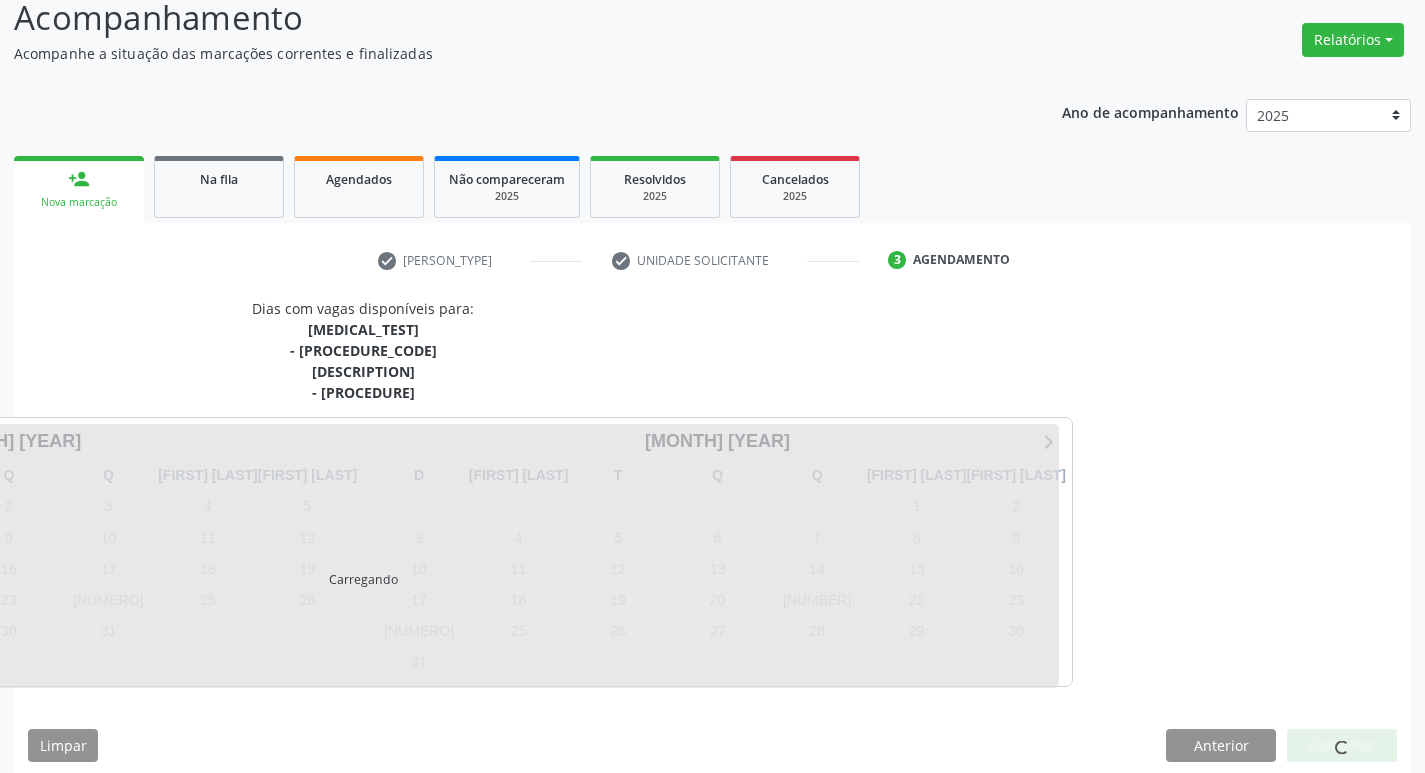 scroll, scrollTop: 160, scrollLeft: 0, axis: vertical 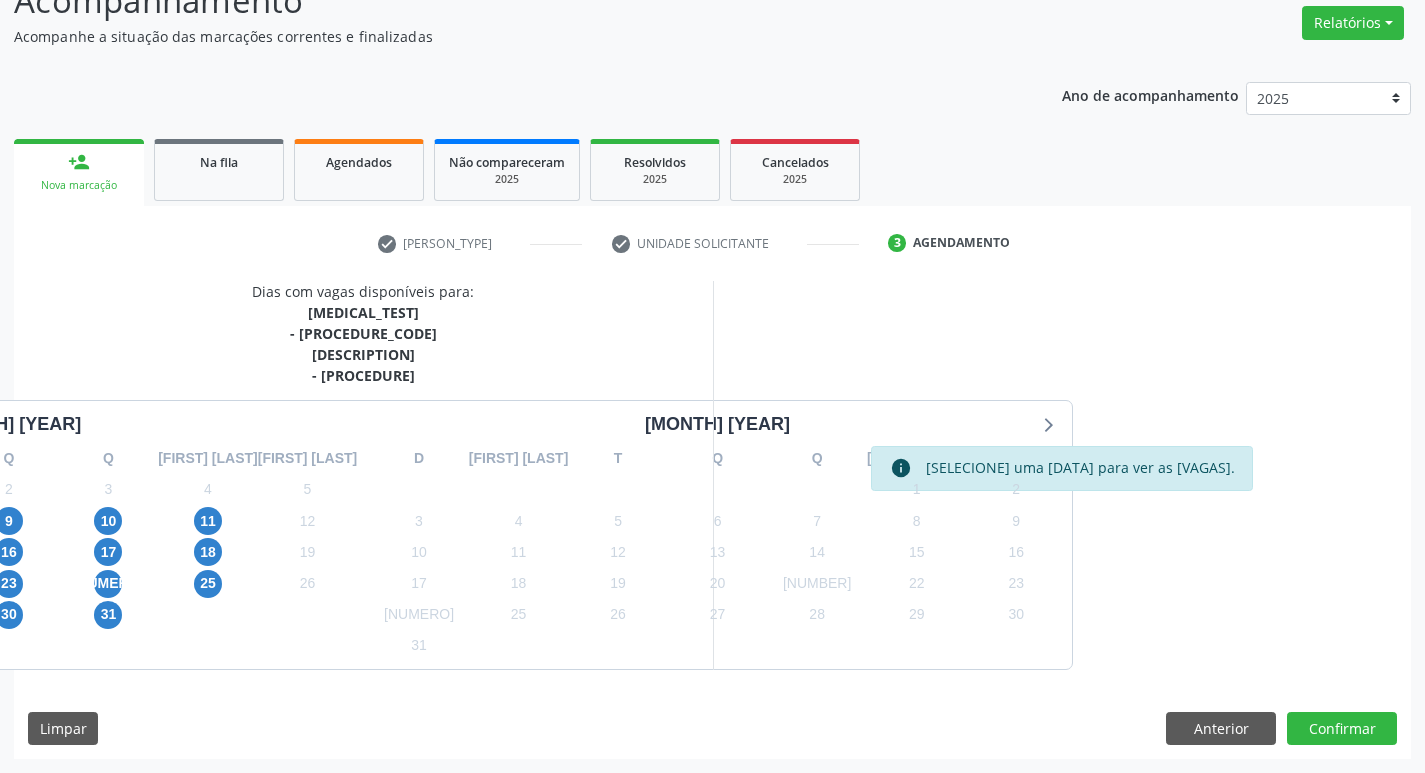 click on "8" at bounding box center [95, 521] 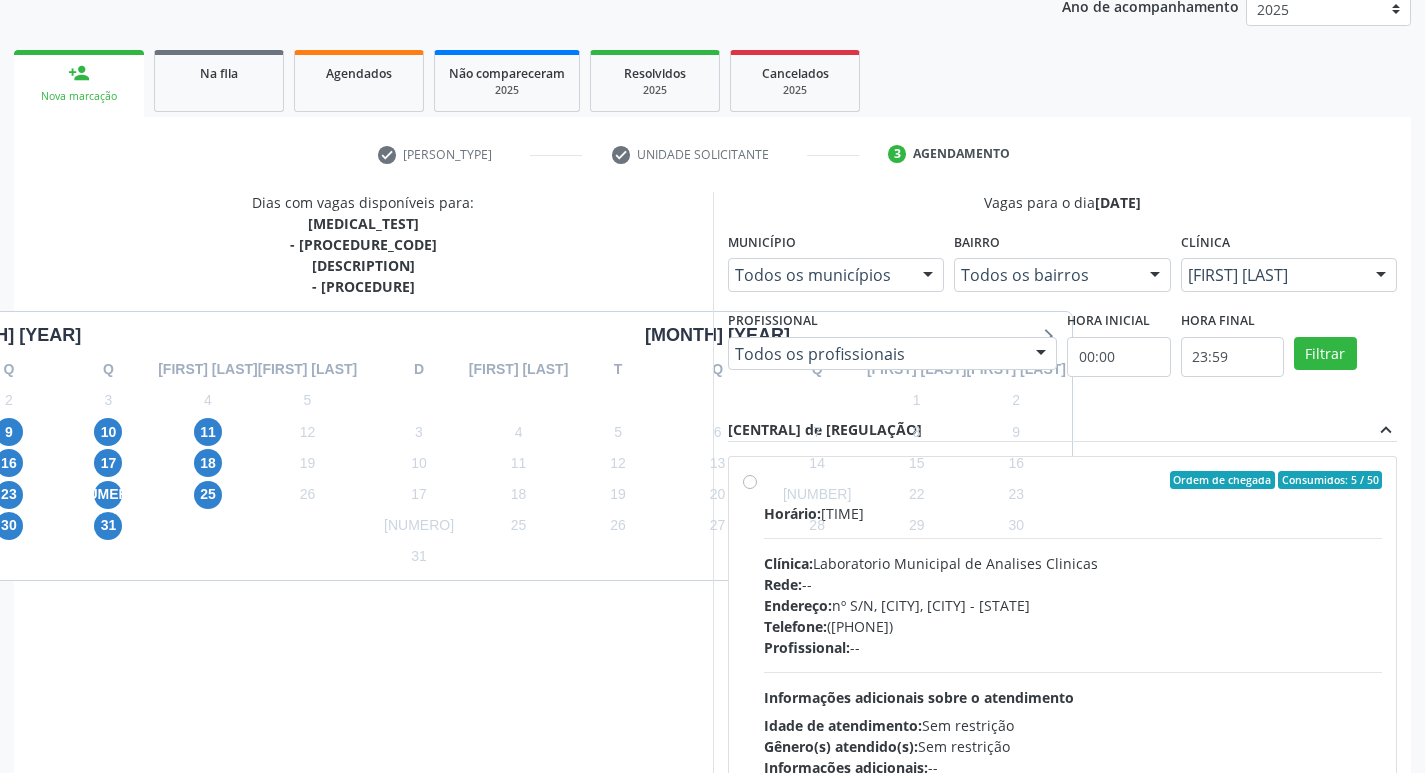 scroll, scrollTop: 386, scrollLeft: 0, axis: vertical 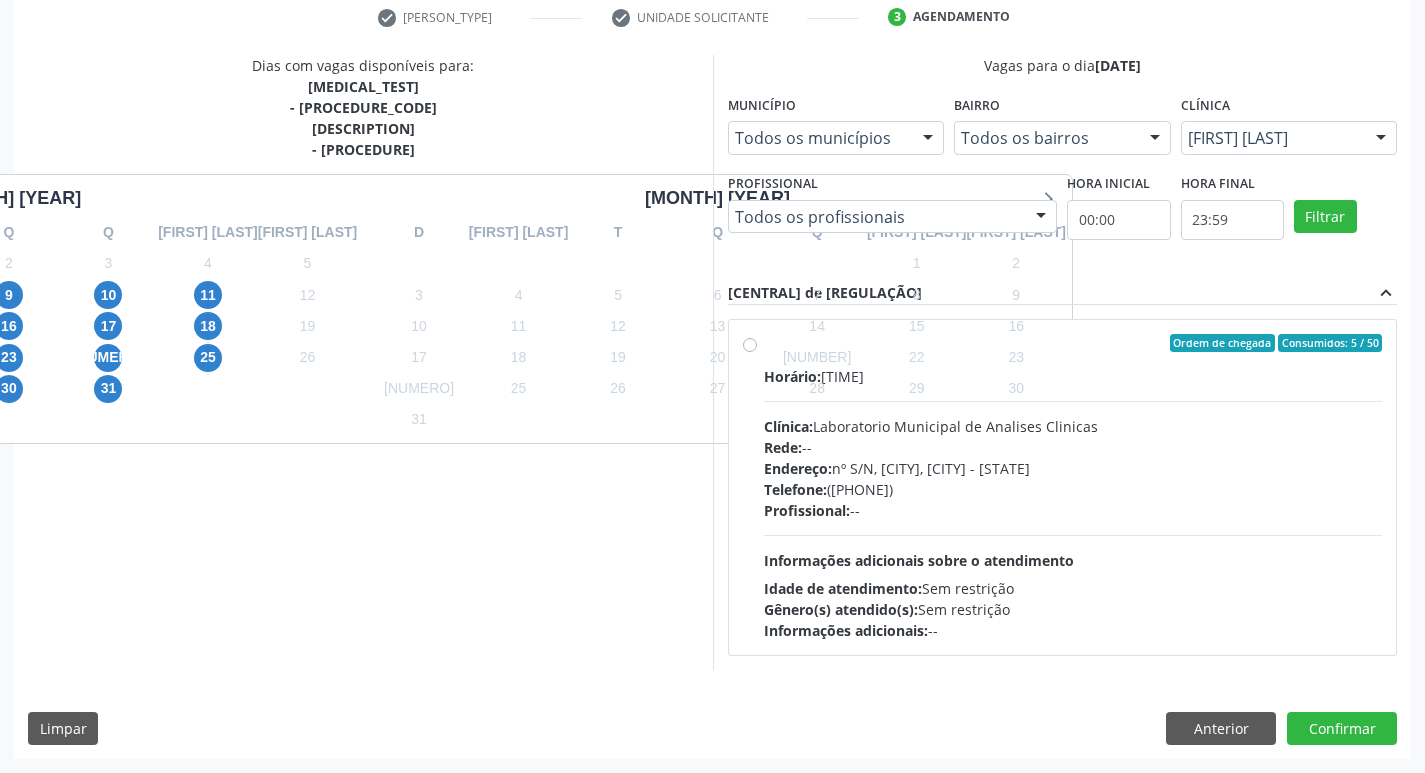click on "Endereço:   nº S/N, Centro, Queimadas - PB" at bounding box center [1073, 468] 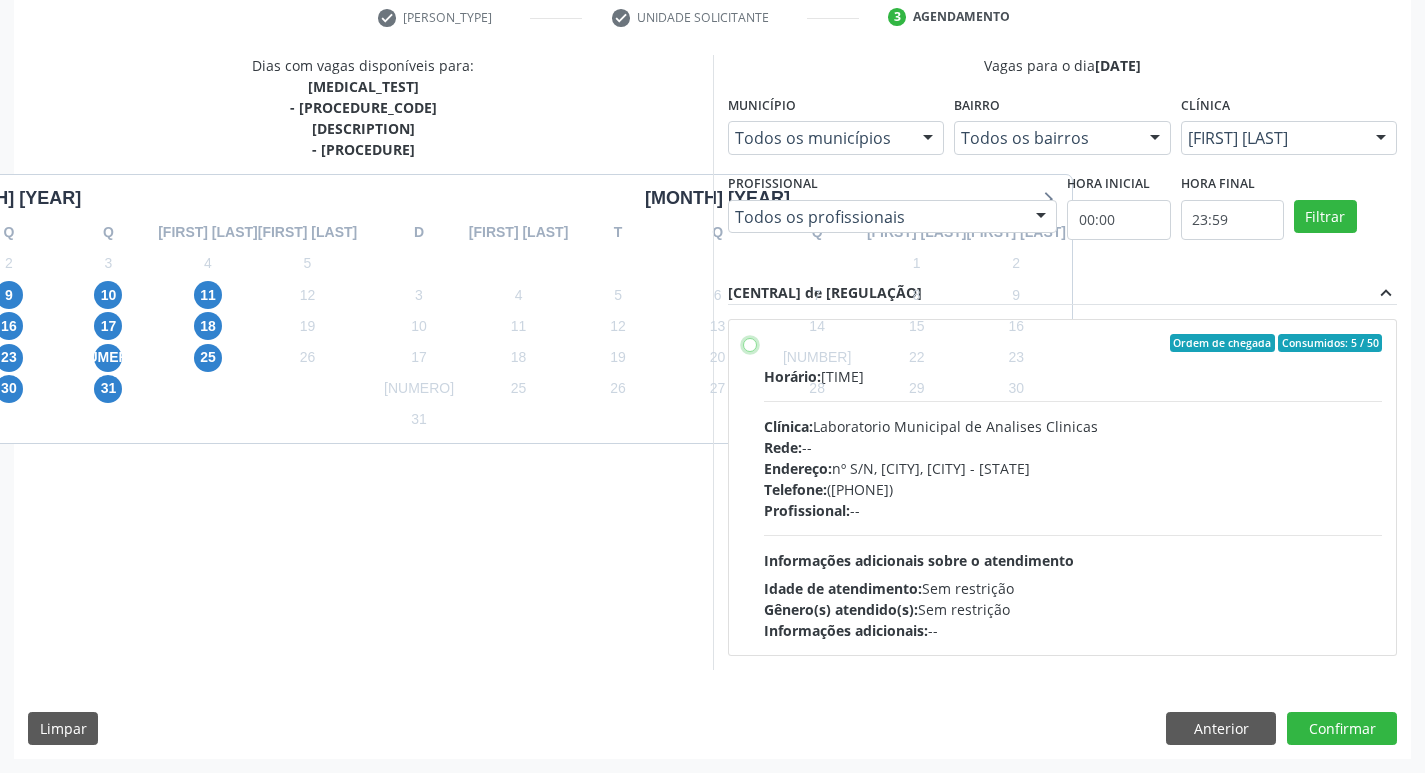 click on "Ordem de chegada
Consumidos: 5 / 50
Horário:   06:00
Clínica:  Laboratorio Municipal de Analises Clinicas
Rede:
--
Endereço:   nº S/N, Centro, Queimadas - PB
Telefone:   (83) 33921344
Profissional:
--
Informações adicionais sobre o atendimento
Idade de atendimento:
Sem restrição
Gênero(s) atendido(s):
Sem restrição
Informações adicionais:
--" at bounding box center [750, 343] 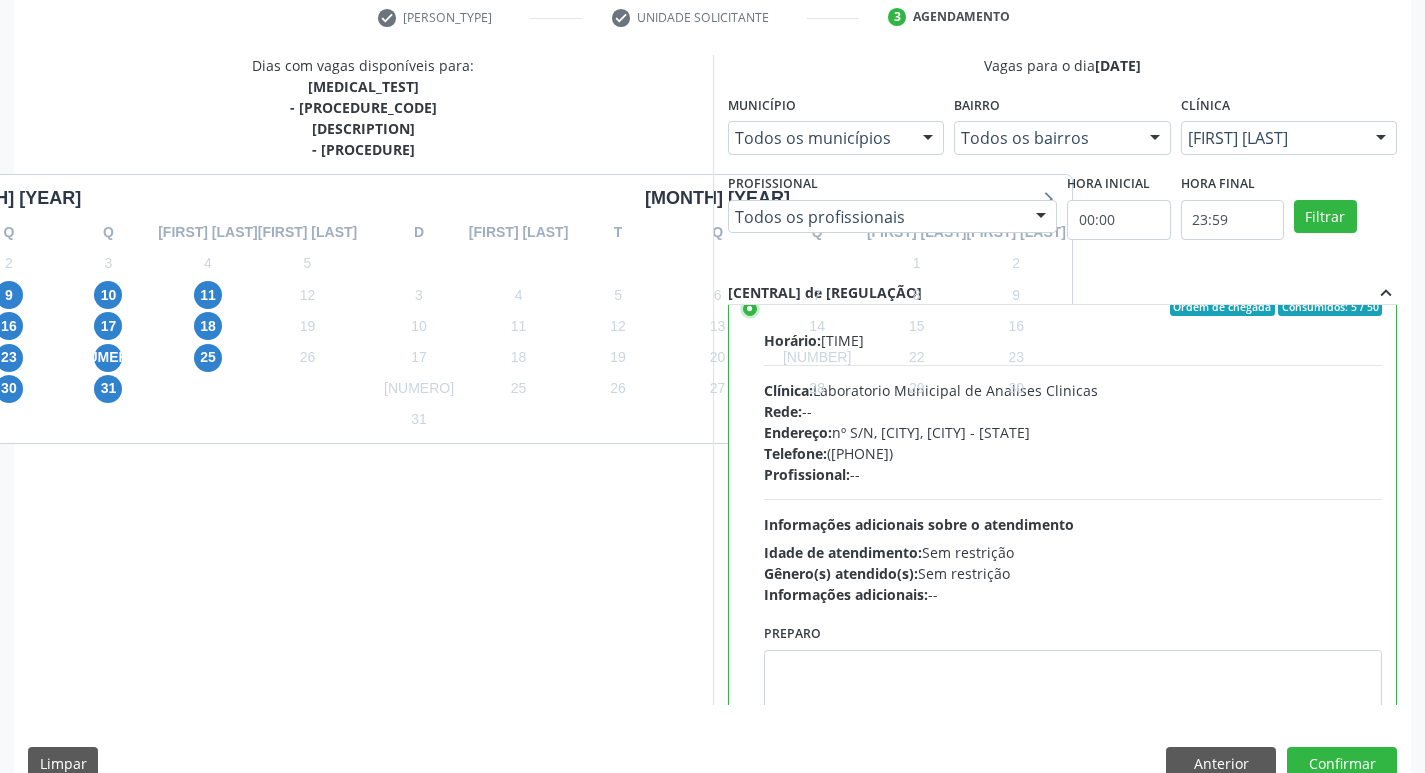 scroll, scrollTop: 99, scrollLeft: 0, axis: vertical 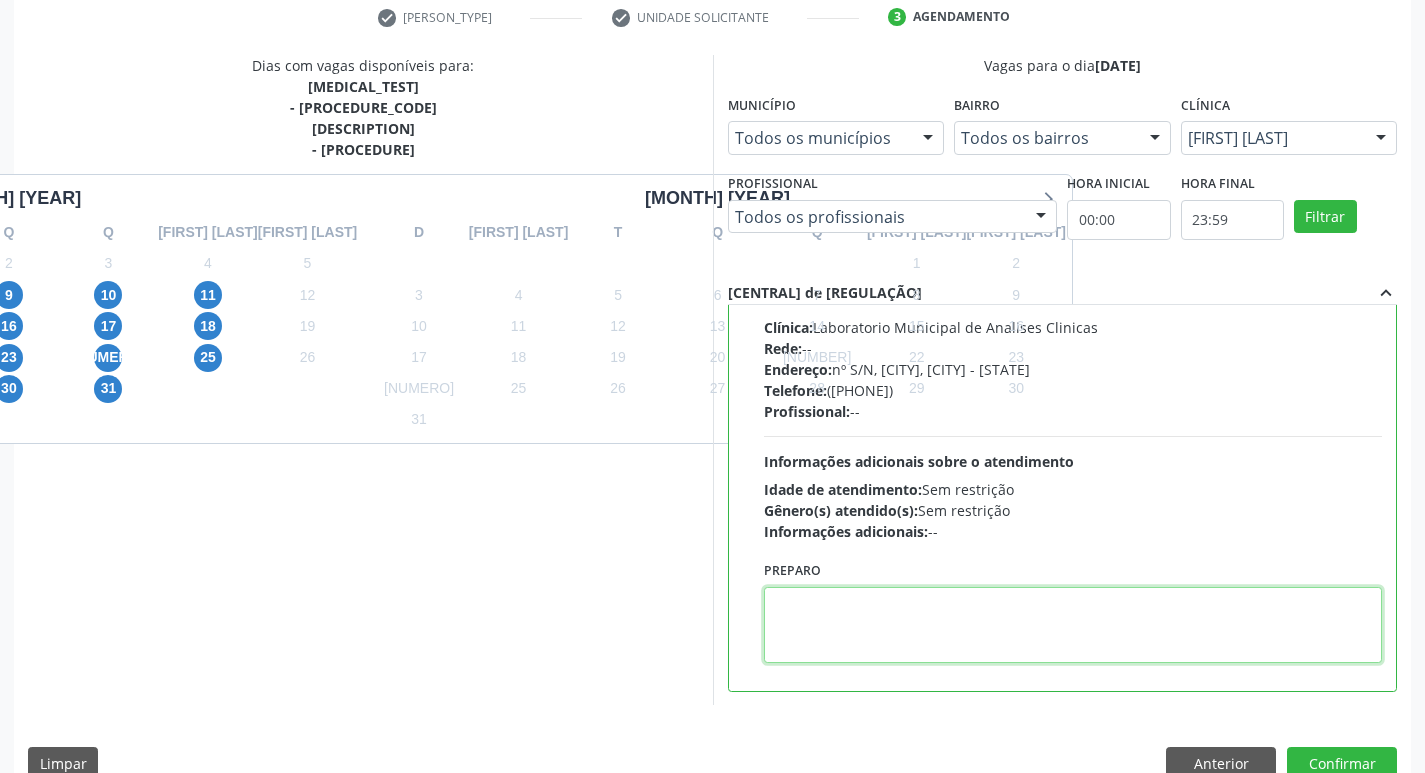 click at bounding box center [1073, 625] 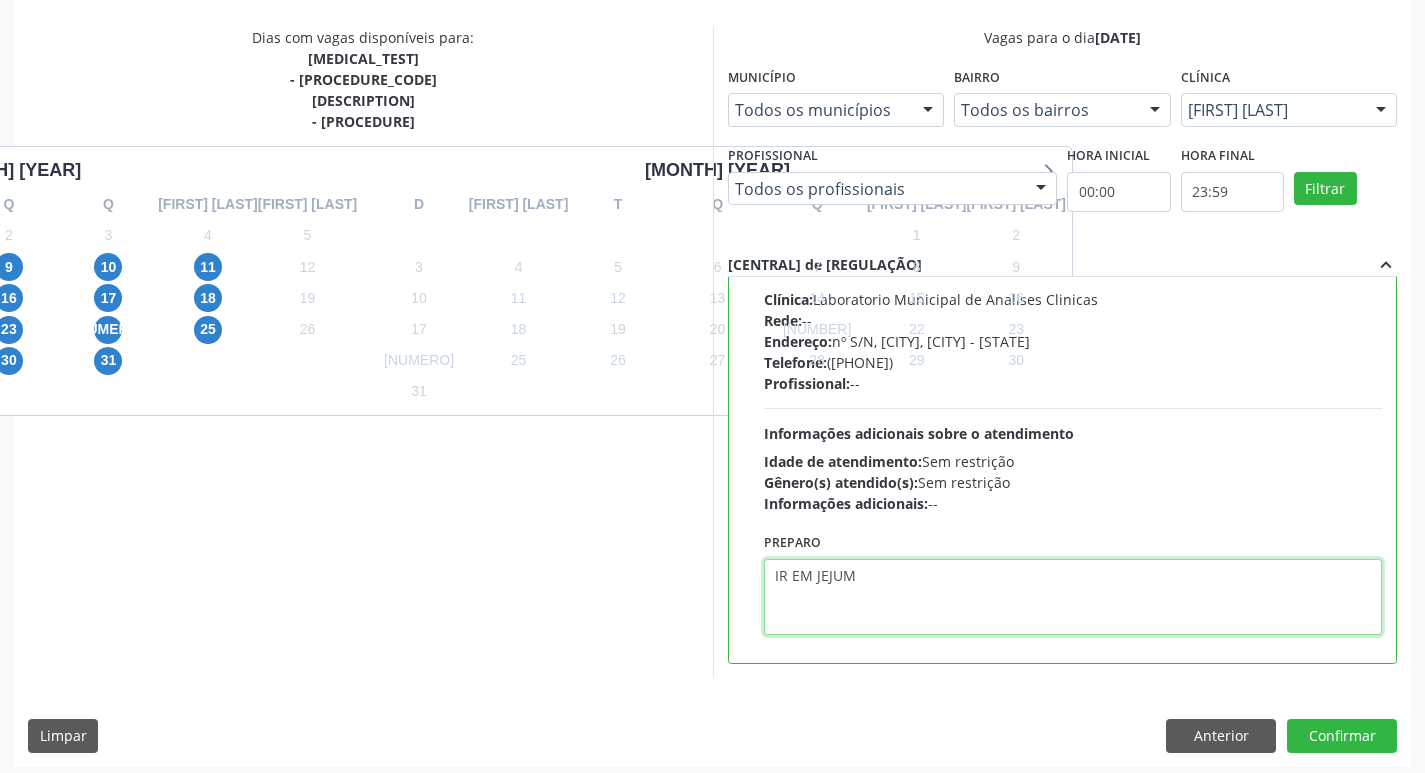 scroll, scrollTop: 422, scrollLeft: 0, axis: vertical 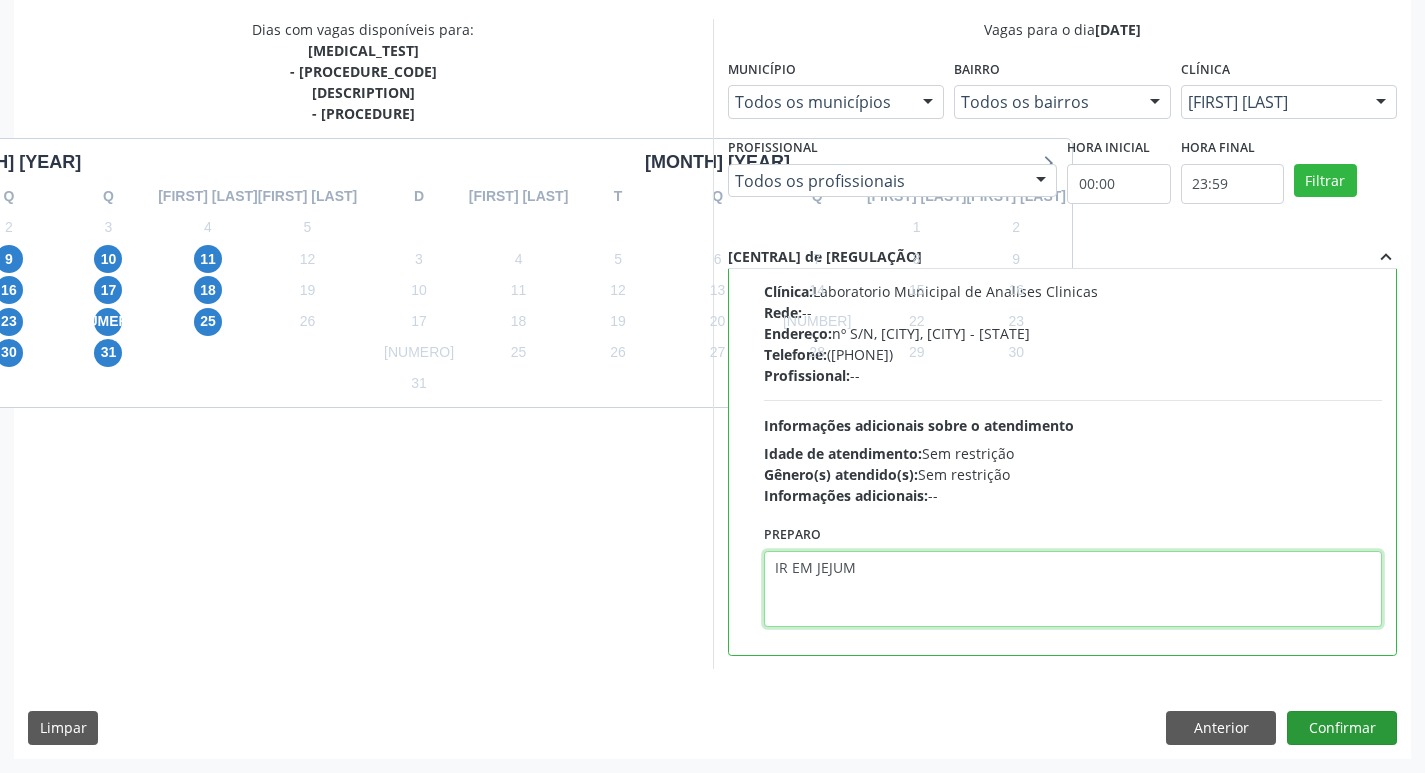 type on "IR EM [ESTADO_FISICO]" 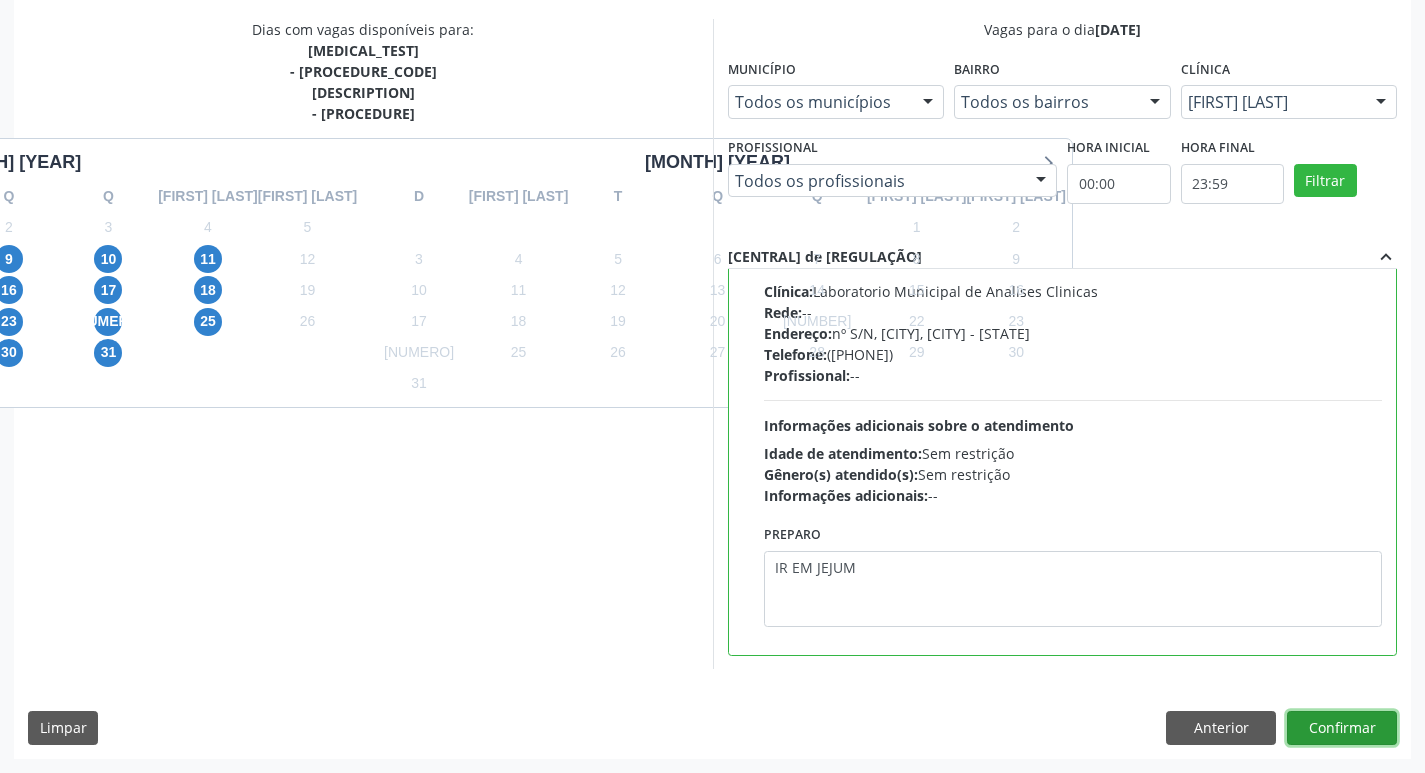 click on "Confirmar" at bounding box center (1342, 728) 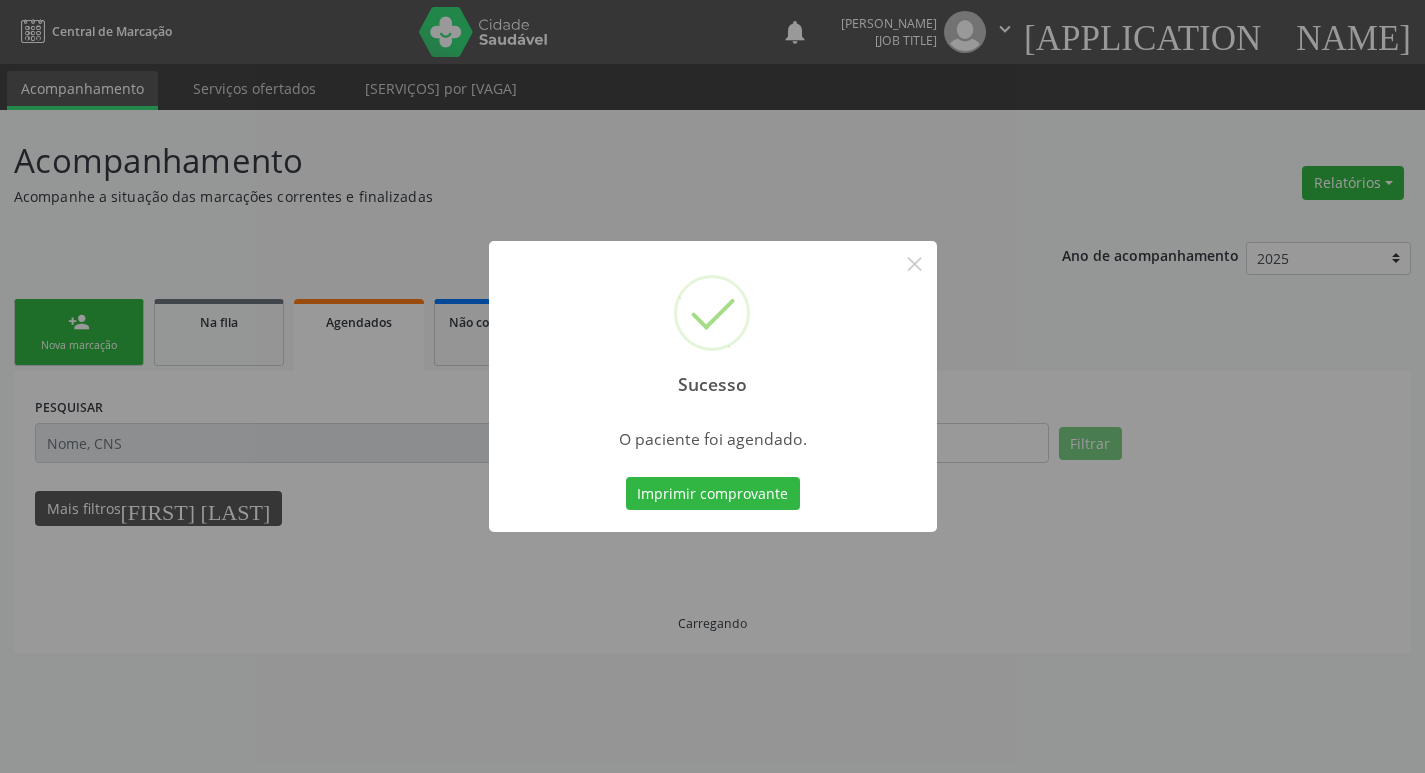 scroll, scrollTop: 0, scrollLeft: 0, axis: both 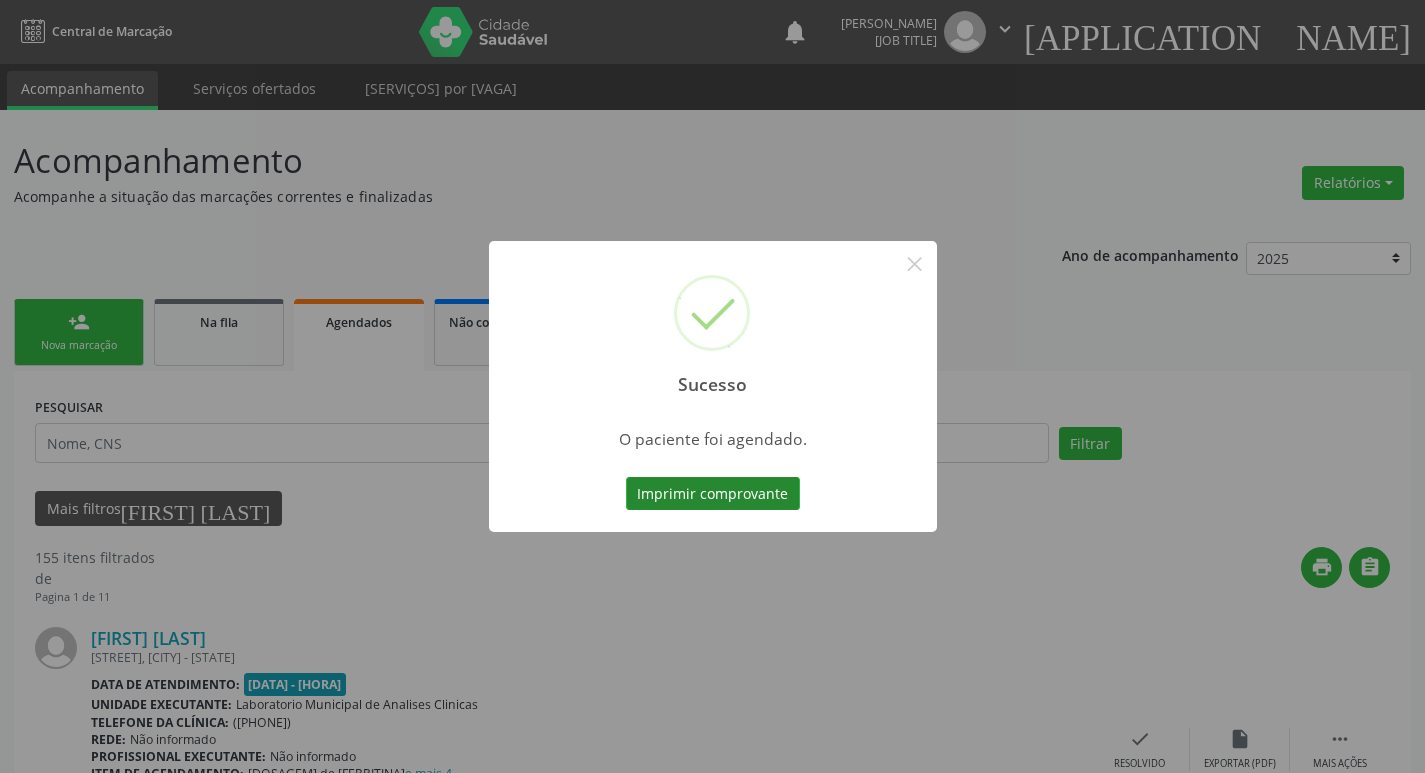 click on "Imprimir comprovante" at bounding box center [713, 494] 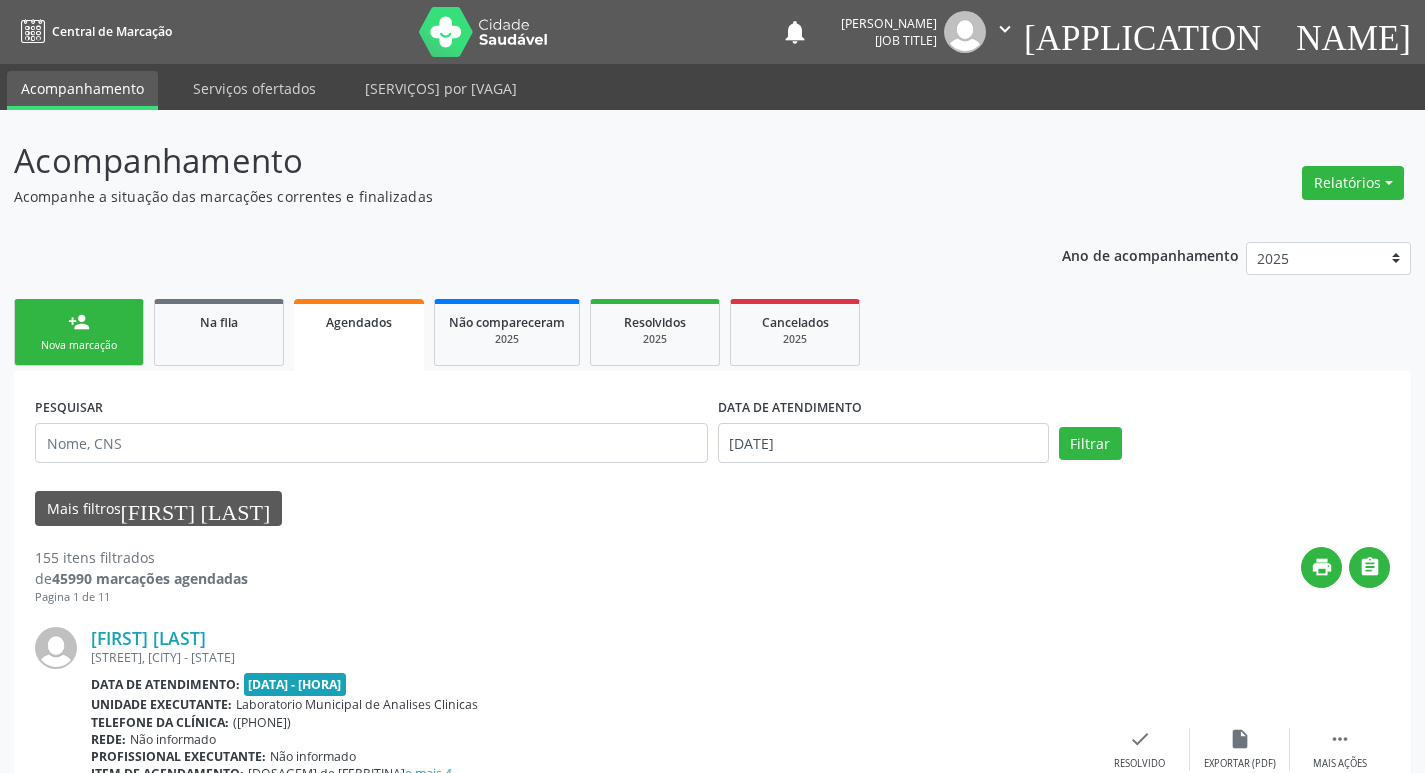 click on "person_add
Nova marcação" at bounding box center (79, 332) 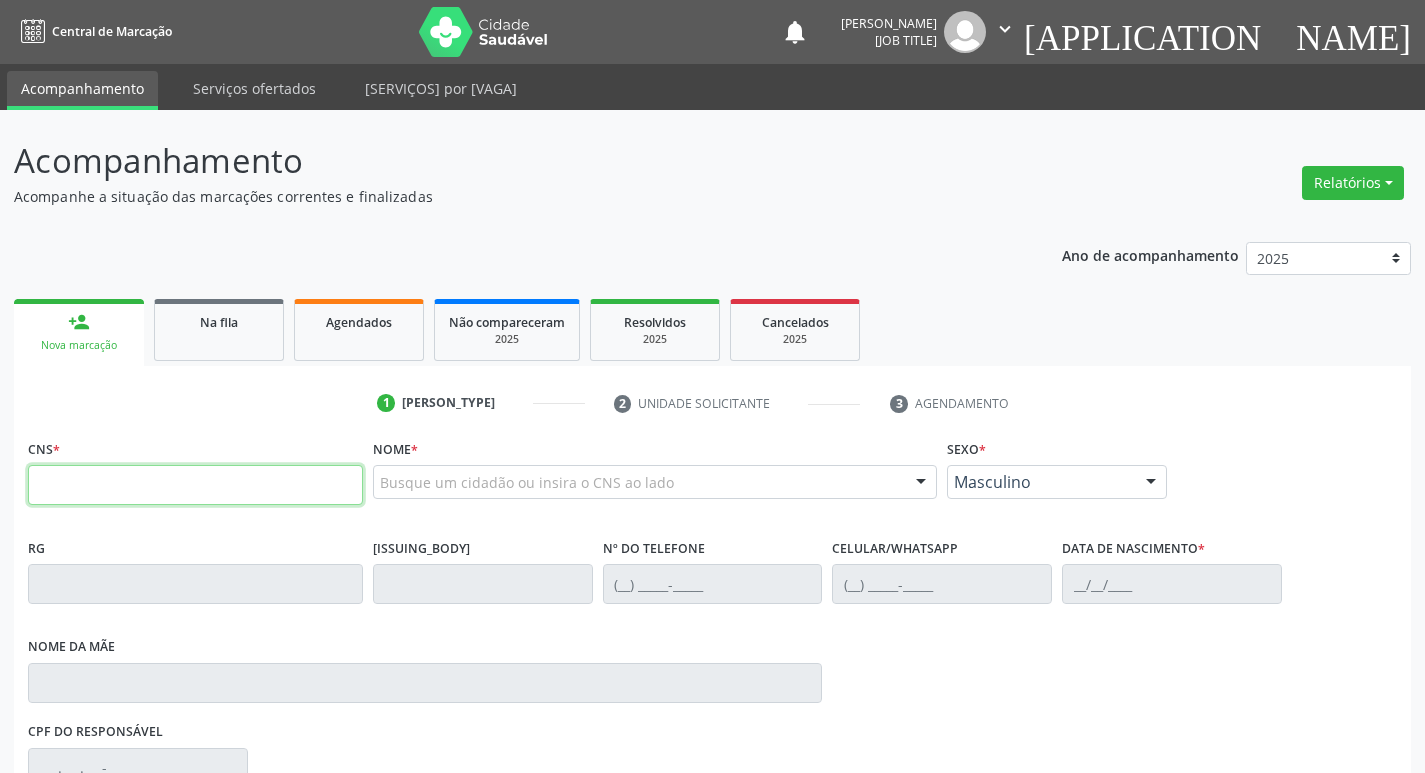 click at bounding box center (195, 485) 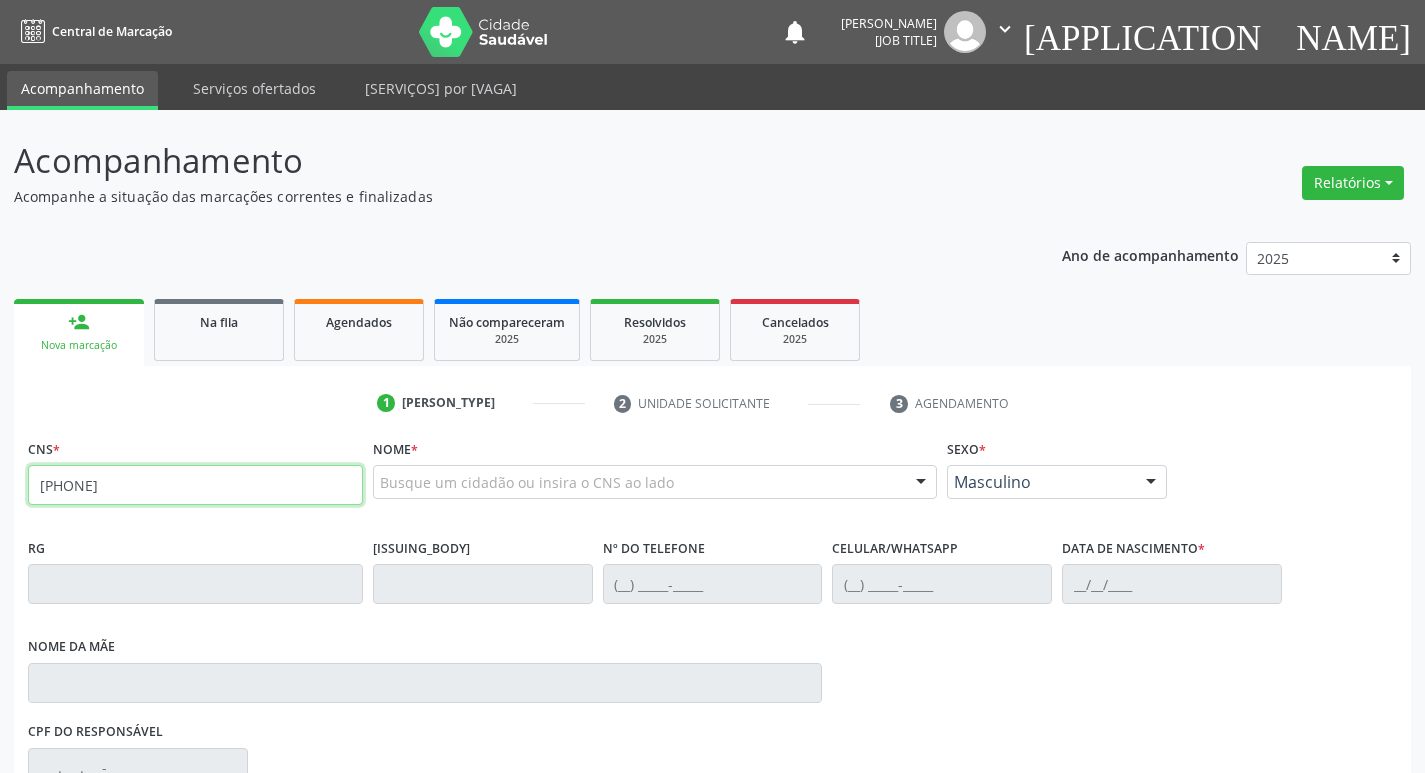 type on "700 4017 8580 7650" 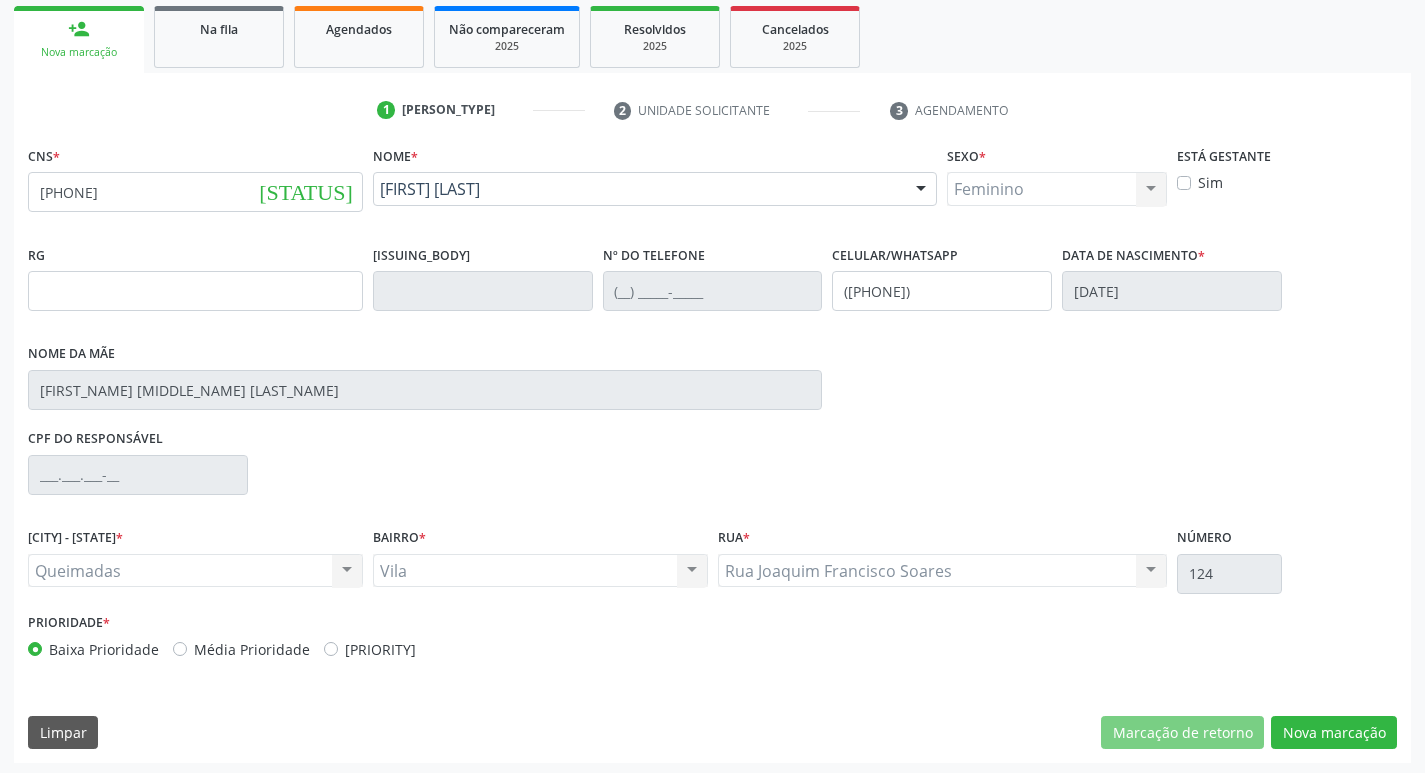 scroll, scrollTop: 297, scrollLeft: 0, axis: vertical 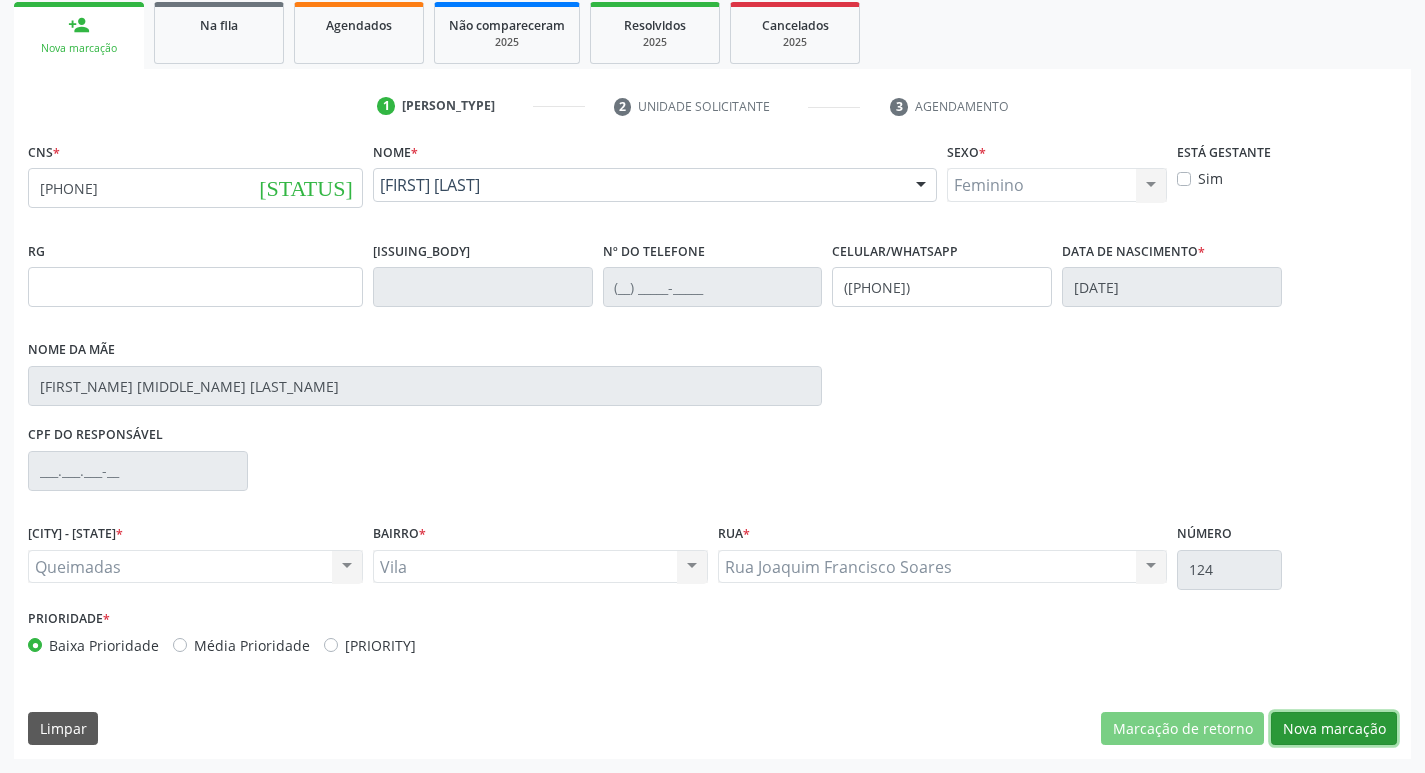 click on "Nova marcação" at bounding box center [1182, 729] 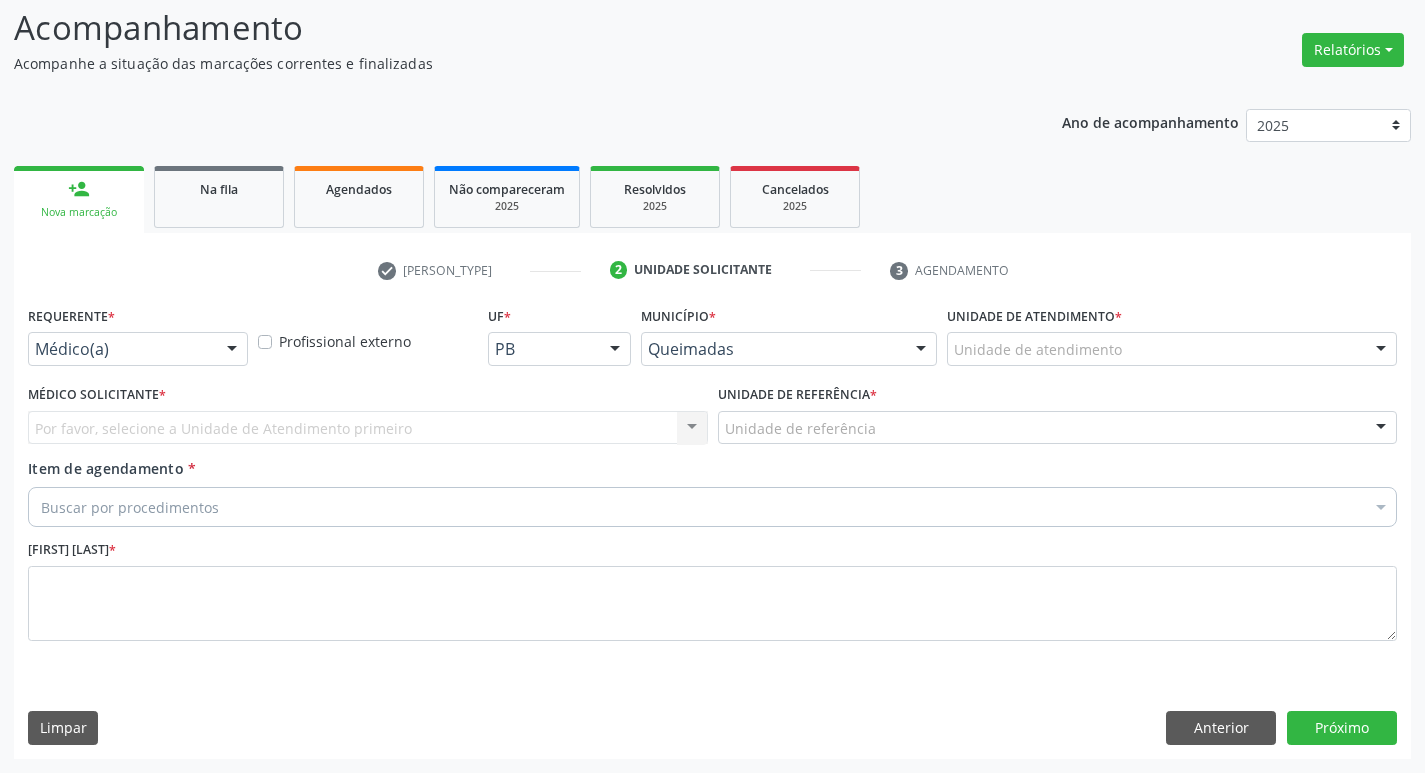 scroll, scrollTop: 133, scrollLeft: 0, axis: vertical 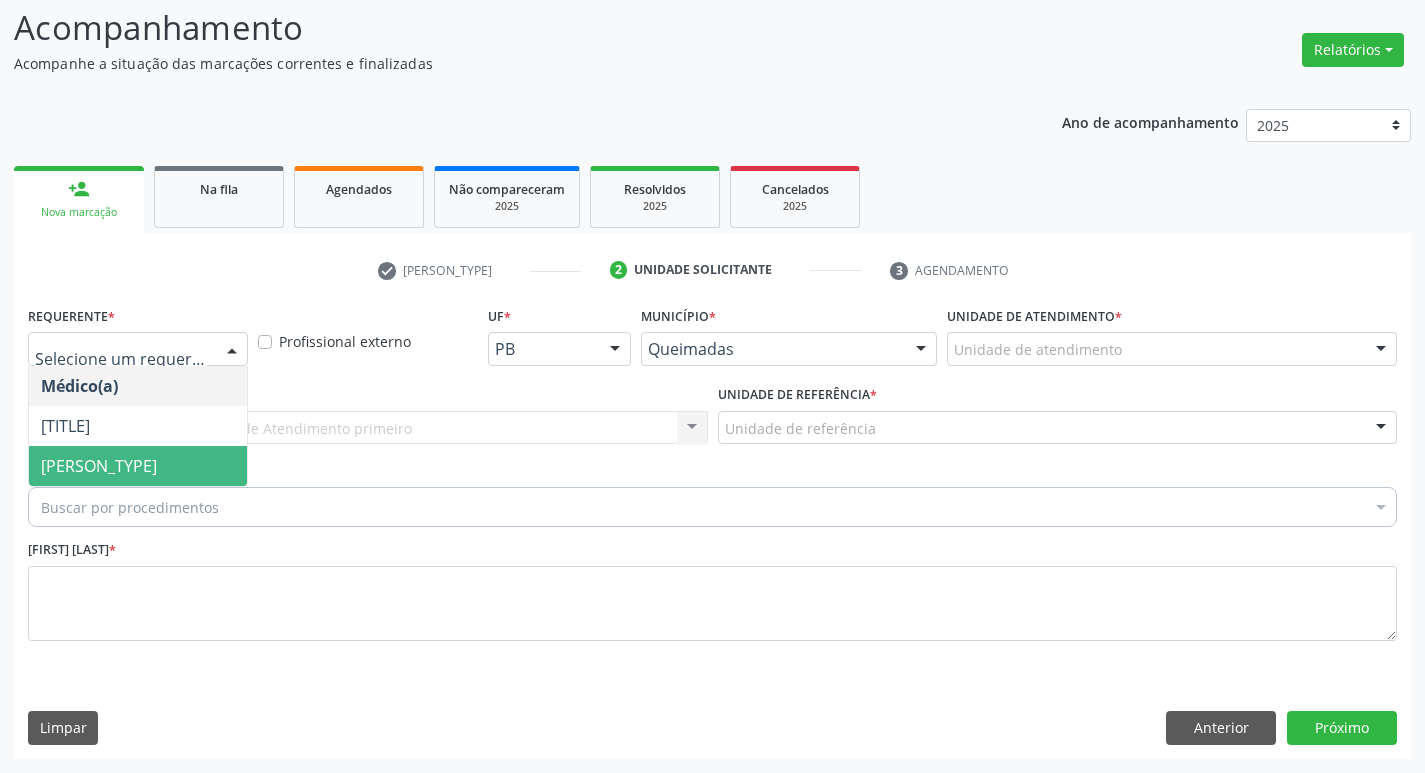 click on "Paciente" at bounding box center [138, 466] 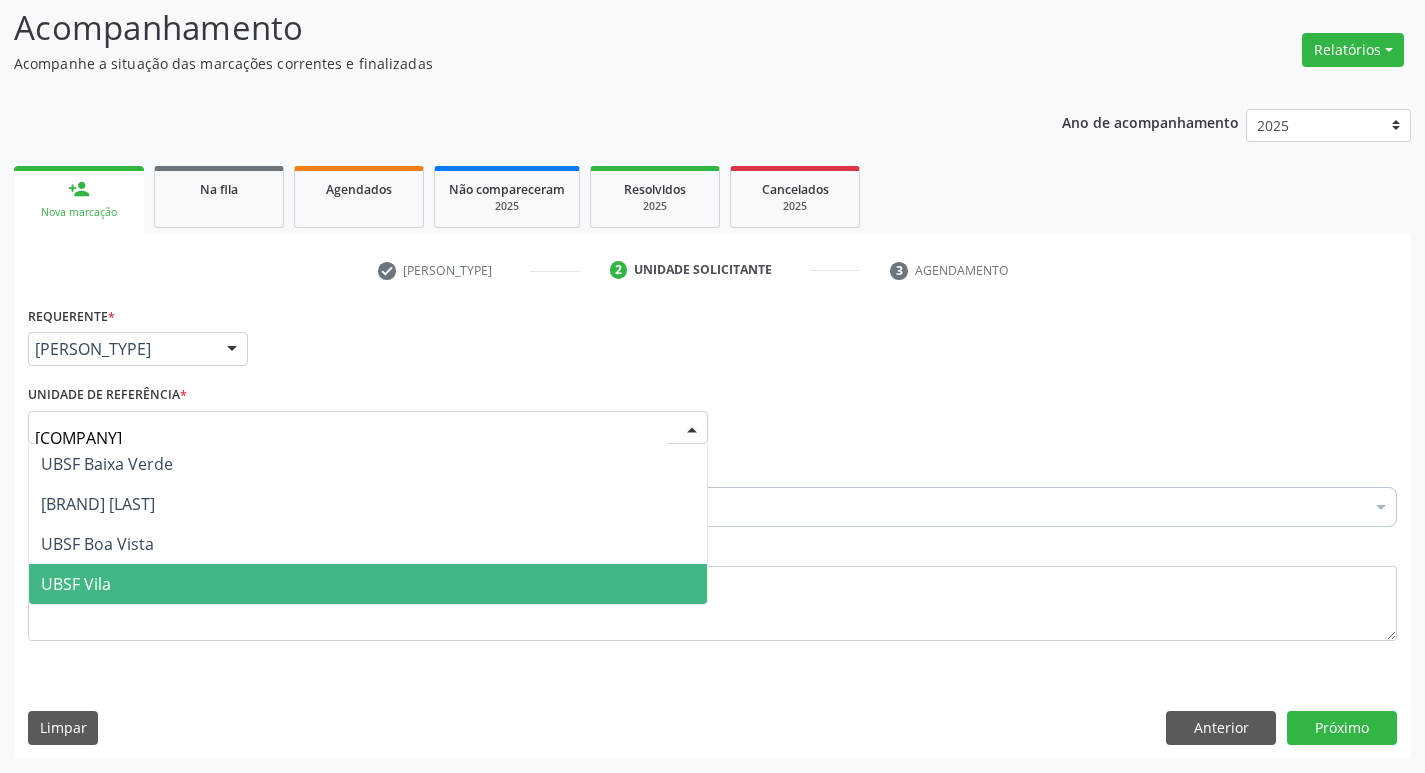 click on "UBSF Vila" at bounding box center (368, 584) 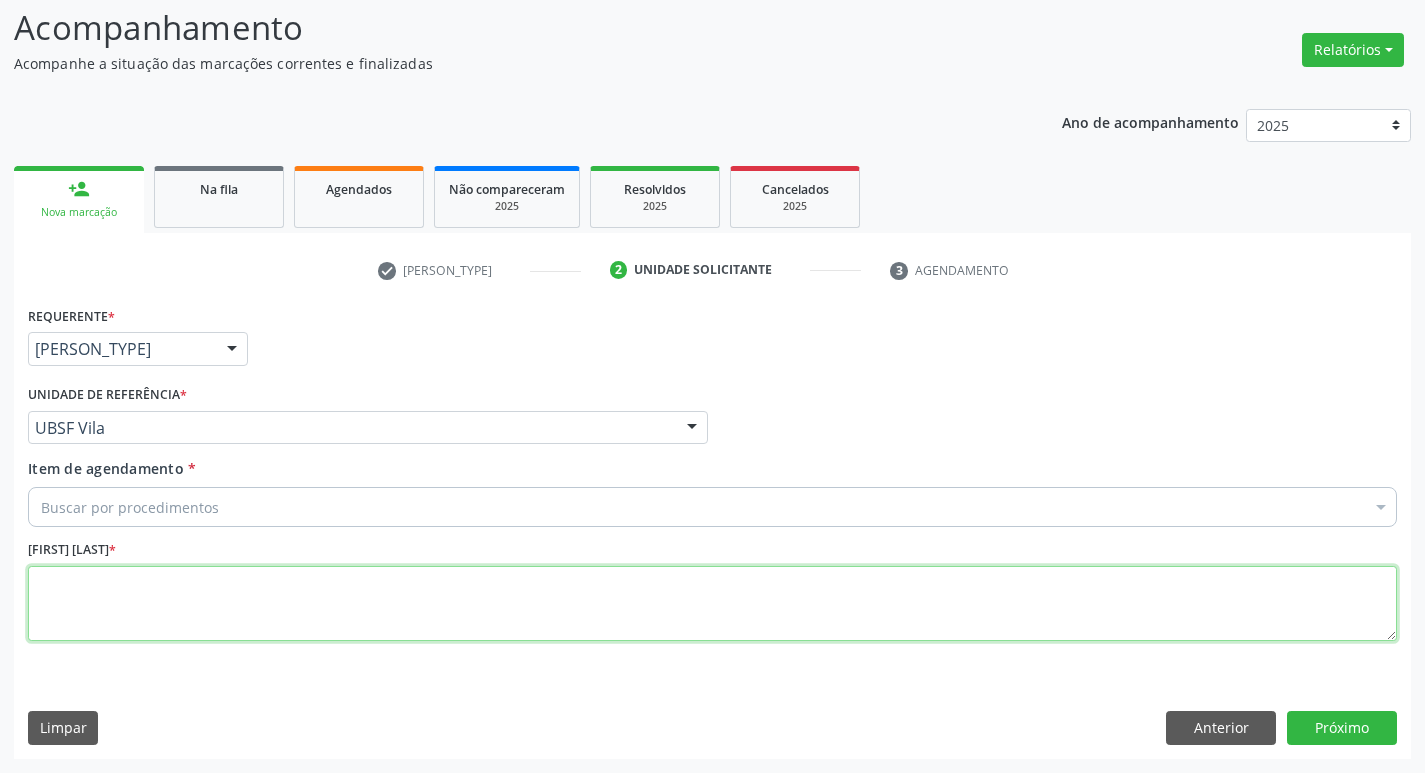 click at bounding box center (712, 604) 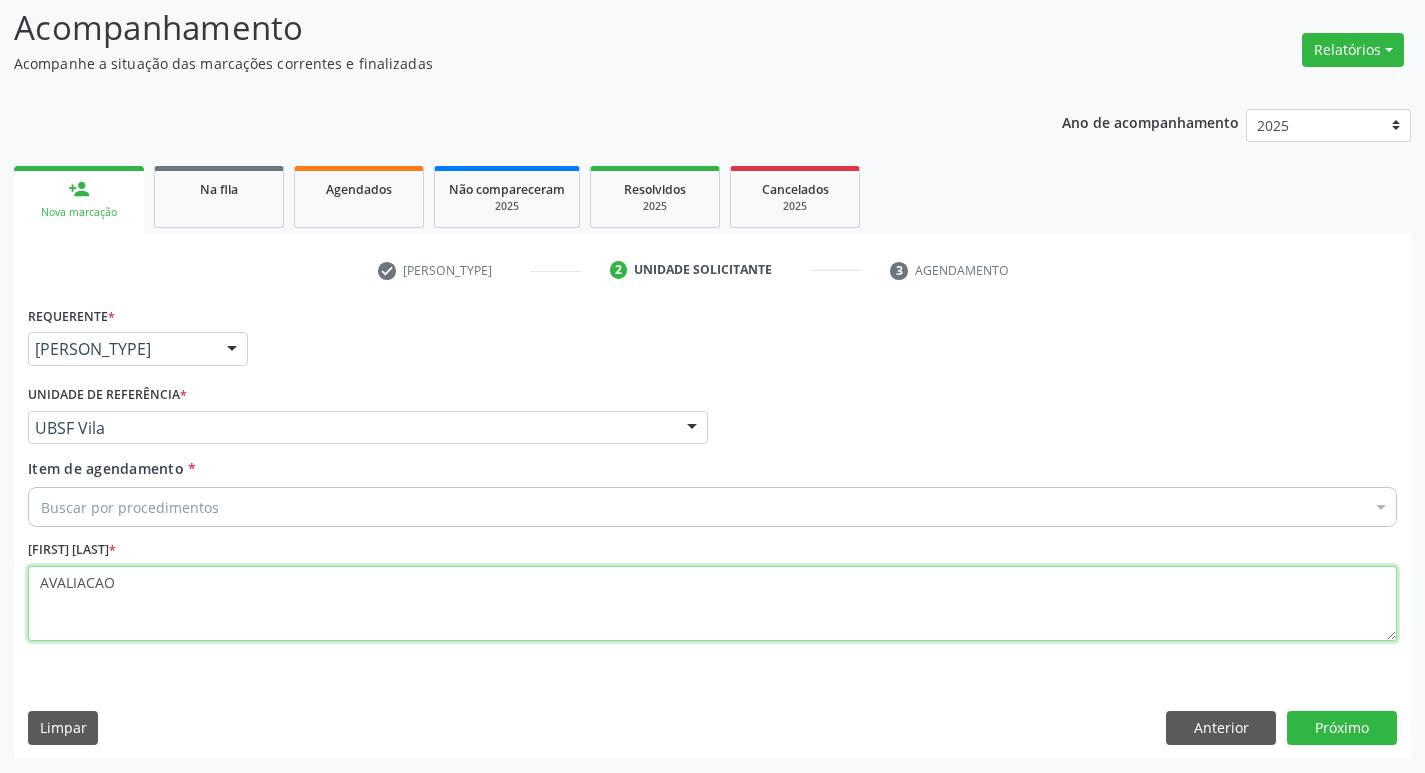 type on "[TERM]" 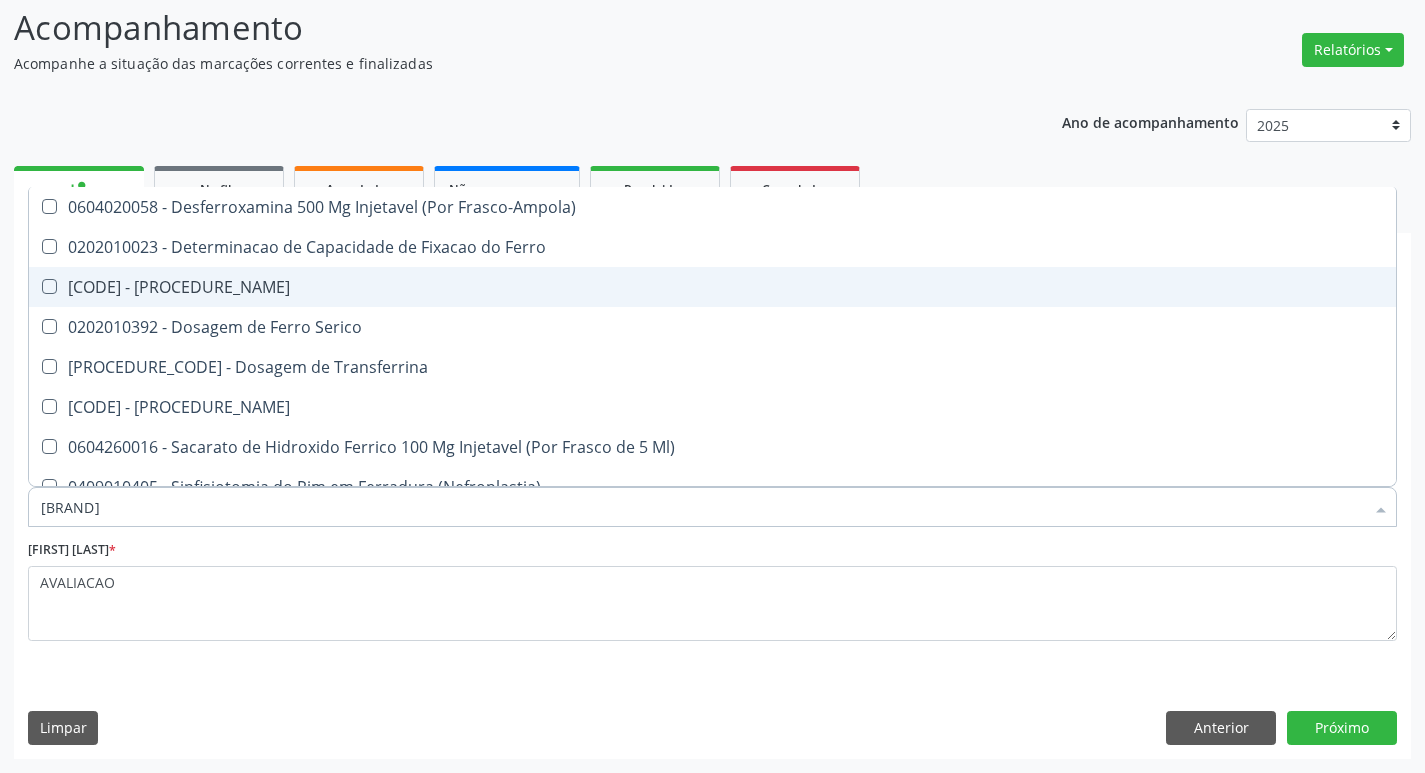 click on "[NUM] - [PROCEDURE]" at bounding box center (712, 287) 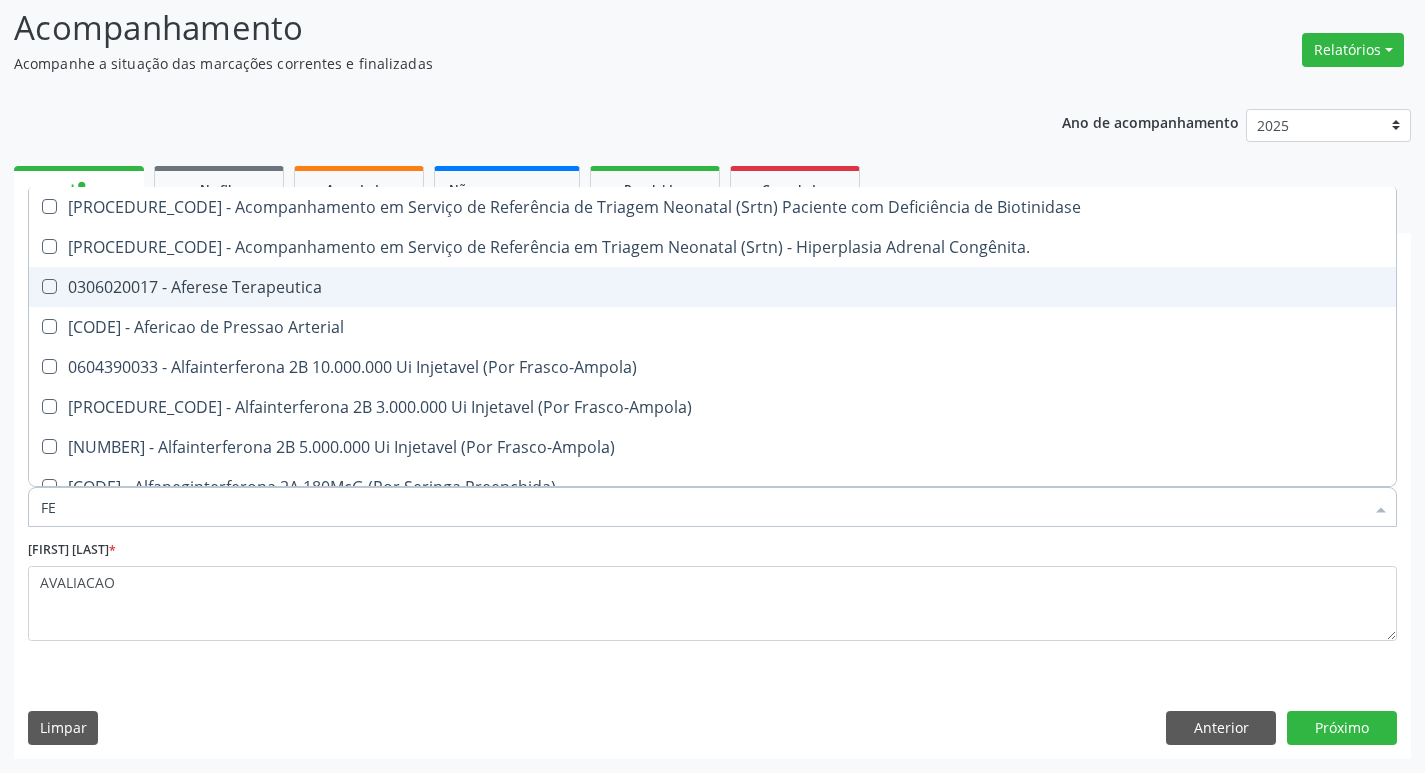 type on "F" 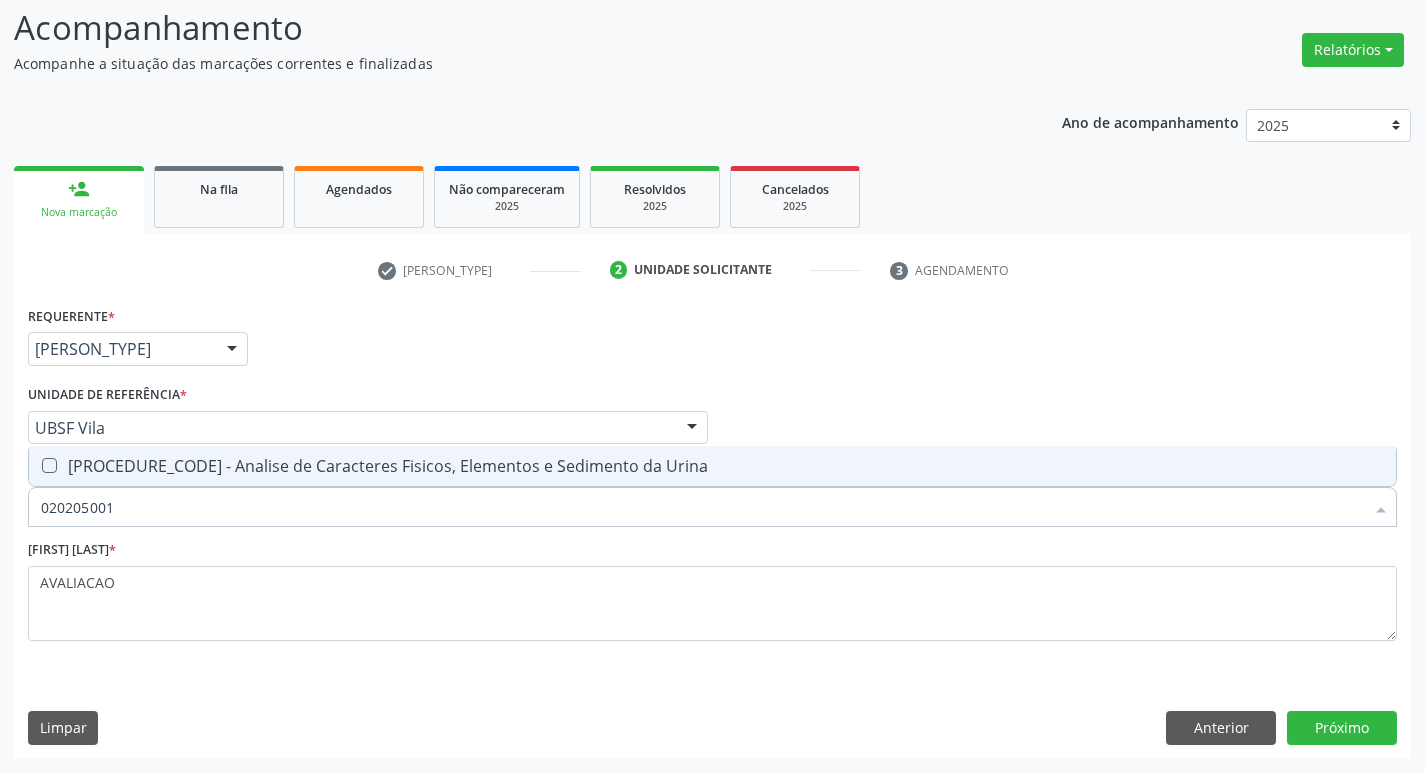 click on "0202050017 - Analise de Caracteres Fisicos, Elementos e Sedimento da Urina" at bounding box center [712, 466] 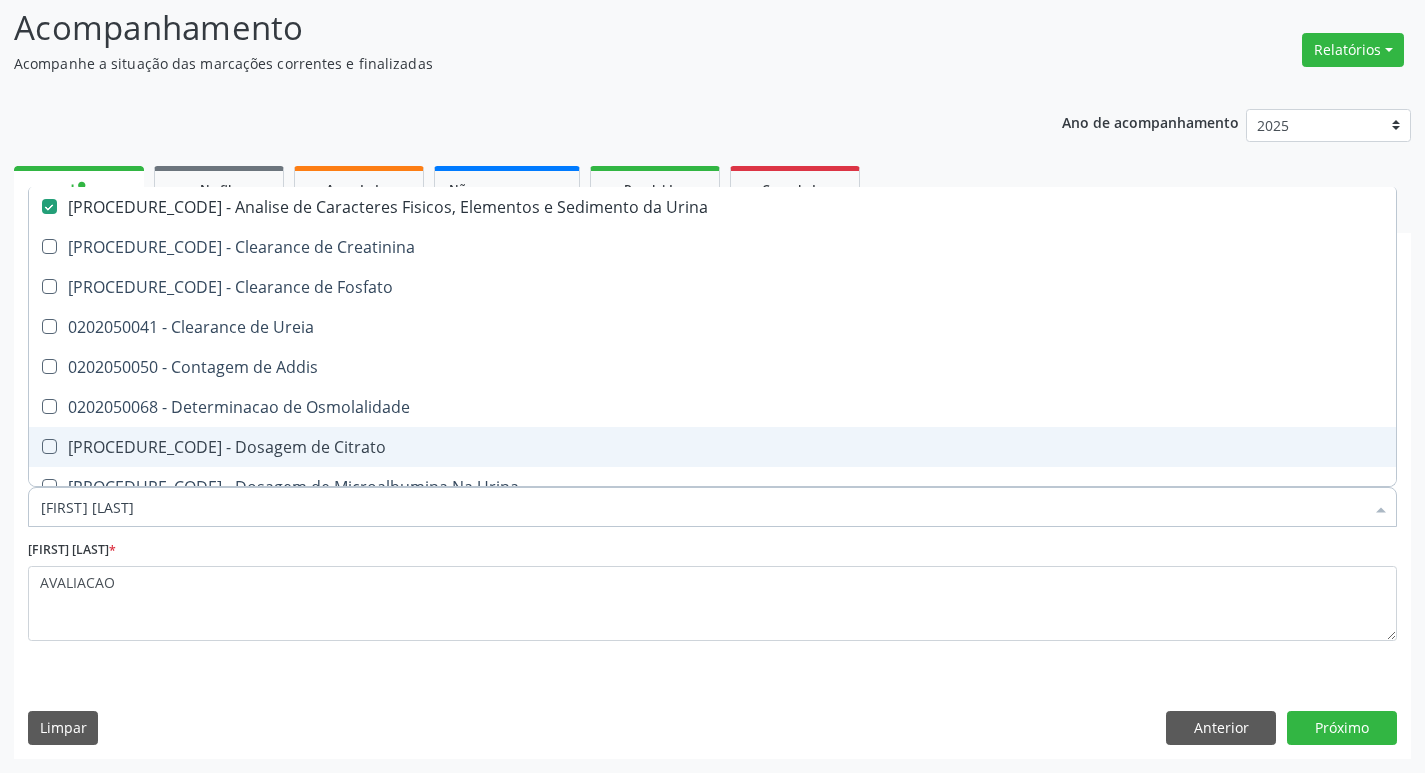 type on "0" 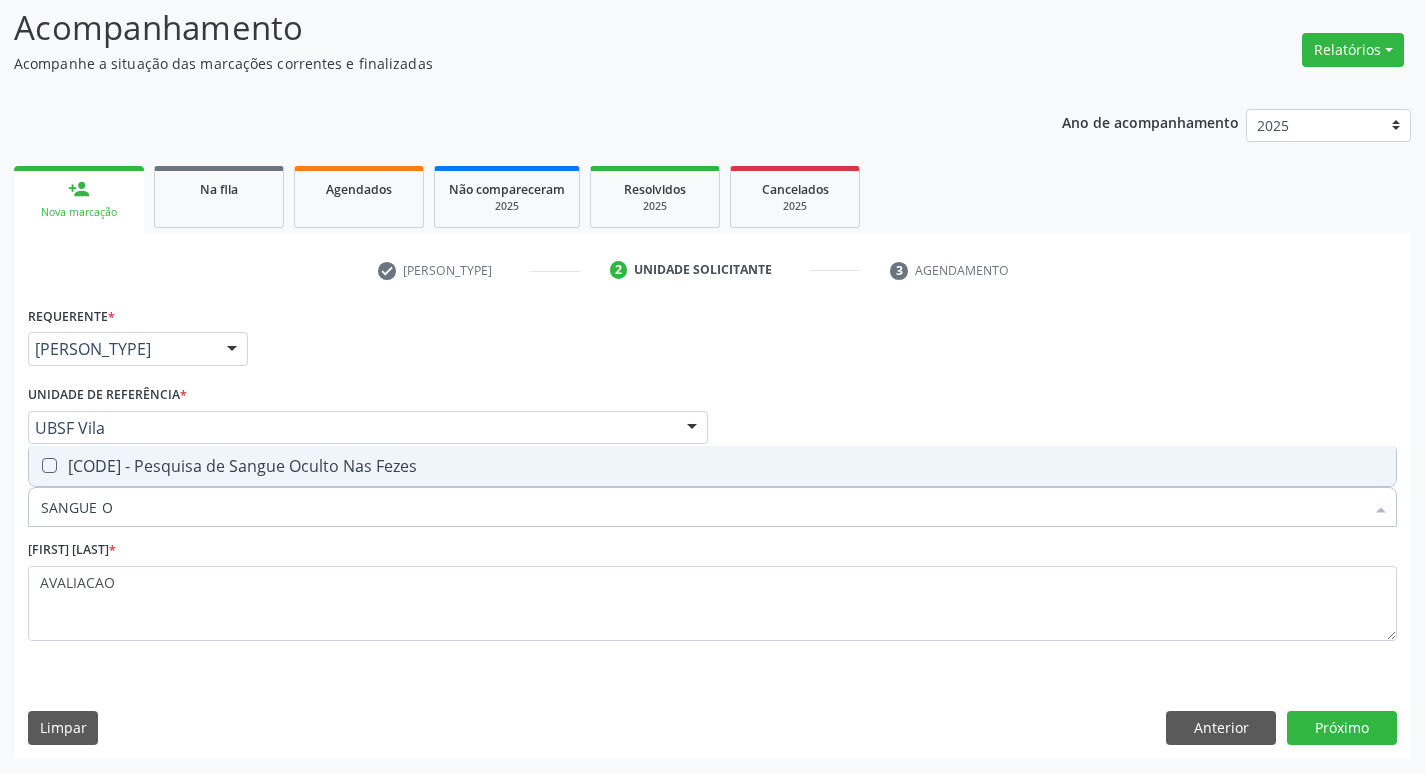 click on "0202040143 - Pesquisa de Sangue Oculto Nas Fezes" at bounding box center (712, 466) 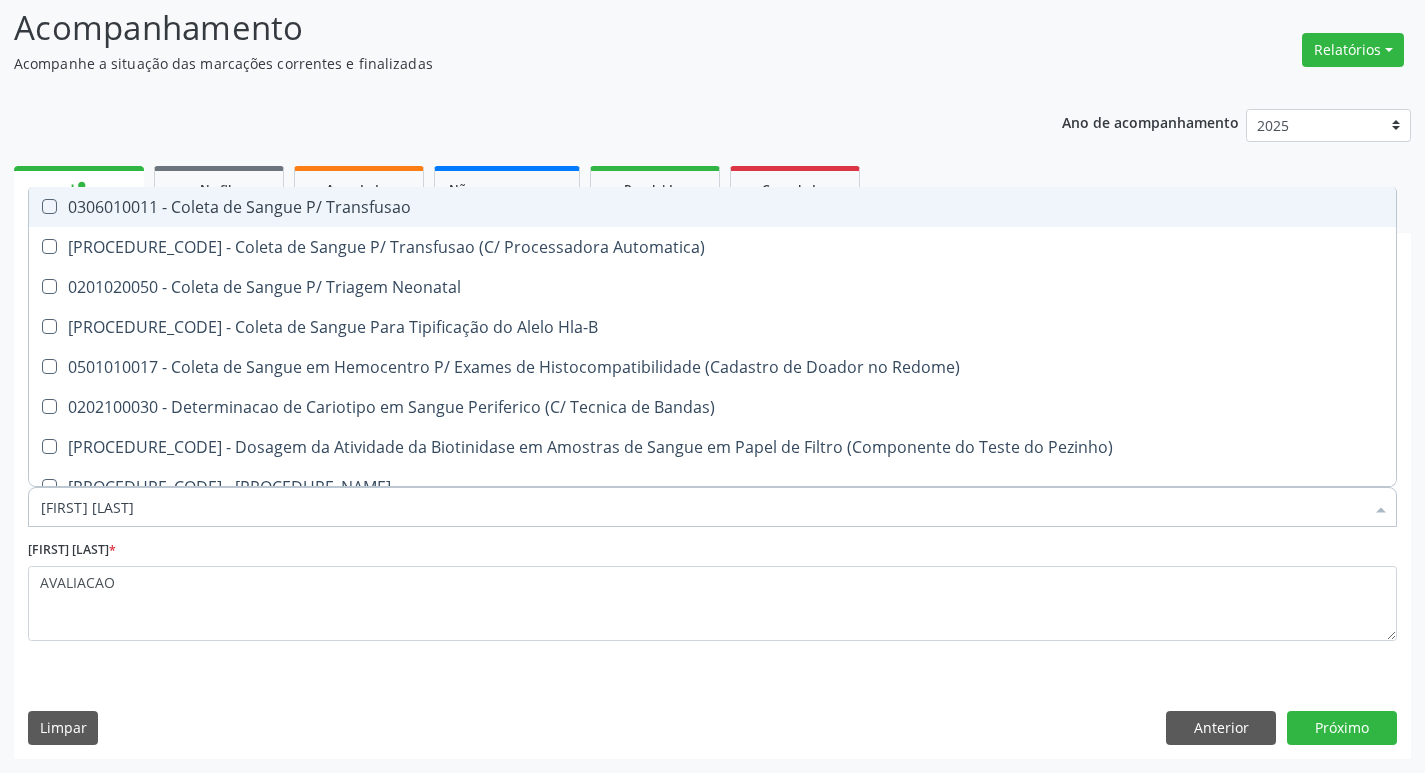 type on "S" 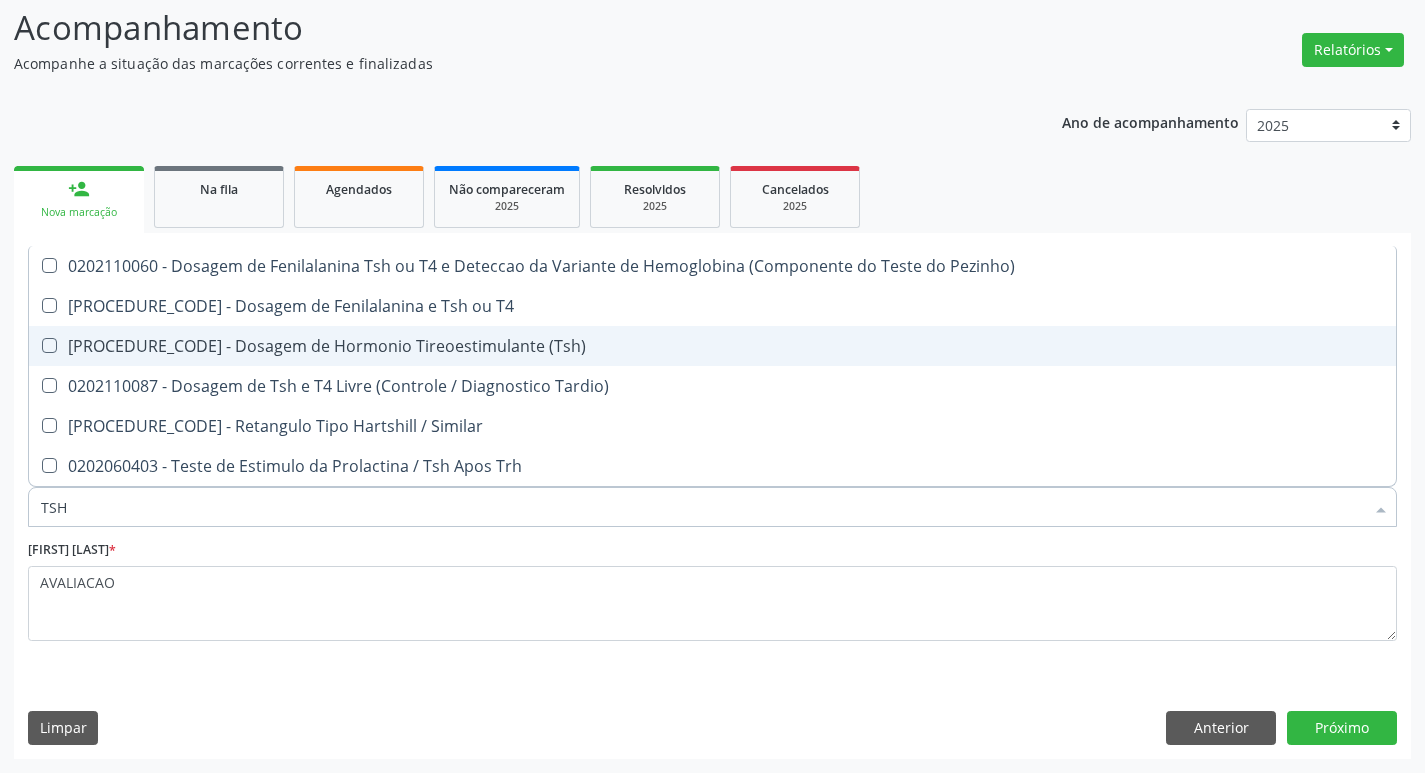 click on "0202060250 - Dosagem de Hormonio Tireoestimulante (Tsh)" at bounding box center (712, 346) 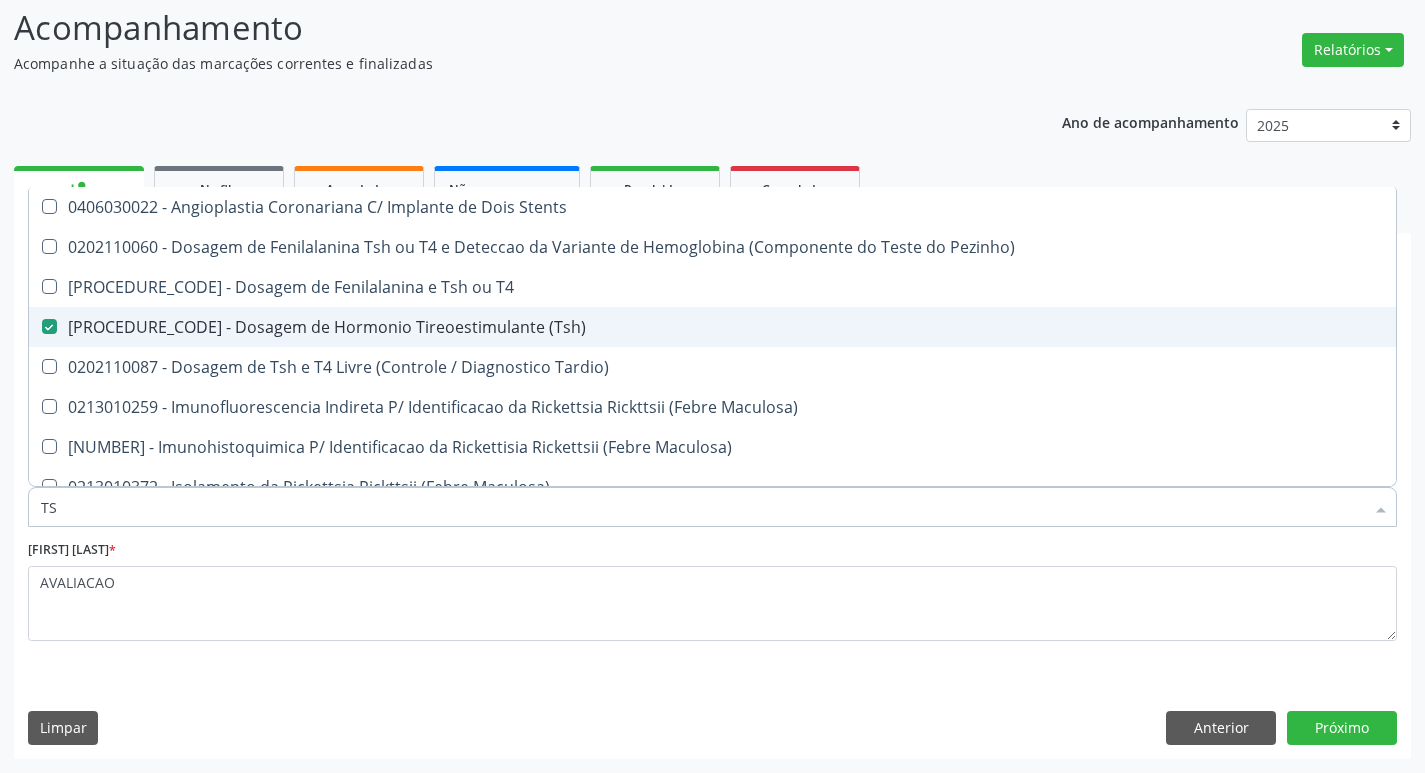 type on "T" 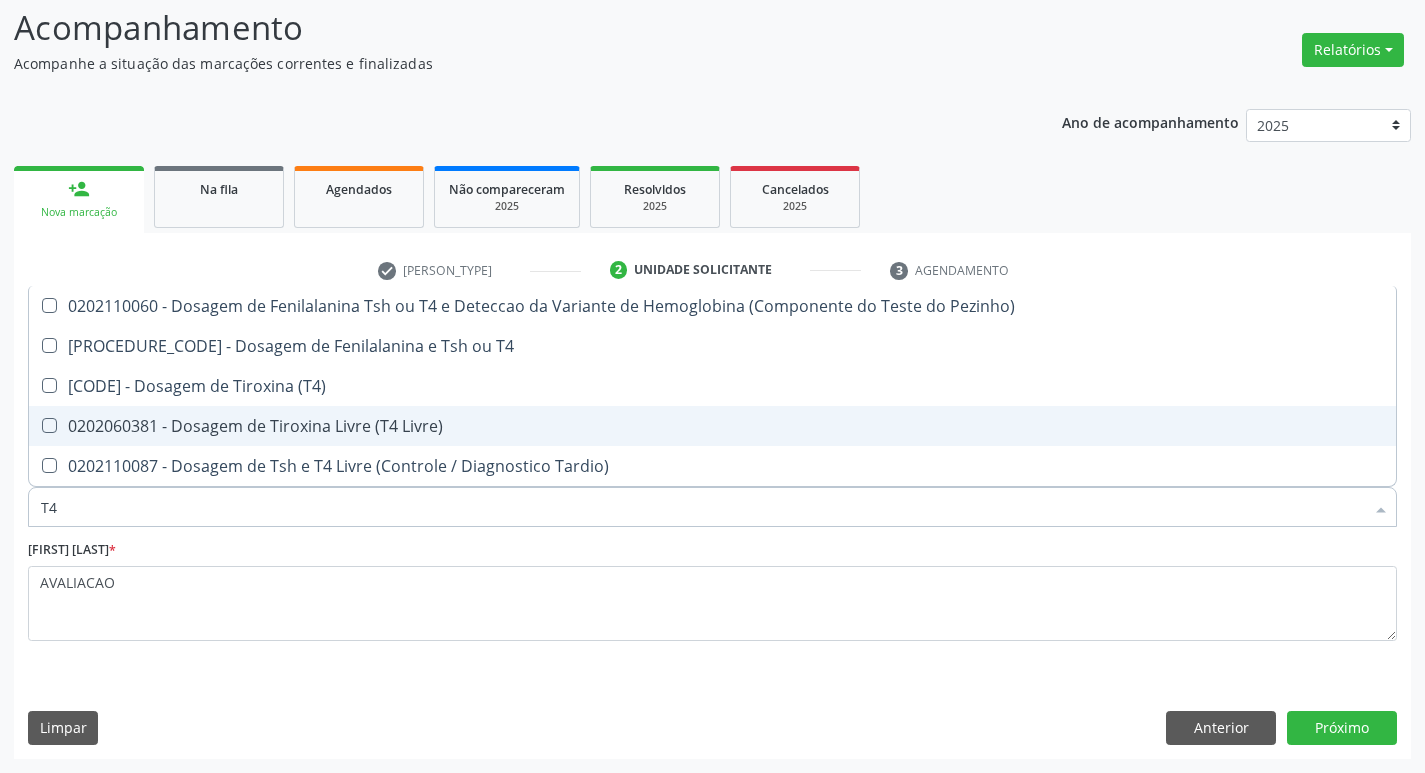 click on "[PROCEDURE] - [PROCEDURE]" at bounding box center [712, 426] 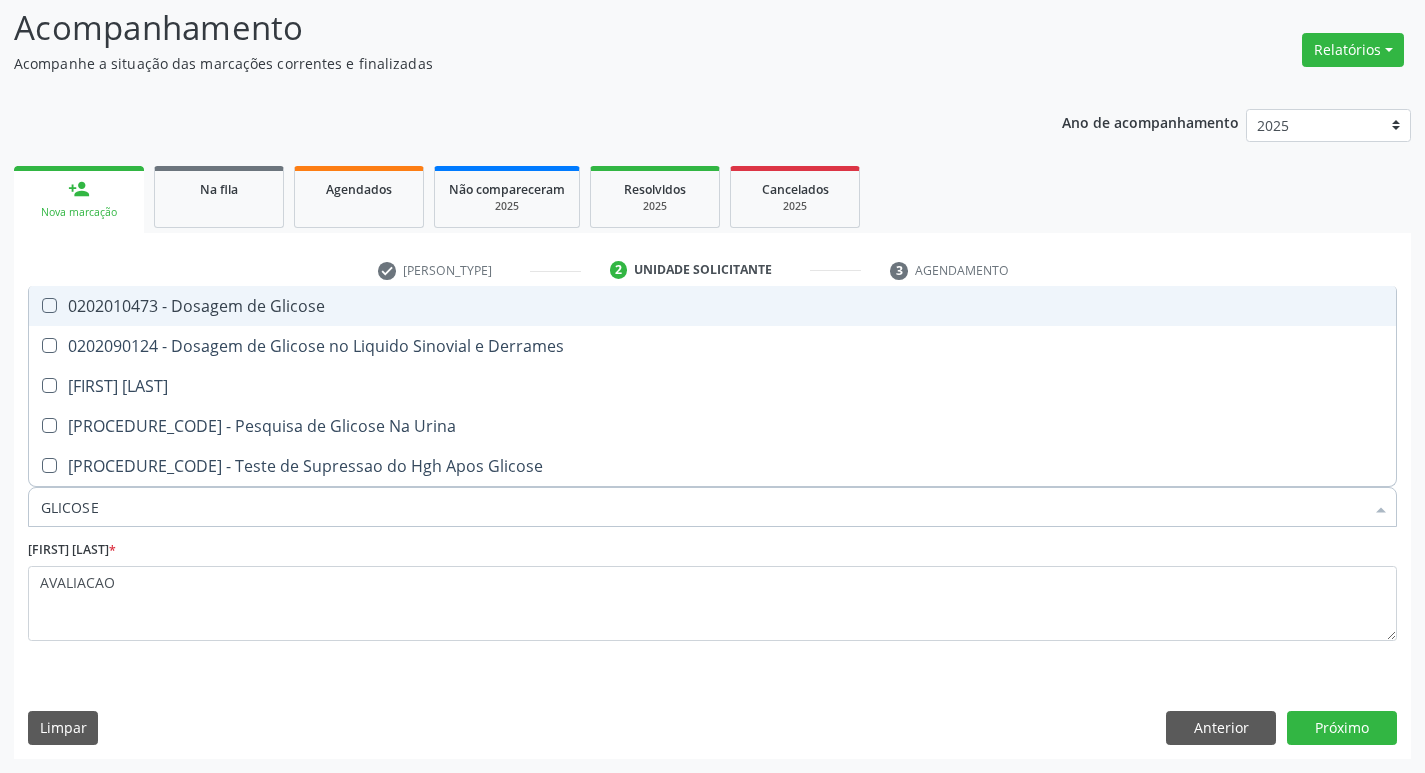 click on "[NUM] - [PROCEDURE]" at bounding box center (712, 306) 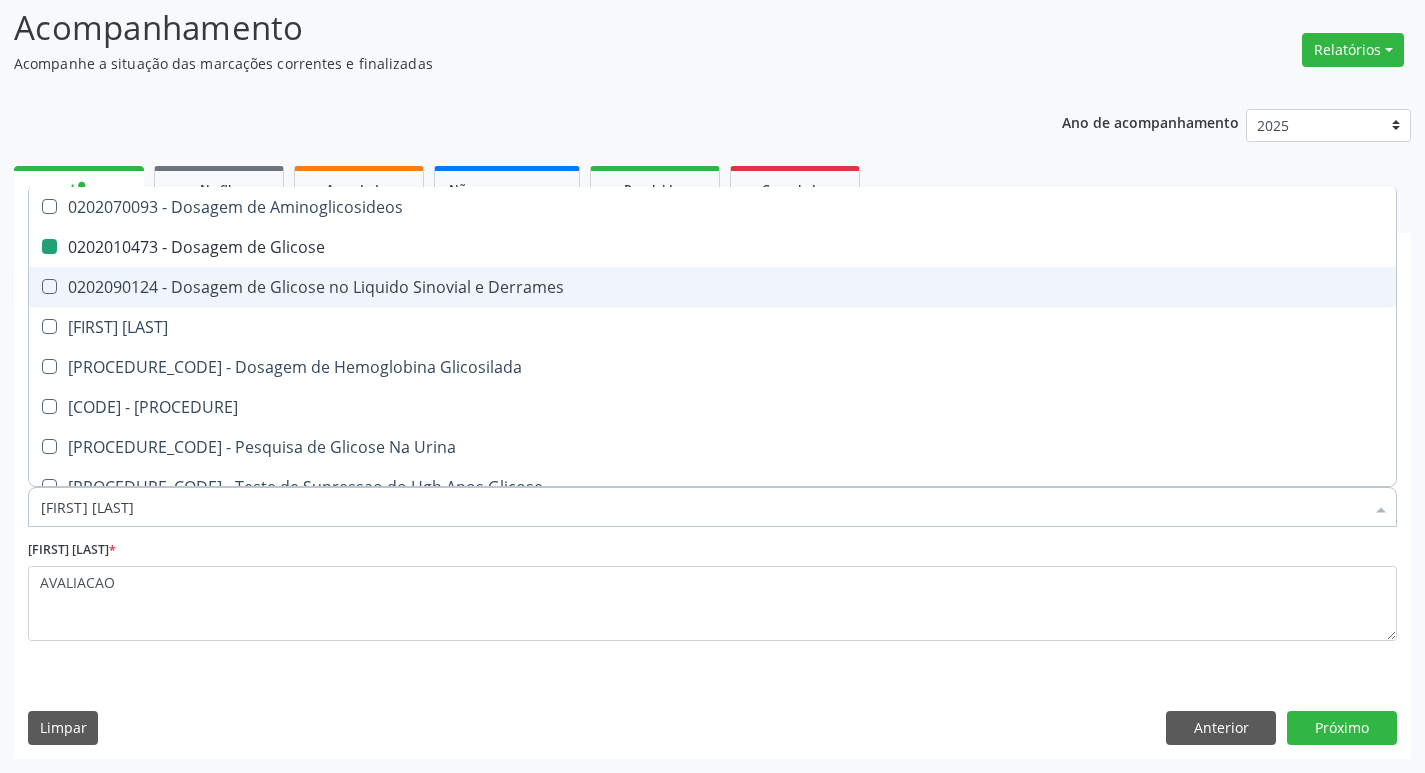 type on "G" 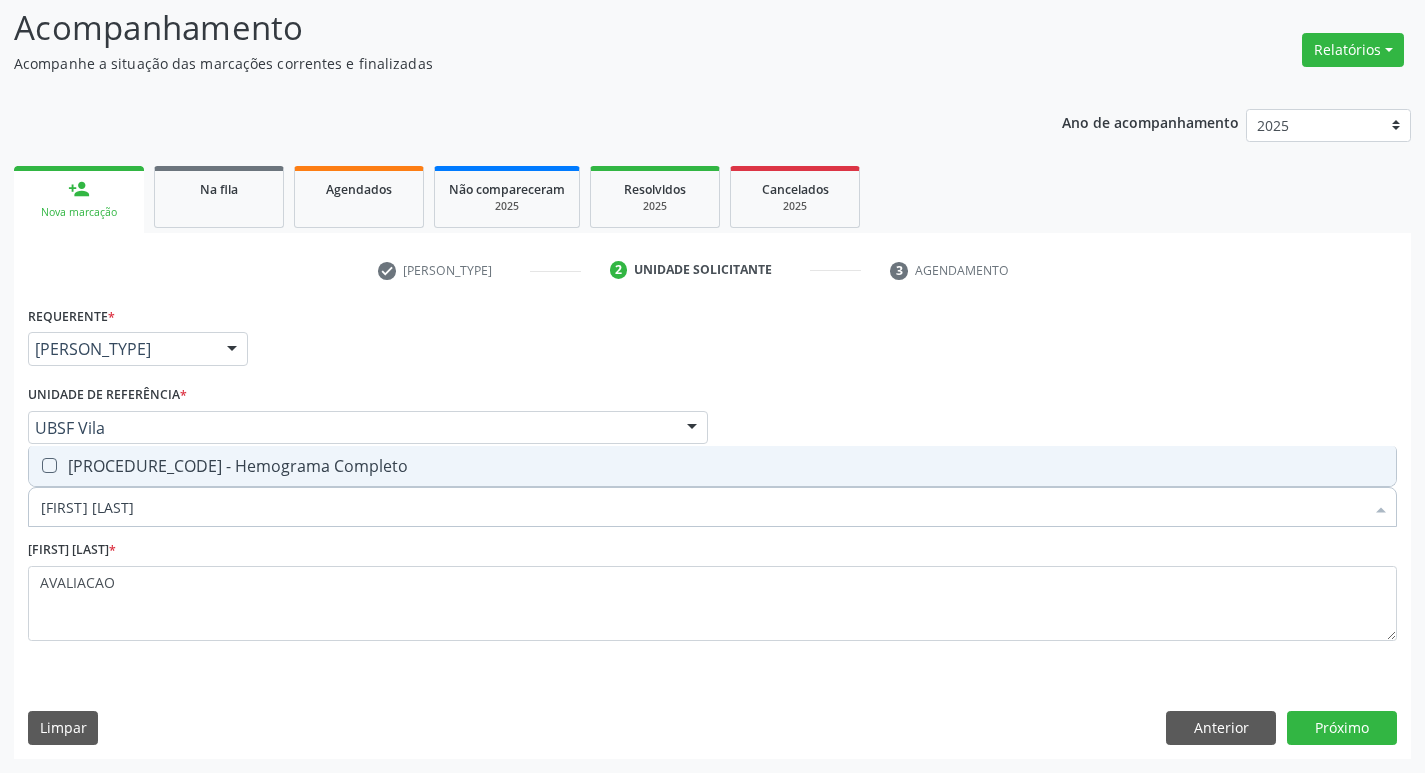 click on "[CODE] - Hemograma Completo" at bounding box center (712, 466) 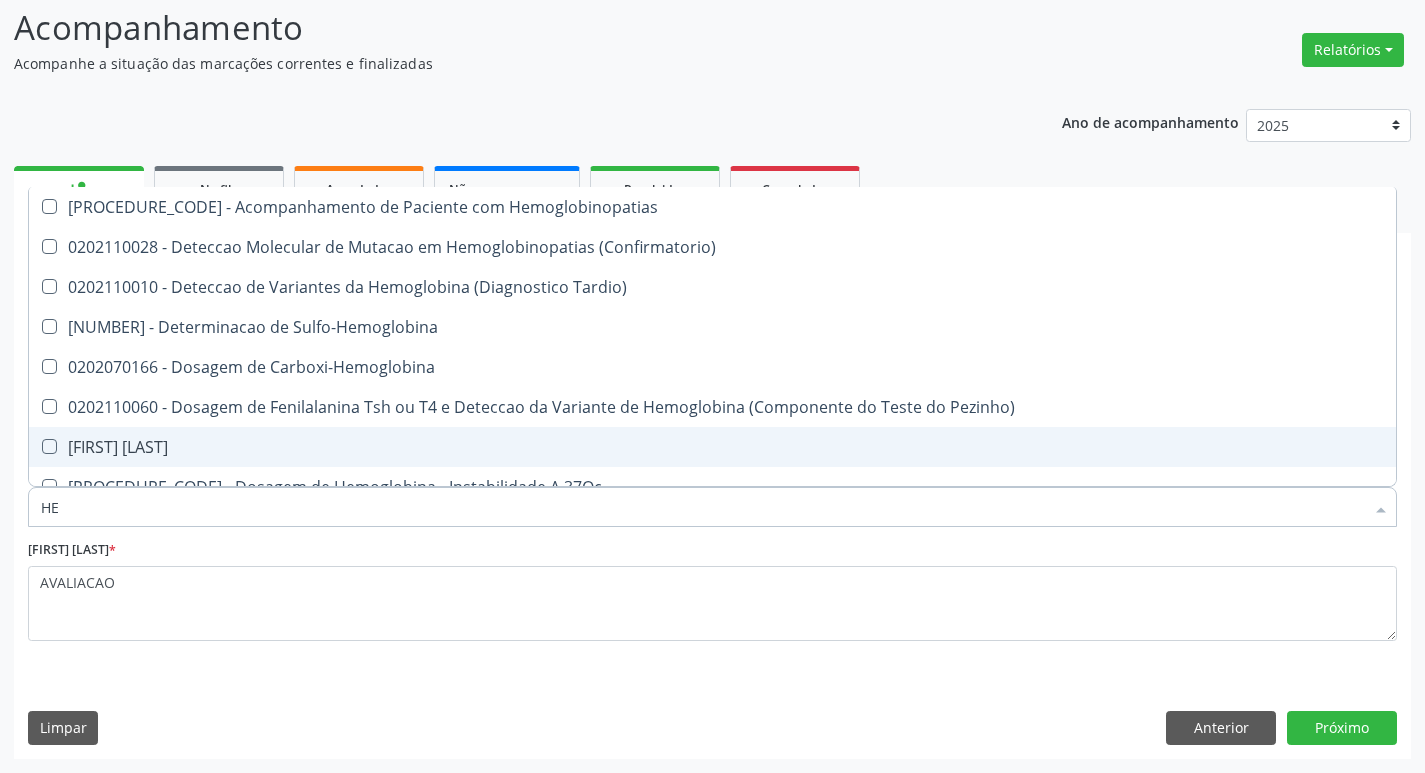 type on "H" 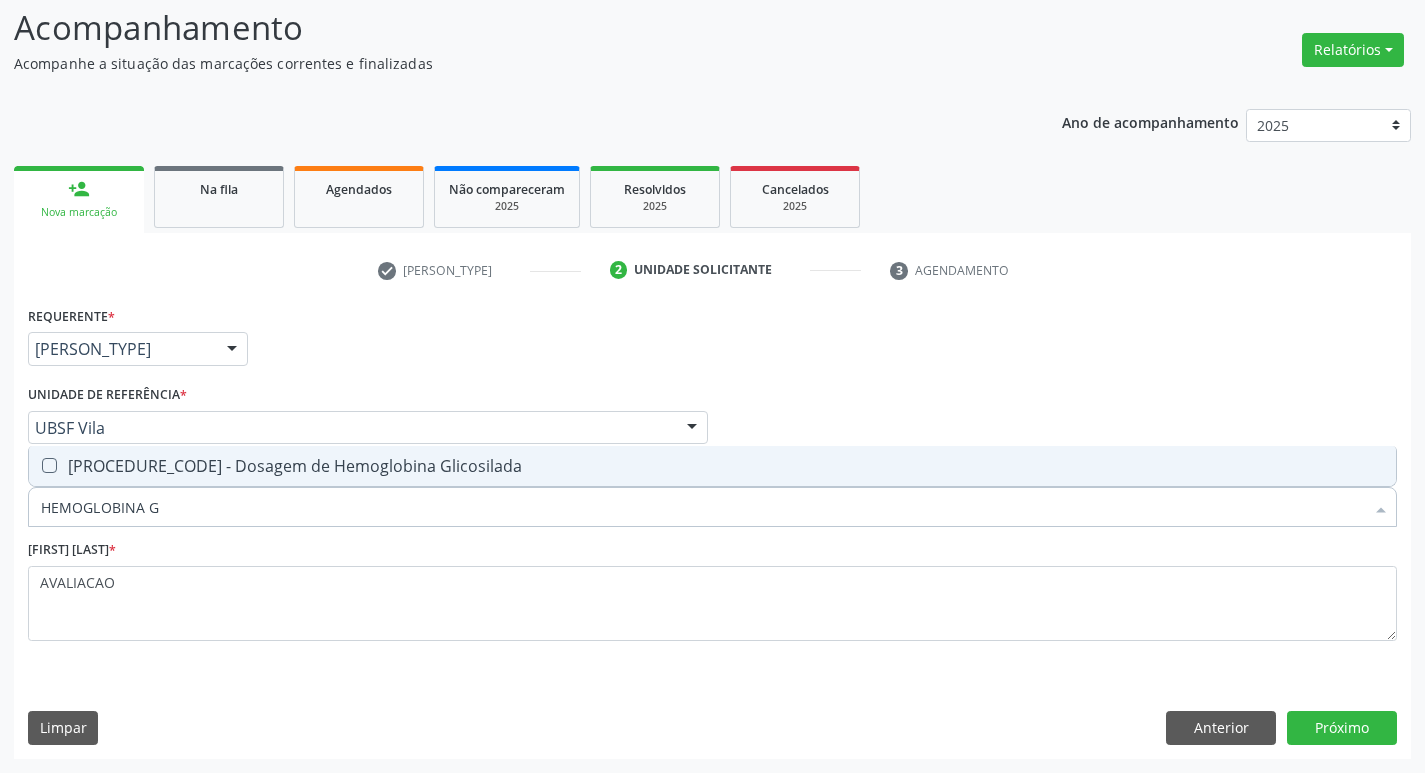 click on "0202010503 - Dosagem de Hemoglobina Glicosilada" at bounding box center (712, 466) 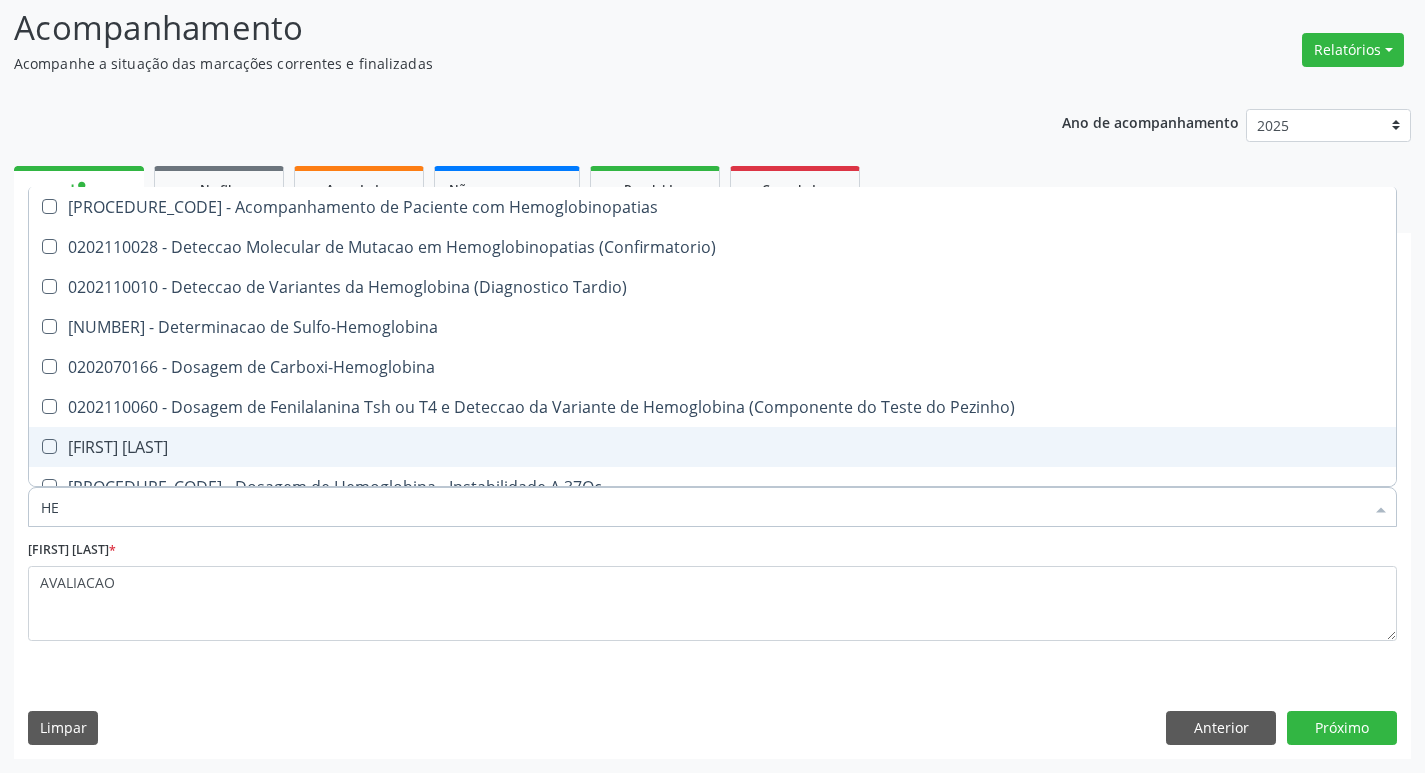 type on "H" 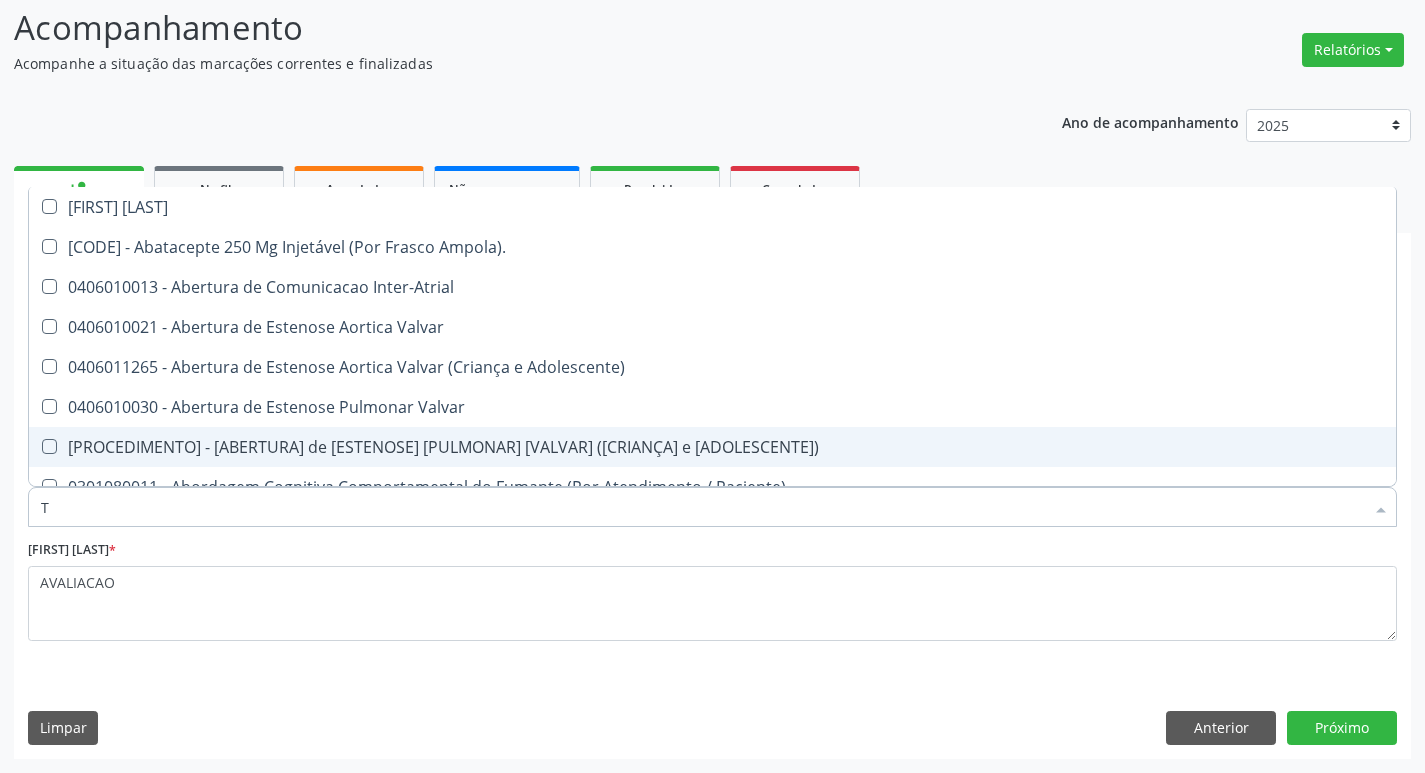 type on "TG" 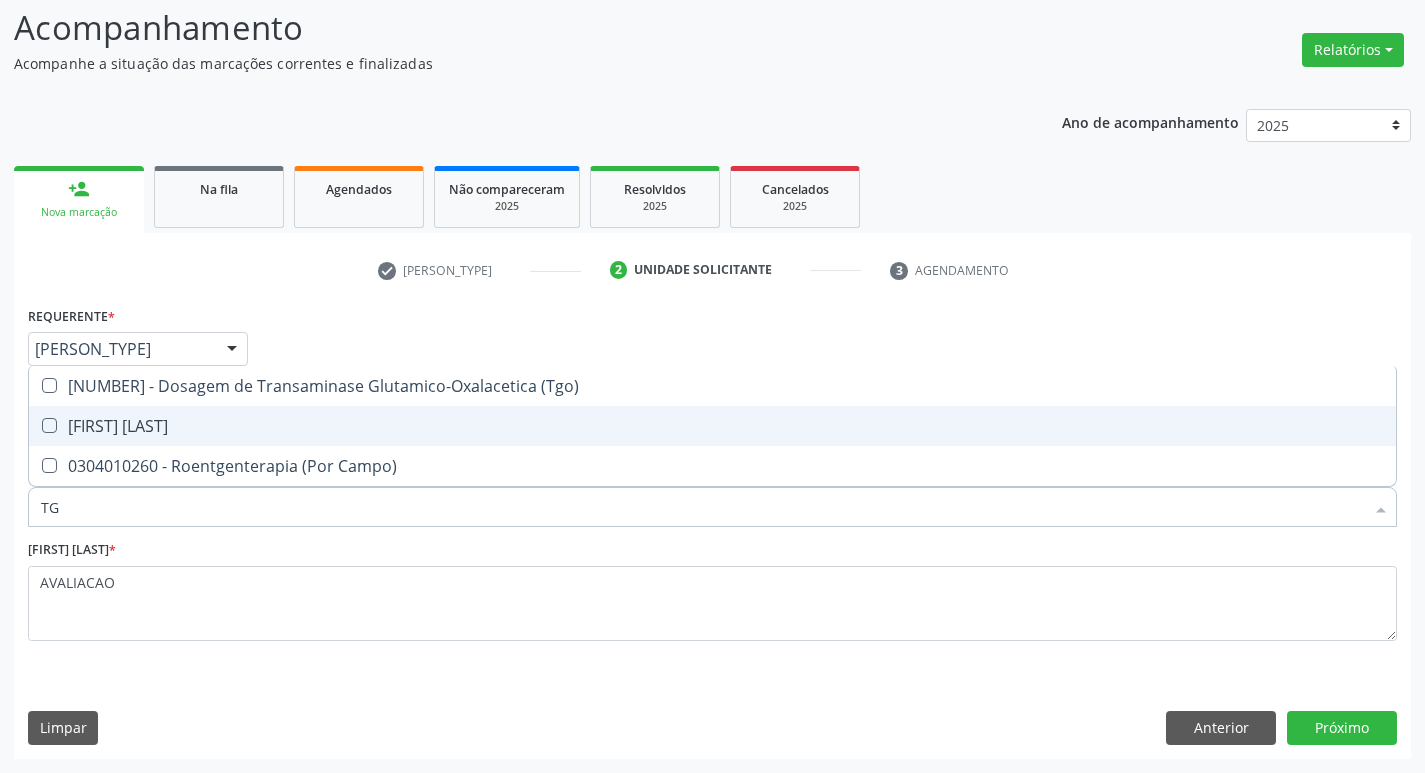 click on "0202010651 - Dosagem de Transaminase Glutamico-Piruvica (Tgp)" at bounding box center [712, 426] 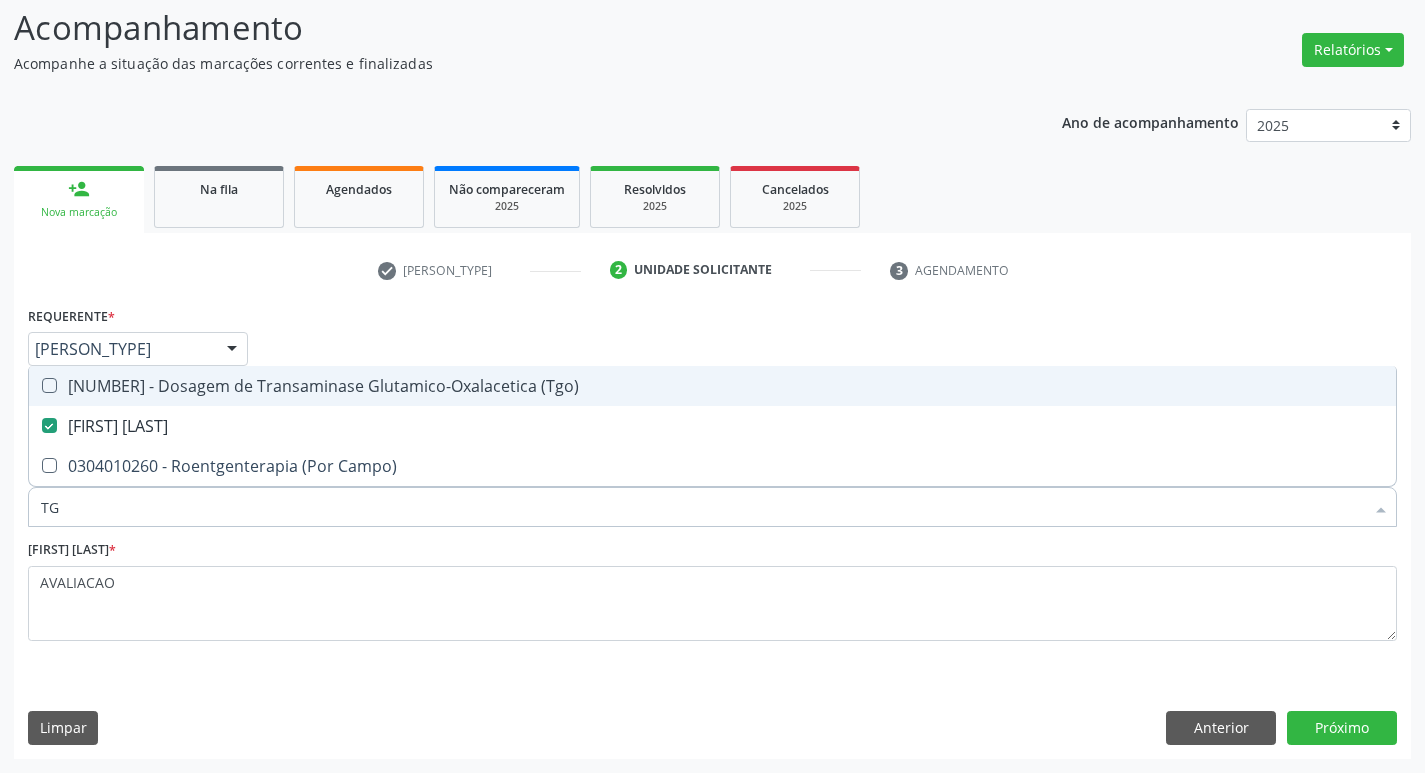 click on "[NUMBER] de Transaminase Glutamico-Oxalacetica (Tgo)" at bounding box center (712, 386) 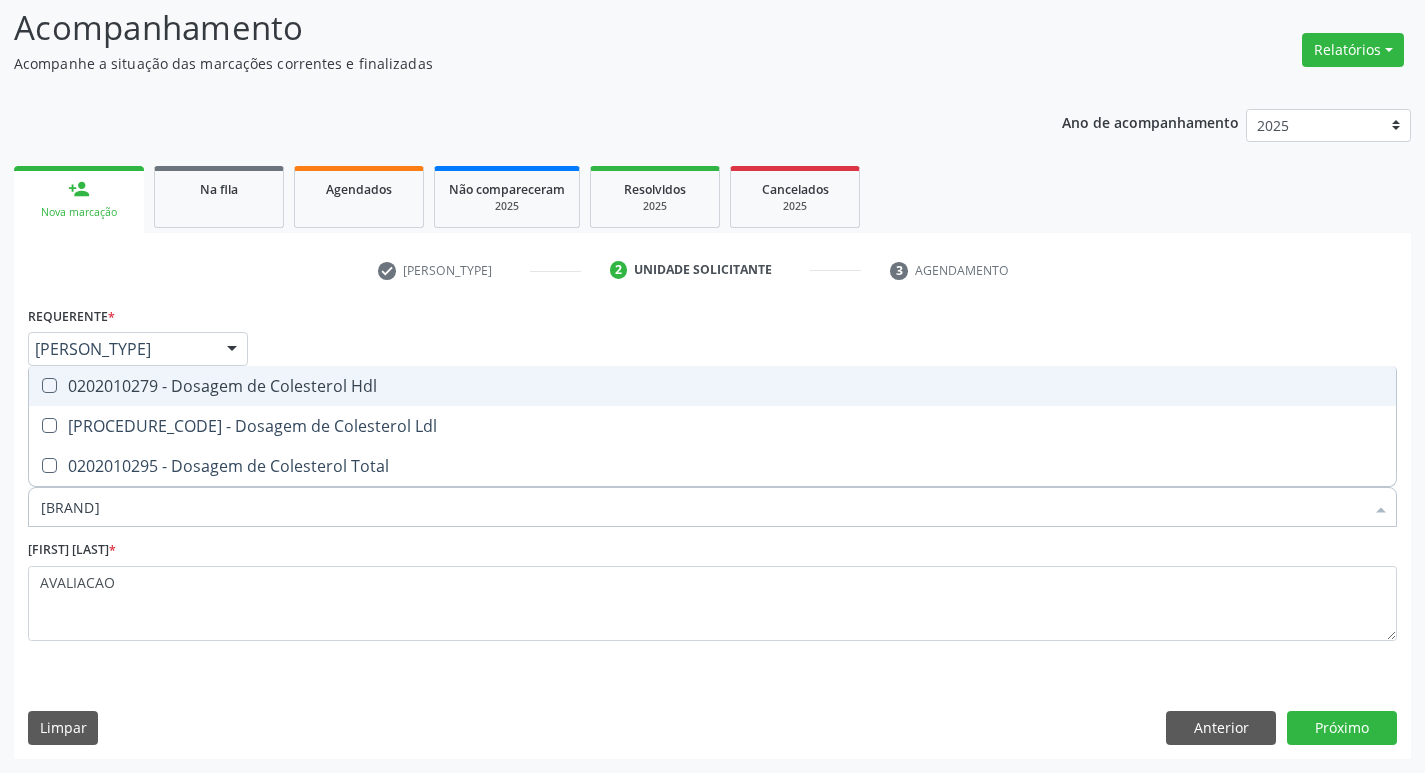 click on "[CODE] - Dosagem de Colesterol Hdl" at bounding box center (712, 386) 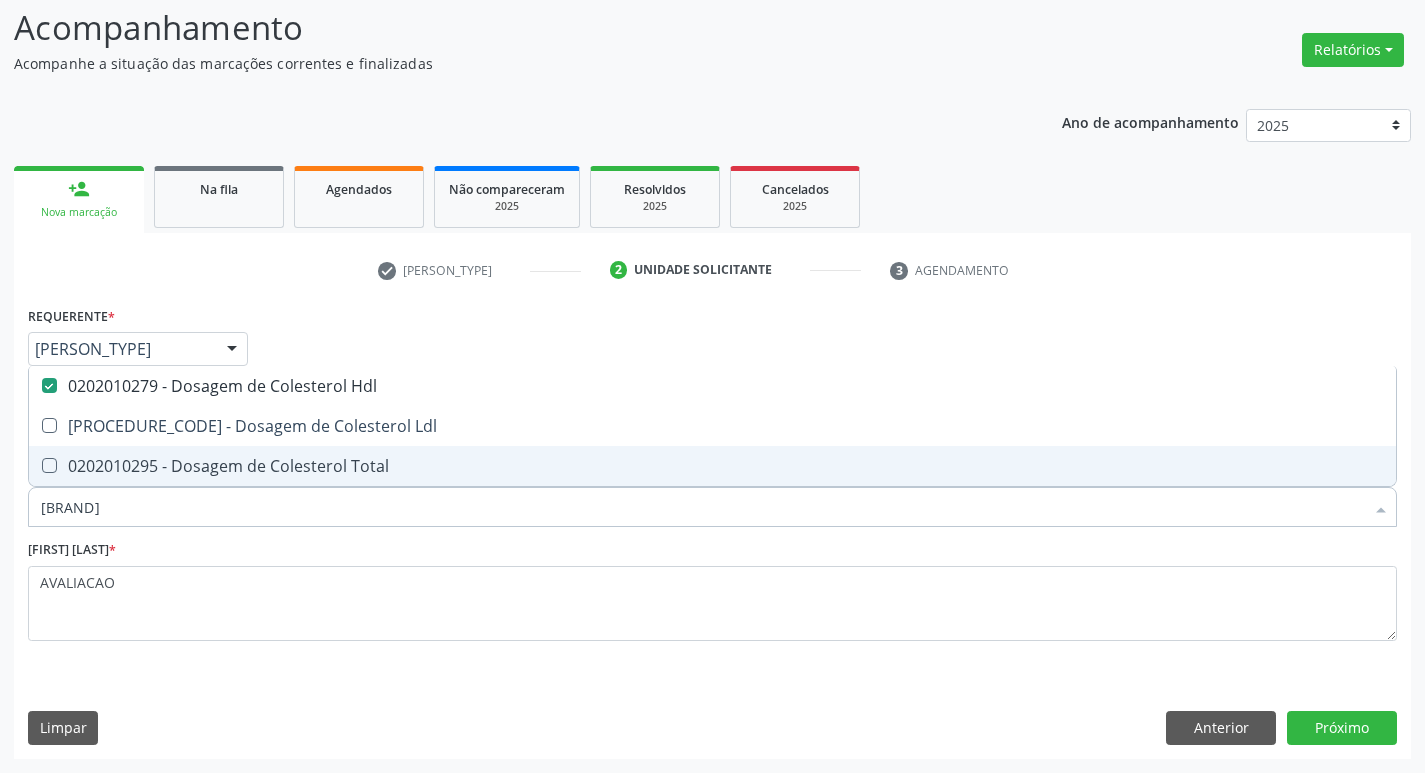 click on "[PROCEDURE_CODE] - [PROCEDURE_NAME]" at bounding box center [712, 466] 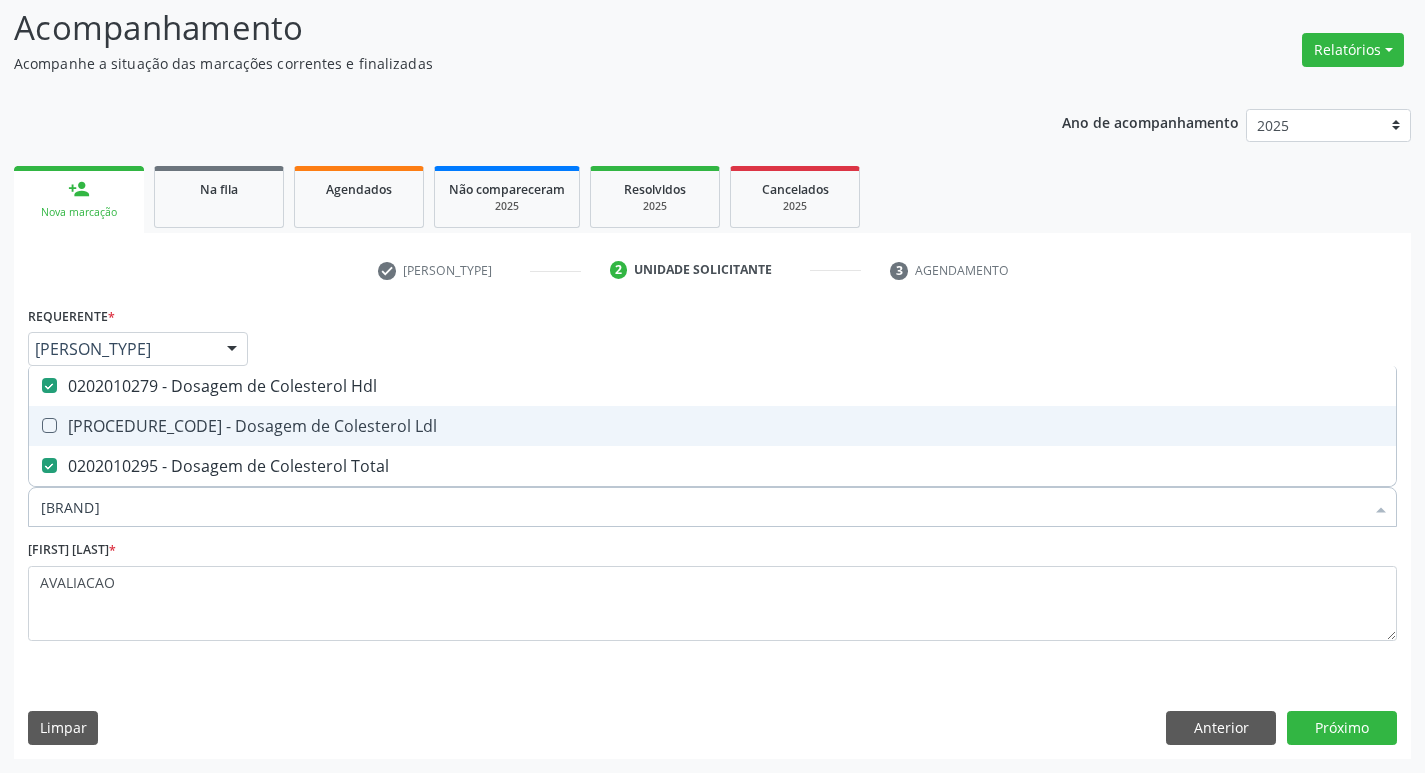 click on "[PROCEDURE] de [PROCEDURE]" at bounding box center (712, 426) 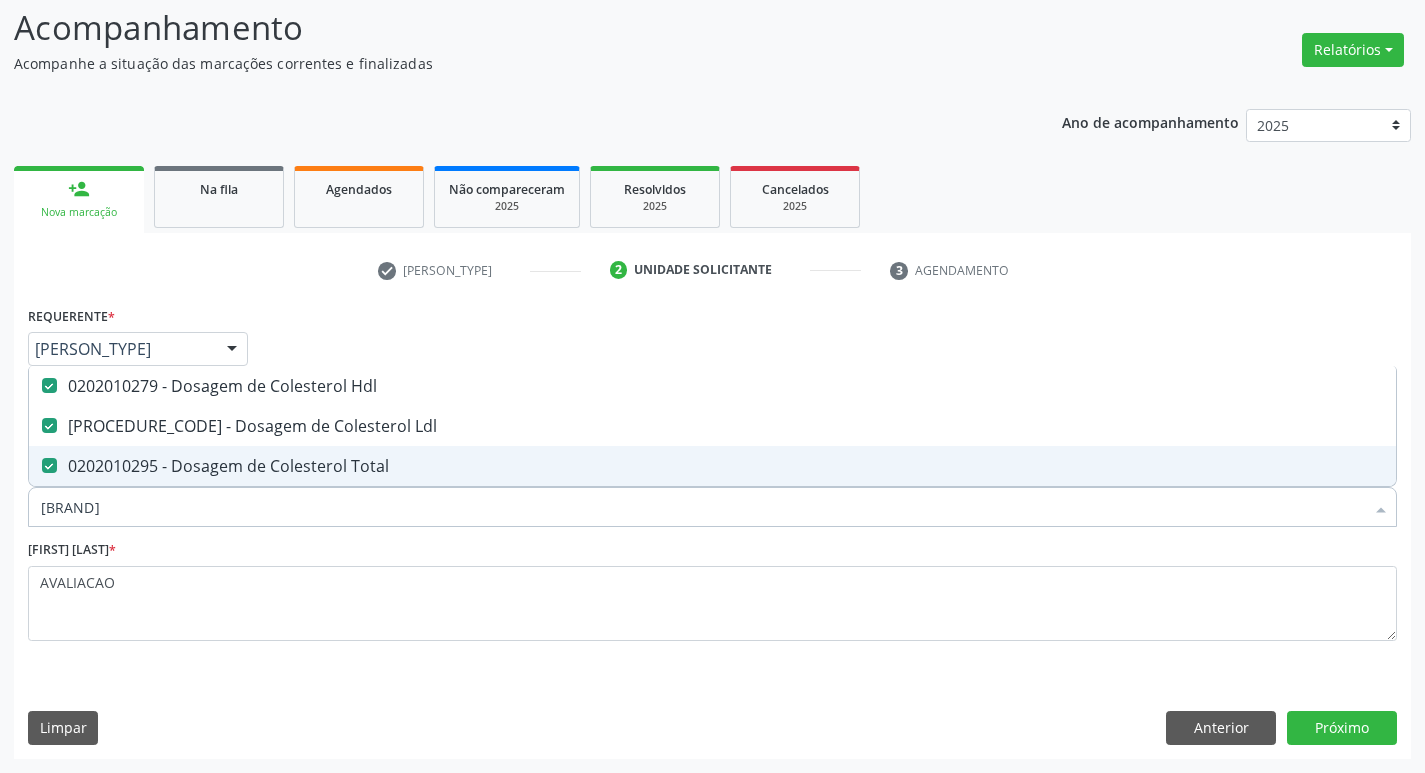 click on "[PROCEDURE_CODE] - [PROCEDURE_NAME]" at bounding box center (712, 466) 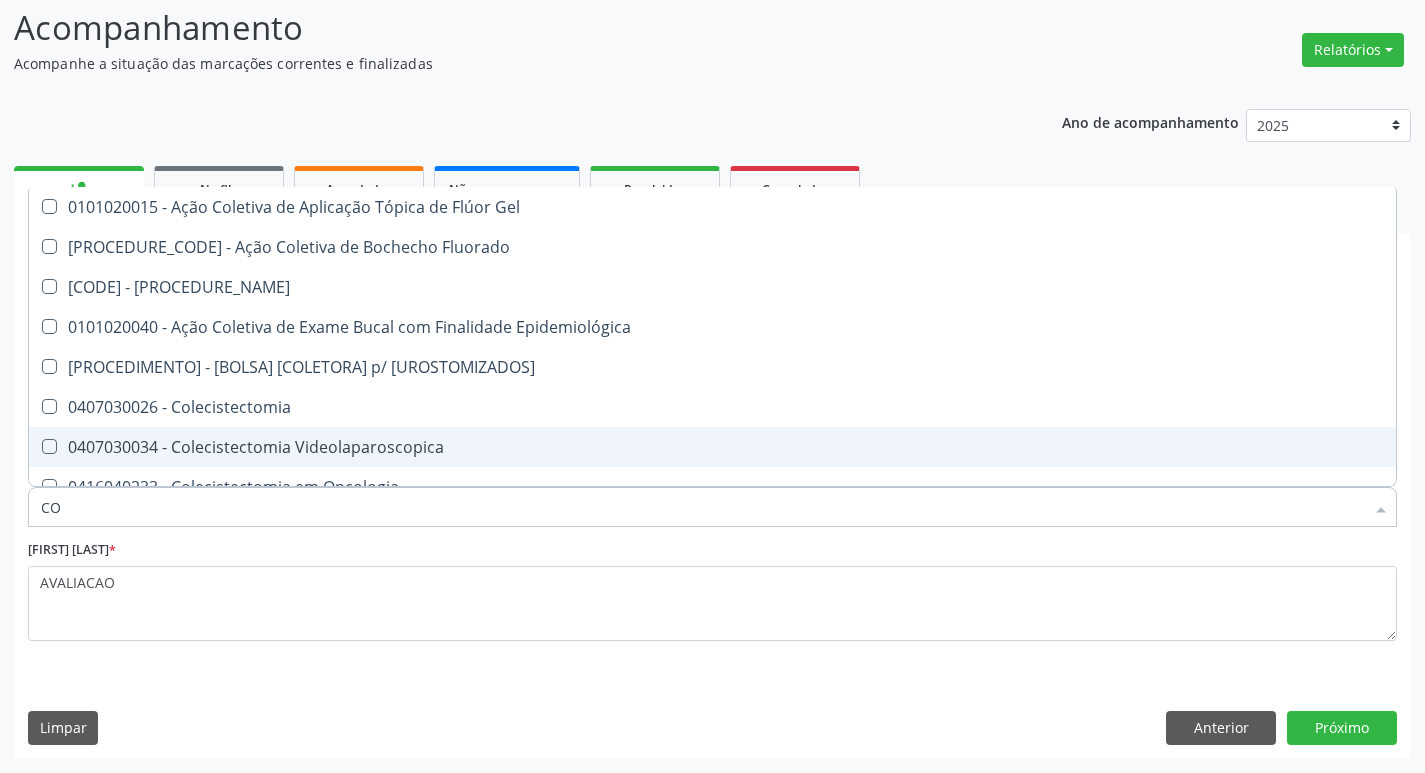 type on "C" 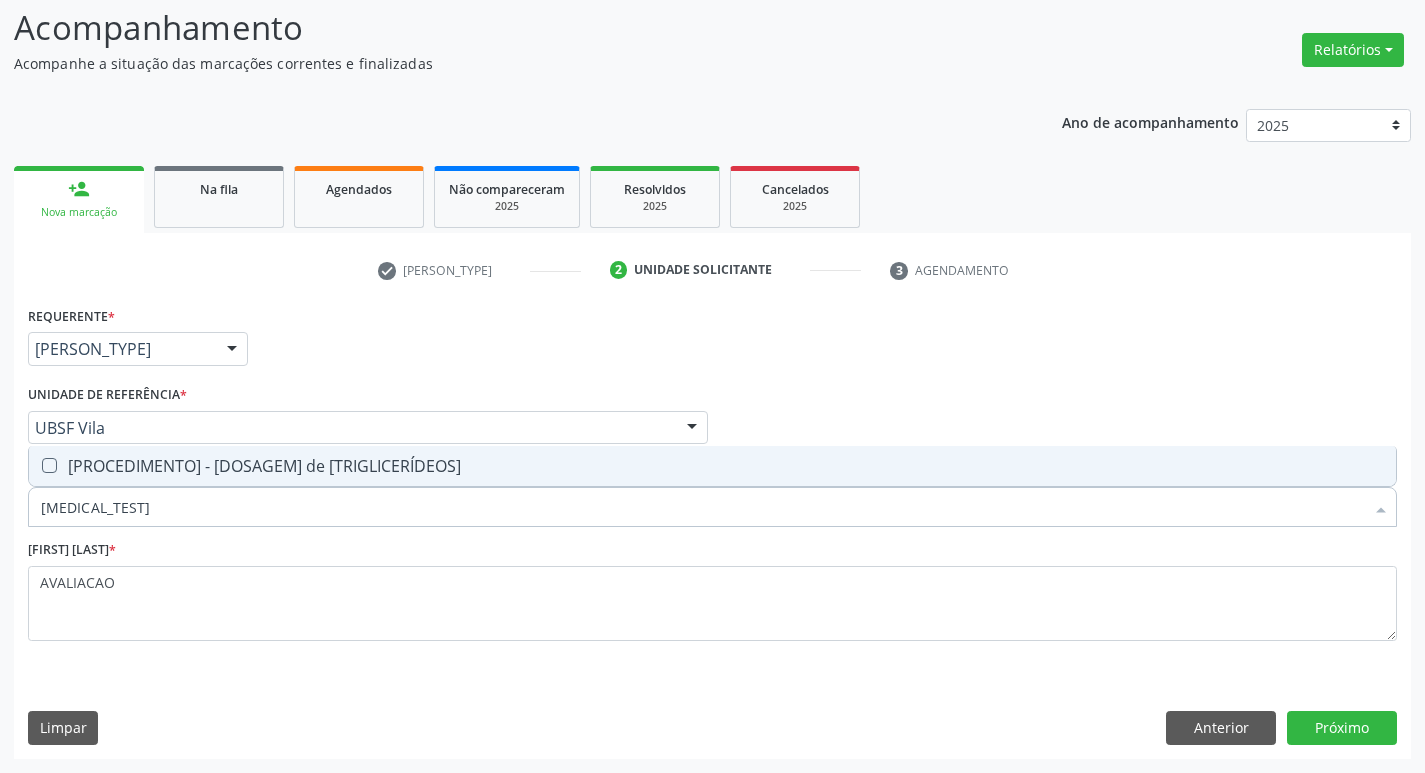 click on "0202010678 - Dosagem de Triglicerideos" at bounding box center (712, 466) 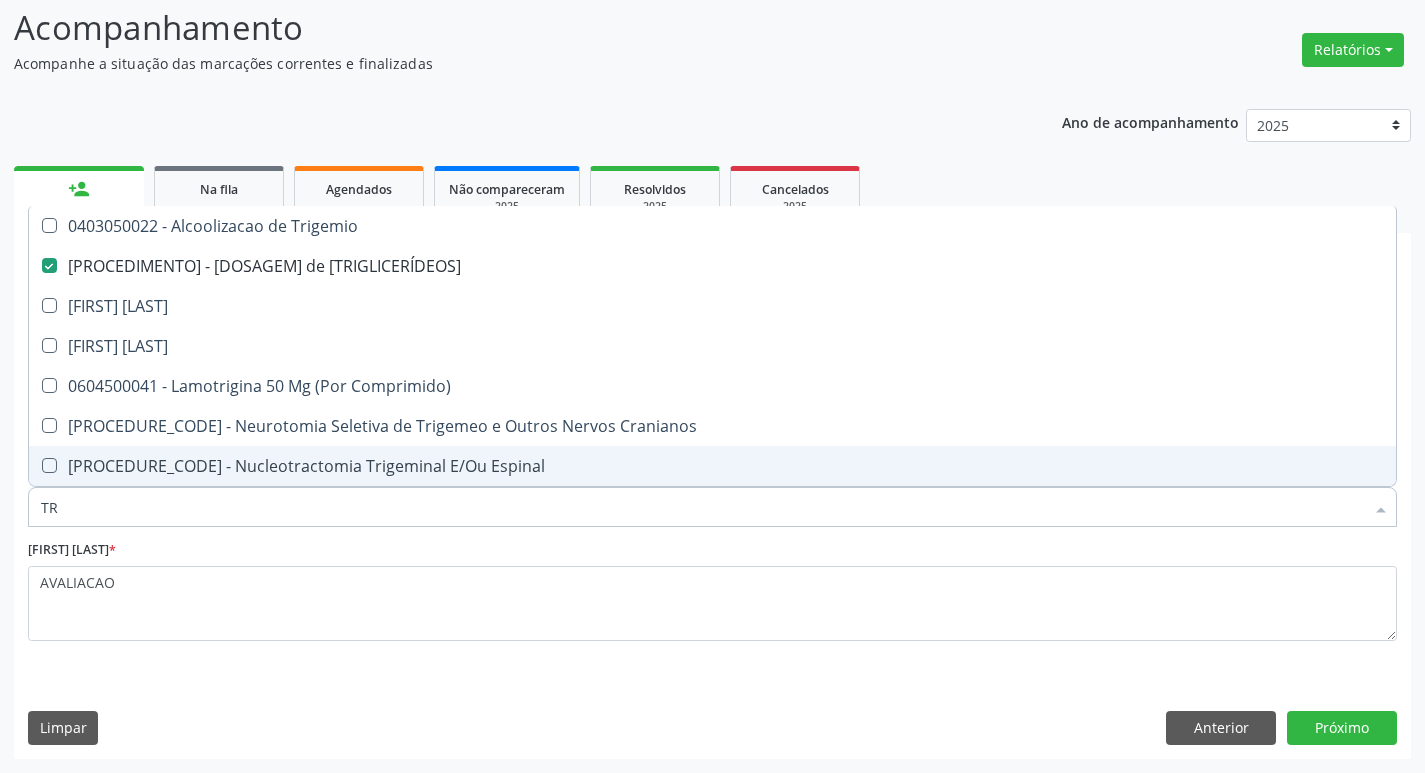 type on "T" 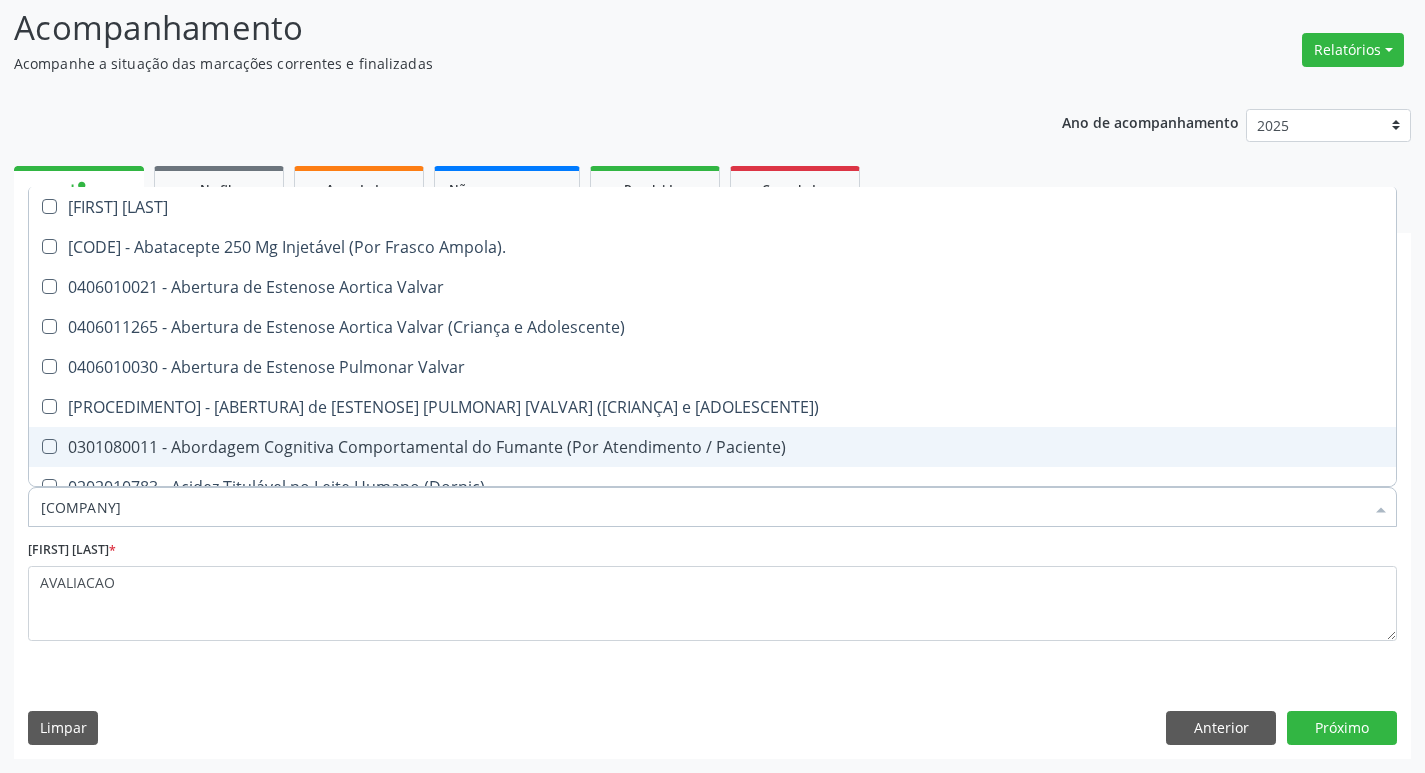 type on "VITAM" 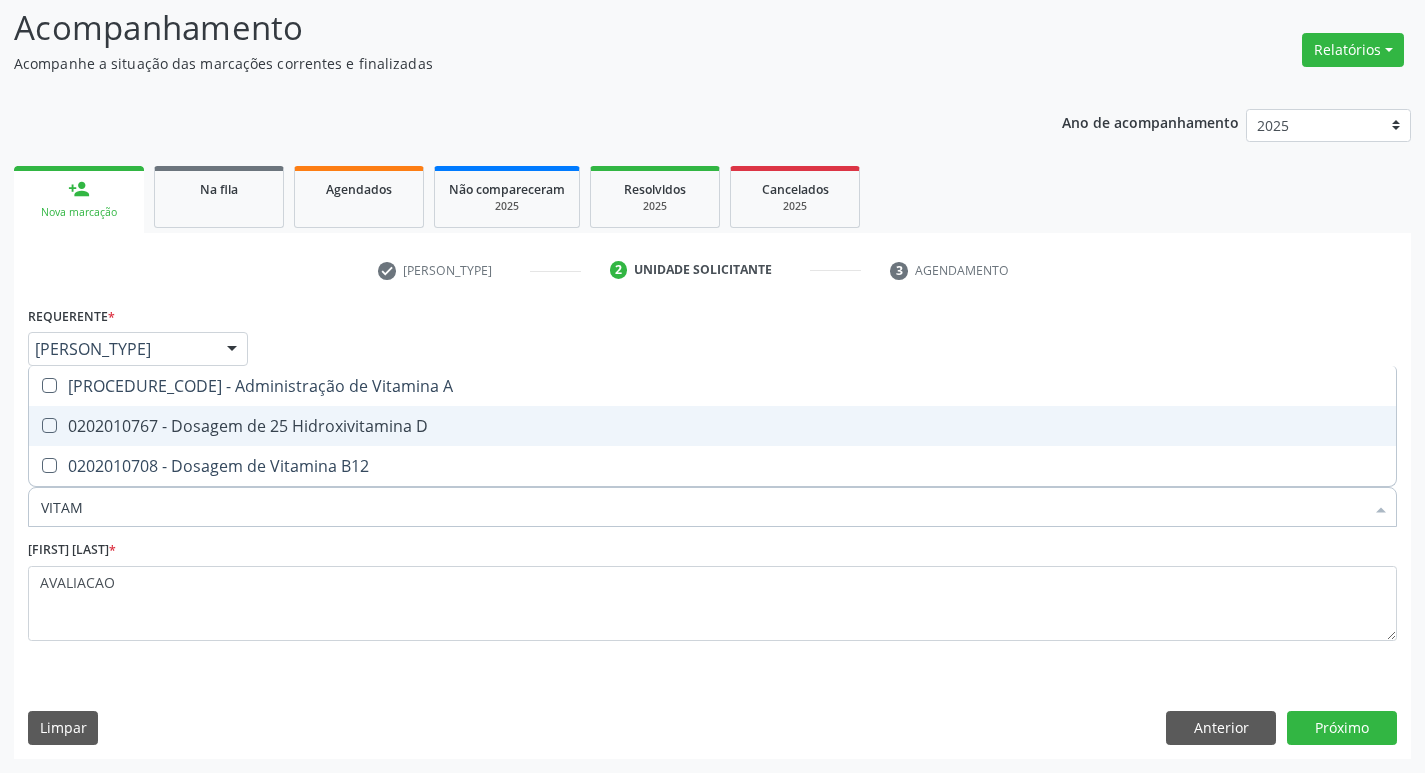 click on "[PROCEDURE_CODE] - [PROCEDURE_NAME]" at bounding box center [712, 426] 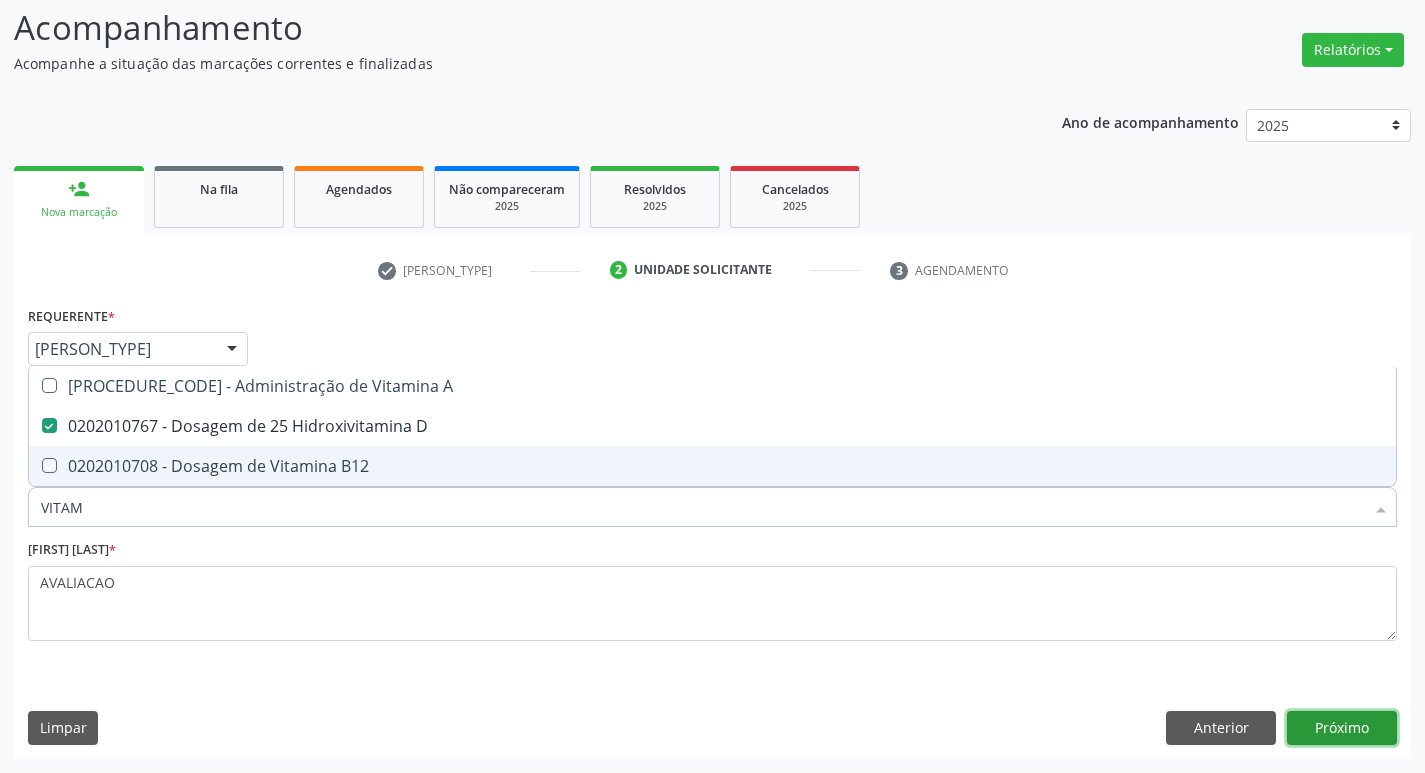 click on "Próximo" at bounding box center (1342, 728) 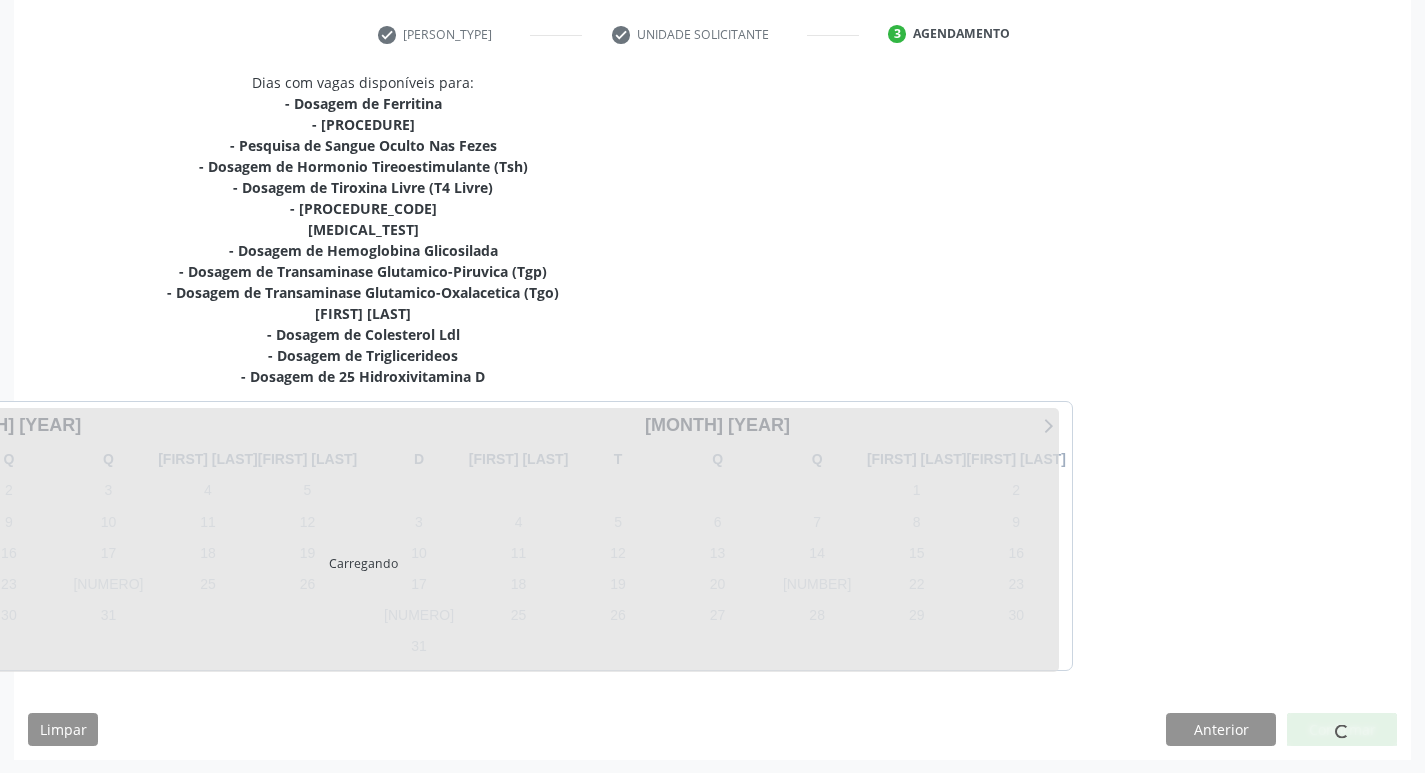 scroll, scrollTop: 370, scrollLeft: 0, axis: vertical 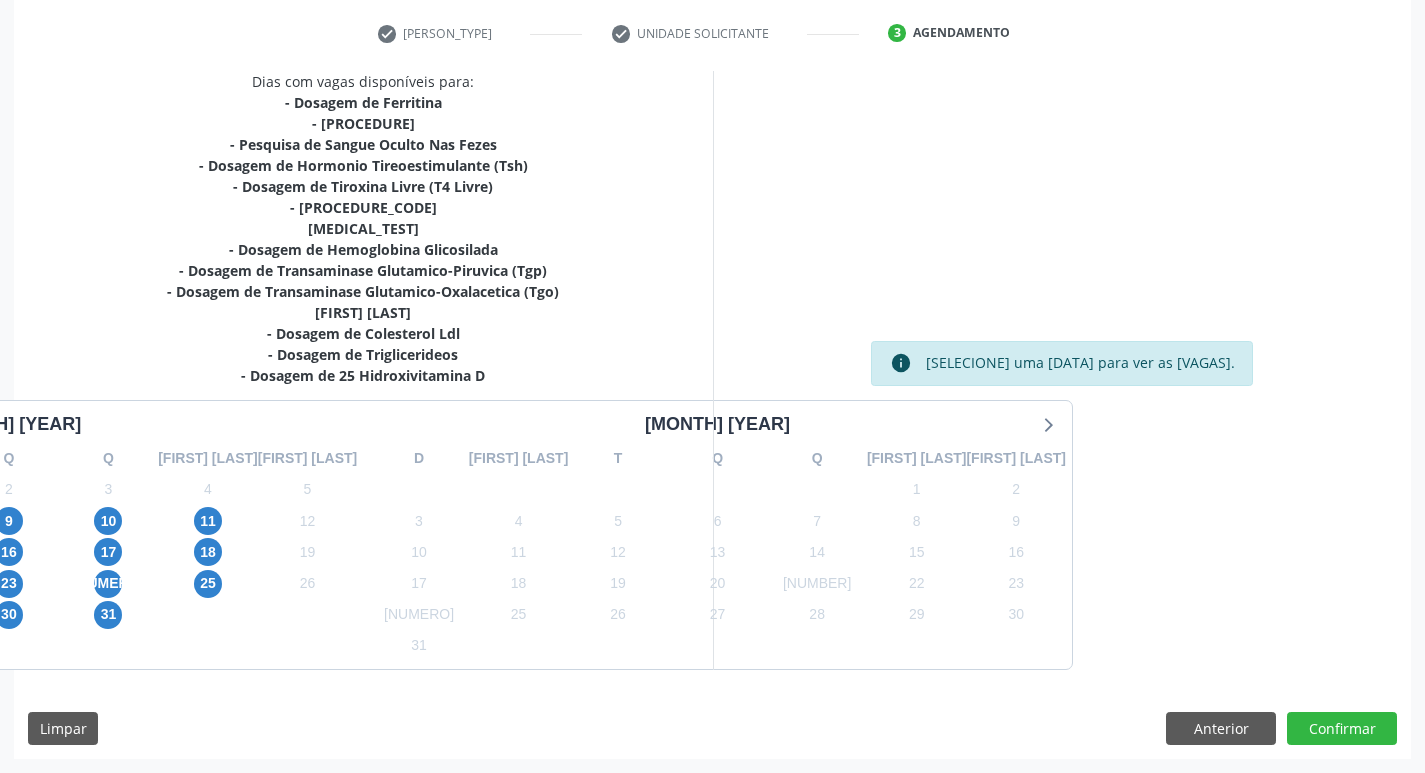 click on "8" at bounding box center [95, 521] 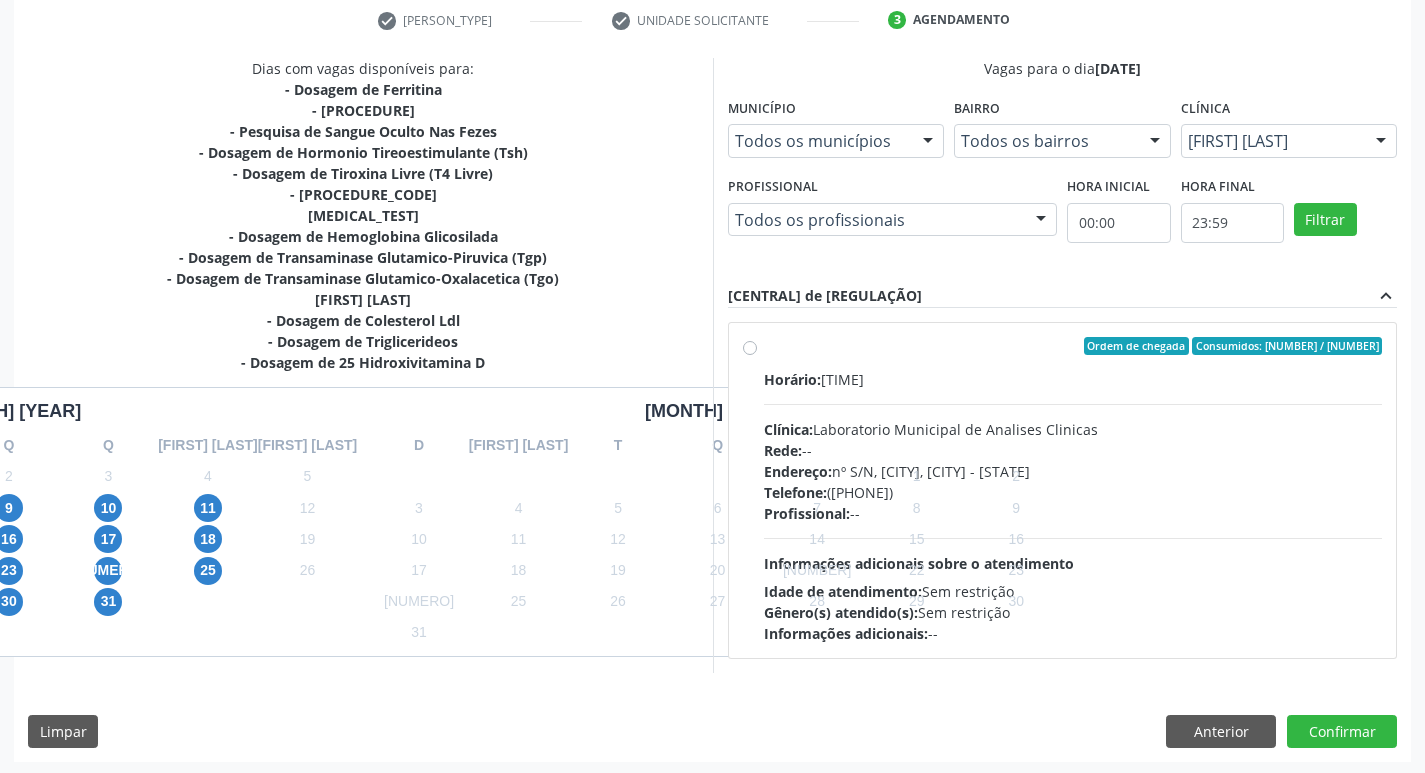 scroll, scrollTop: 386, scrollLeft: 0, axis: vertical 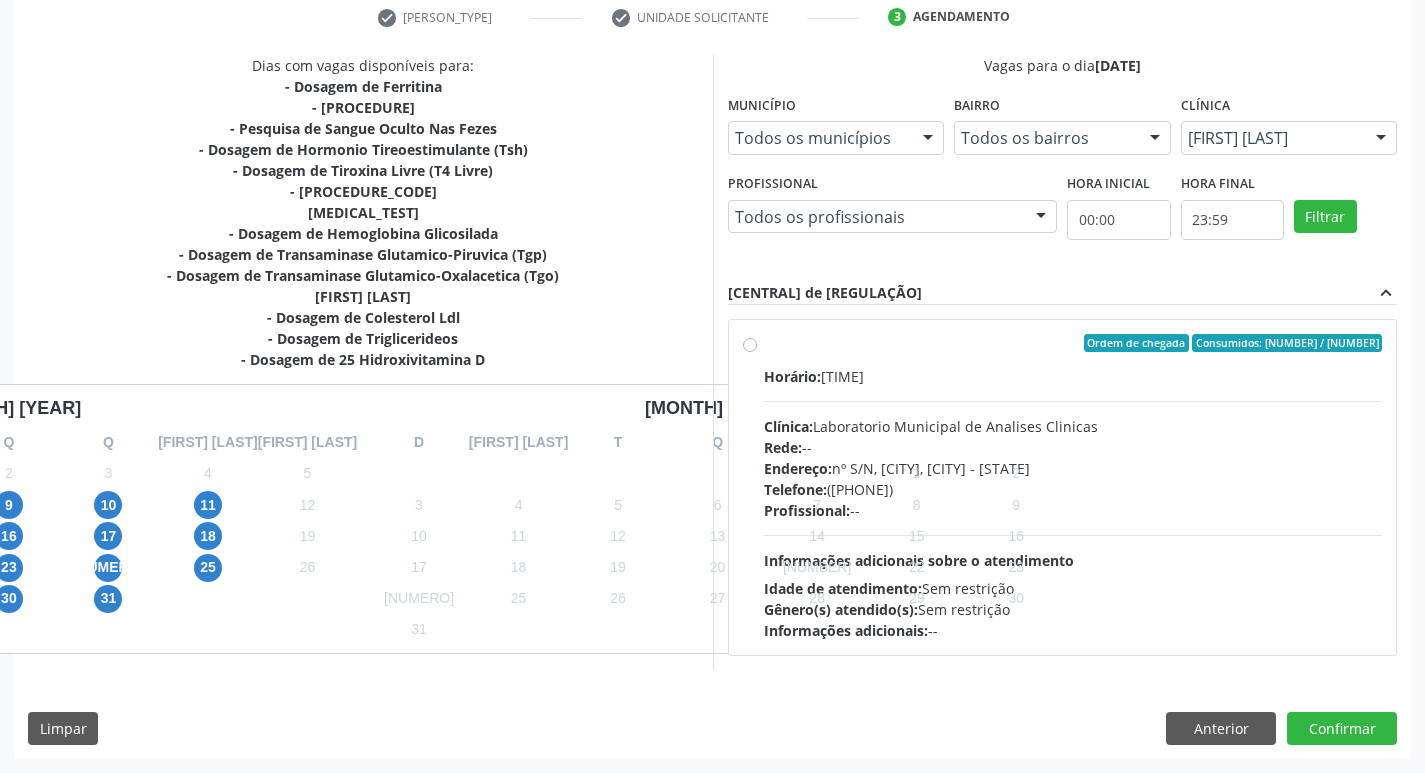 click on "Profissional:
--" at bounding box center (1073, 510) 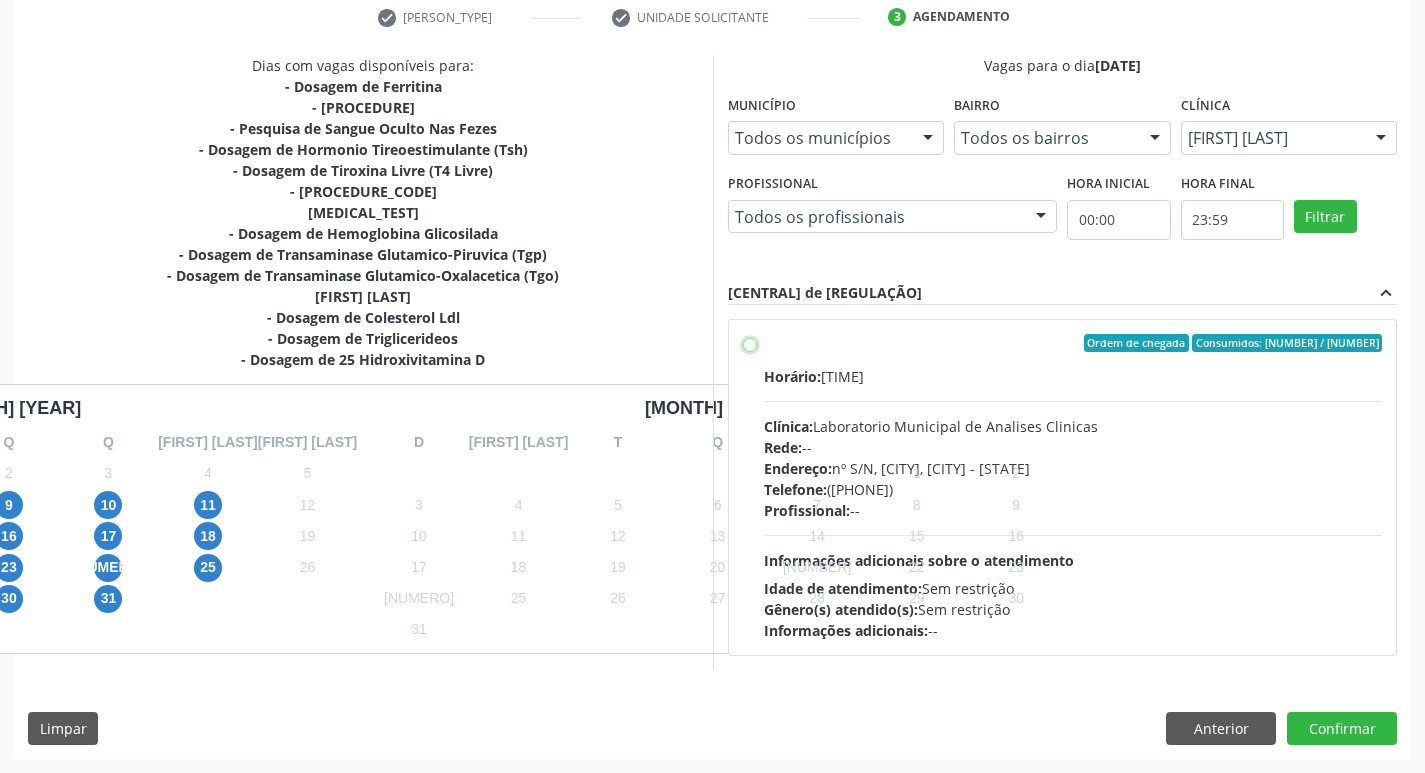 click on "Ordem de chegada
Consumidos: 6 / 50
Horário:   06:00
Clínica:  Laboratorio Municipal de Analises Clinicas
Rede:
--
Endereço:   nº S/N, Centro, Queimadas - PB
Telefone:   (83) 33921344
Profissional:
--
Informações adicionais sobre o atendimento
Idade de atendimento:
Sem restrição
Gênero(s) atendido(s):
Sem restrição
Informações adicionais:
--" at bounding box center (750, 343) 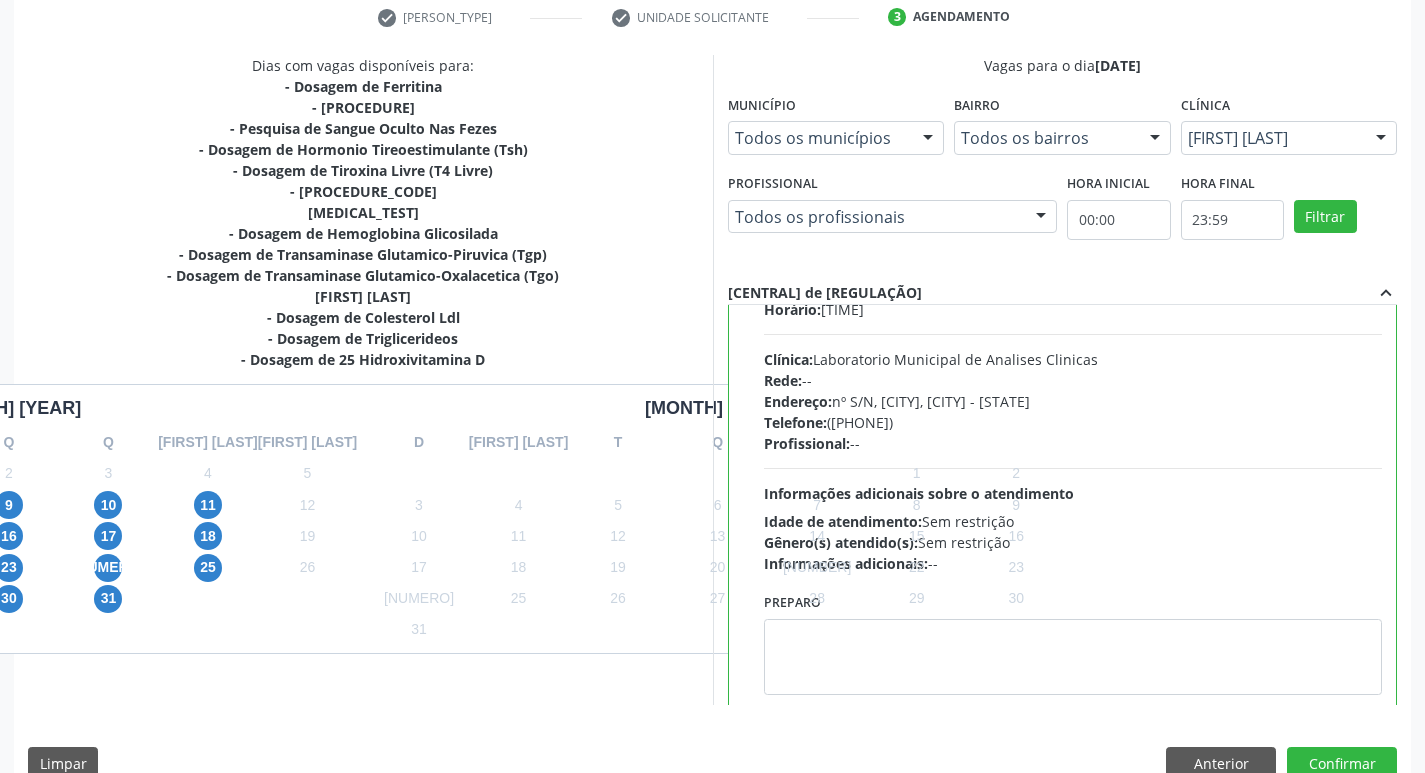 scroll, scrollTop: 99, scrollLeft: 0, axis: vertical 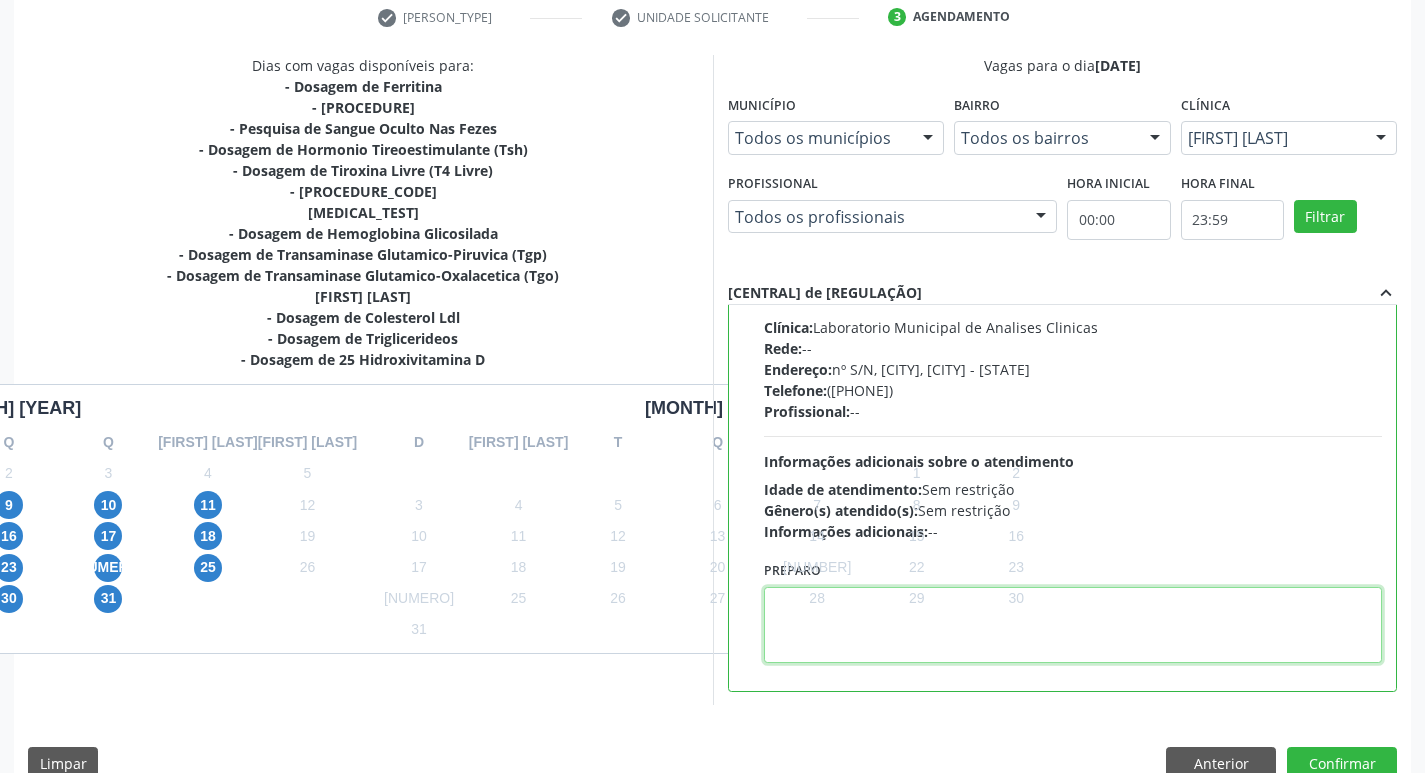 click at bounding box center (1073, 625) 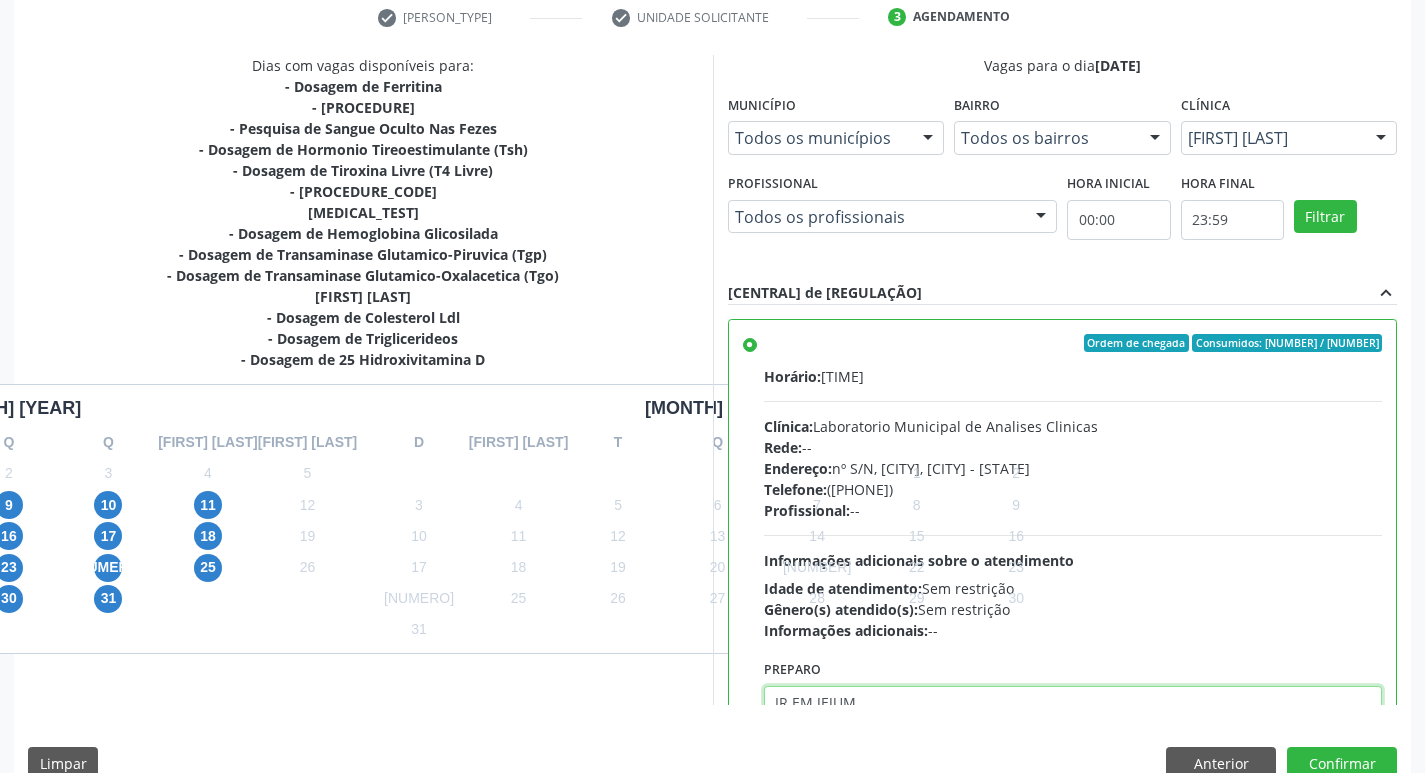 scroll, scrollTop: 99, scrollLeft: 0, axis: vertical 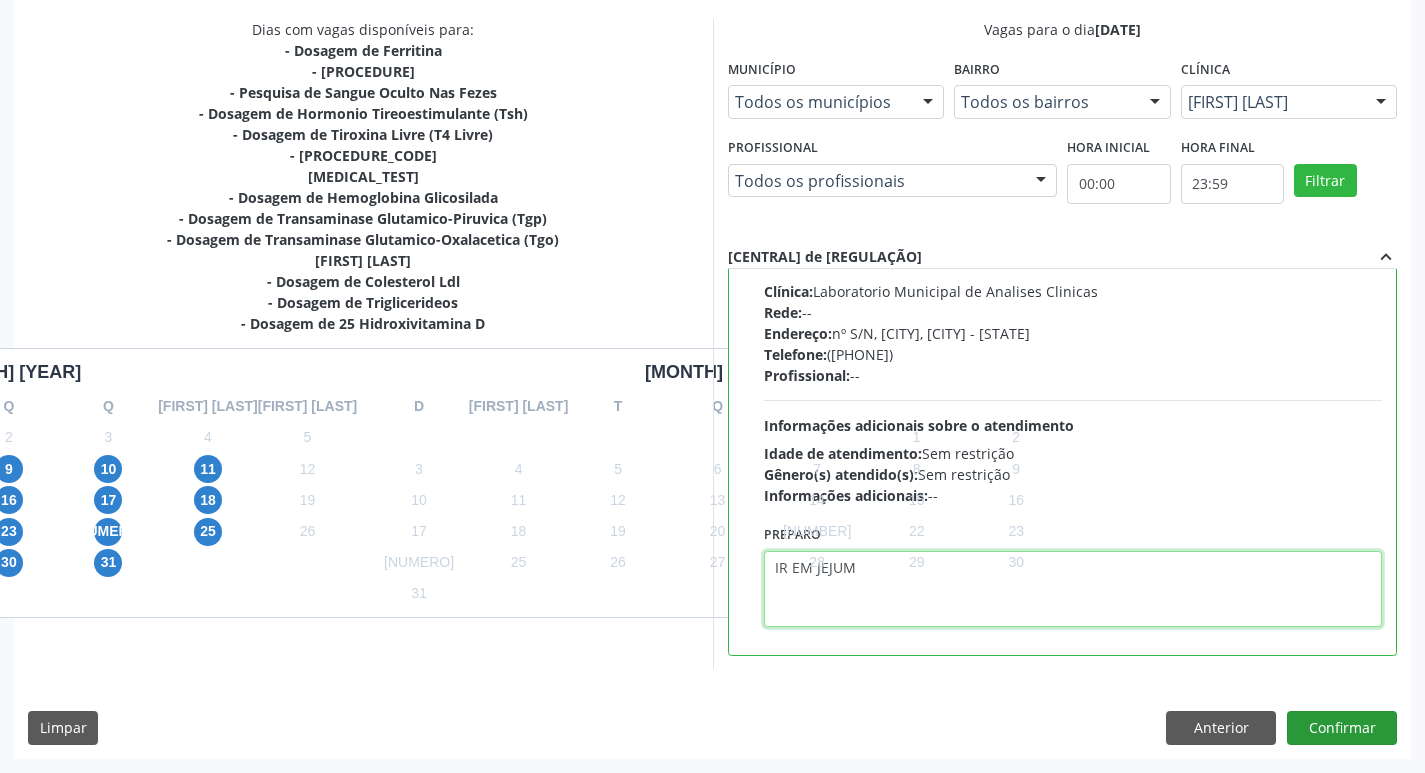 type on "IR EM [ESTADO_FISICO]" 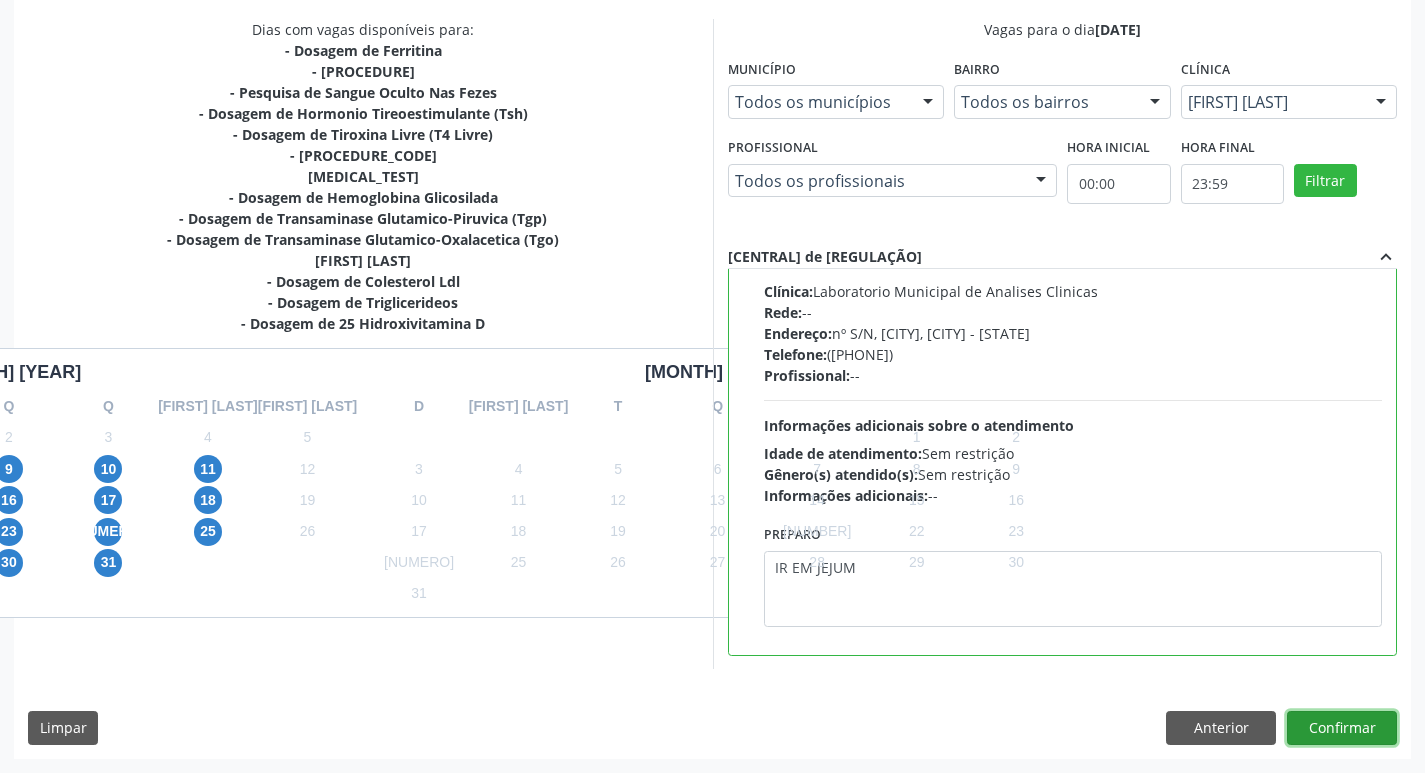 click on "Confirmar" at bounding box center (1342, 728) 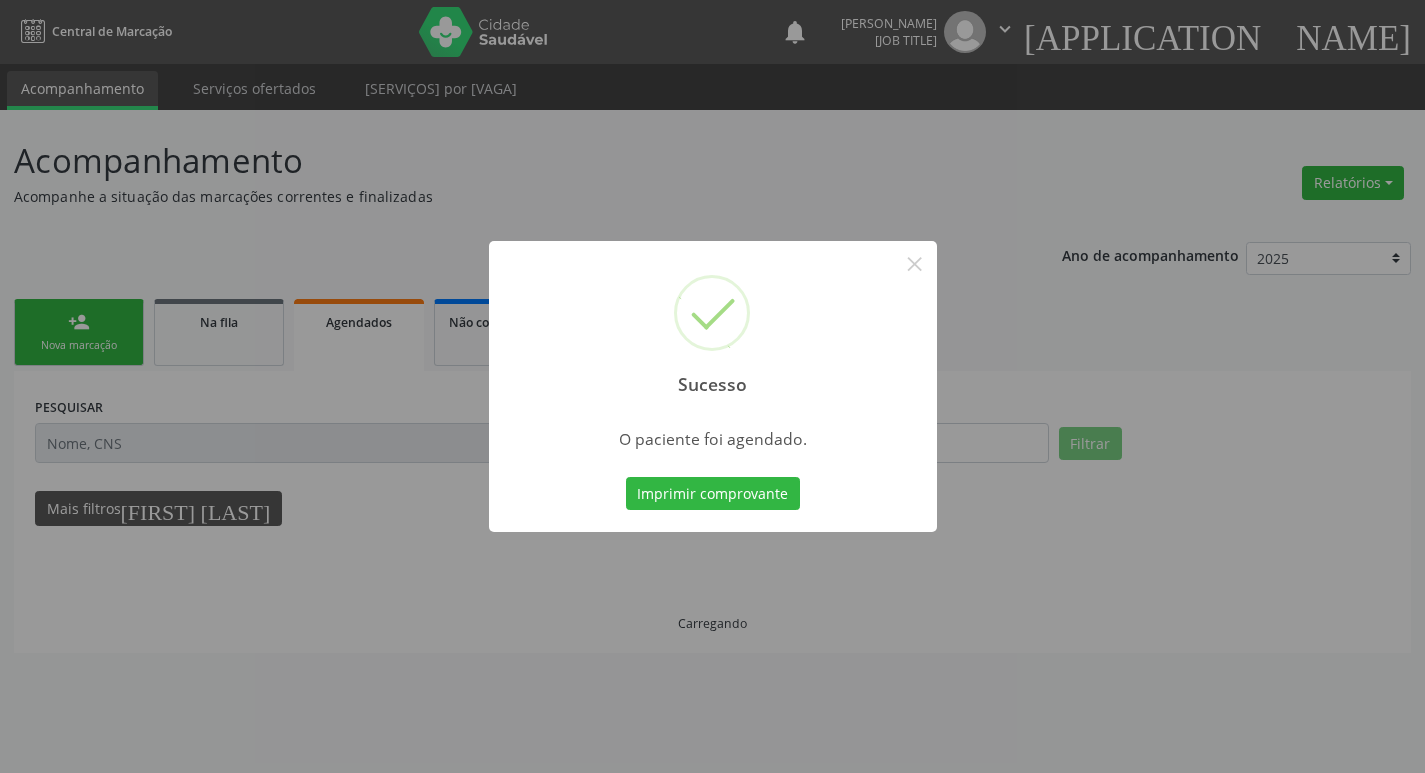 scroll, scrollTop: 0, scrollLeft: 0, axis: both 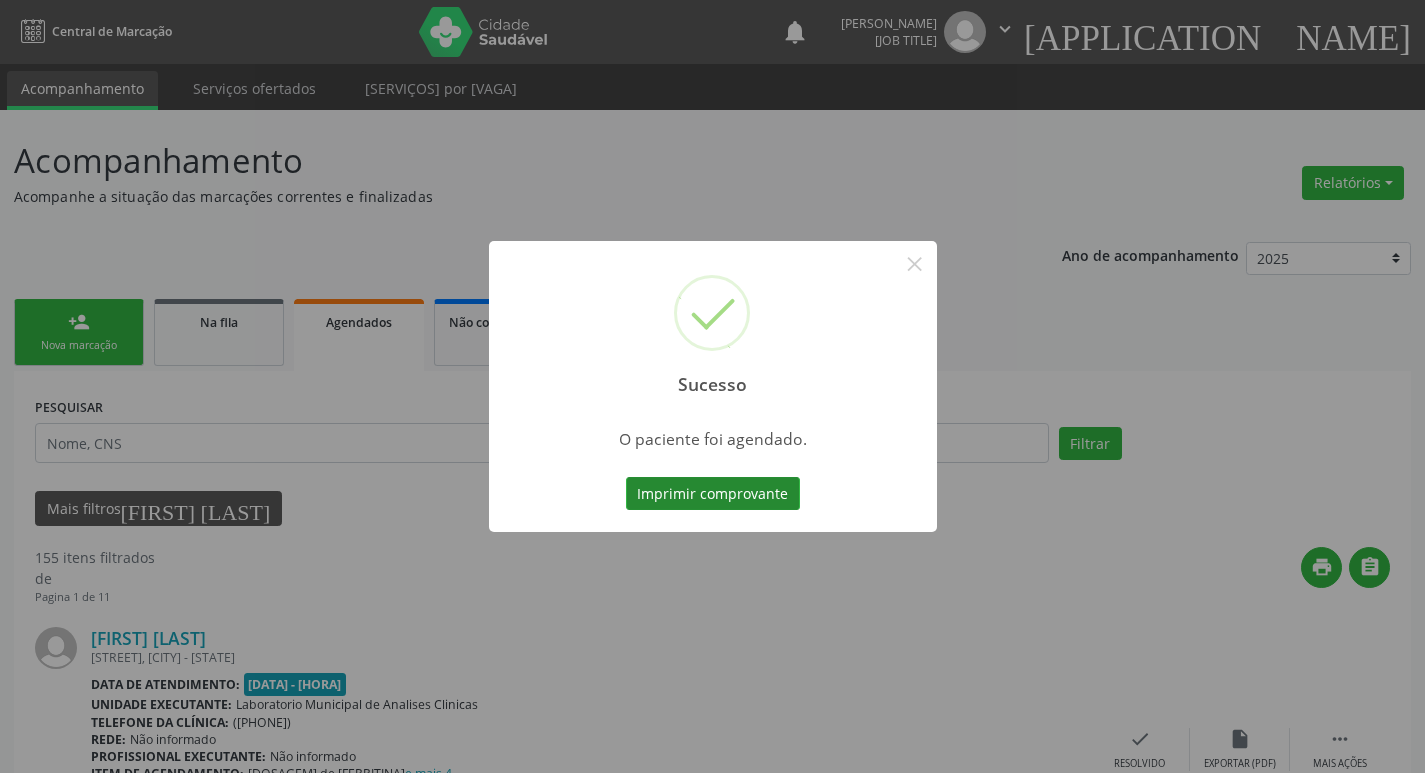 click on "Imprimir comprovante" at bounding box center (713, 494) 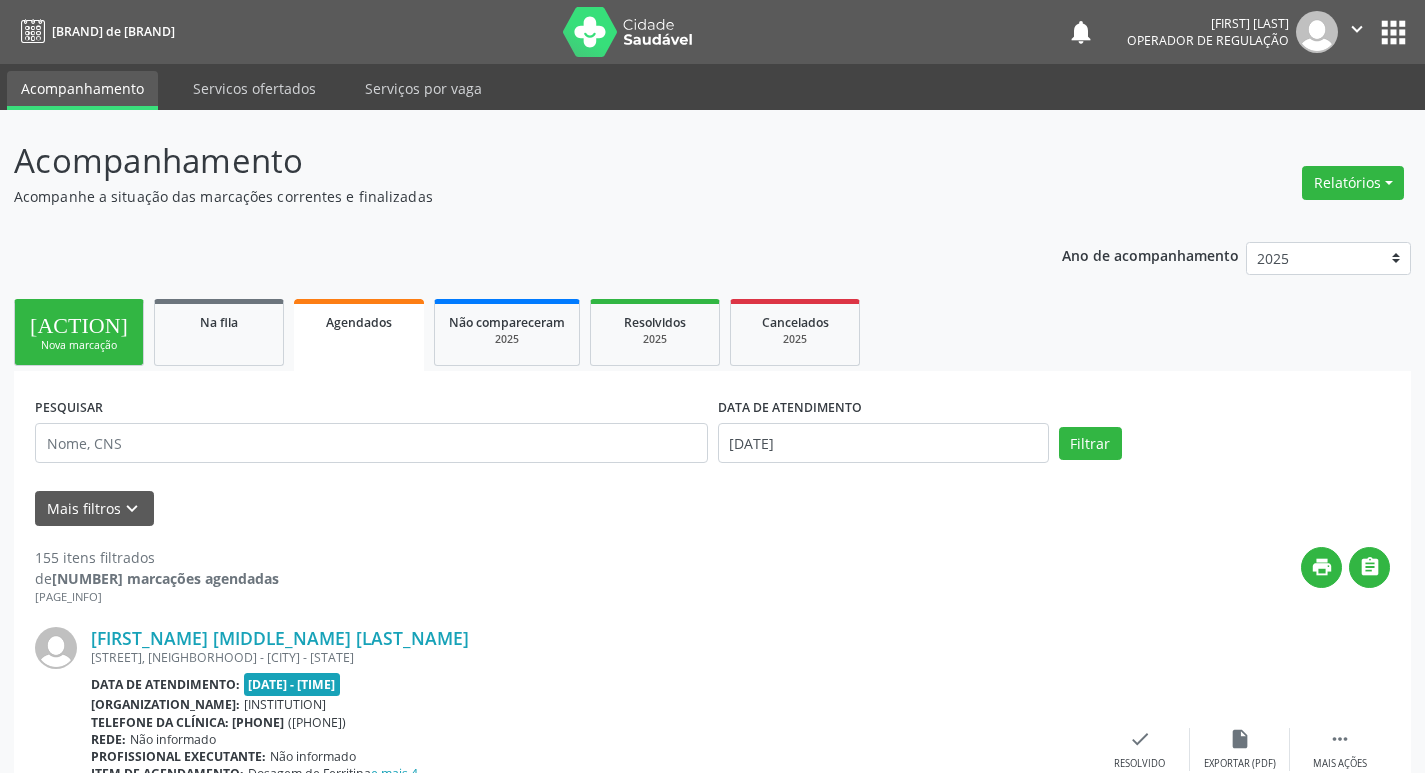 scroll, scrollTop: 0, scrollLeft: 0, axis: both 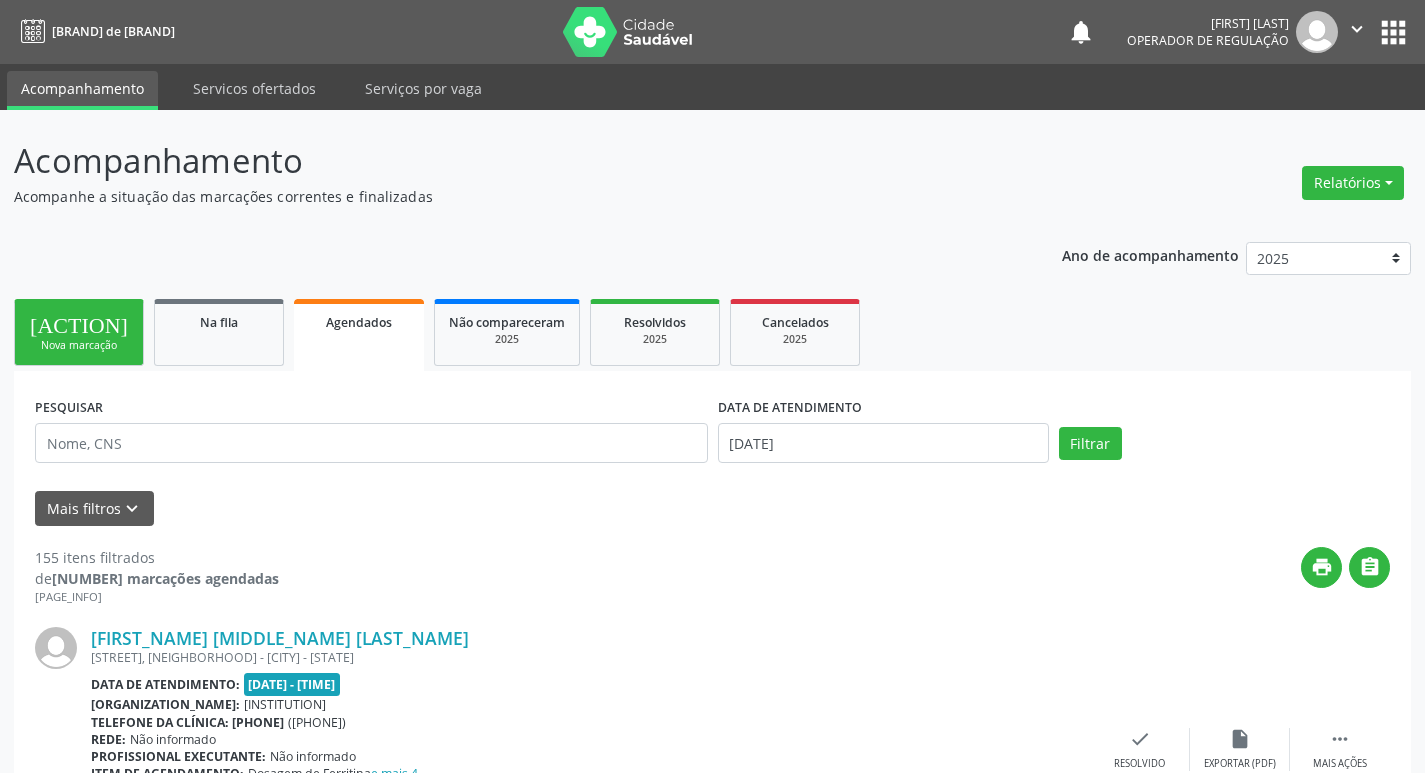 click on "Nova marcação" at bounding box center (79, 345) 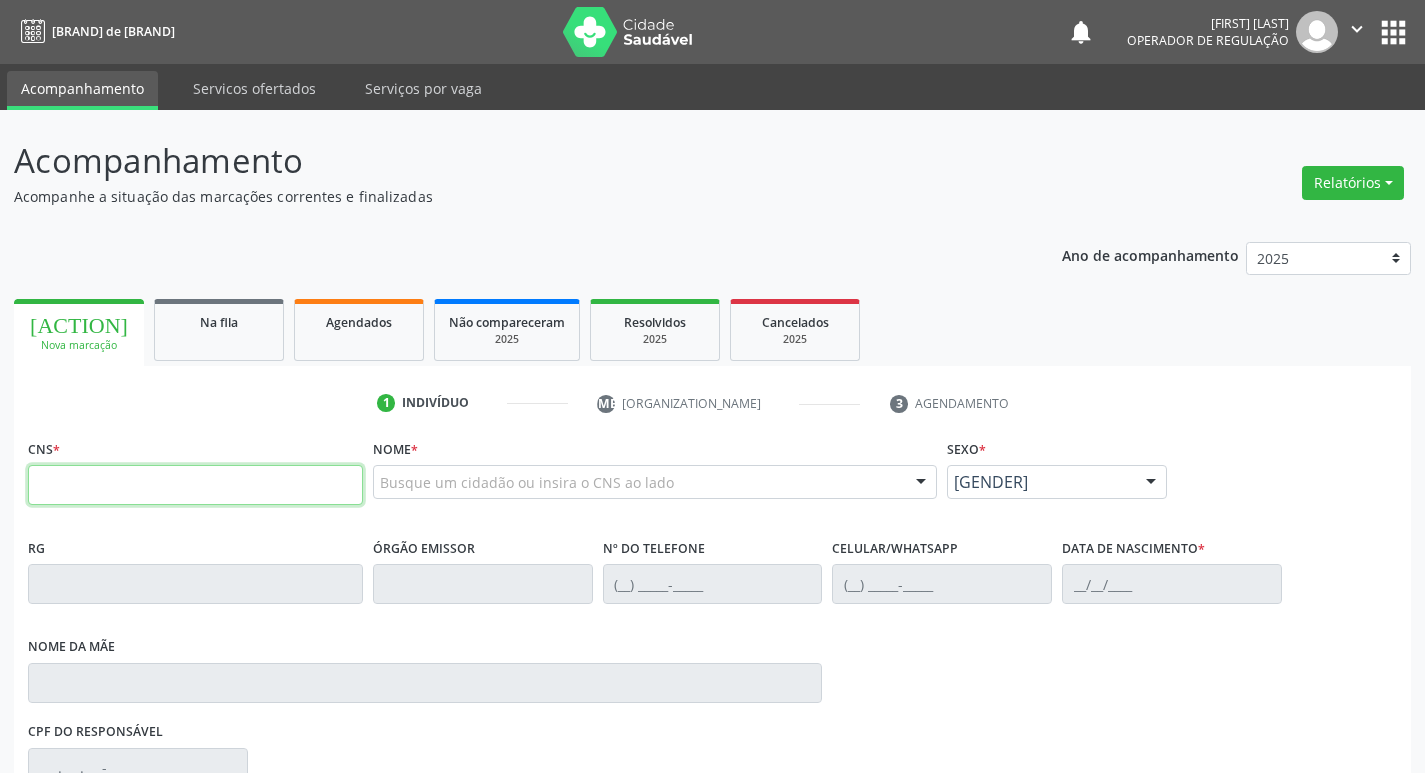 click at bounding box center (195, 485) 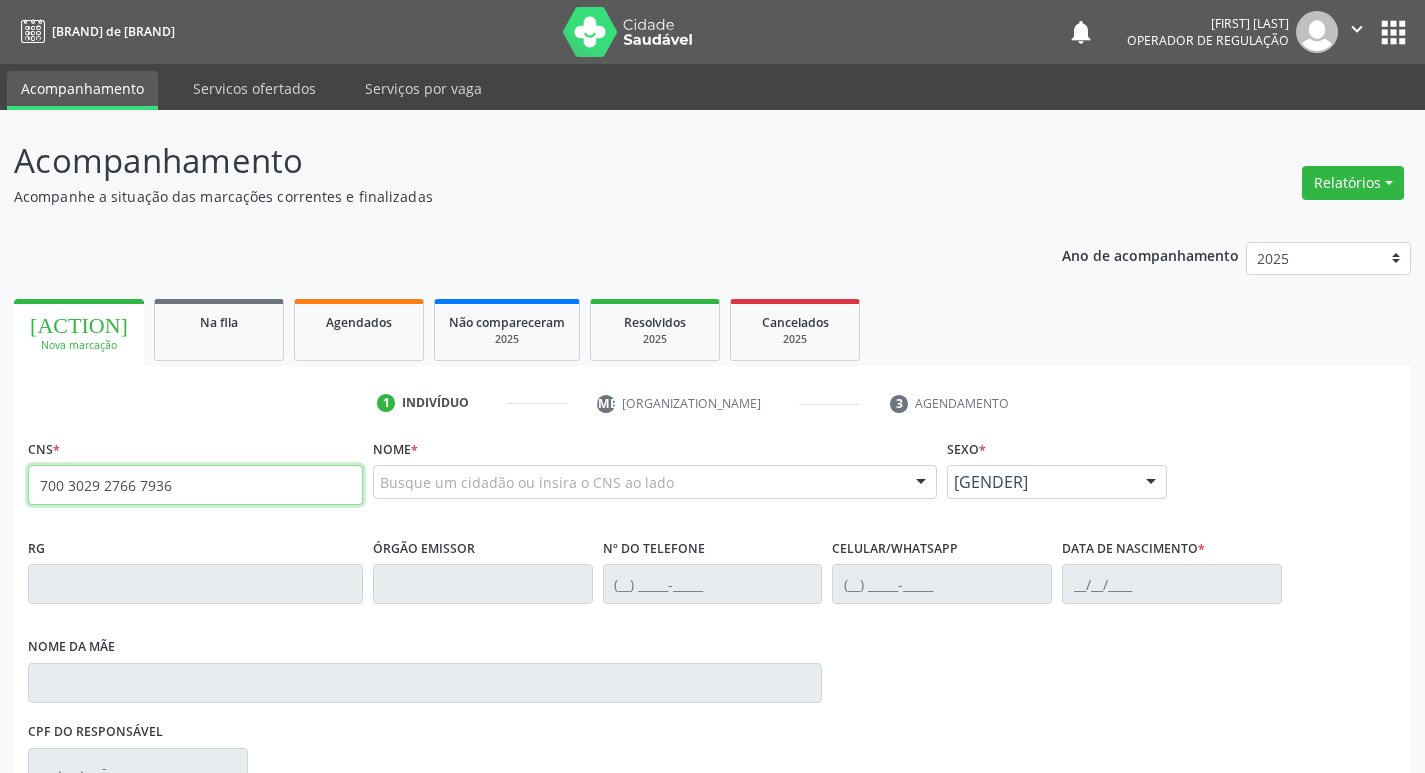 type on "700 3029 2766 7936" 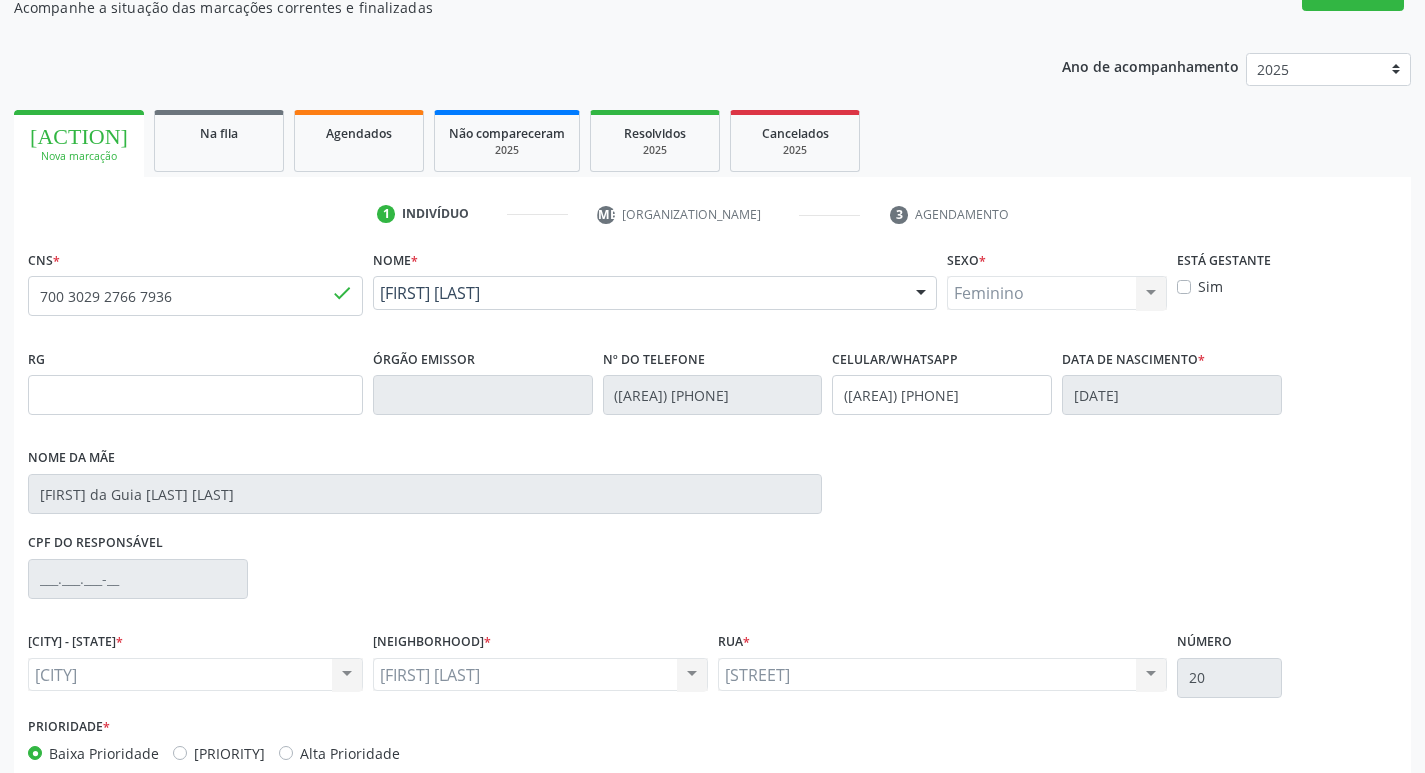 scroll, scrollTop: 297, scrollLeft: 0, axis: vertical 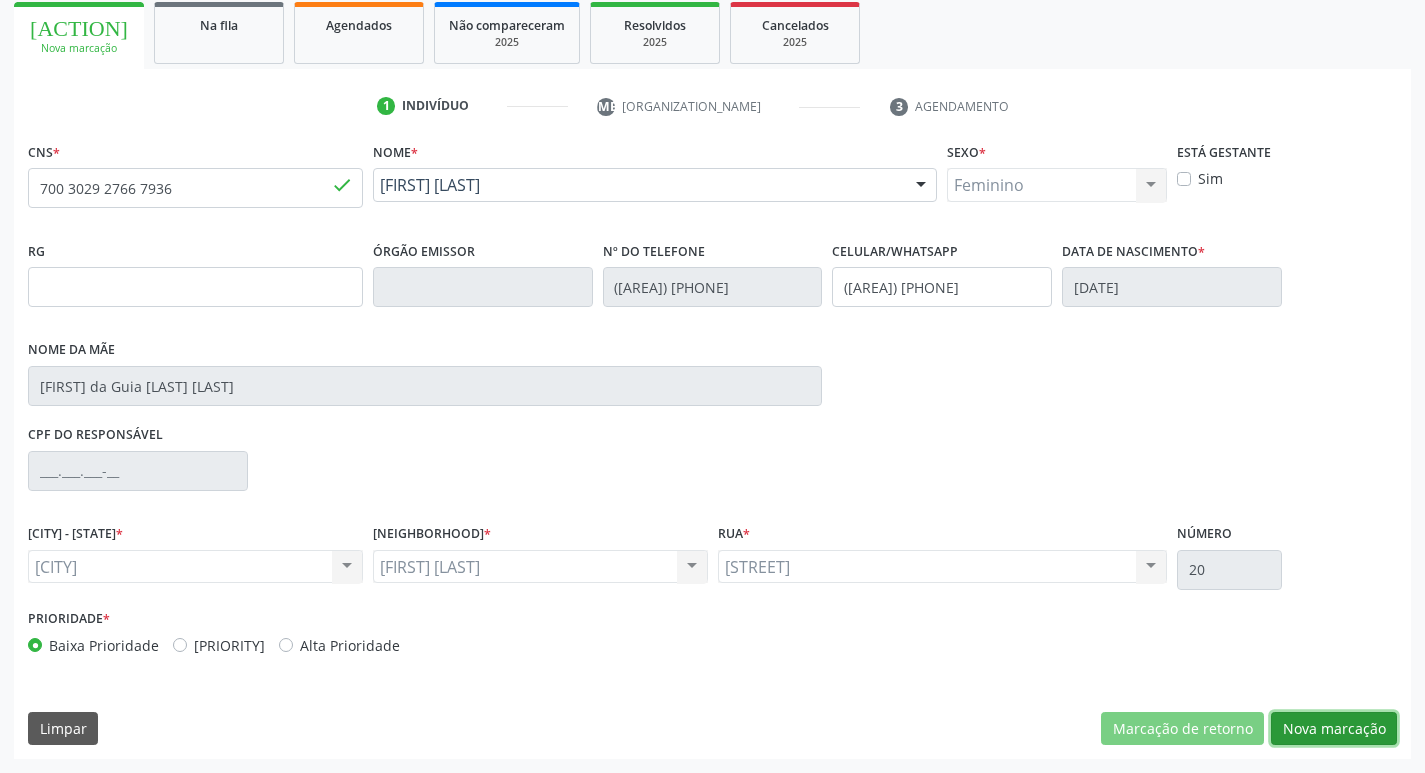 click on "Nova marcação" at bounding box center [1182, 729] 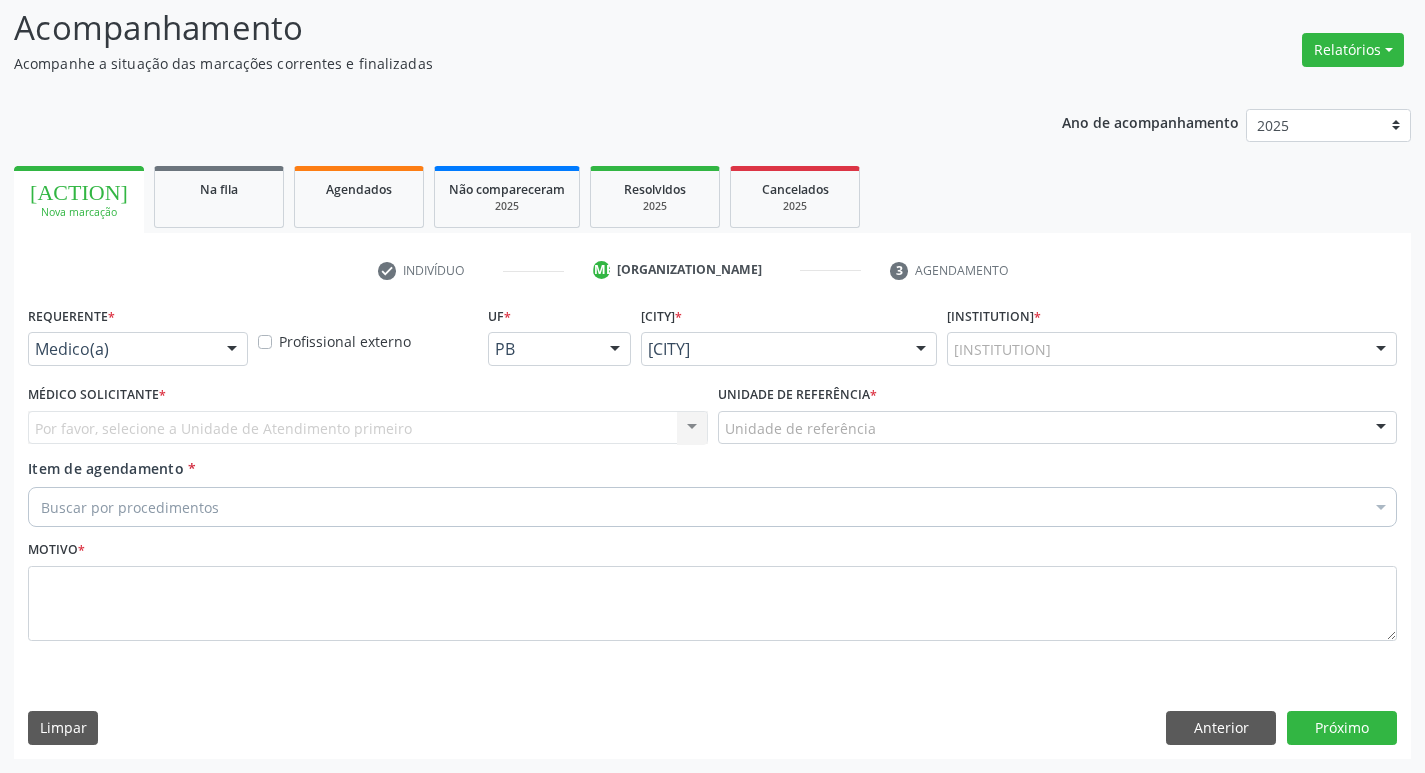 scroll, scrollTop: 133, scrollLeft: 0, axis: vertical 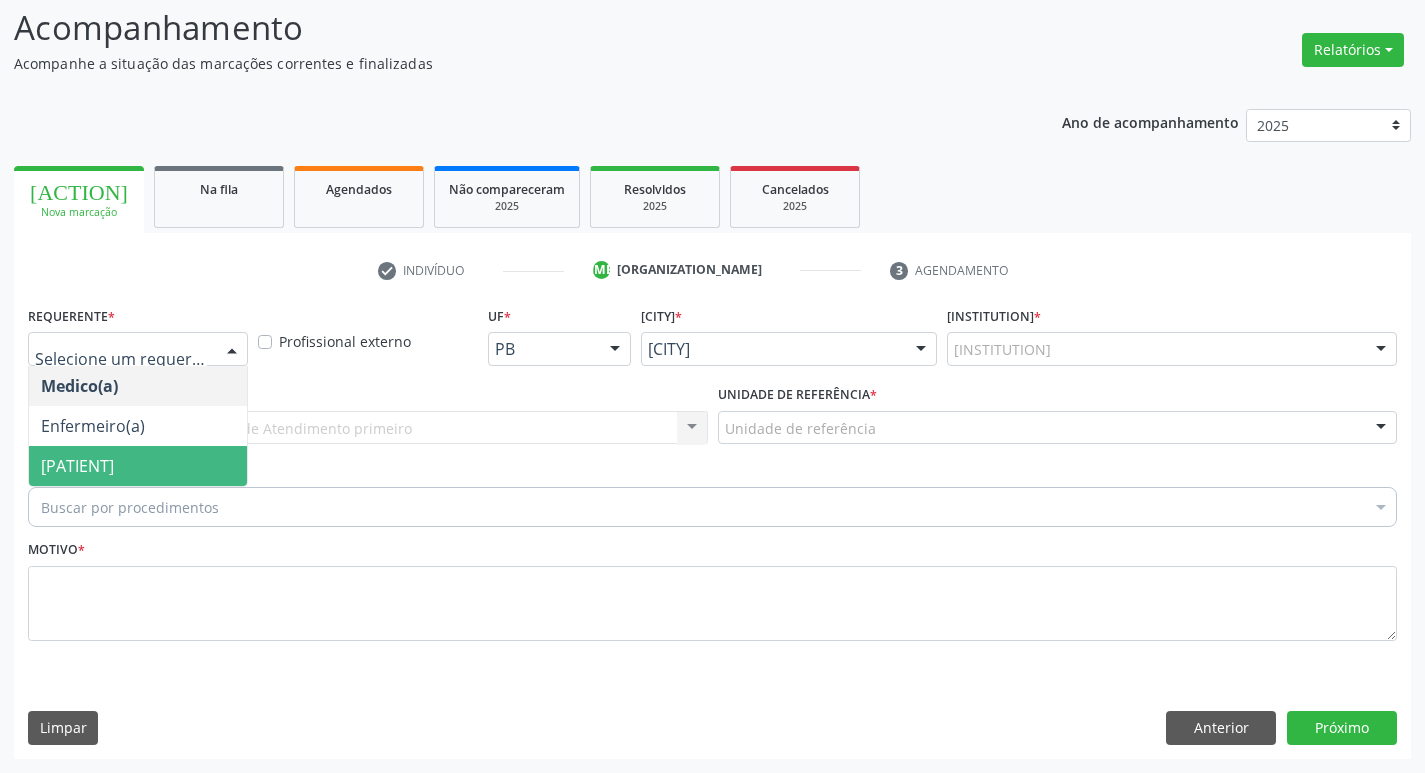 click on "Paciente" at bounding box center (138, 466) 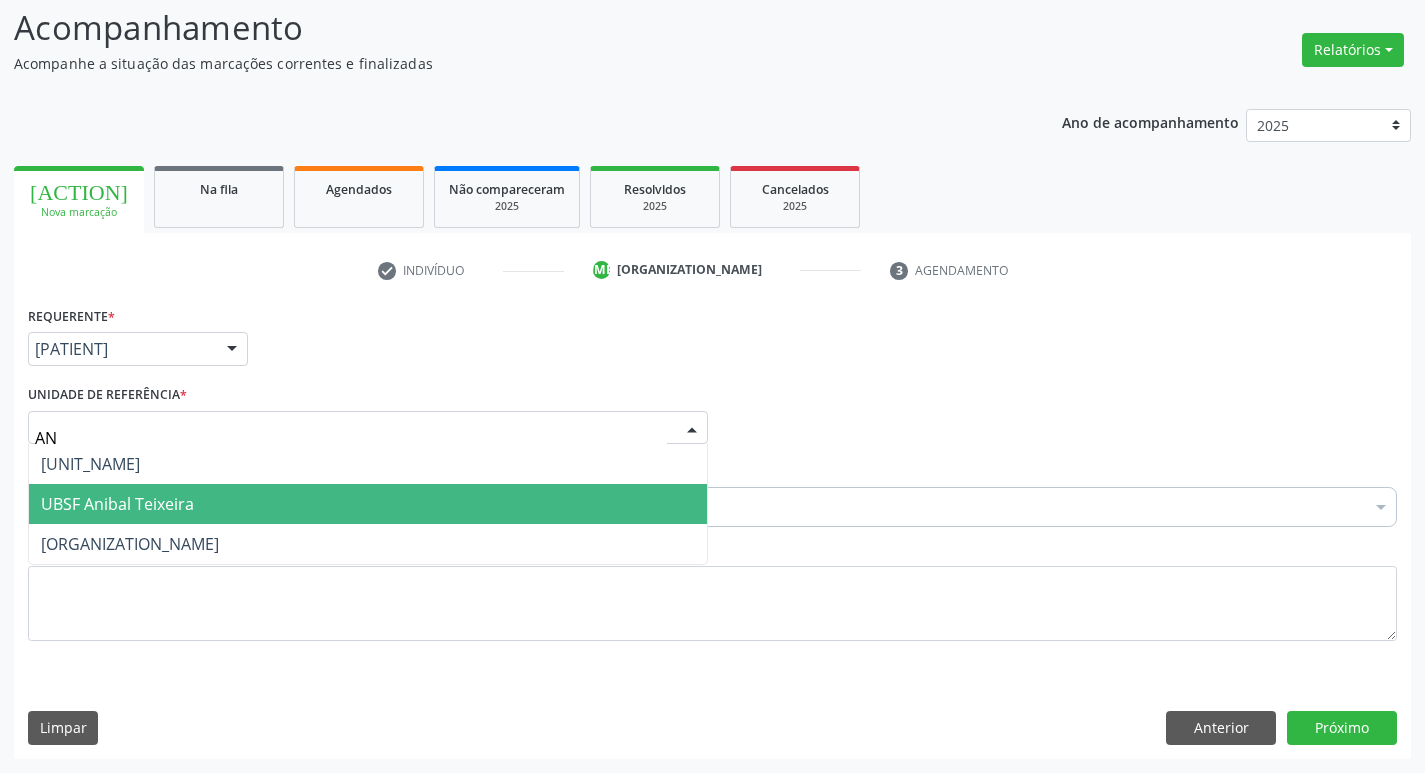 click on "[CLINIC_NAME]" at bounding box center (117, 504) 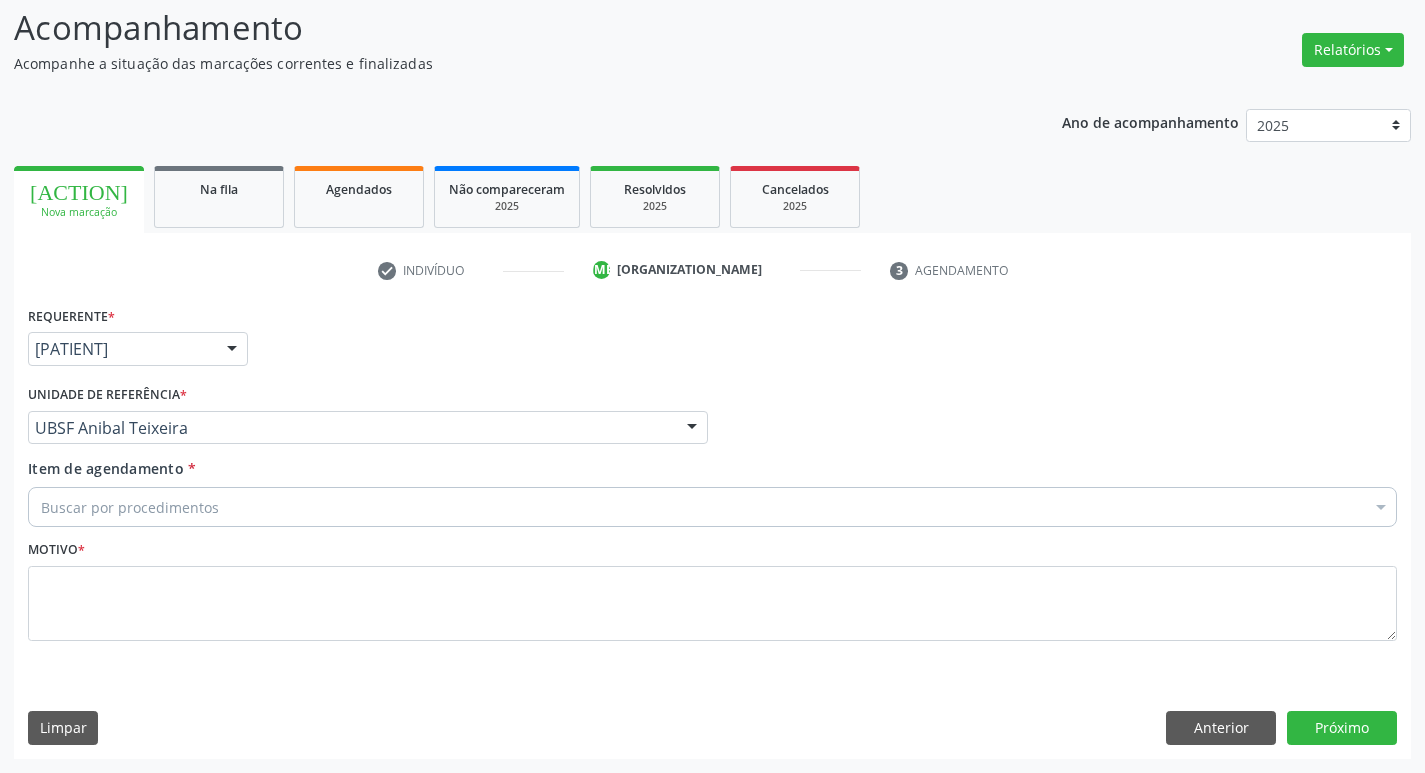 drag, startPoint x: 174, startPoint y: 548, endPoint x: 171, endPoint y: 601, distance: 53.08484 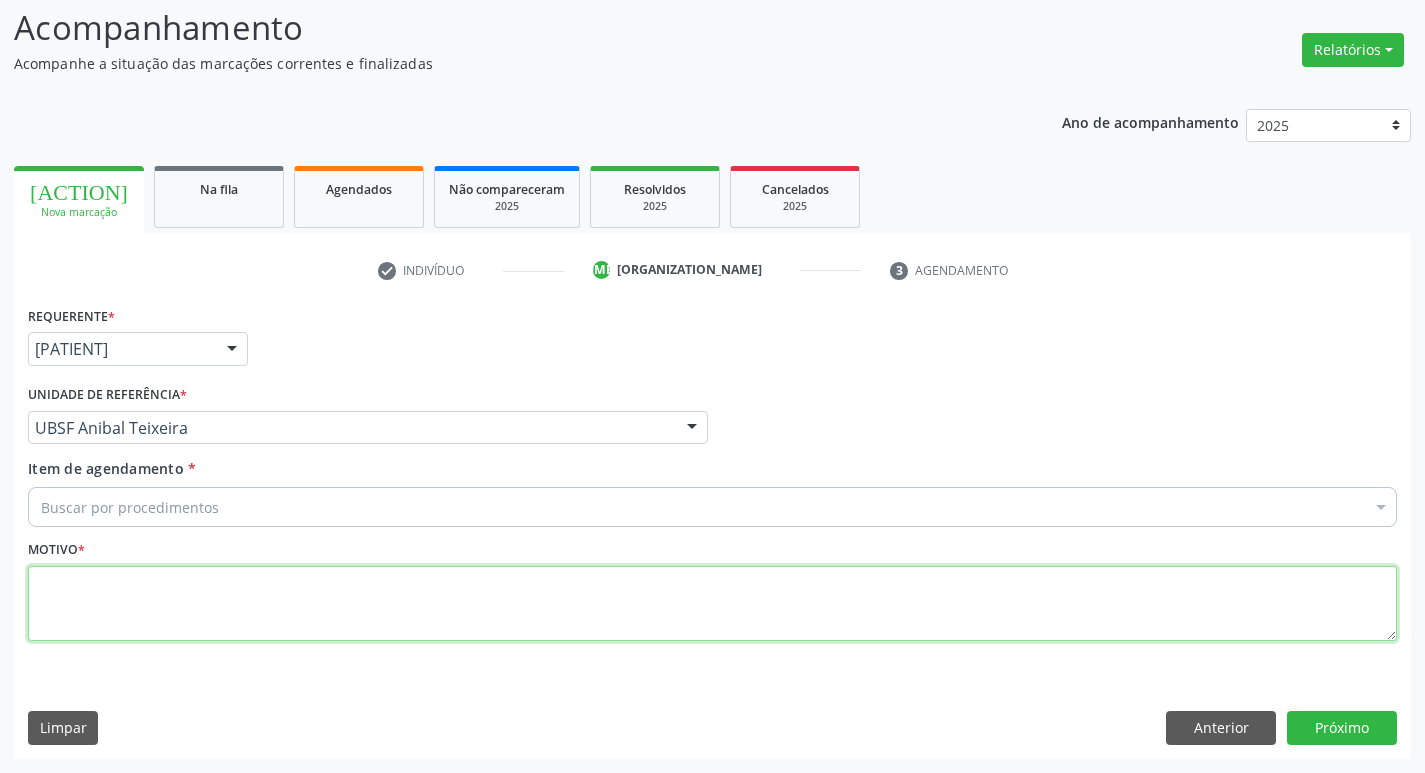 click at bounding box center (712, 604) 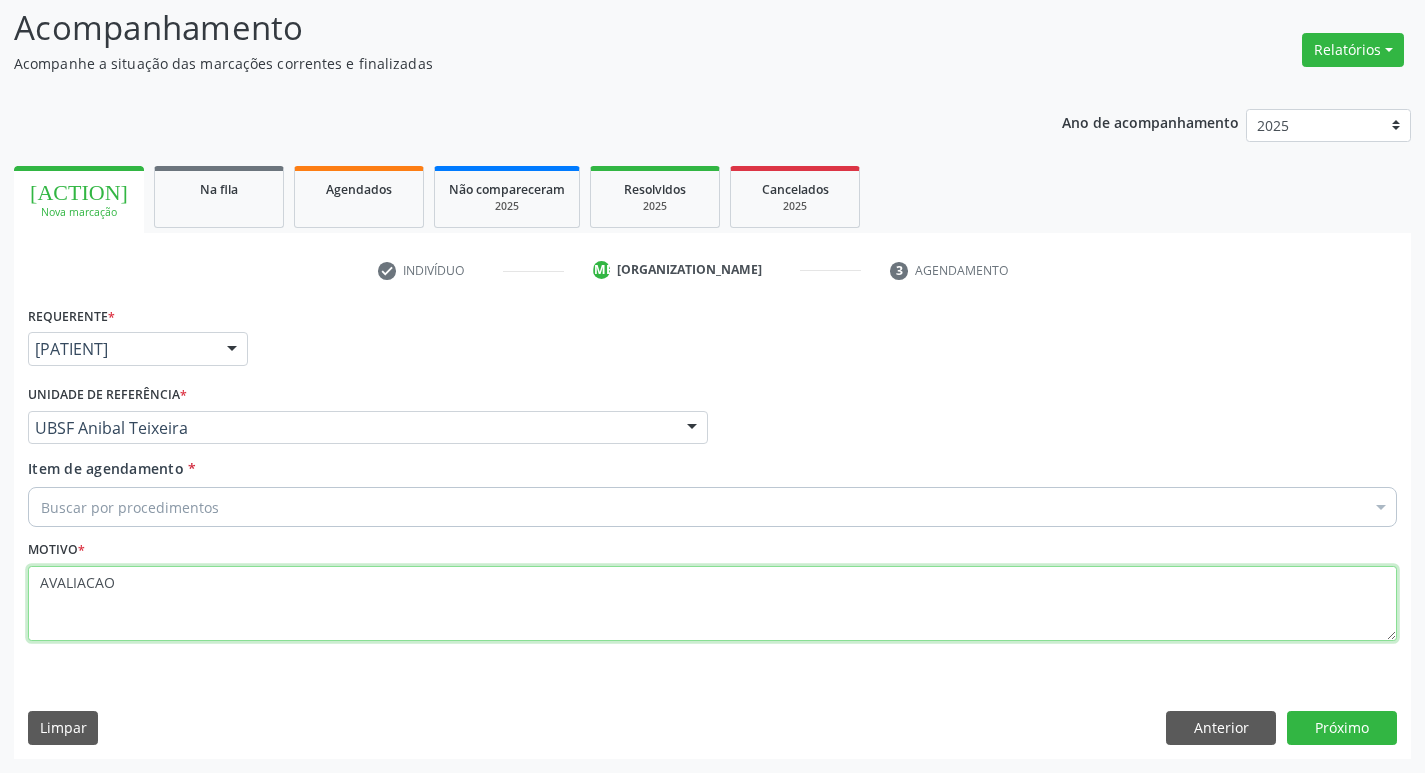 type on "[TERM]" 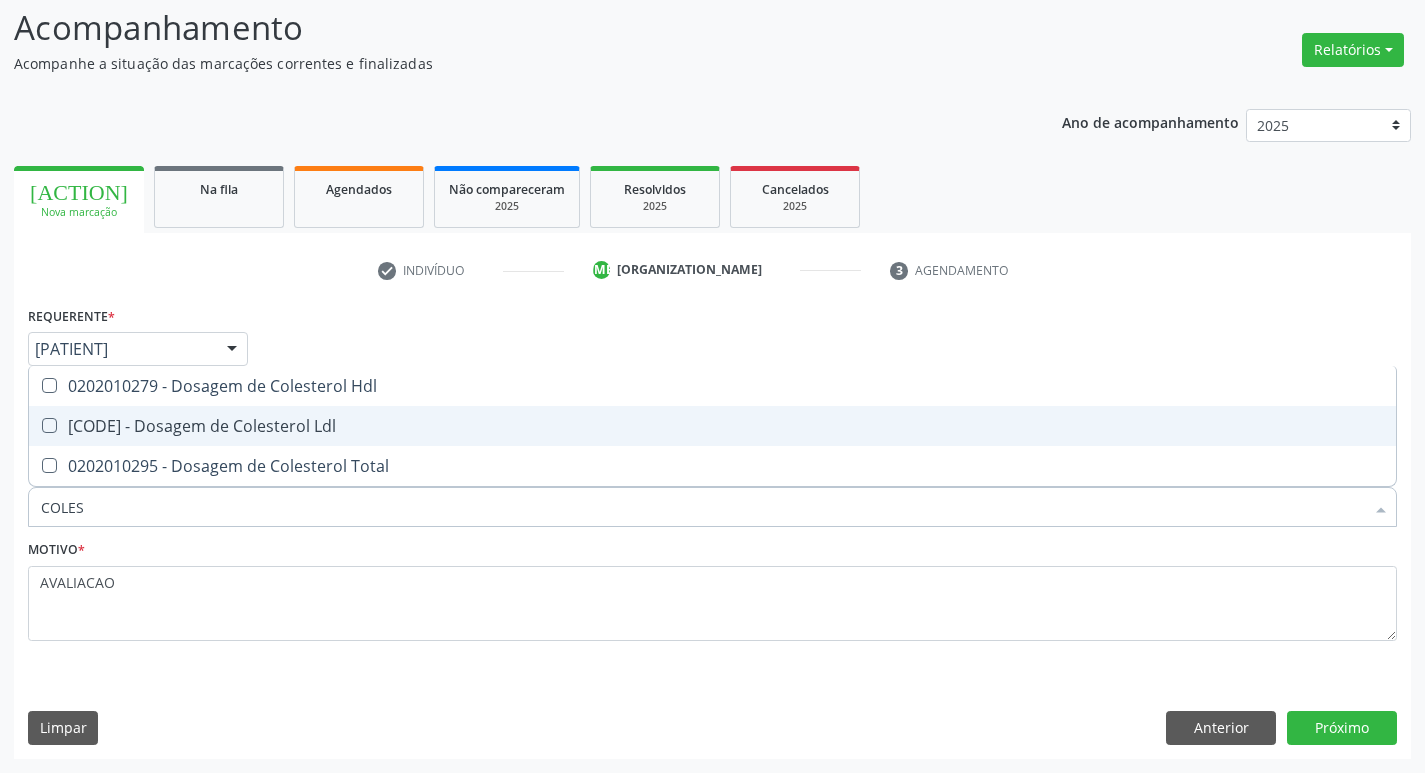 click on "[PROCEDURE] de [PROCEDURE]" at bounding box center [712, 426] 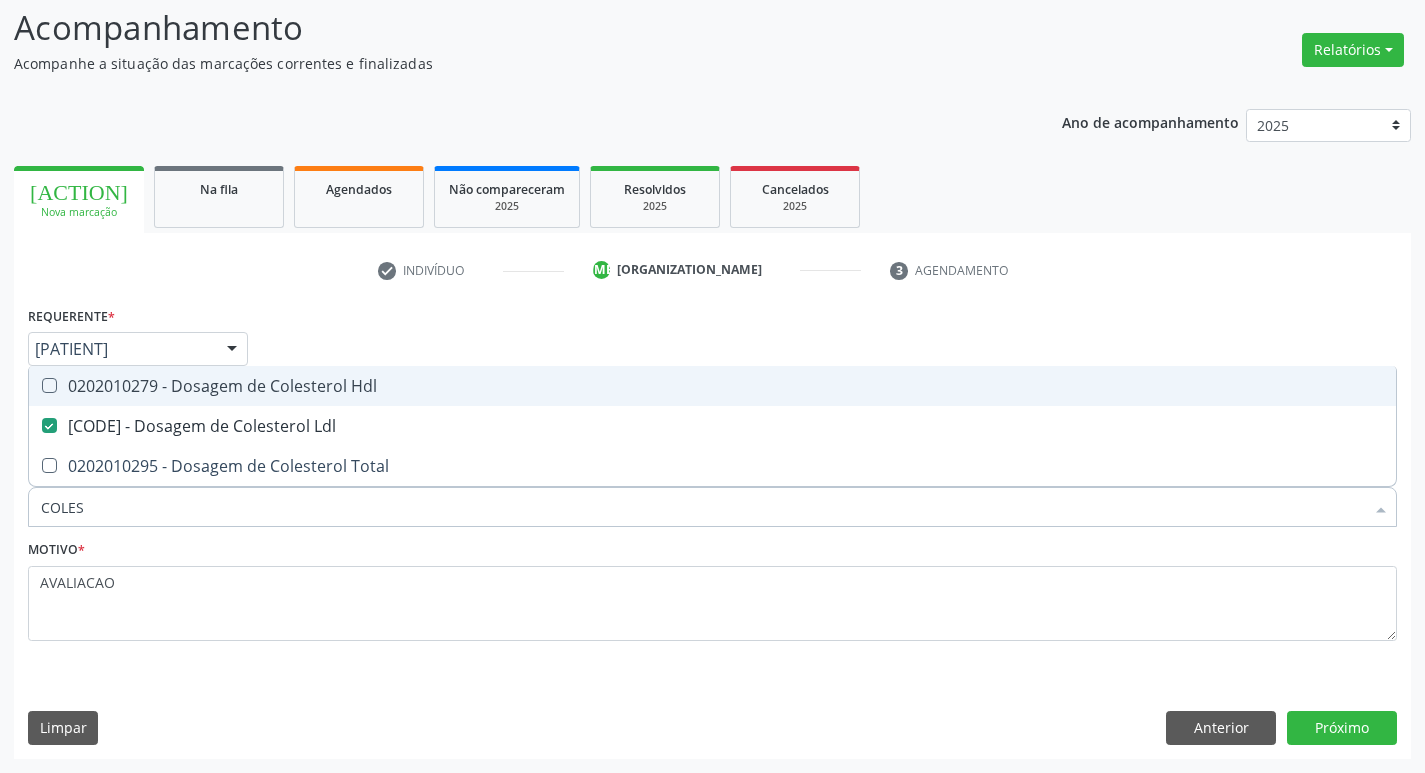 click on "[CODE] - Dosagem de Colesterol Hdl" at bounding box center (712, 386) 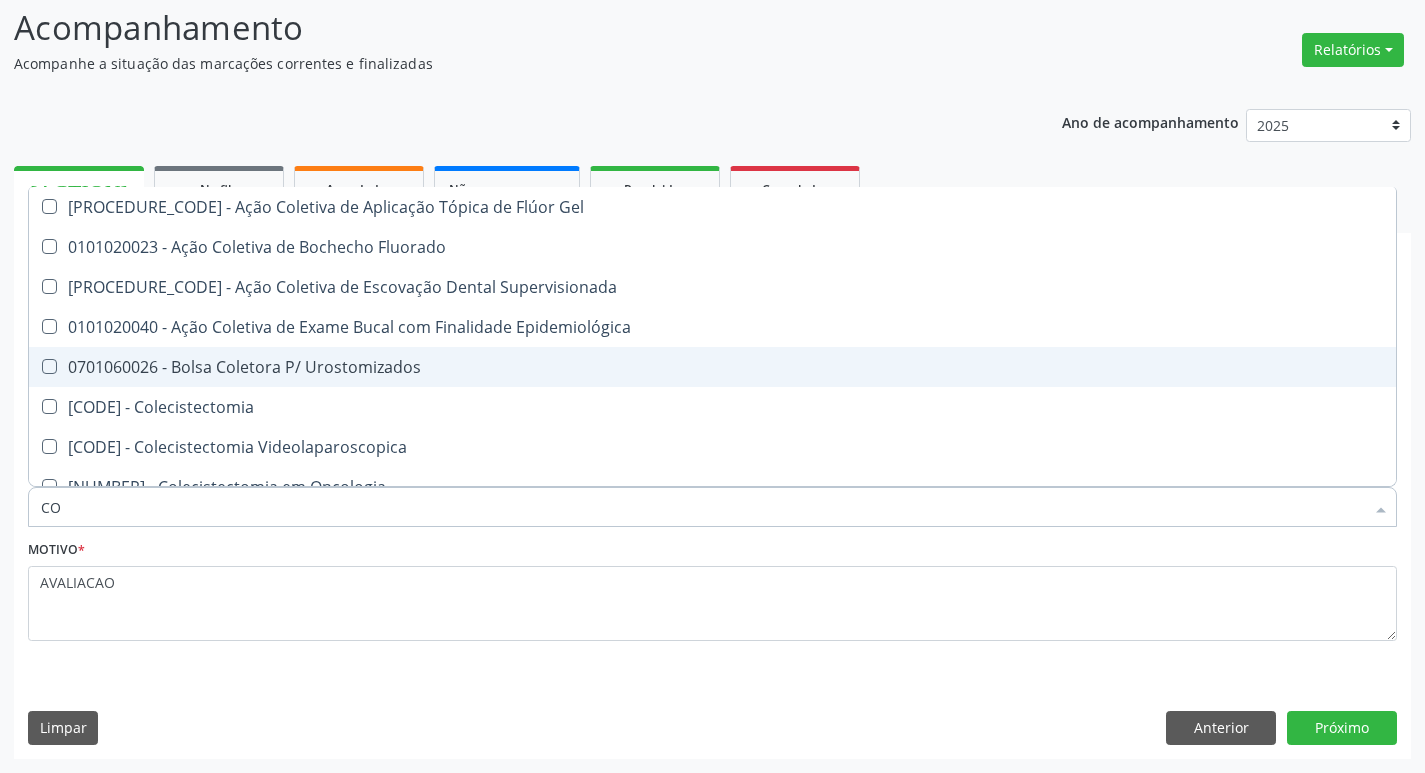 type on "C" 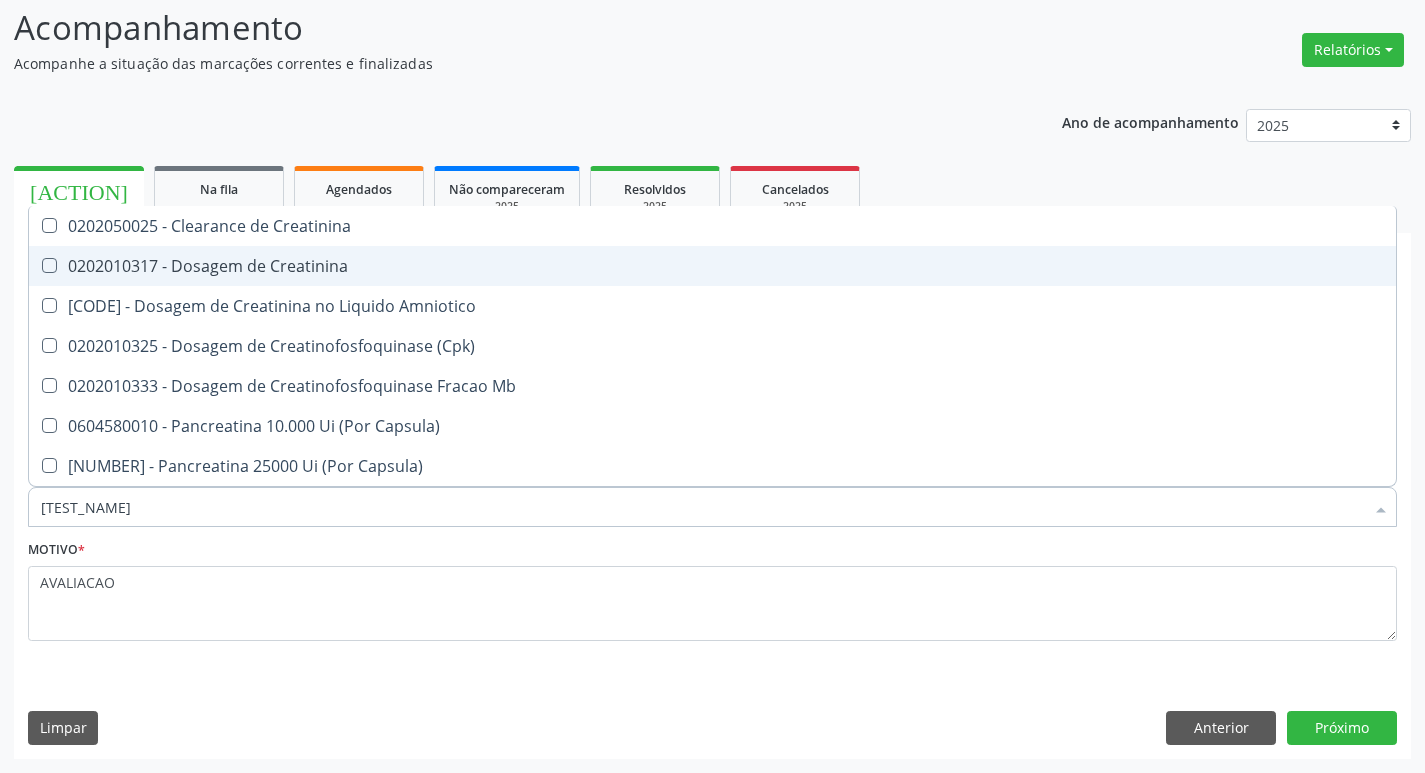 click on "[PROCEDURE] de [PROCEDURE]" at bounding box center [712, 266] 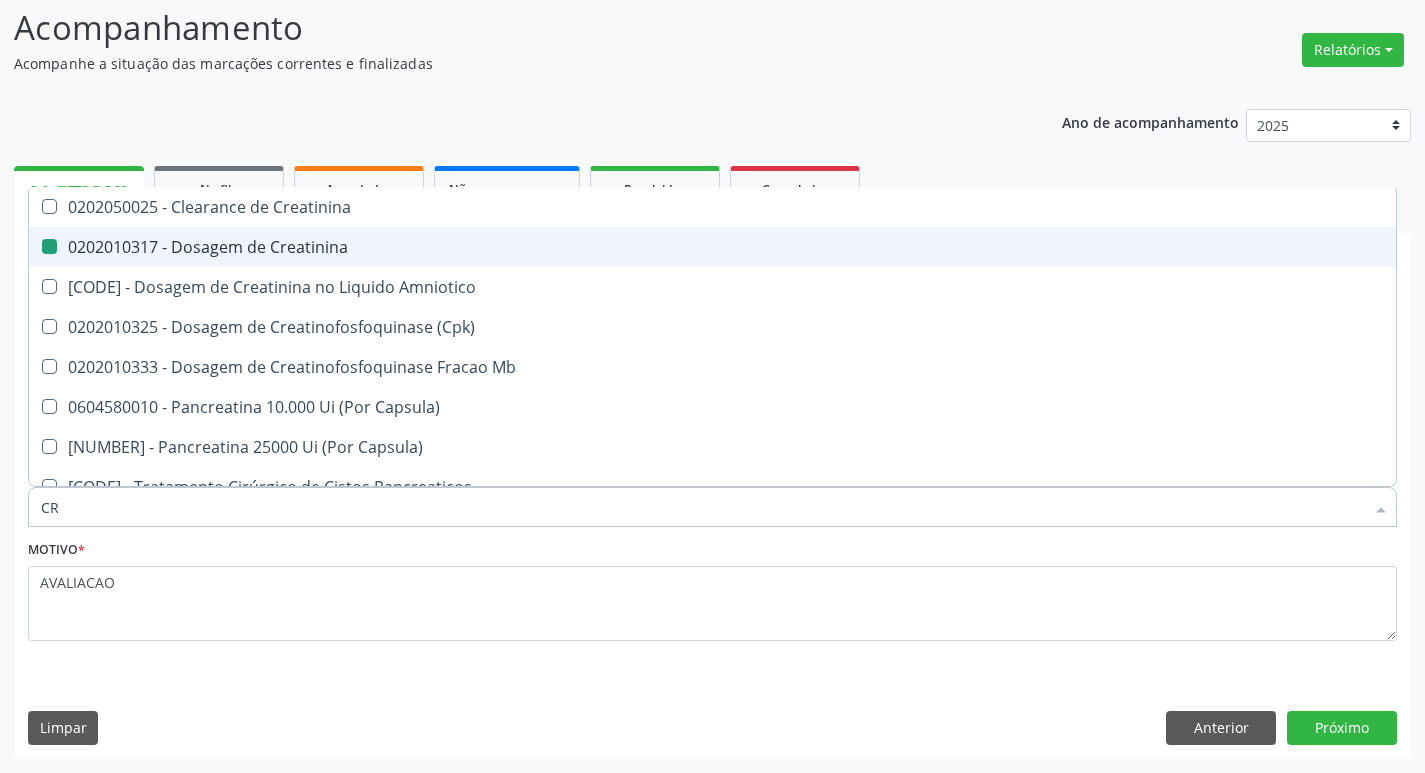 type on "C" 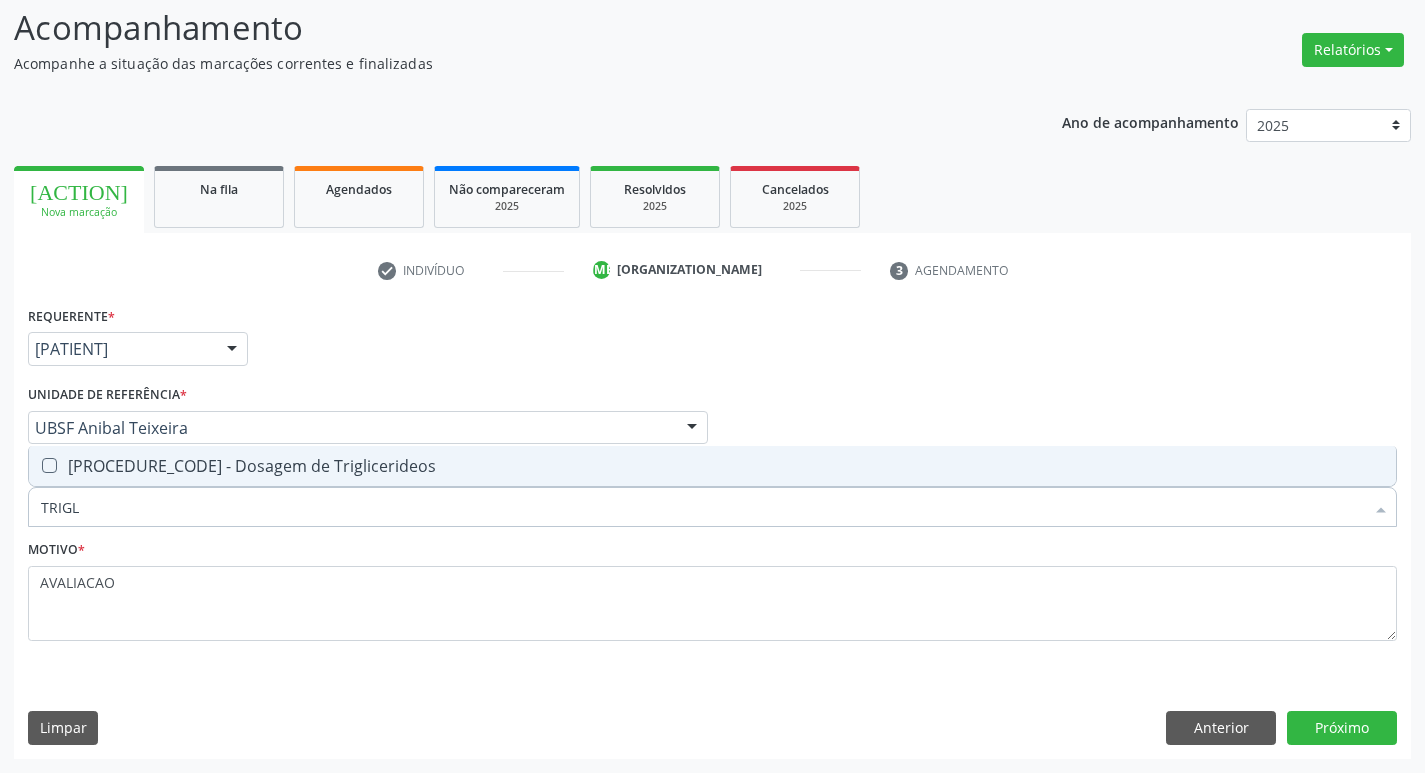 click on "0202010678 - Dosagem de Triglicerideos" at bounding box center (712, 466) 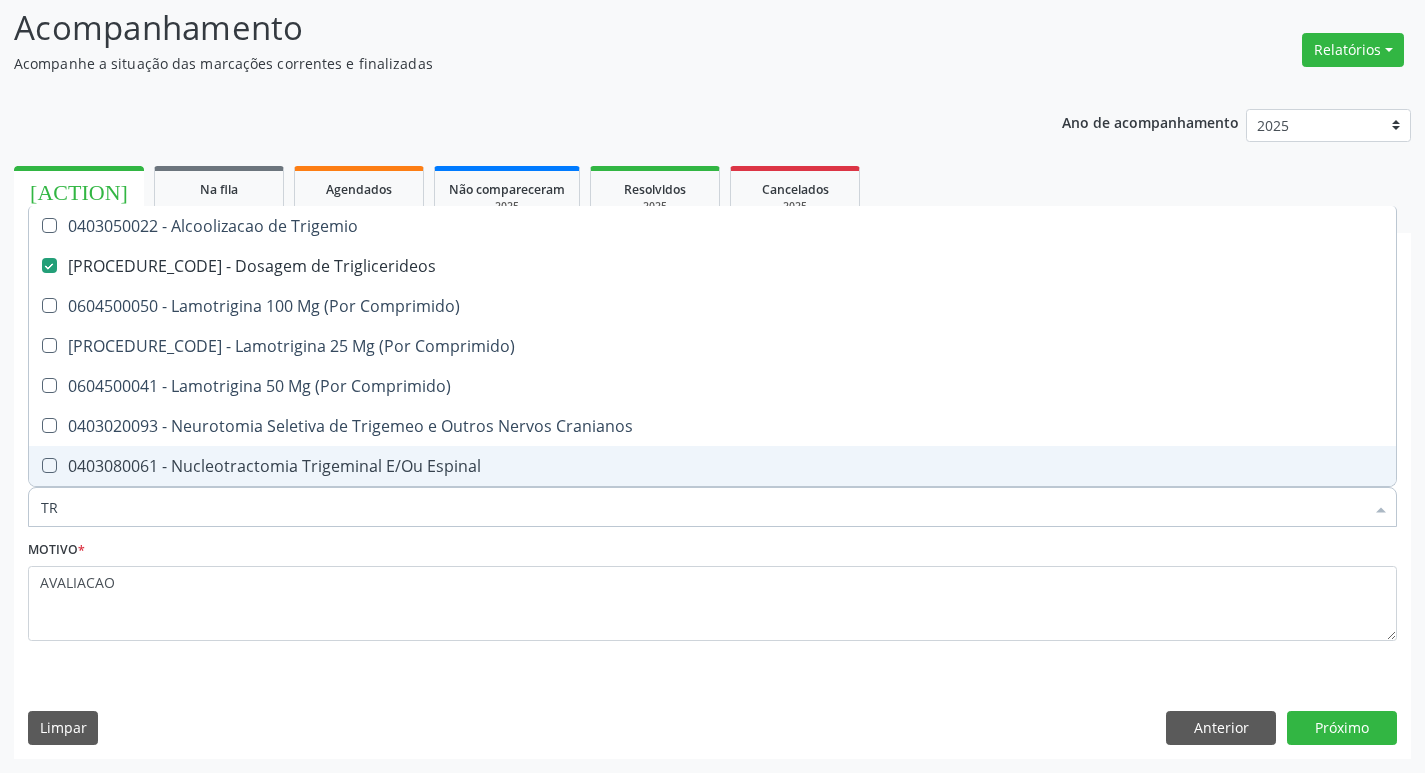 type on "T" 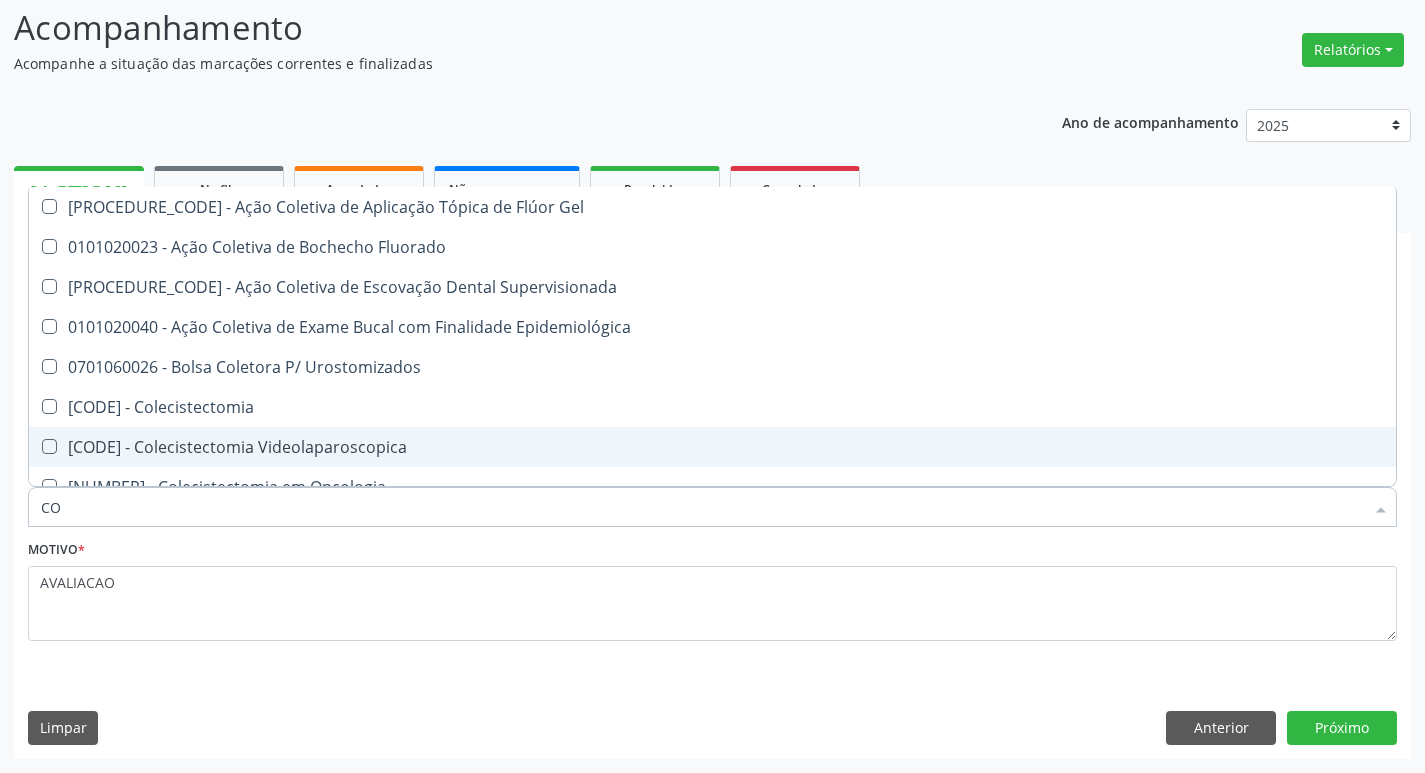 type on "C" 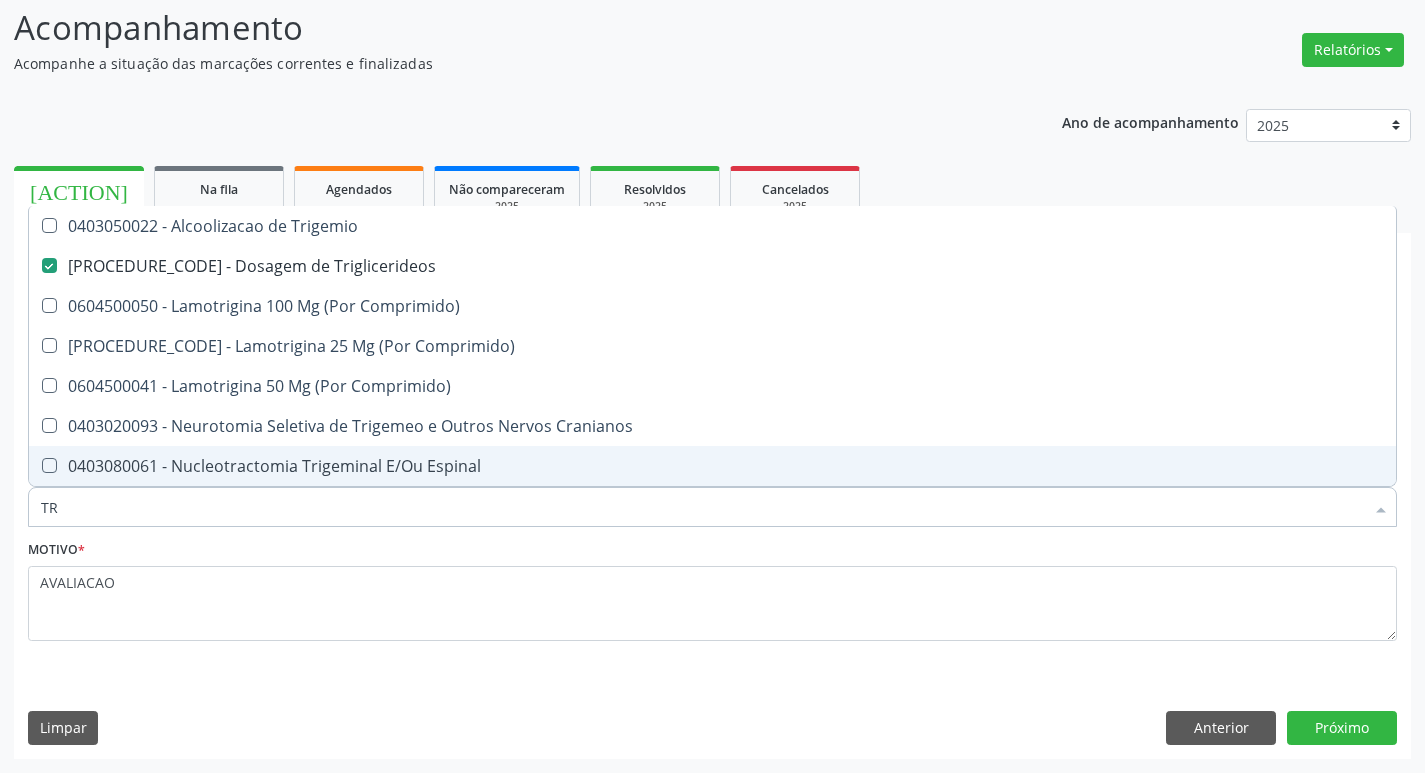 type on "T" 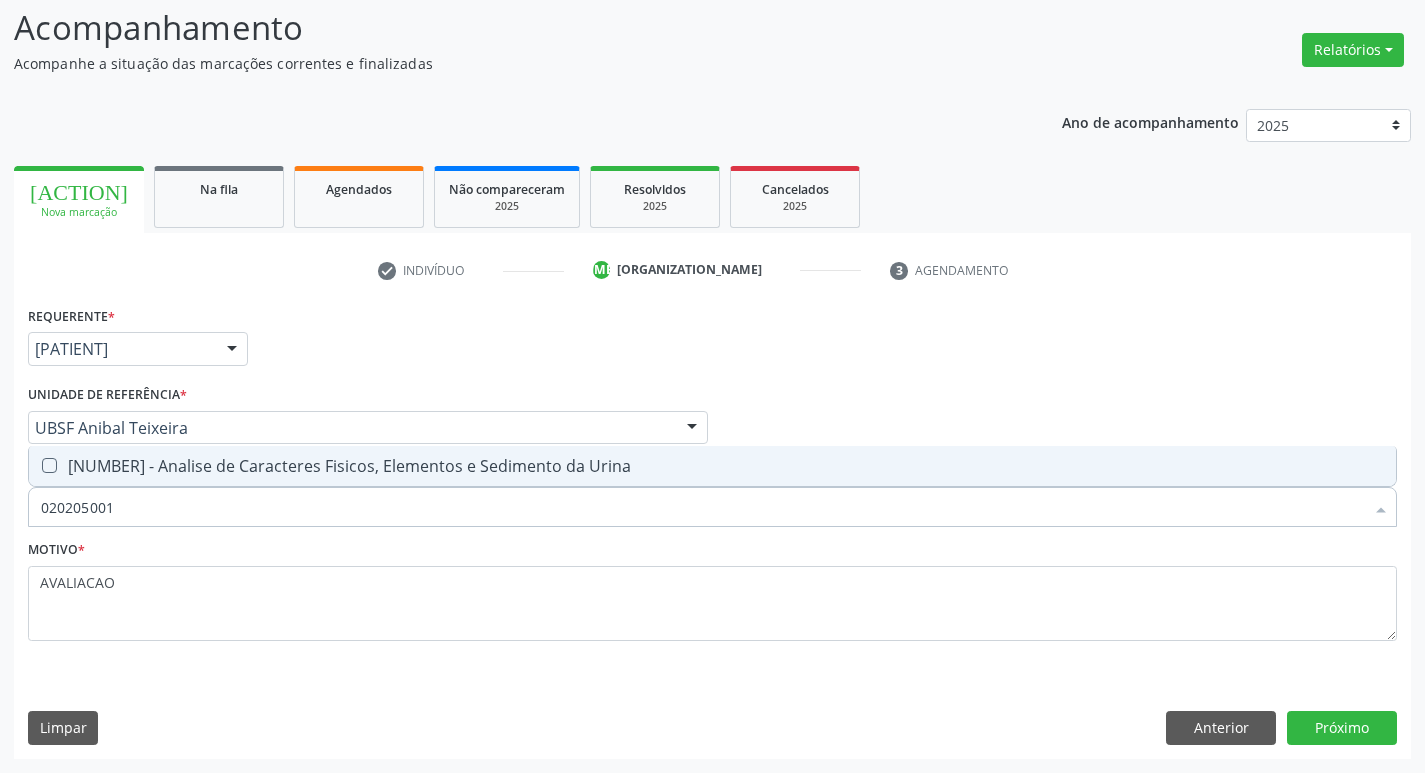 click on "0202050017 - Analise de Caracteres Fisicos, Elementos e Sedimento da Urina" at bounding box center [712, 466] 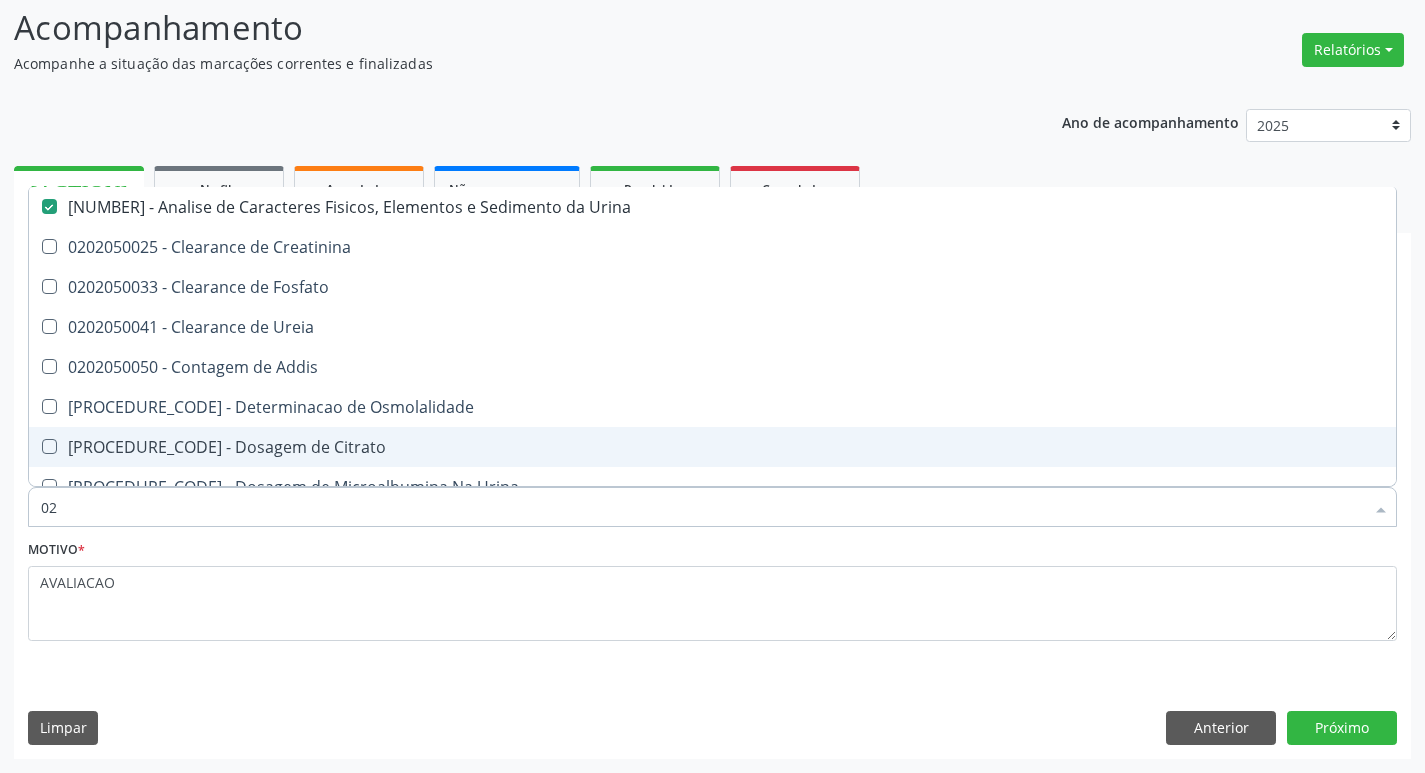 type on "0" 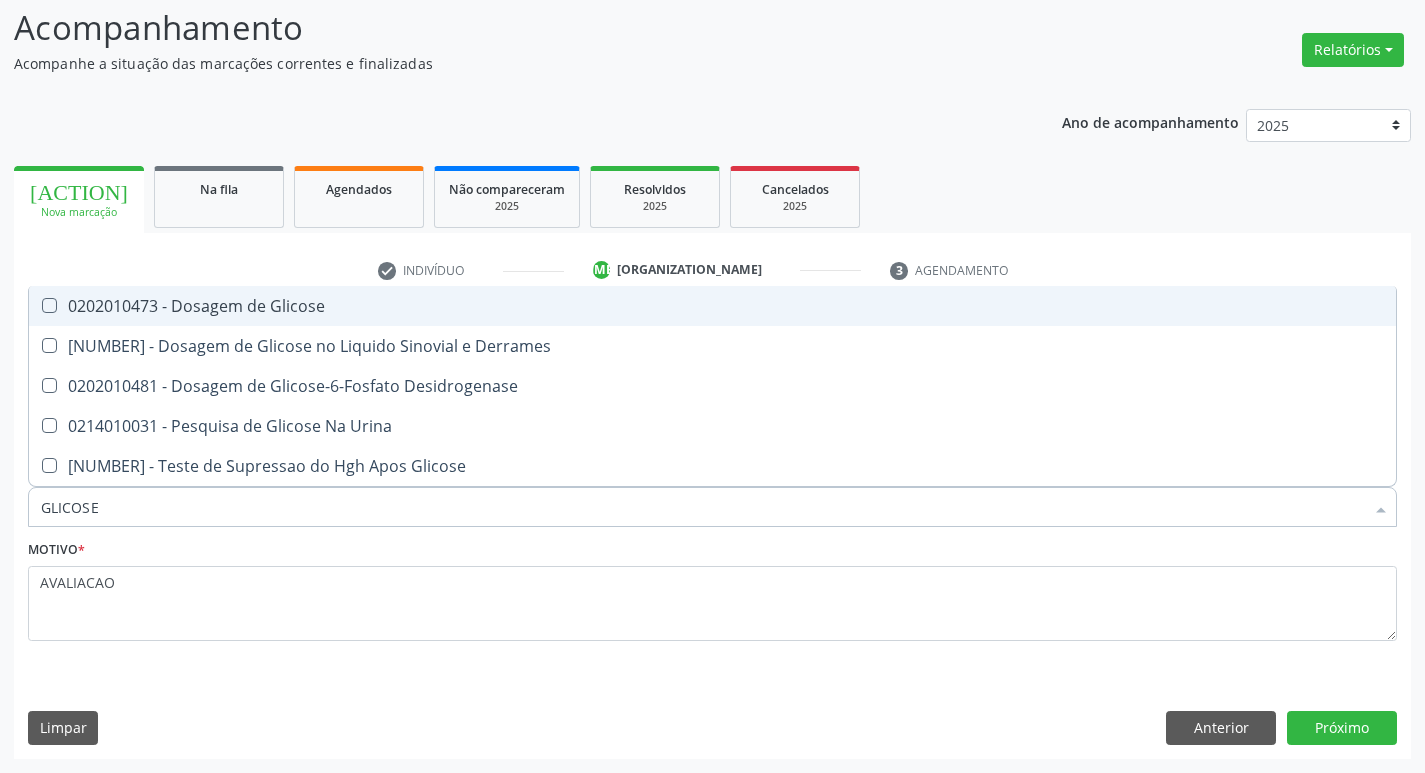 click on "[NUM] - [PROCEDURE]" at bounding box center (712, 306) 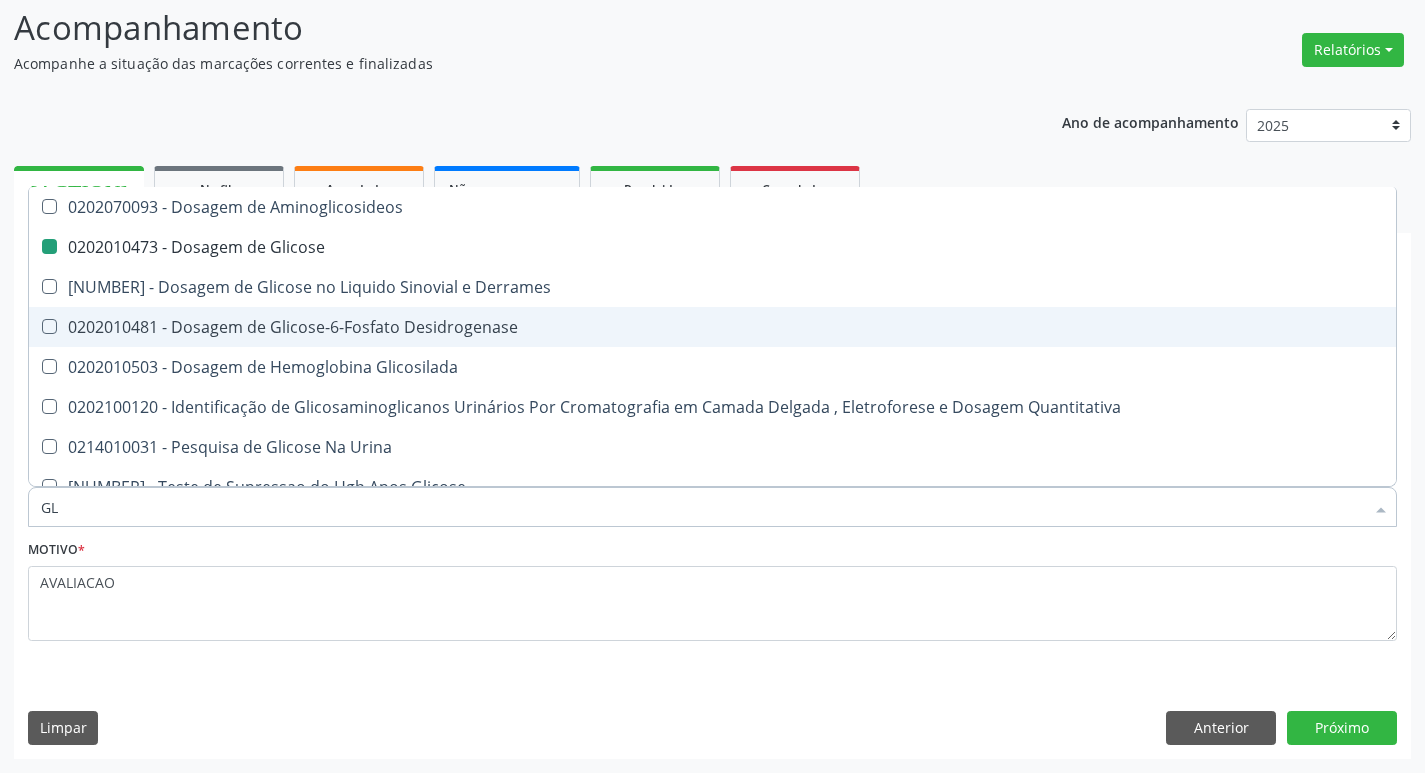 type on "G" 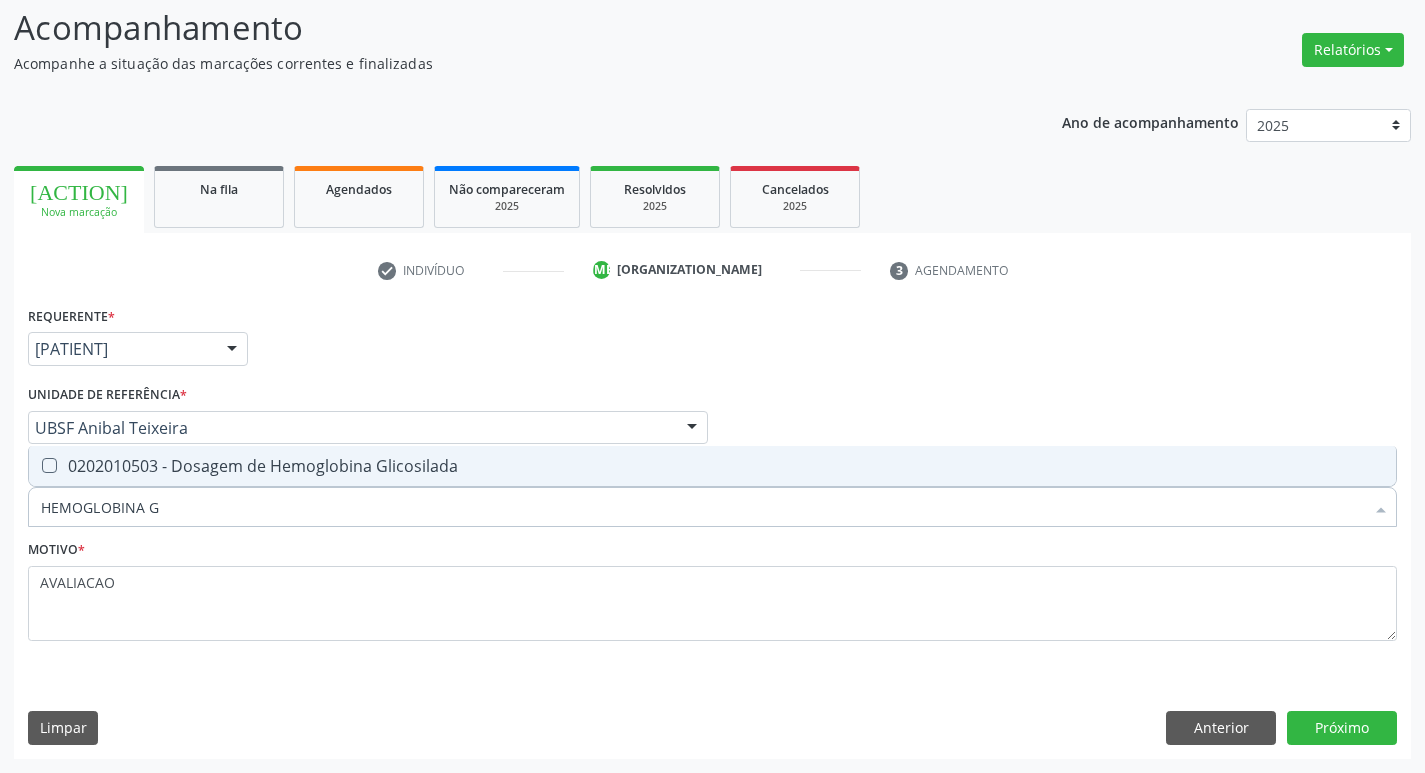 click on "0202010503 - Dosagem de Hemoglobina Glicosilada" at bounding box center [712, 466] 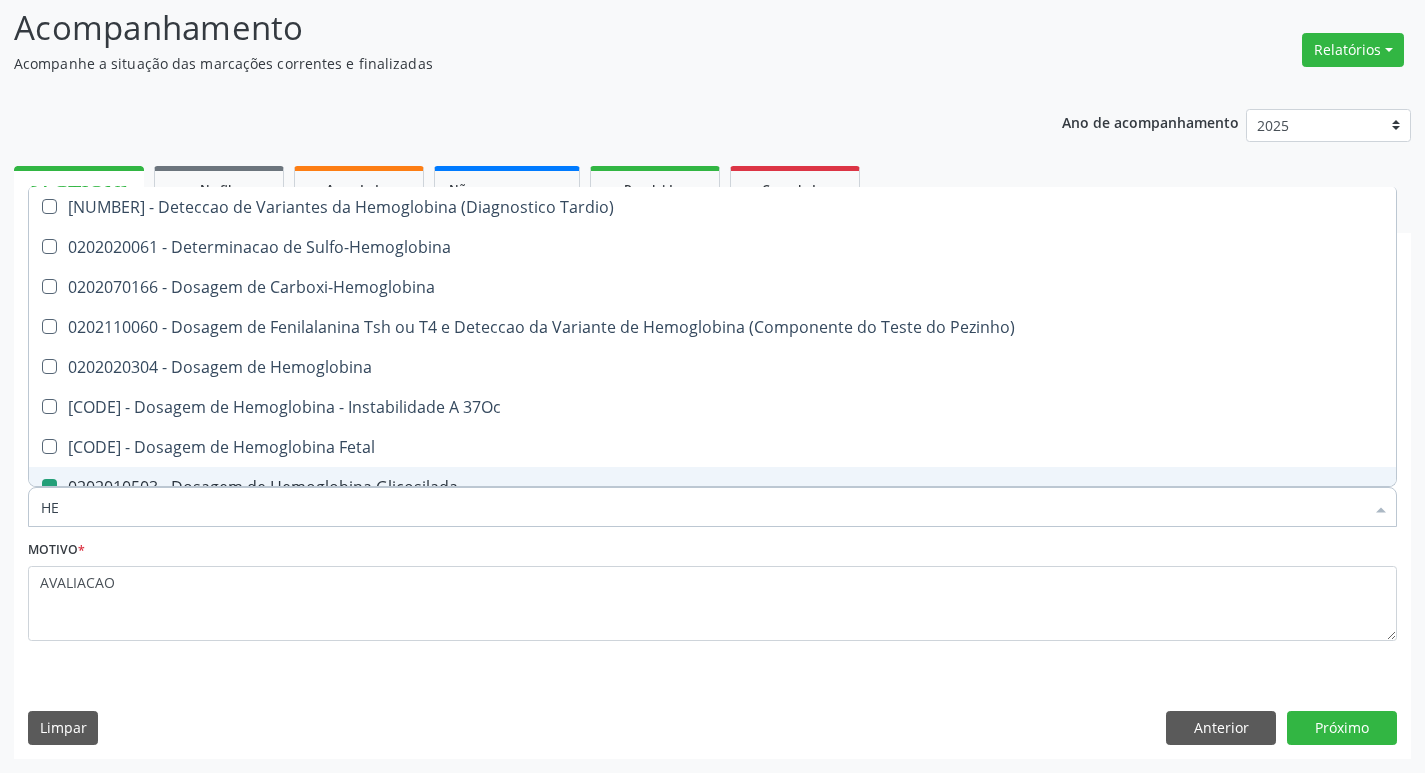 type on "H" 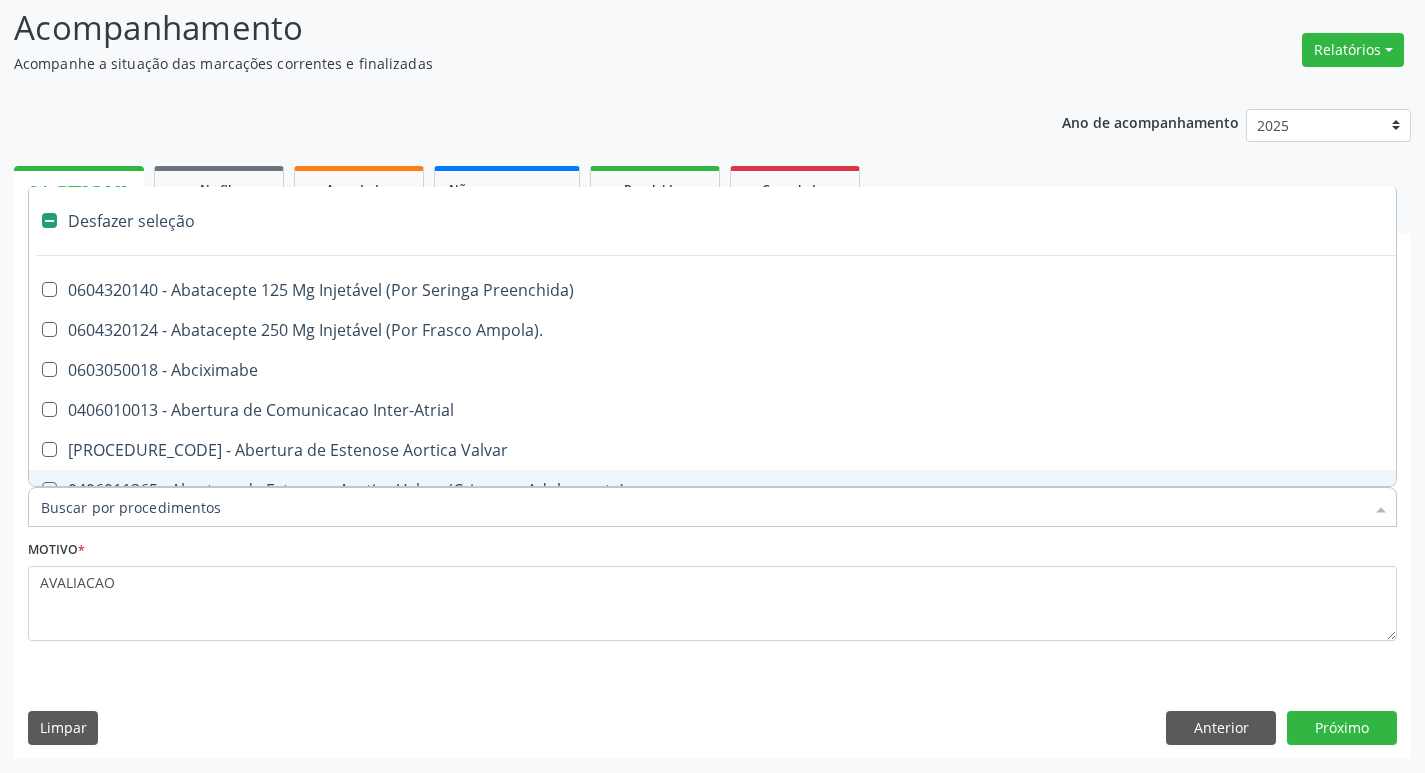 type on "T" 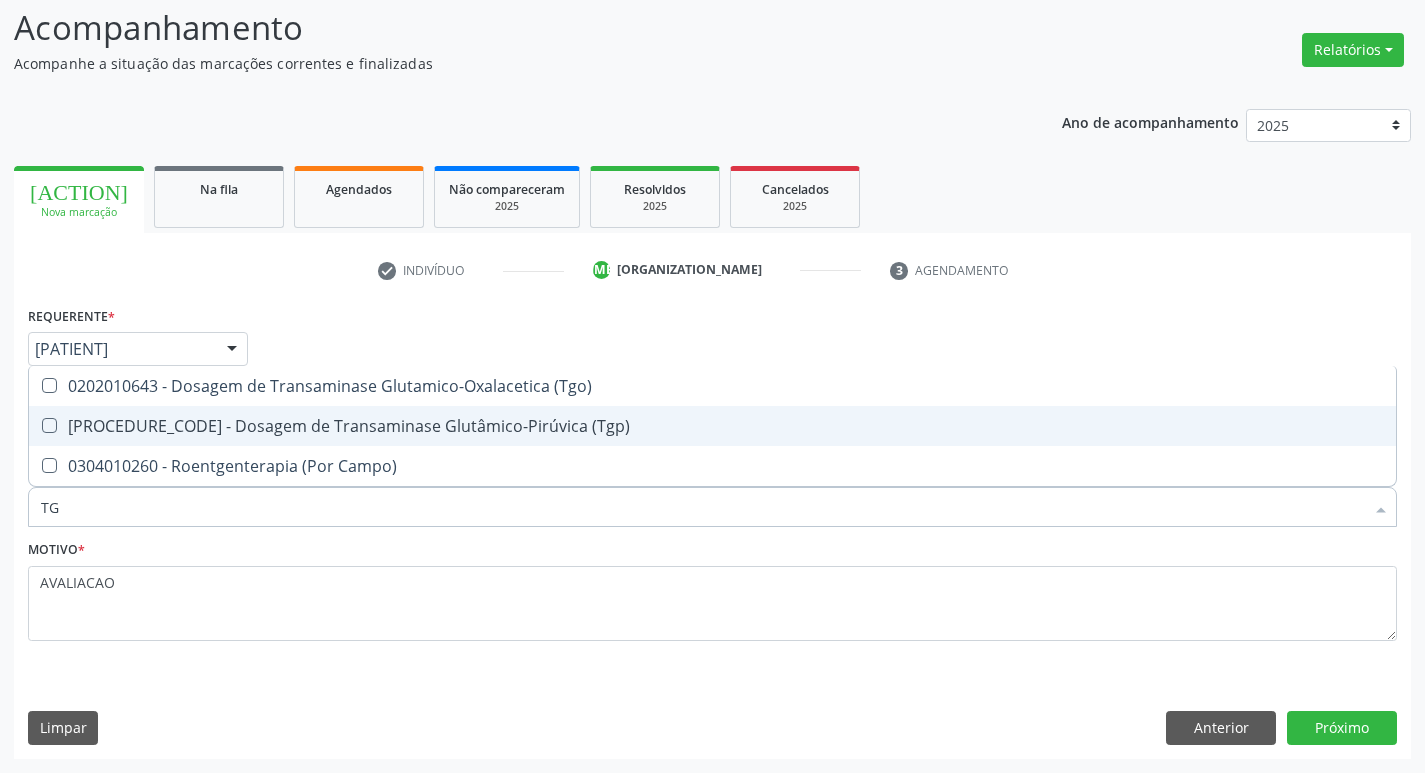 click on "0202010651 - Dosagem de Transaminase Glutamico-Piruvica (Tgp)" at bounding box center (712, 426) 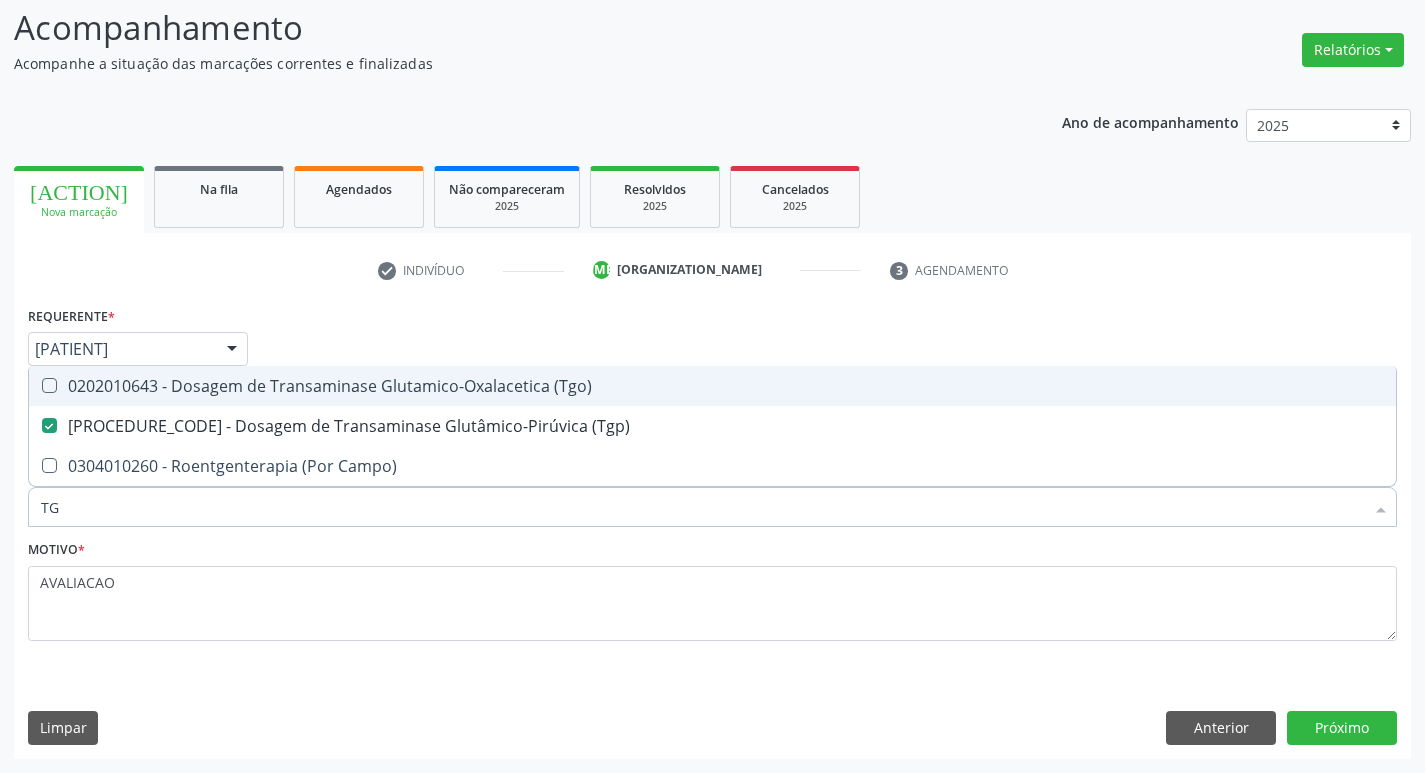 click on "[NUMBER] de Transaminase Glutamico-Oxalacetica (Tgo)" at bounding box center (712, 386) 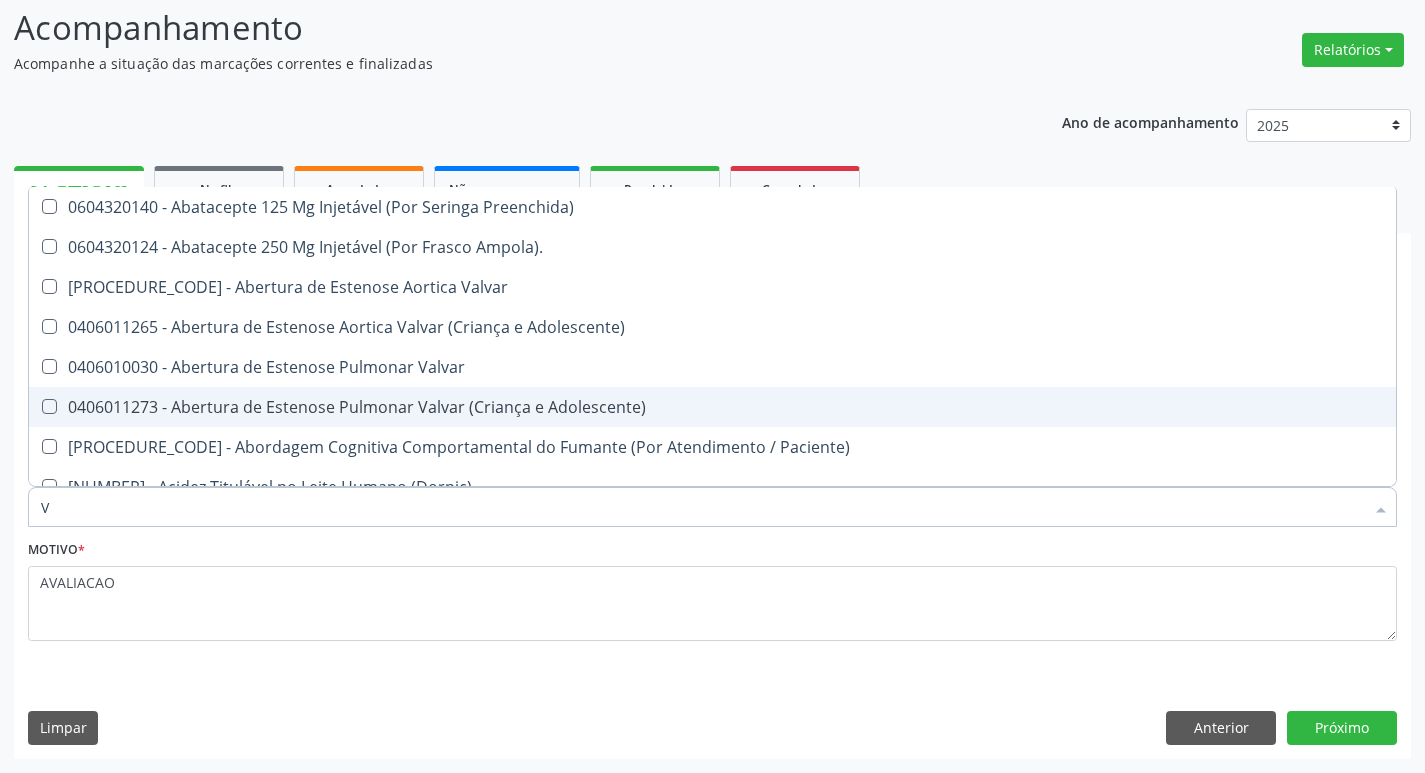type on "VITAM" 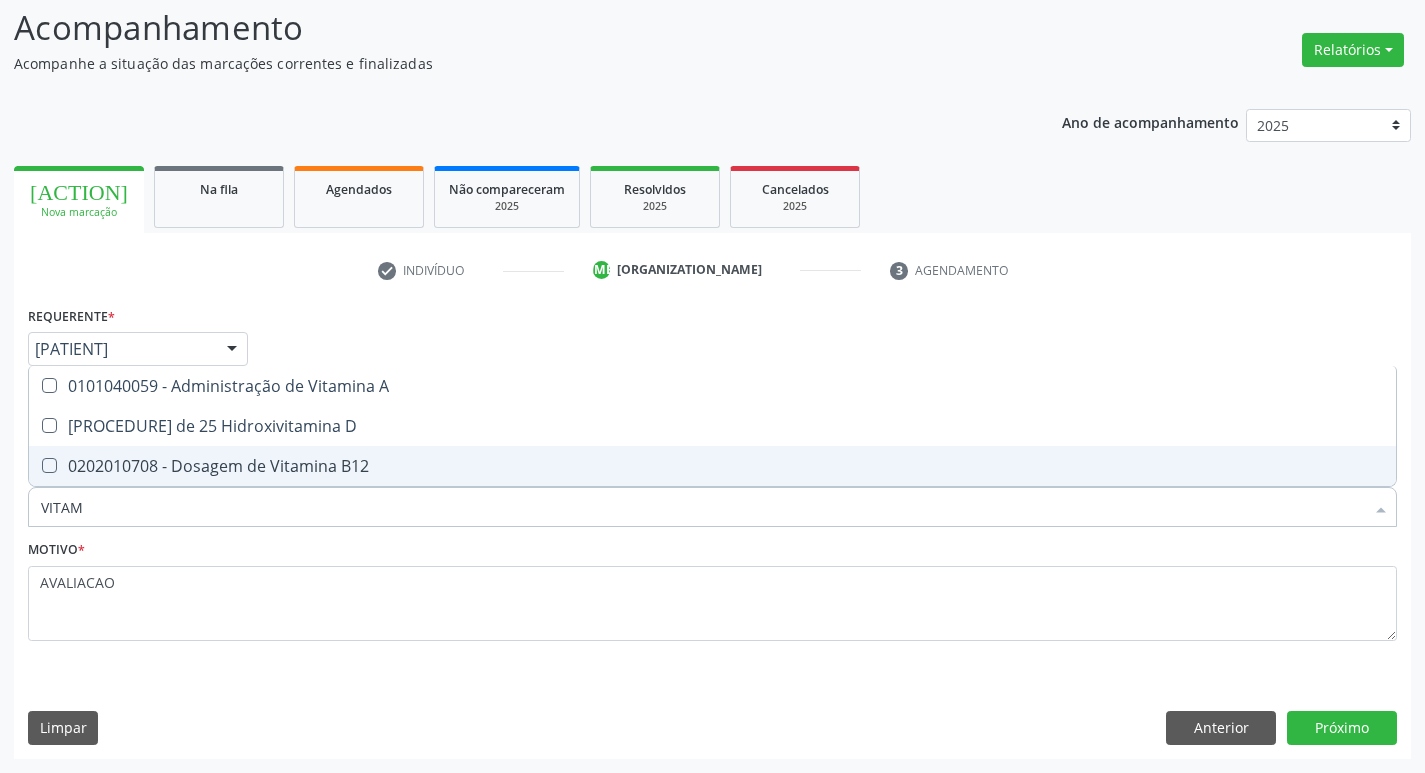 click on "[PROCEDURE_CODE] - Dosagem de Vitamina B12" at bounding box center (712, 466) 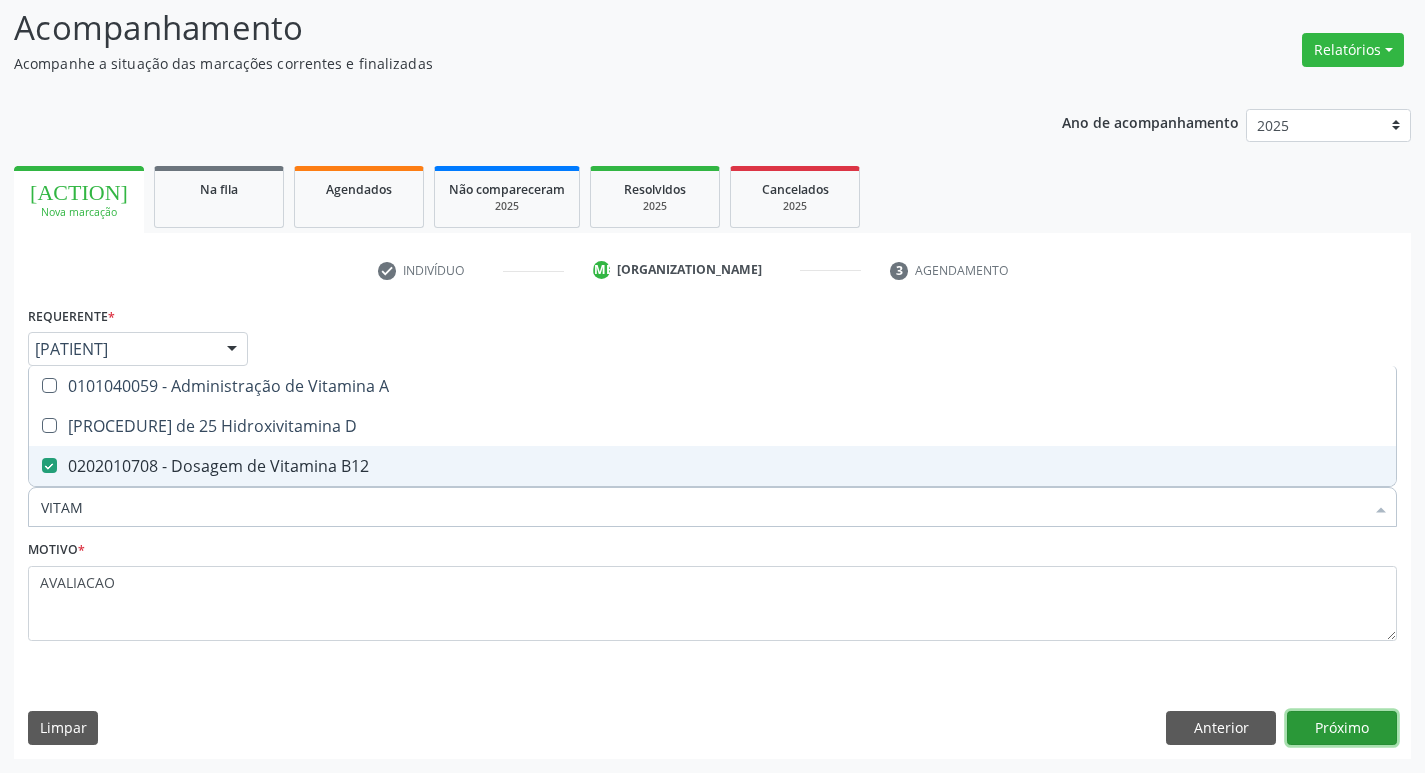 click on "Próximo" at bounding box center [1342, 728] 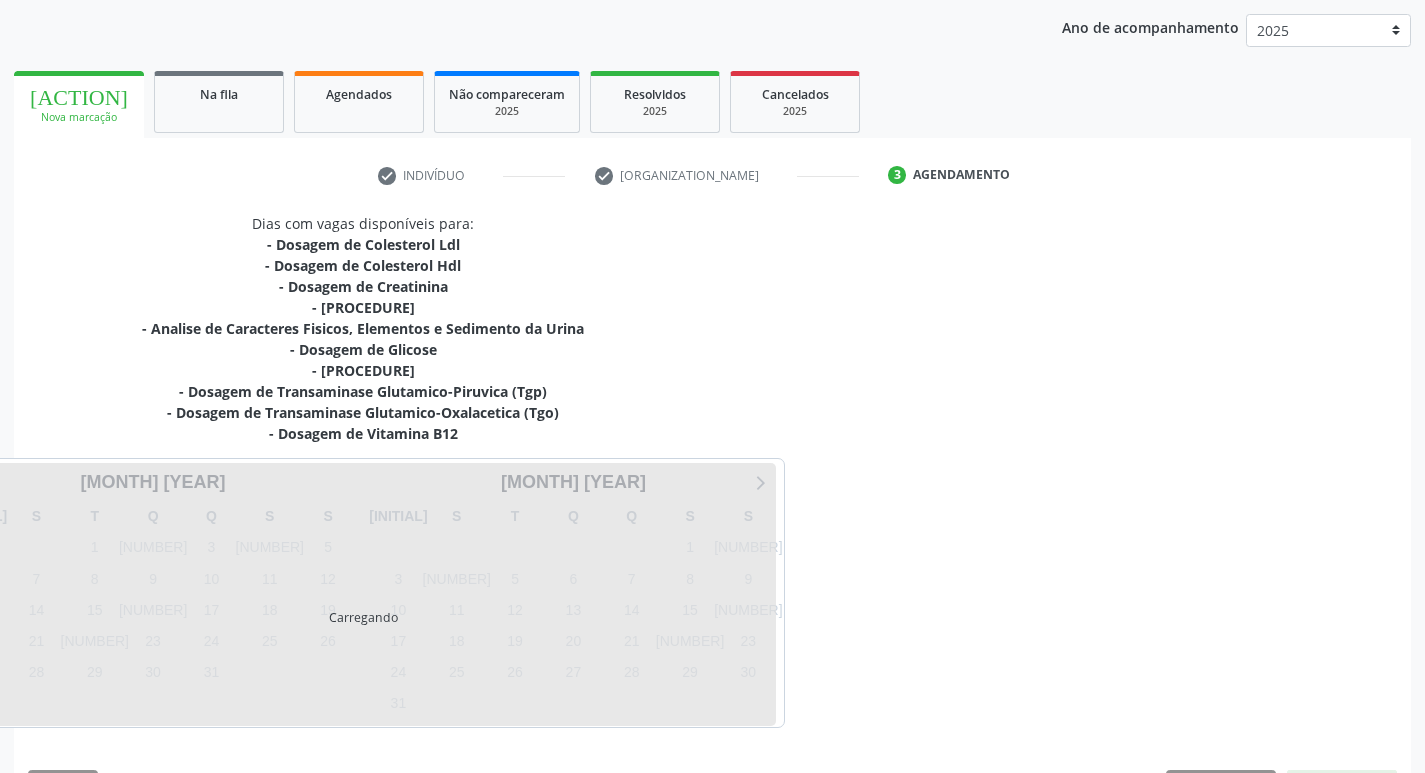 scroll, scrollTop: 286, scrollLeft: 0, axis: vertical 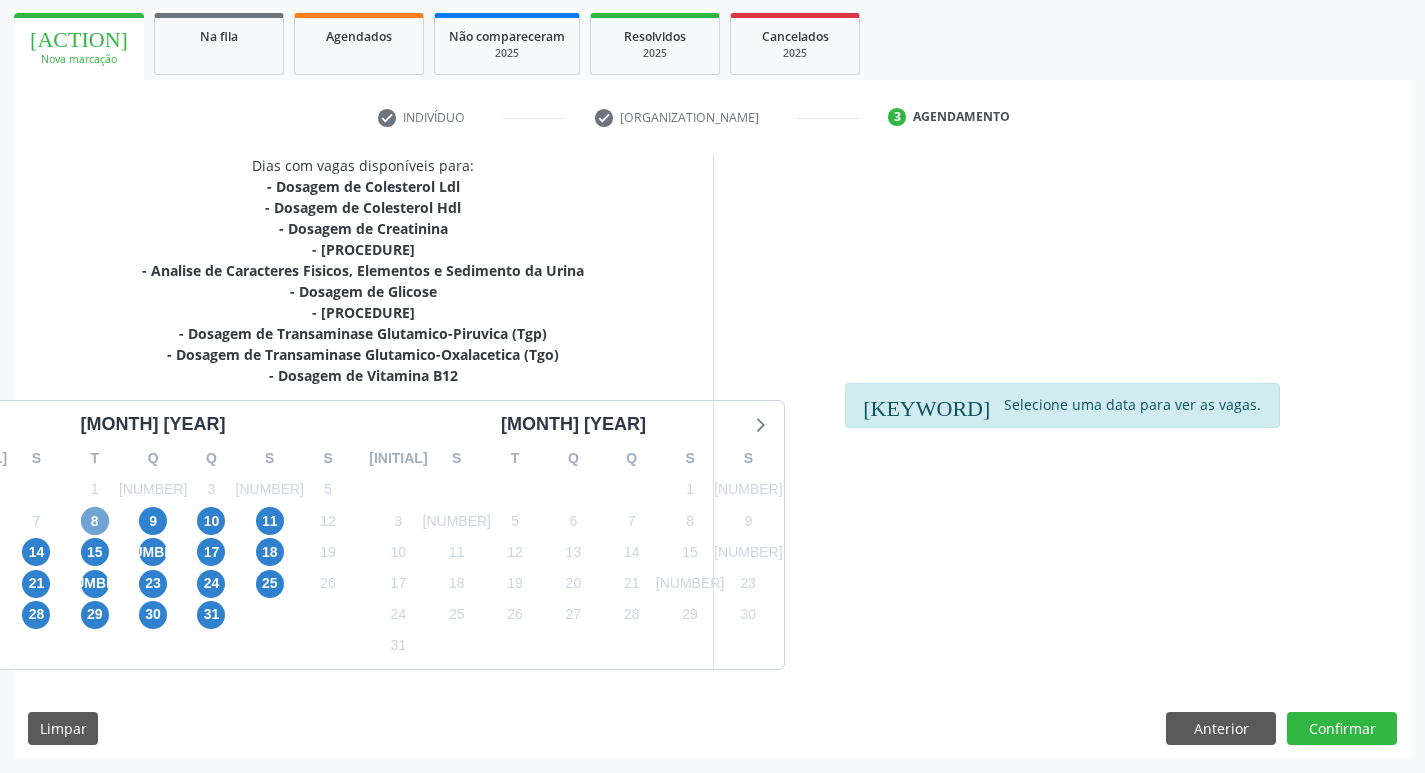 click on "8" at bounding box center [95, 521] 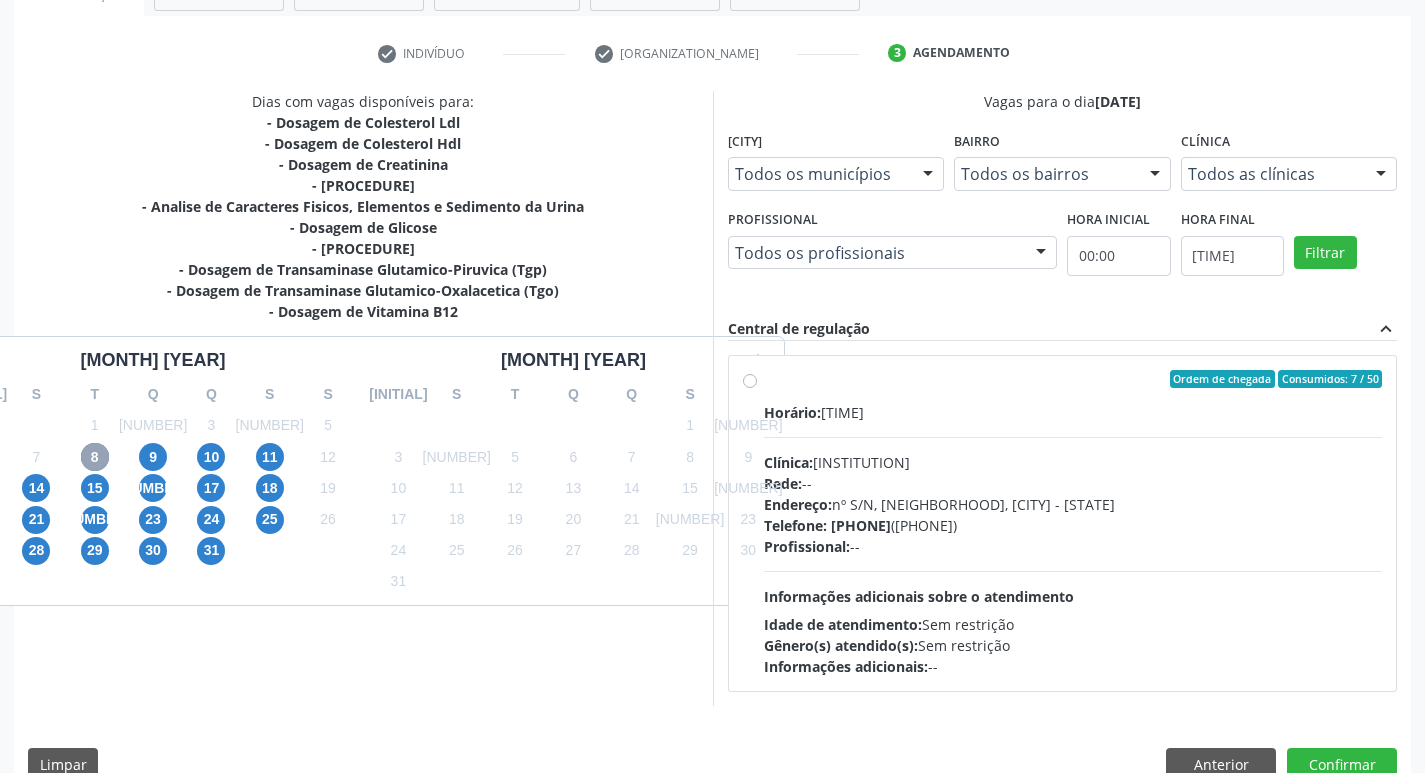 scroll, scrollTop: 386, scrollLeft: 0, axis: vertical 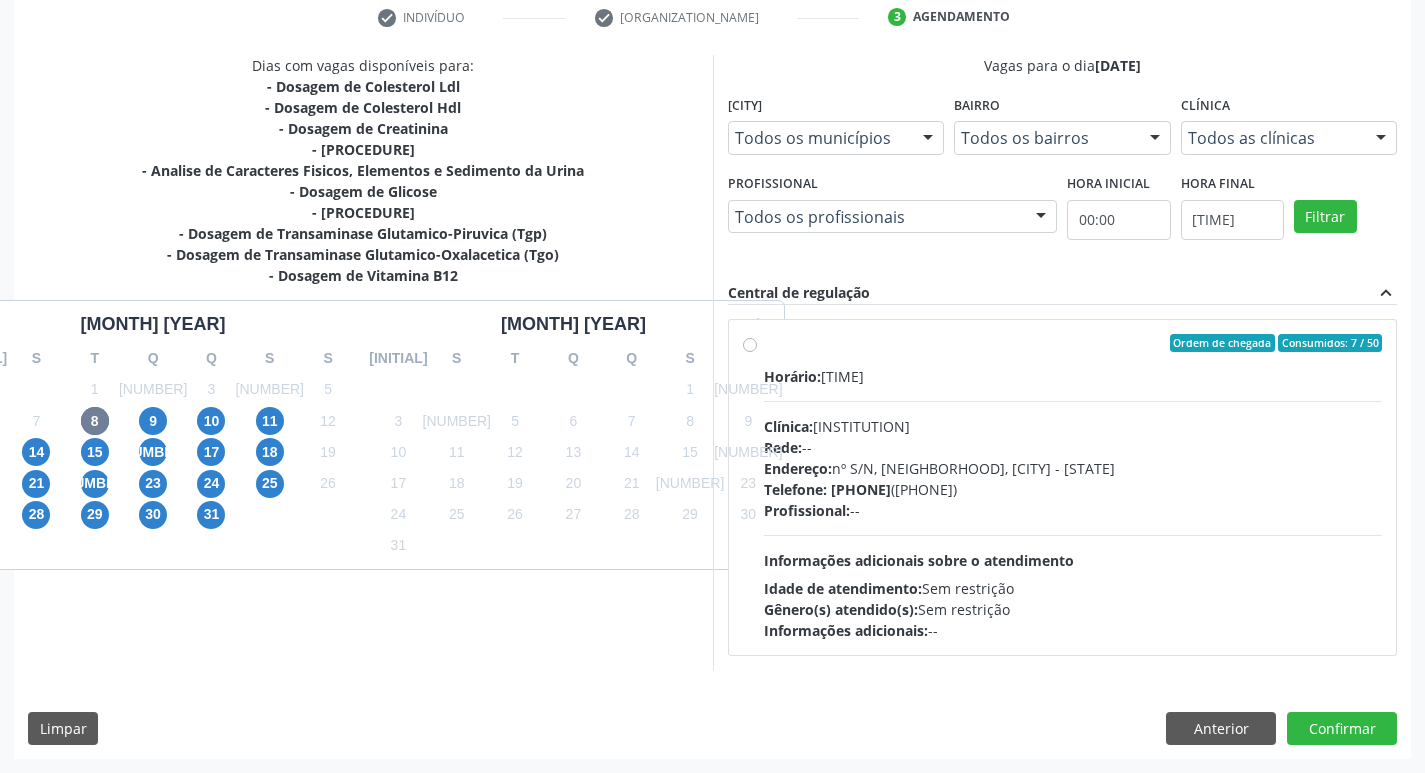 click on "Rede:
--" at bounding box center (1073, 447) 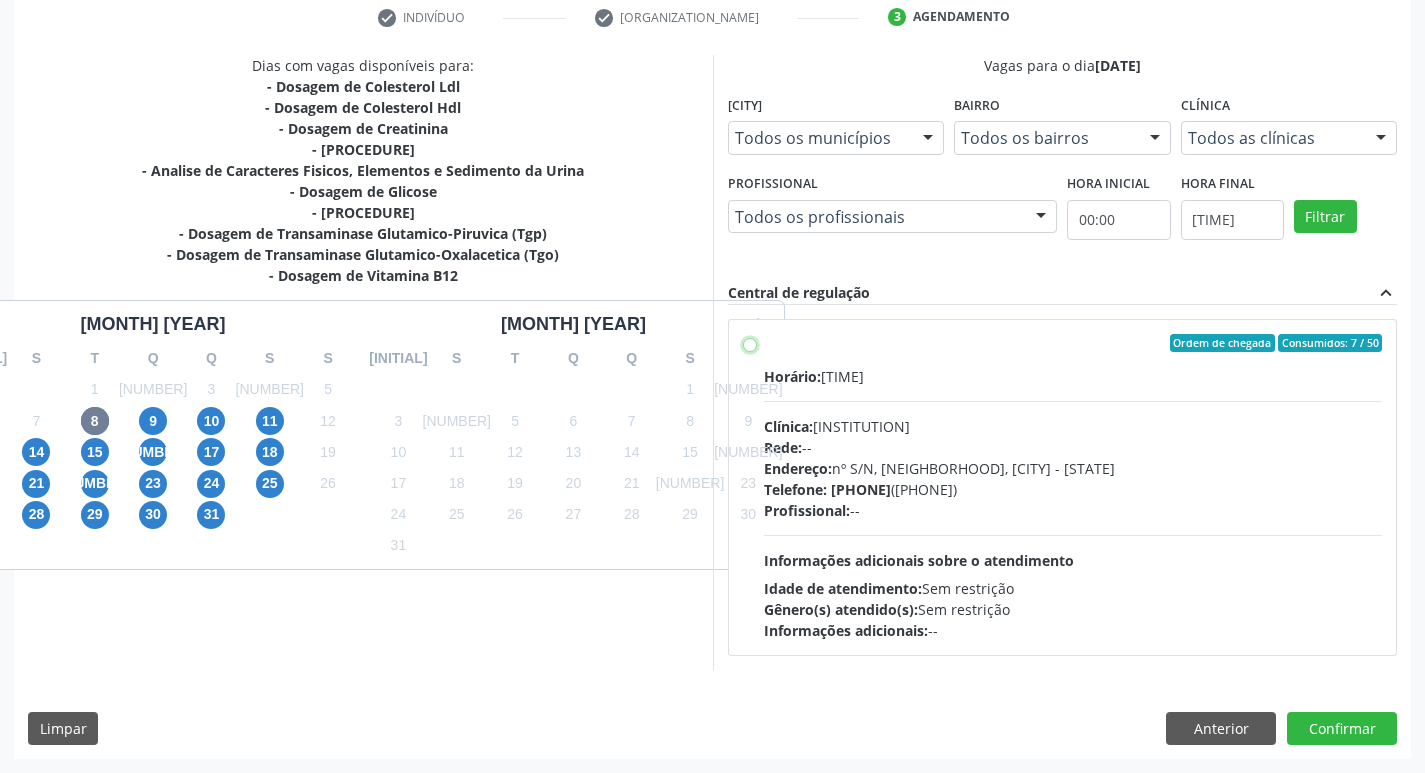 click on "Ordem de chegada
Consumidos: 7 / 50
Horário:   06:00
Clínica:  Laboratorio Municipal de Analises Clinicas
Rede:
--
Endereço:   nº S/N, Centro, Queimadas - PB
Telefone:   (83) 33921344
Profissional:
--
Informações adicionais sobre o atendimento
Idade de atendimento:
Sem restrição
Gênero(s) atendido(s):
Sem restrição
Informações adicionais:
--" at bounding box center (750, 343) 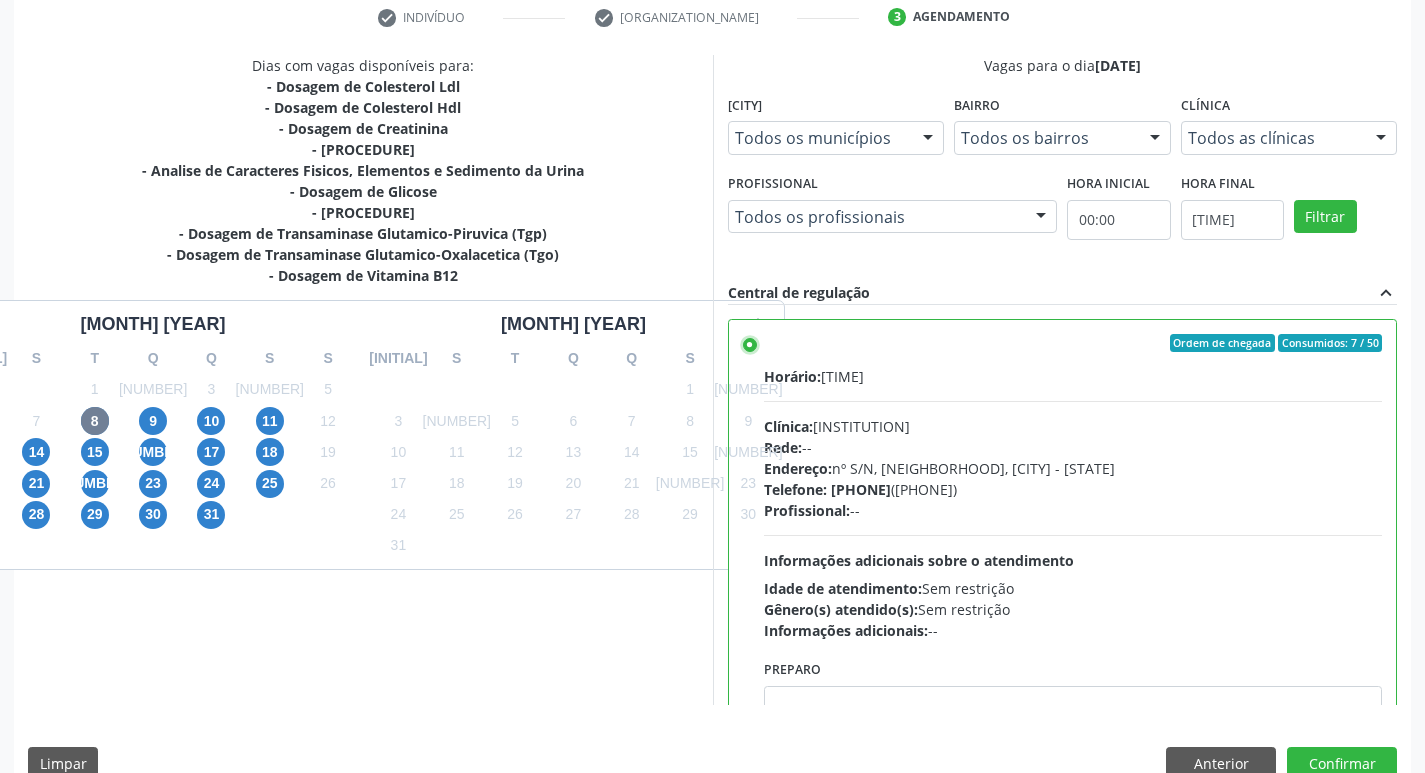 scroll, scrollTop: 99, scrollLeft: 0, axis: vertical 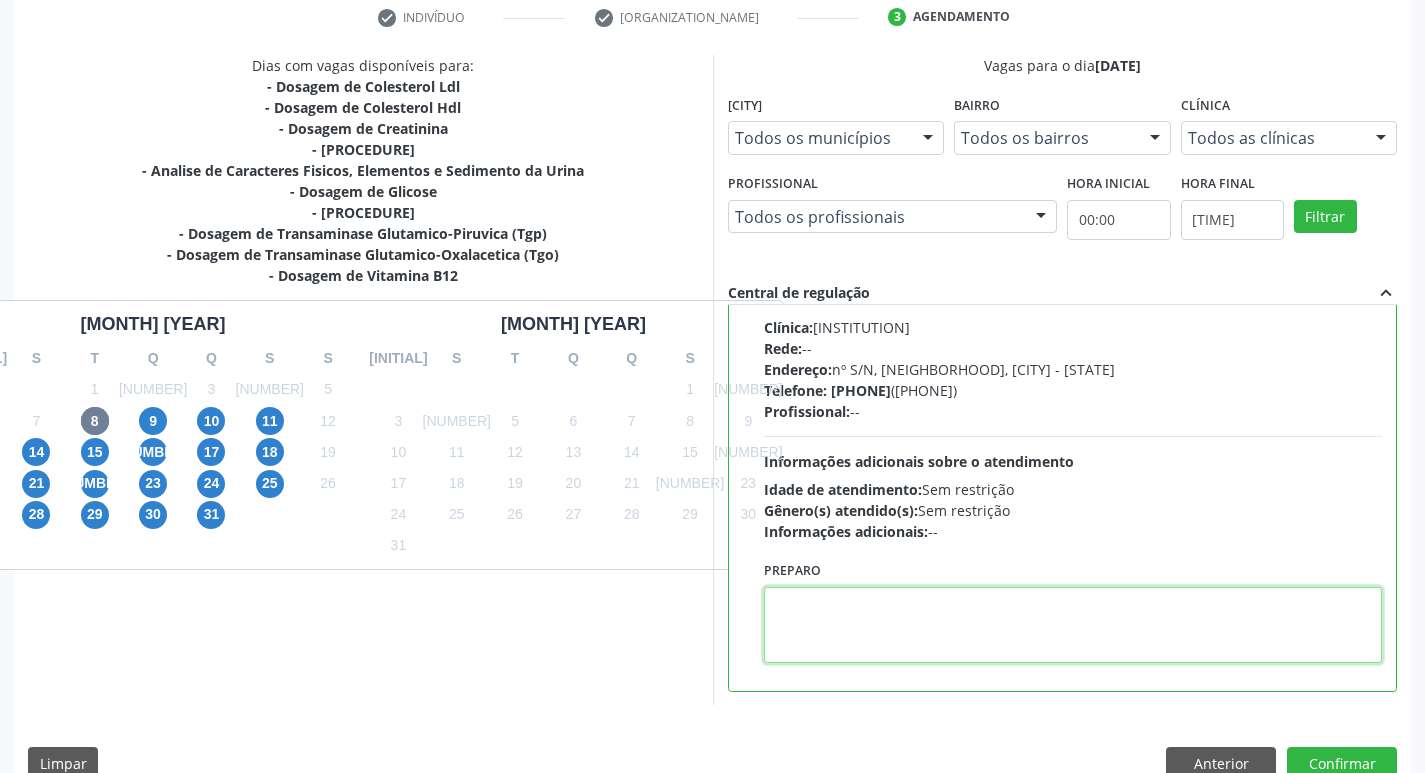 click at bounding box center (1073, 625) 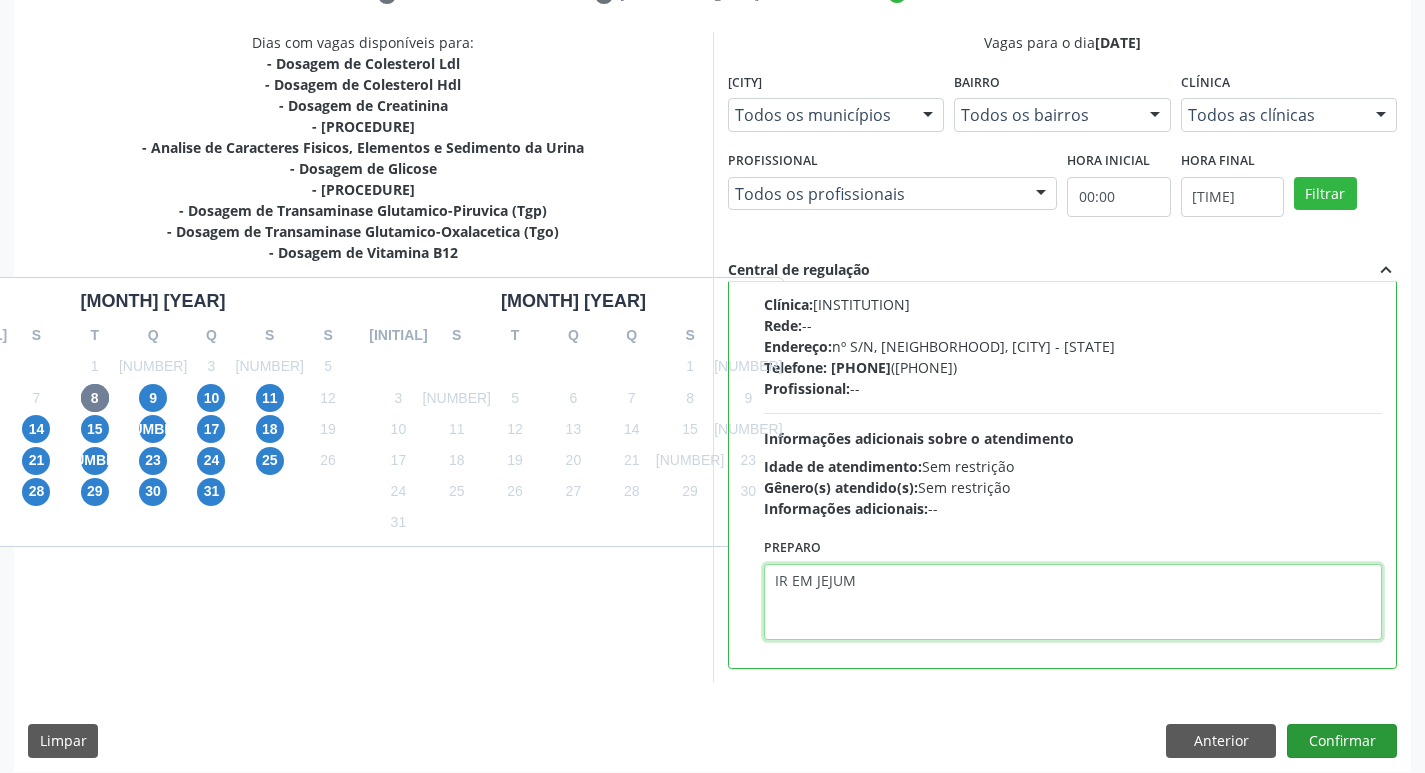 scroll, scrollTop: 422, scrollLeft: 0, axis: vertical 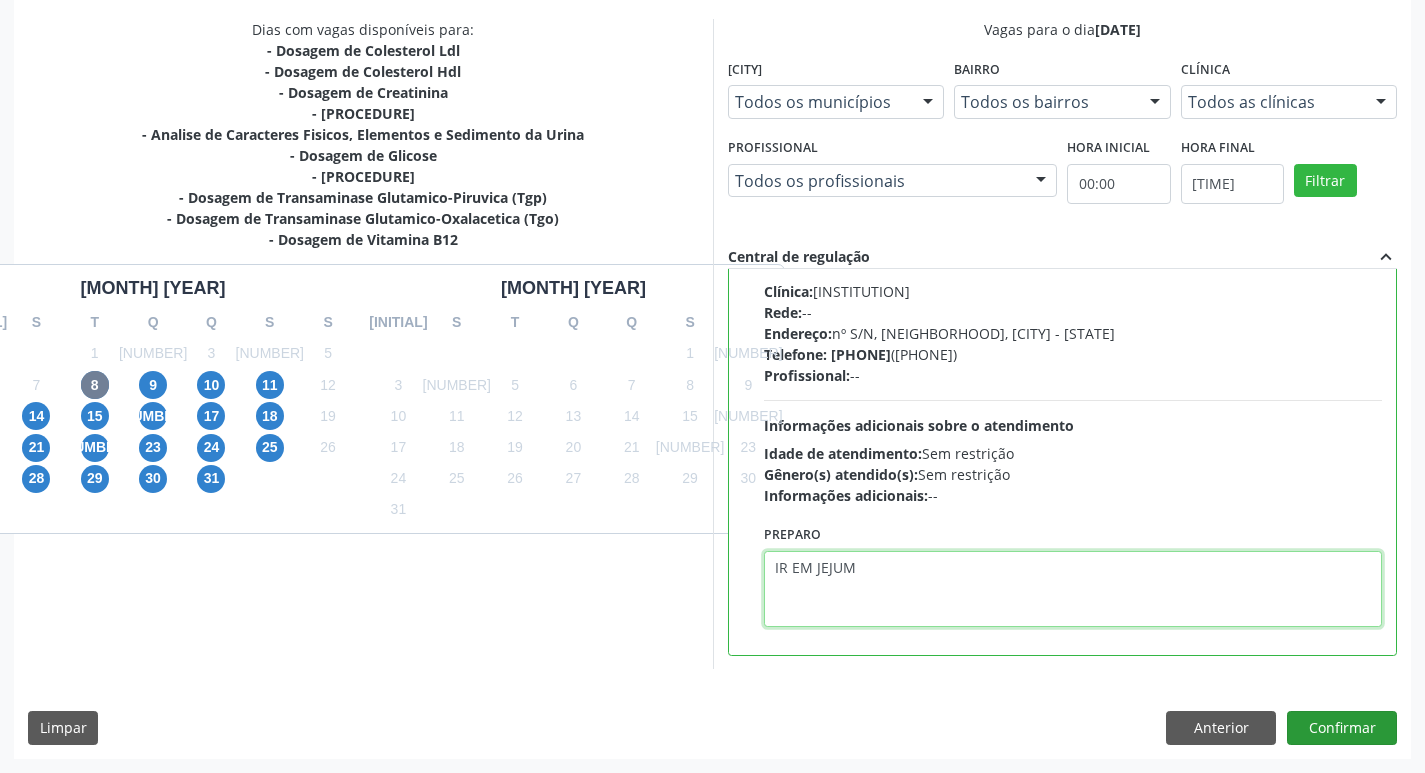 type on "IR EM [ESTADO_FISICO]" 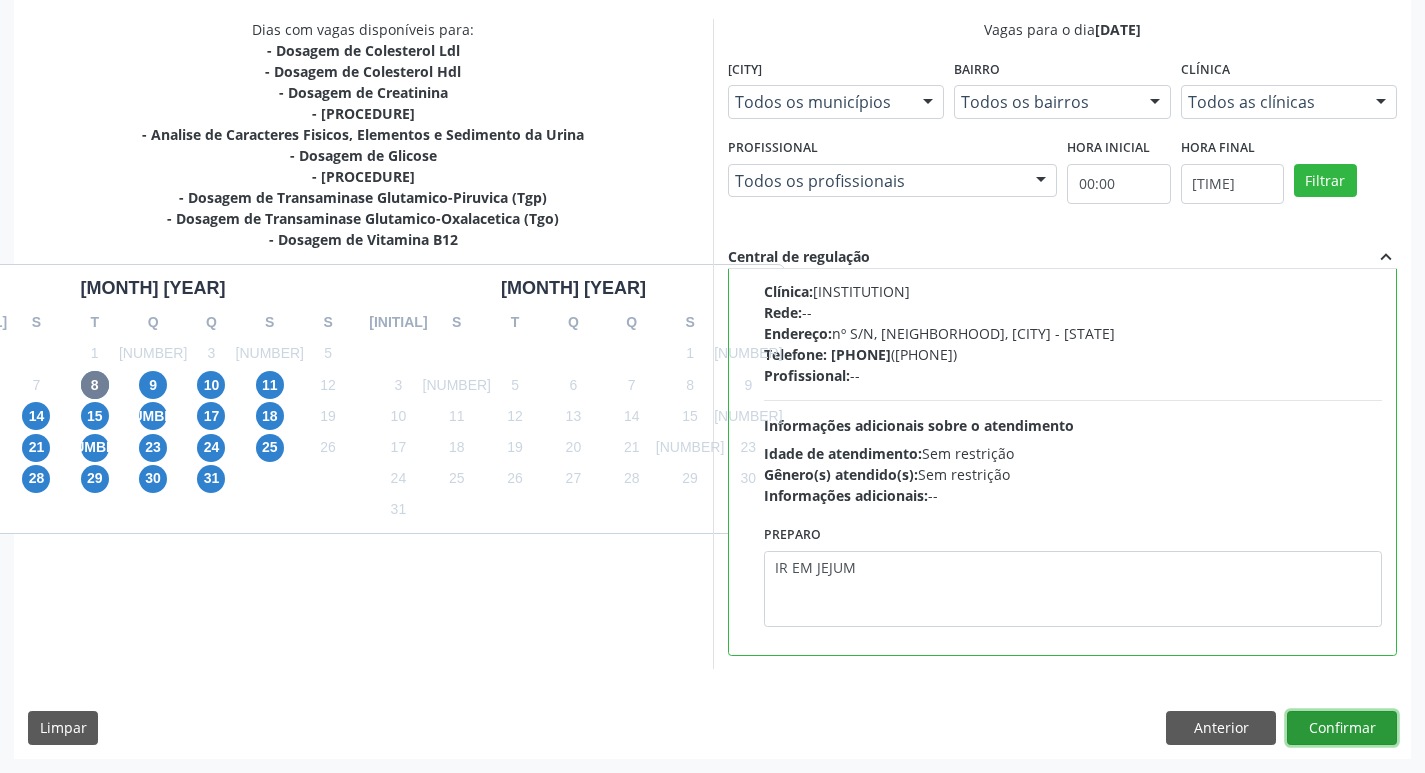 click on "Confirmar" at bounding box center [1342, 728] 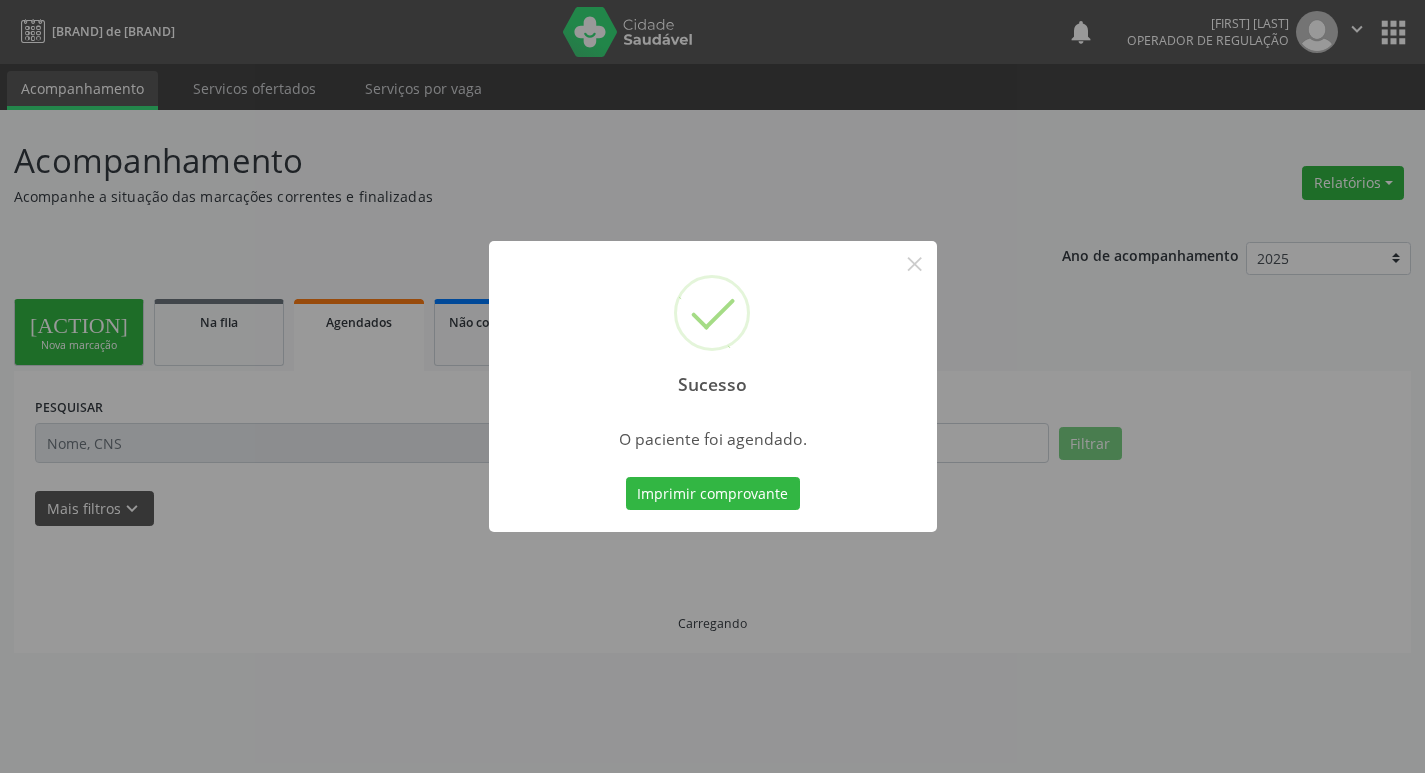 scroll, scrollTop: 0, scrollLeft: 0, axis: both 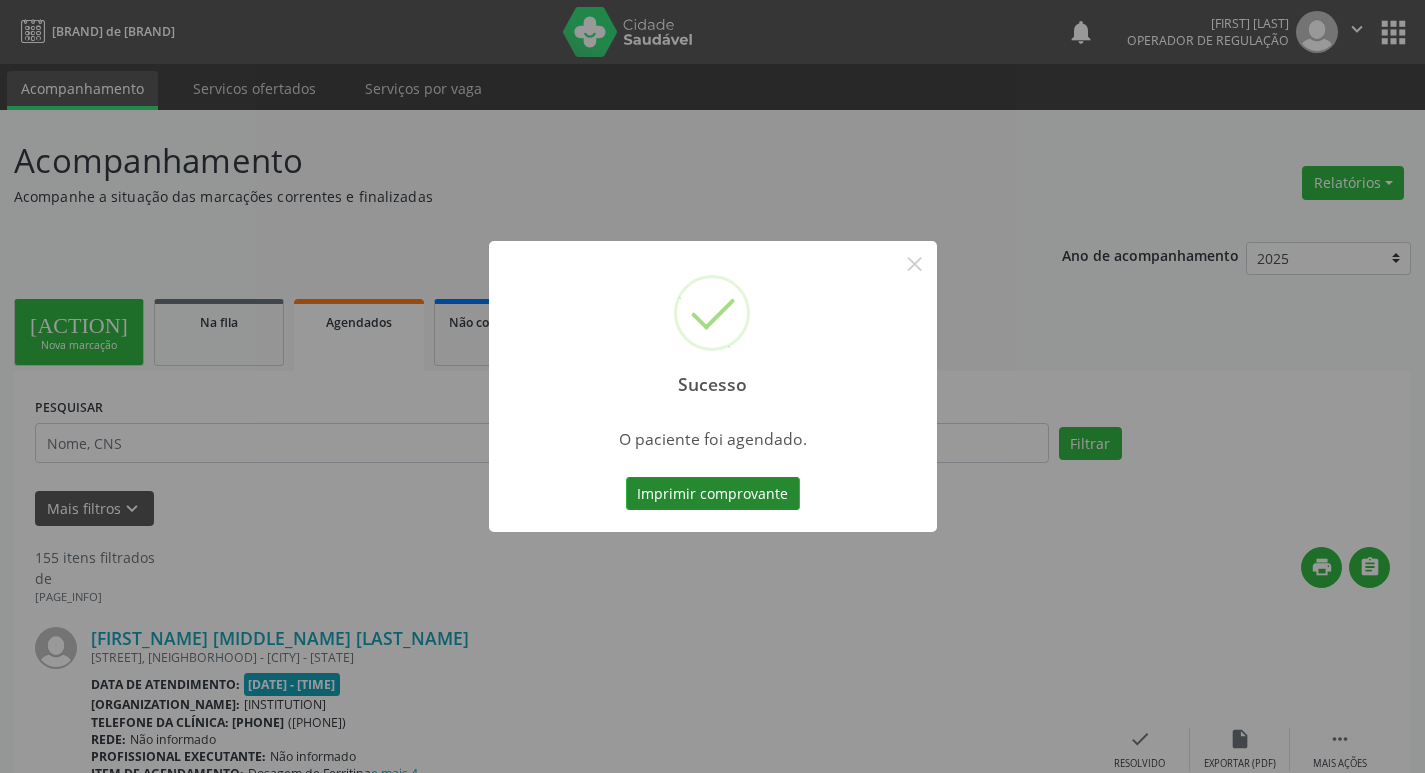 click on "Imprimir comprovante" at bounding box center [713, 494] 